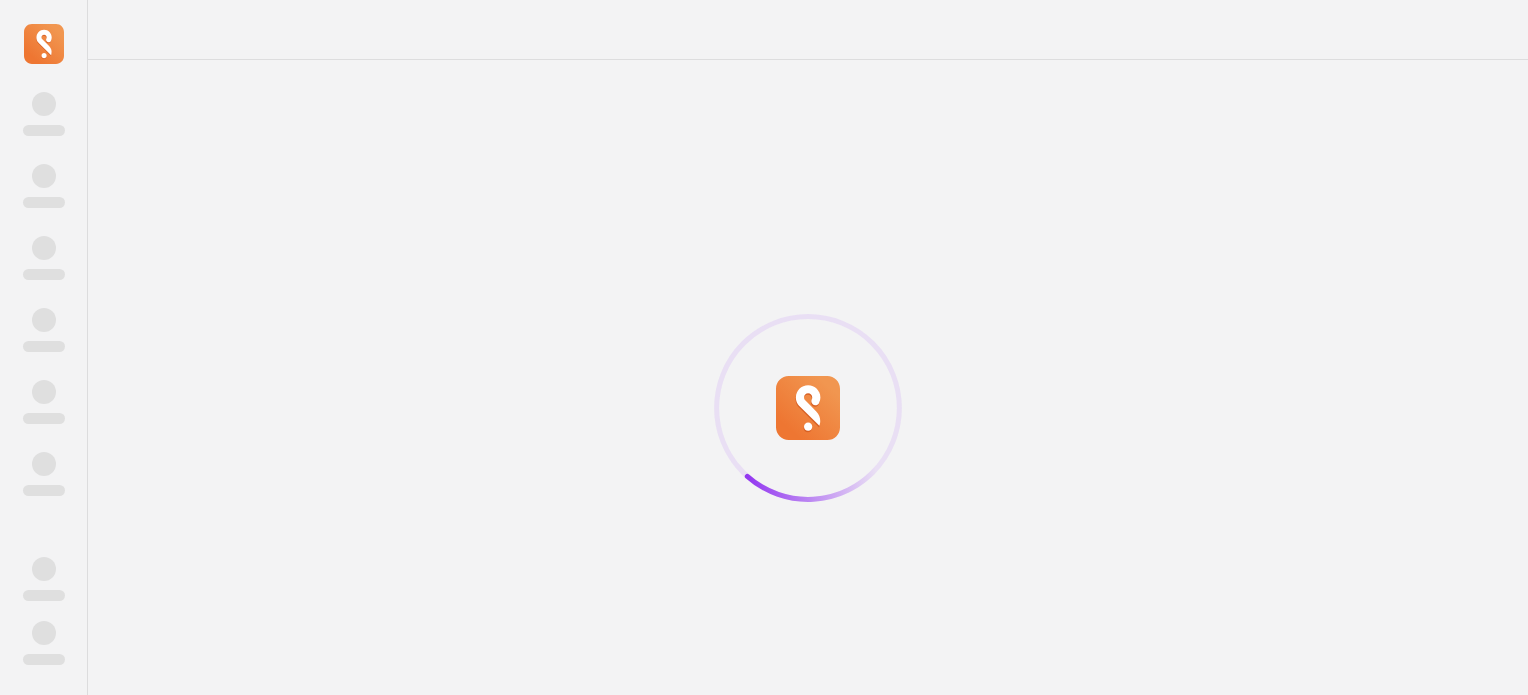 scroll, scrollTop: 0, scrollLeft: 0, axis: both 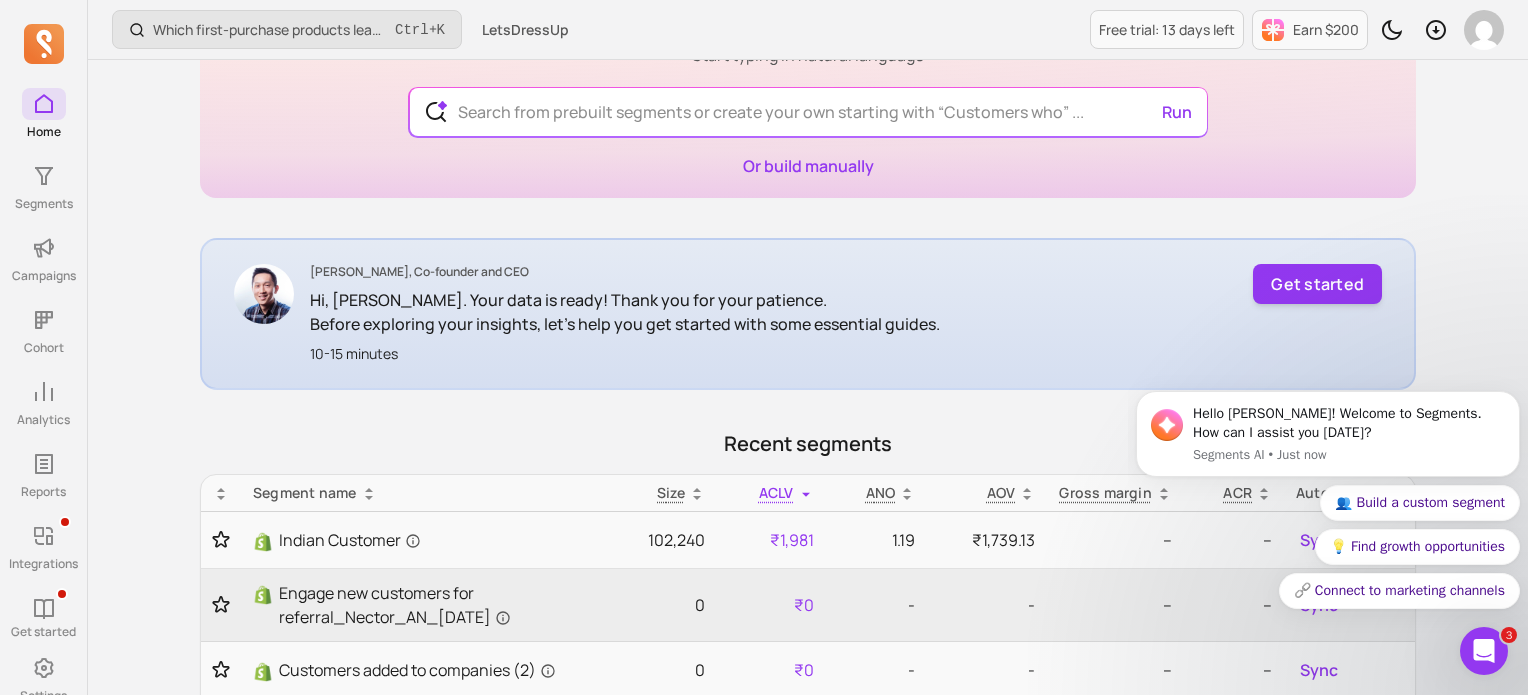 click on "Hello [PERSON_NAME]! Welcome to Segments. How can I assist you [DATE]? Segments AI • Just now 👥 Build a custom segment 💡 Find growth opportunities 🔗 Connect to marketing channels" at bounding box center (1328, 440) 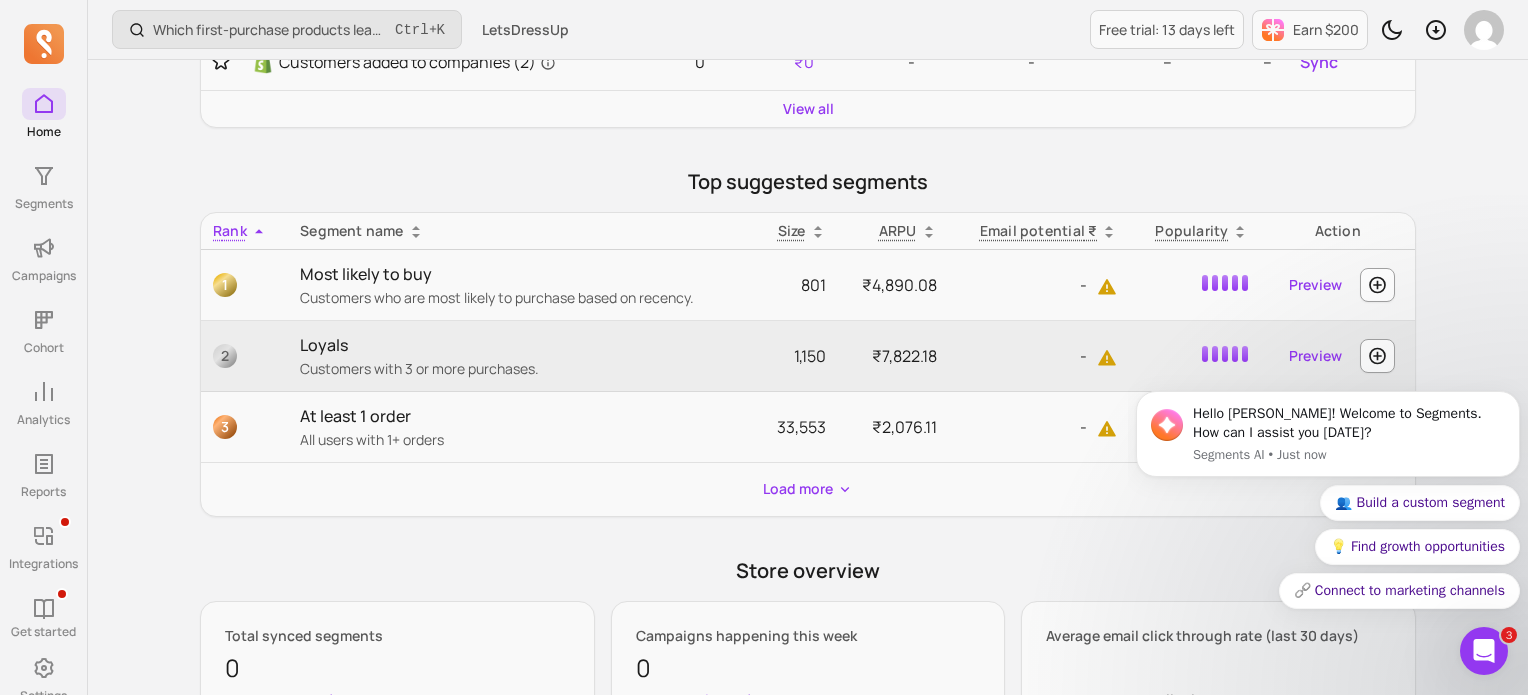 click on "Hello [PERSON_NAME]! Welcome to Segments. How can I assist you [DATE]? Segments AI • Just now 👥 Build a custom segment 💡 Find growth opportunities 🔗 Connect to marketing channels" at bounding box center [1328, 440] 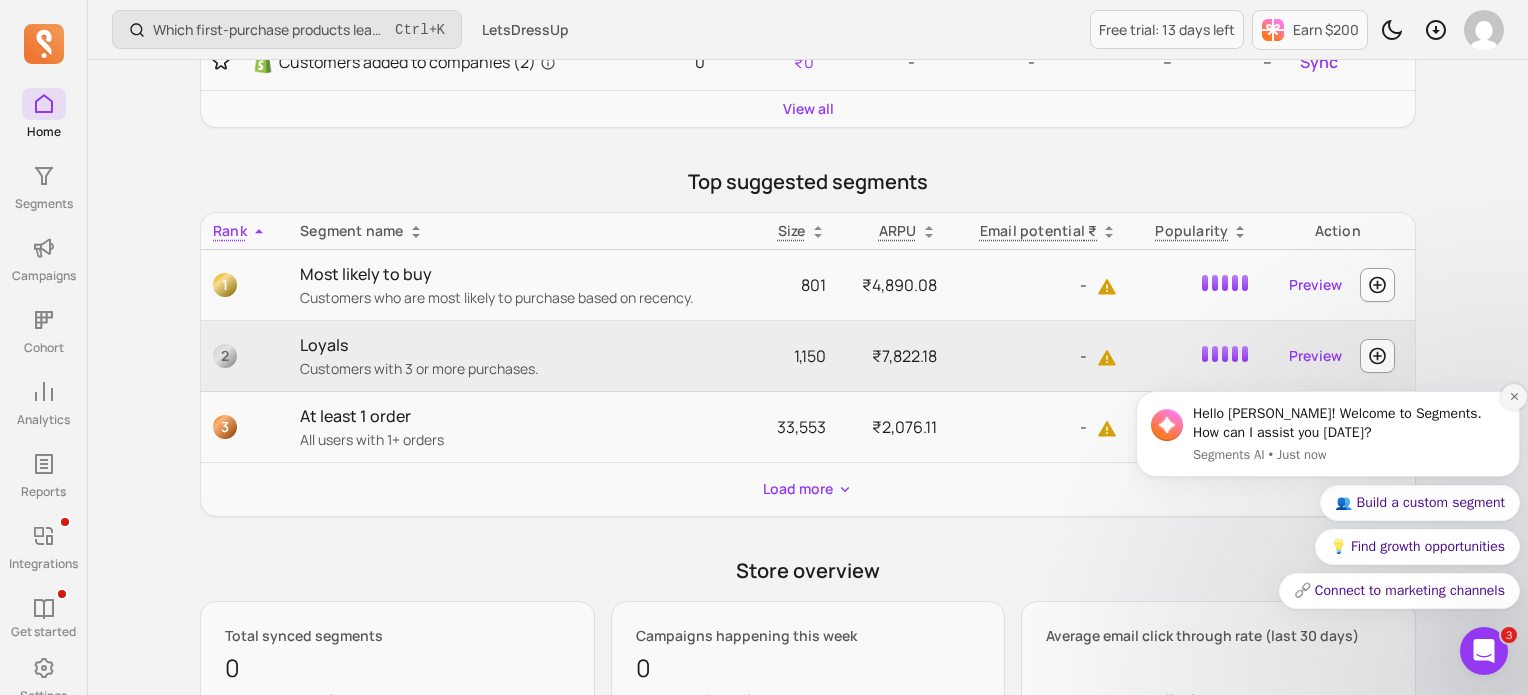 click 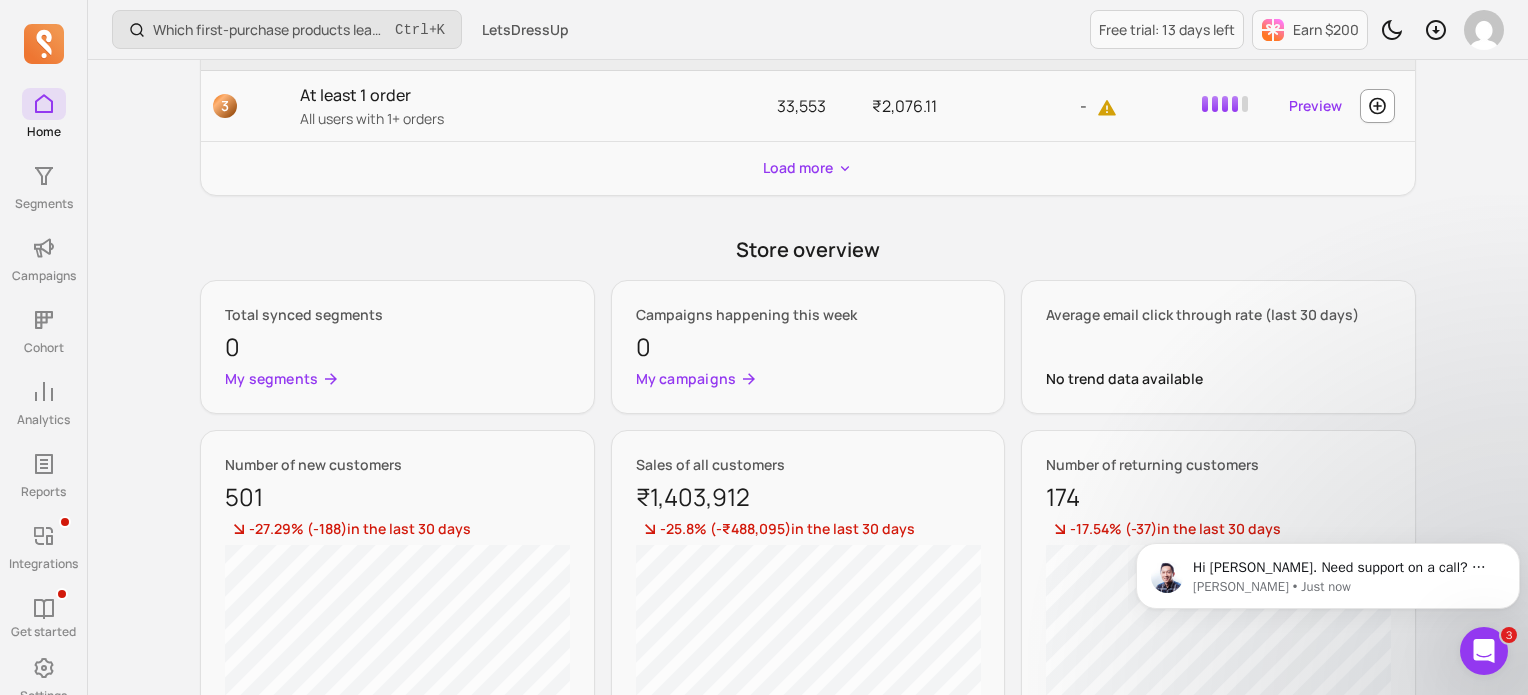 scroll, scrollTop: 1299, scrollLeft: 0, axis: vertical 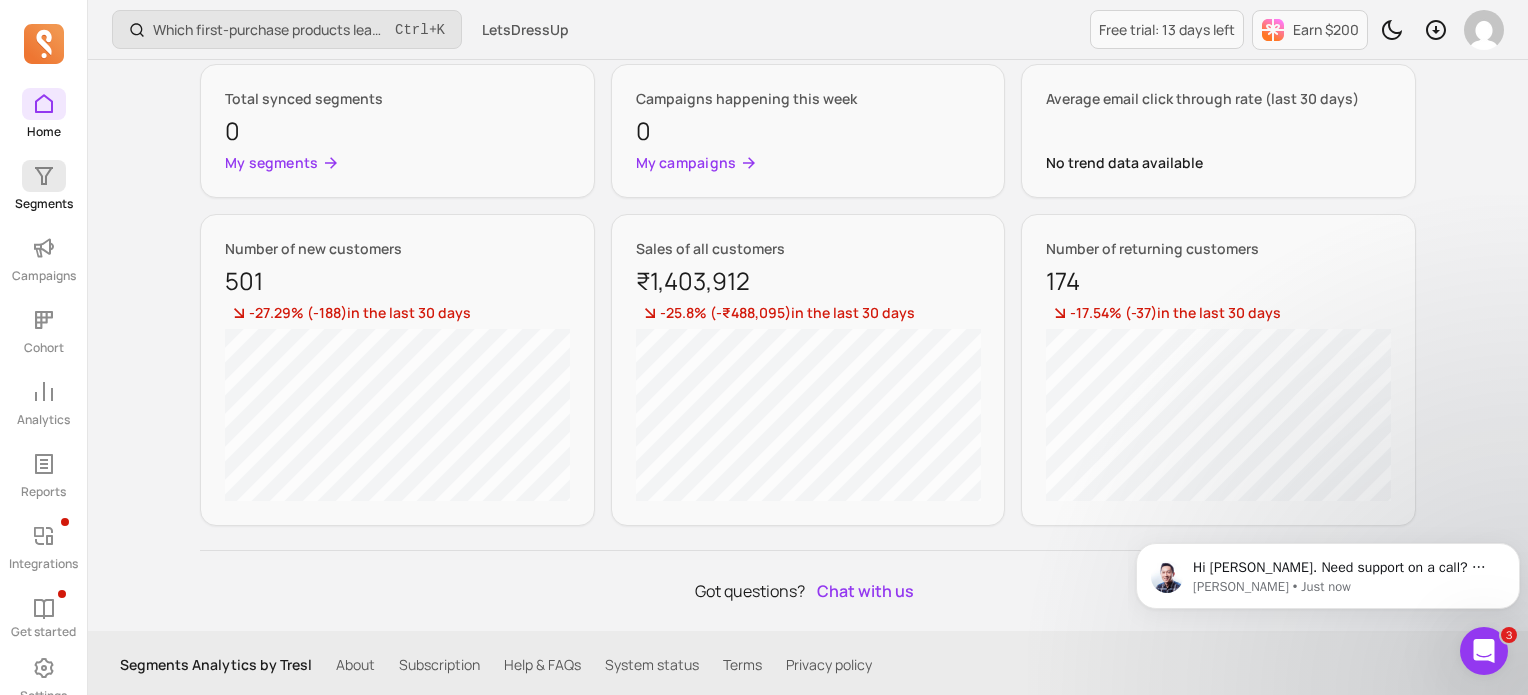 click 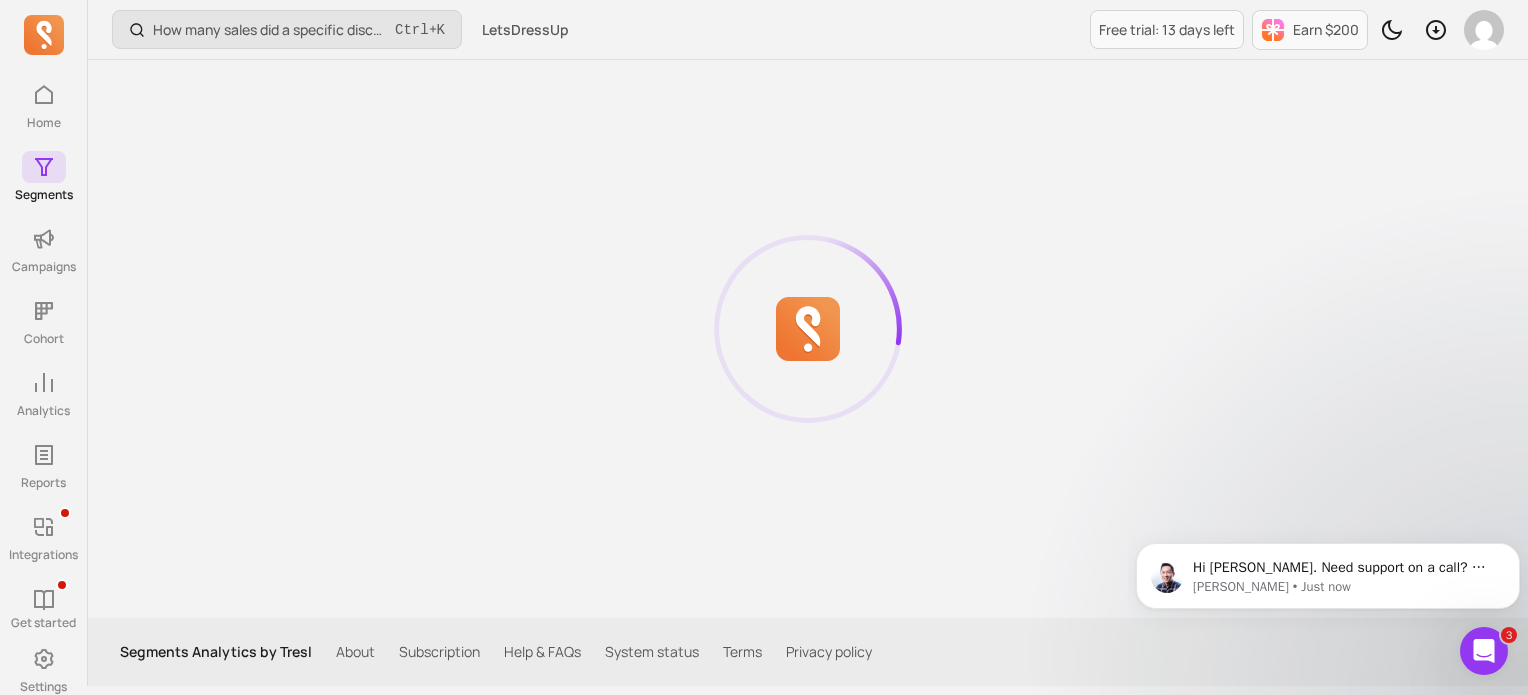 scroll, scrollTop: 0, scrollLeft: 0, axis: both 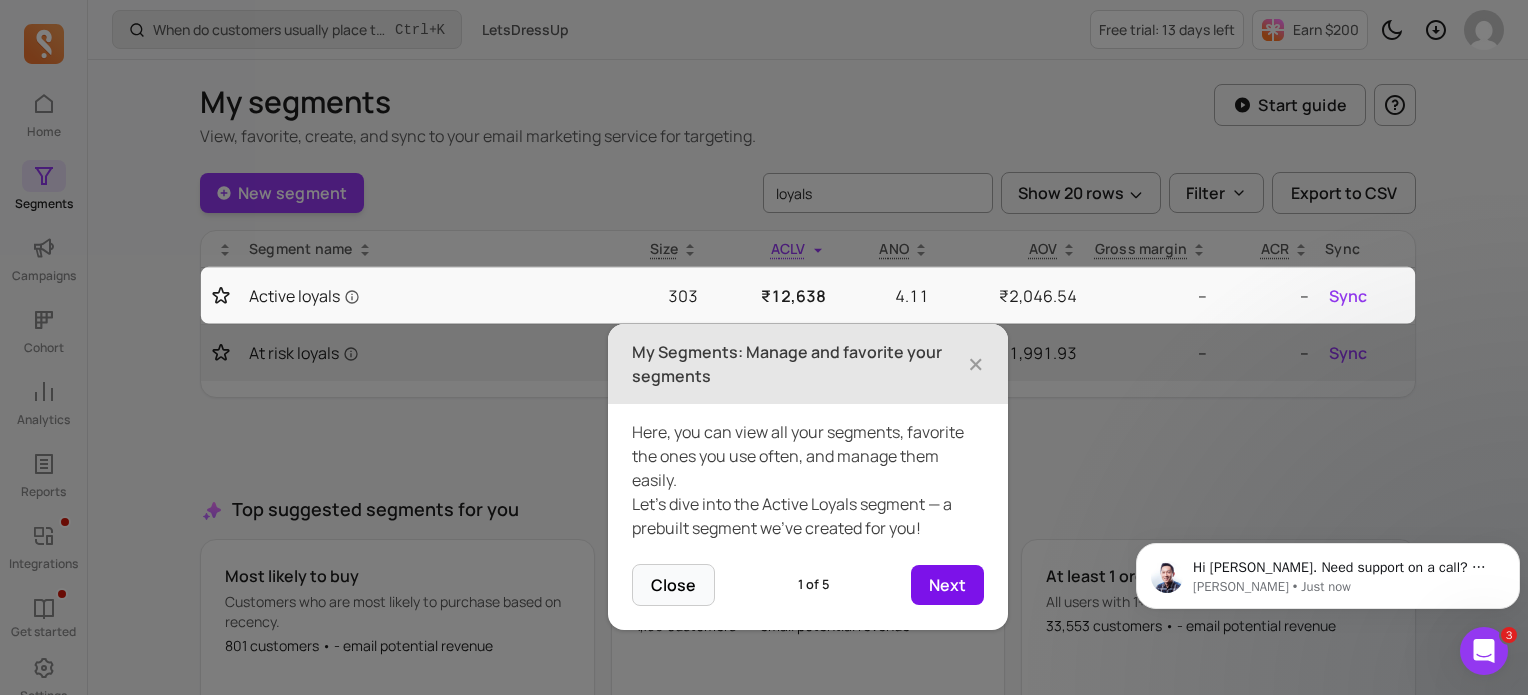 click on "Next" at bounding box center (947, 585) 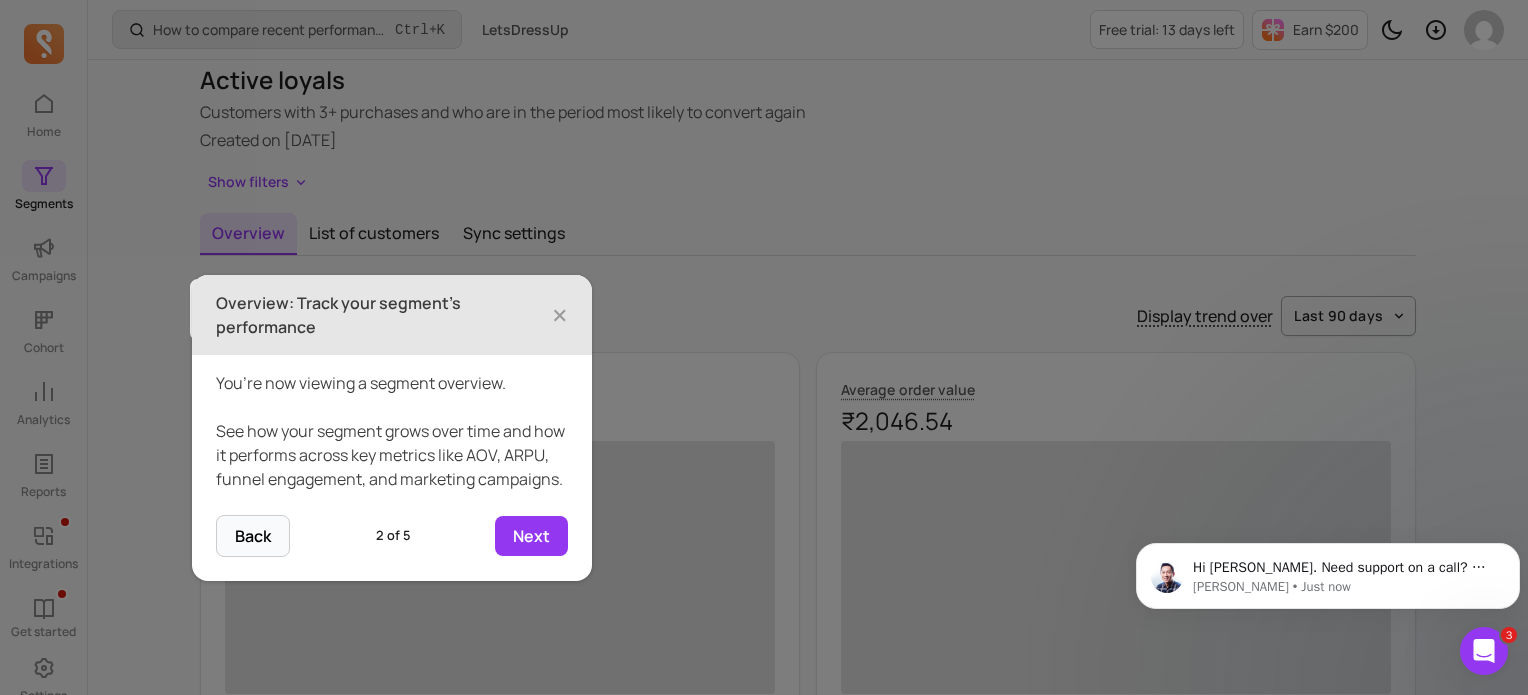 scroll, scrollTop: 139, scrollLeft: 0, axis: vertical 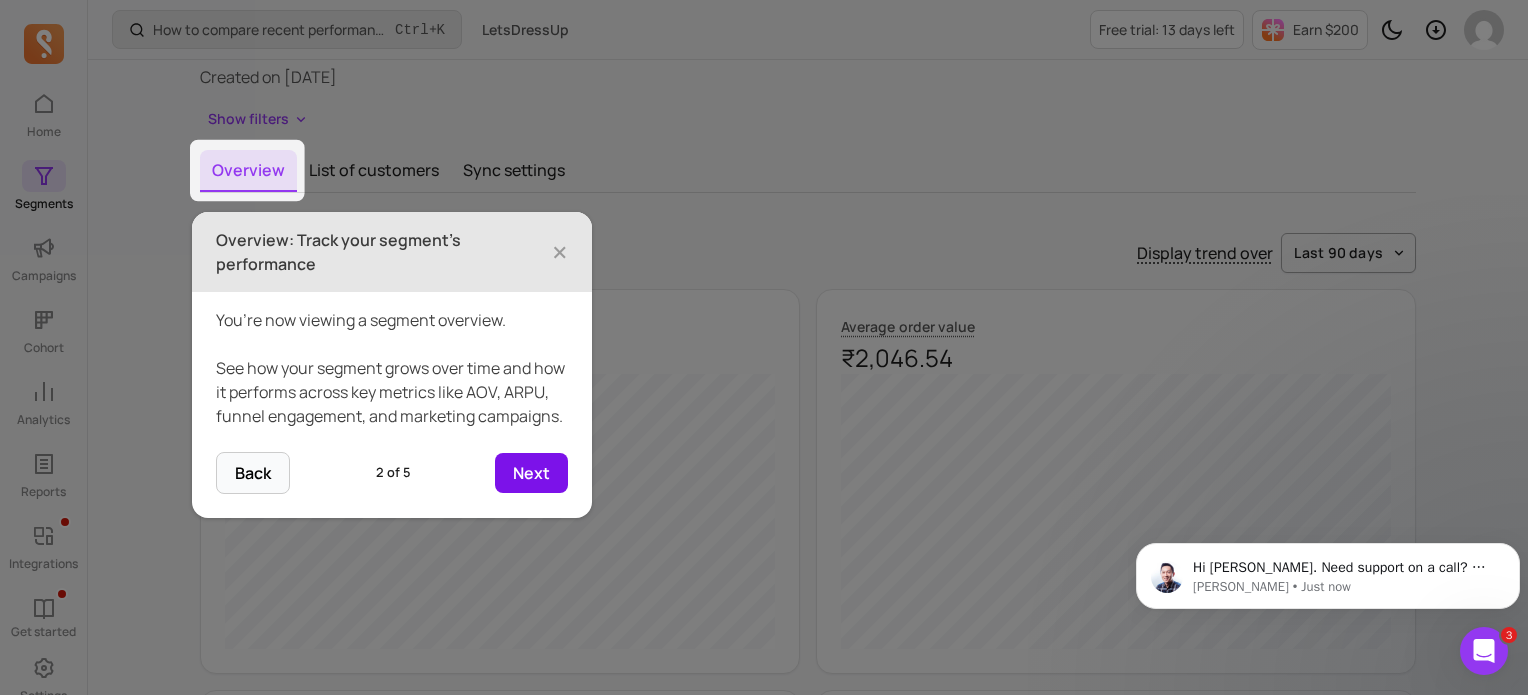 click on "Next" at bounding box center (531, 473) 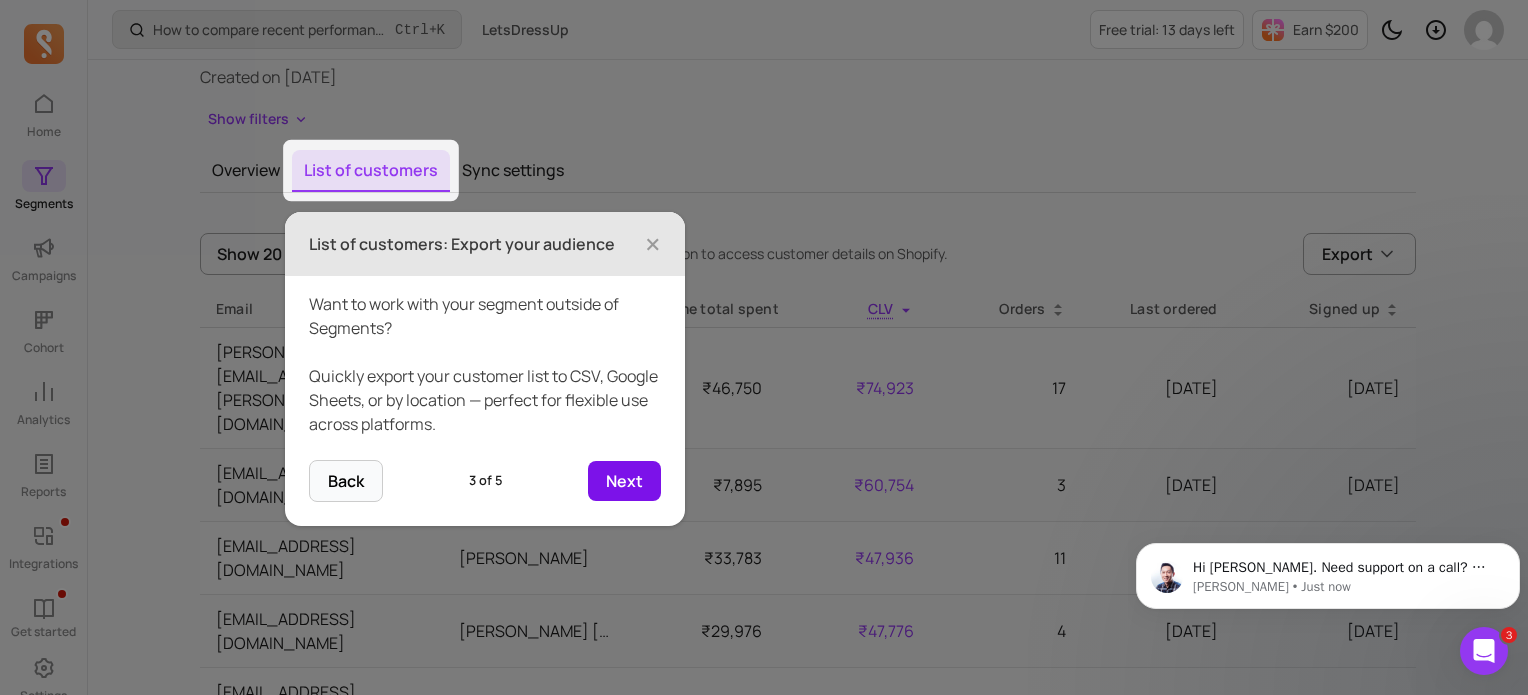 click on "Next" at bounding box center [624, 481] 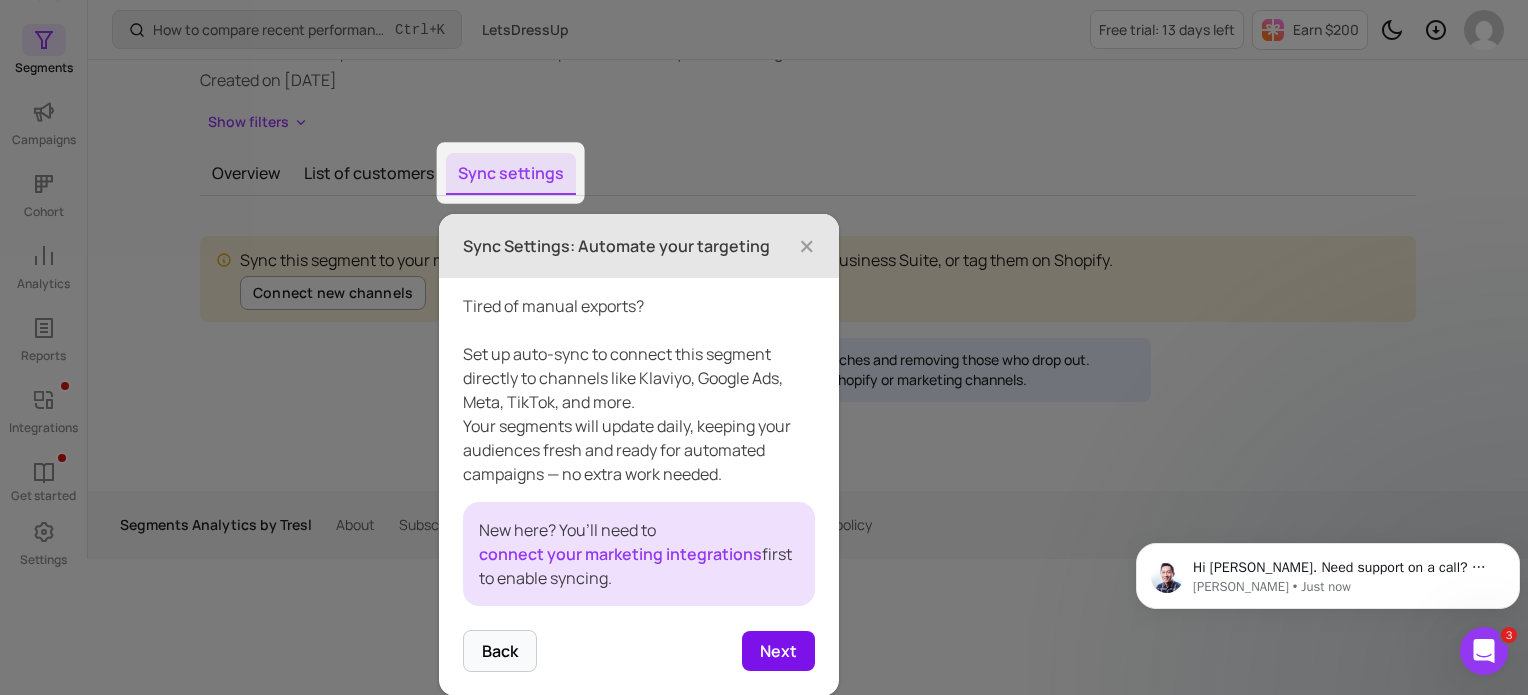 click on "Next" at bounding box center [778, 651] 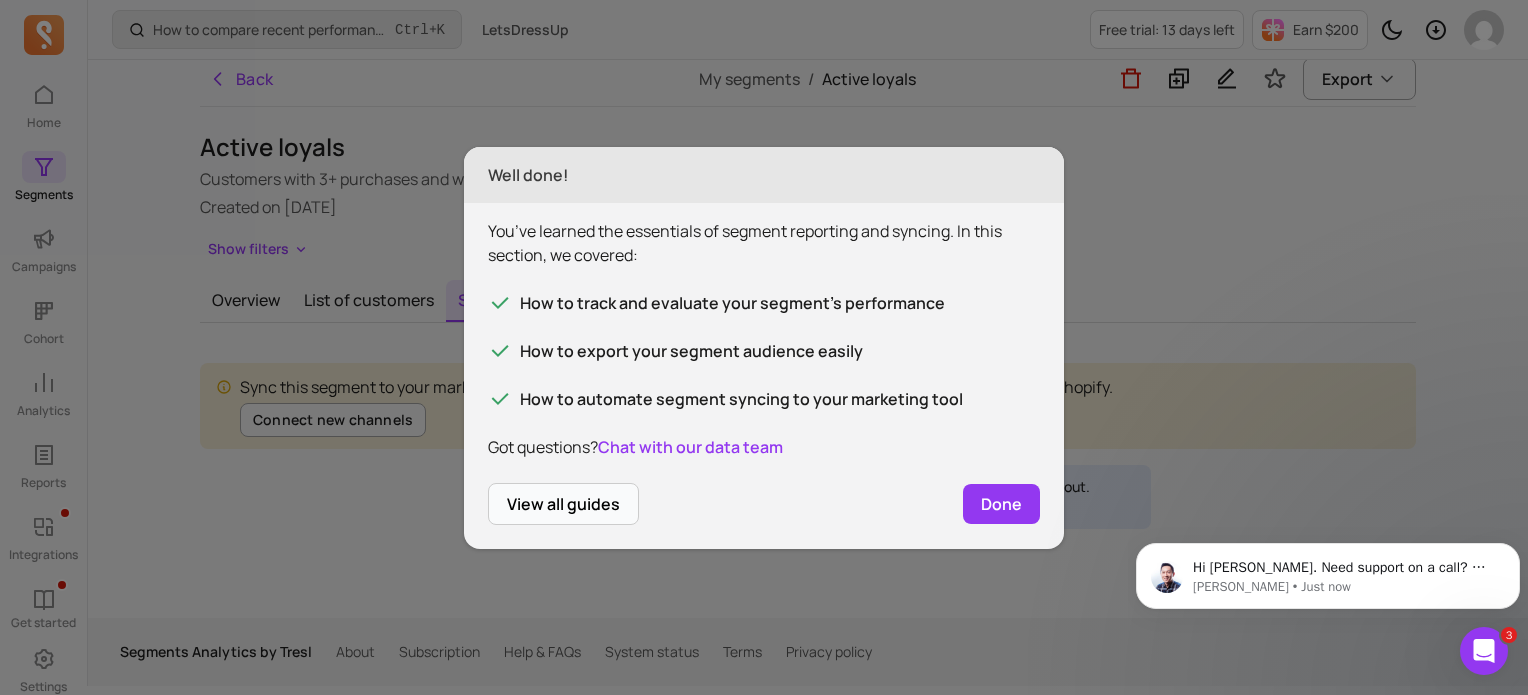 scroll, scrollTop: 0, scrollLeft: 0, axis: both 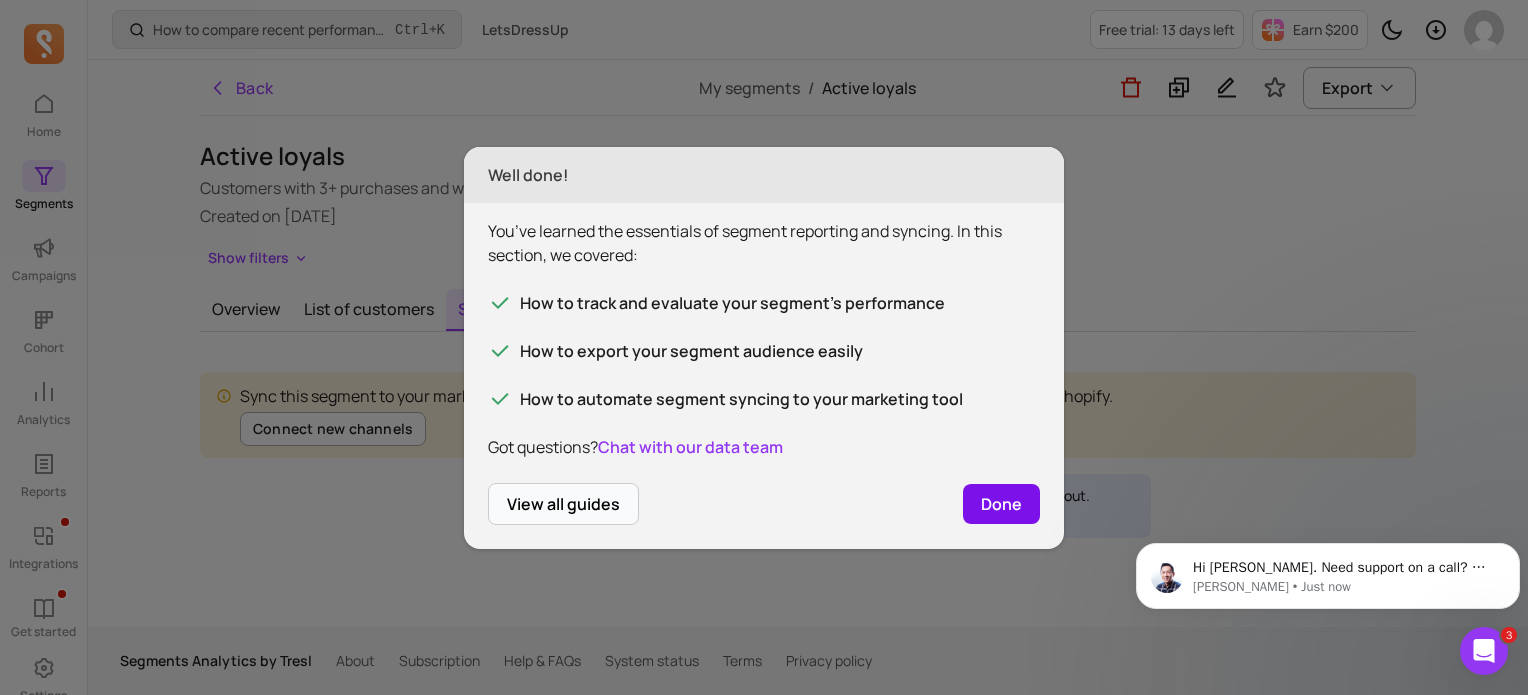 click on "Done" at bounding box center (1001, 504) 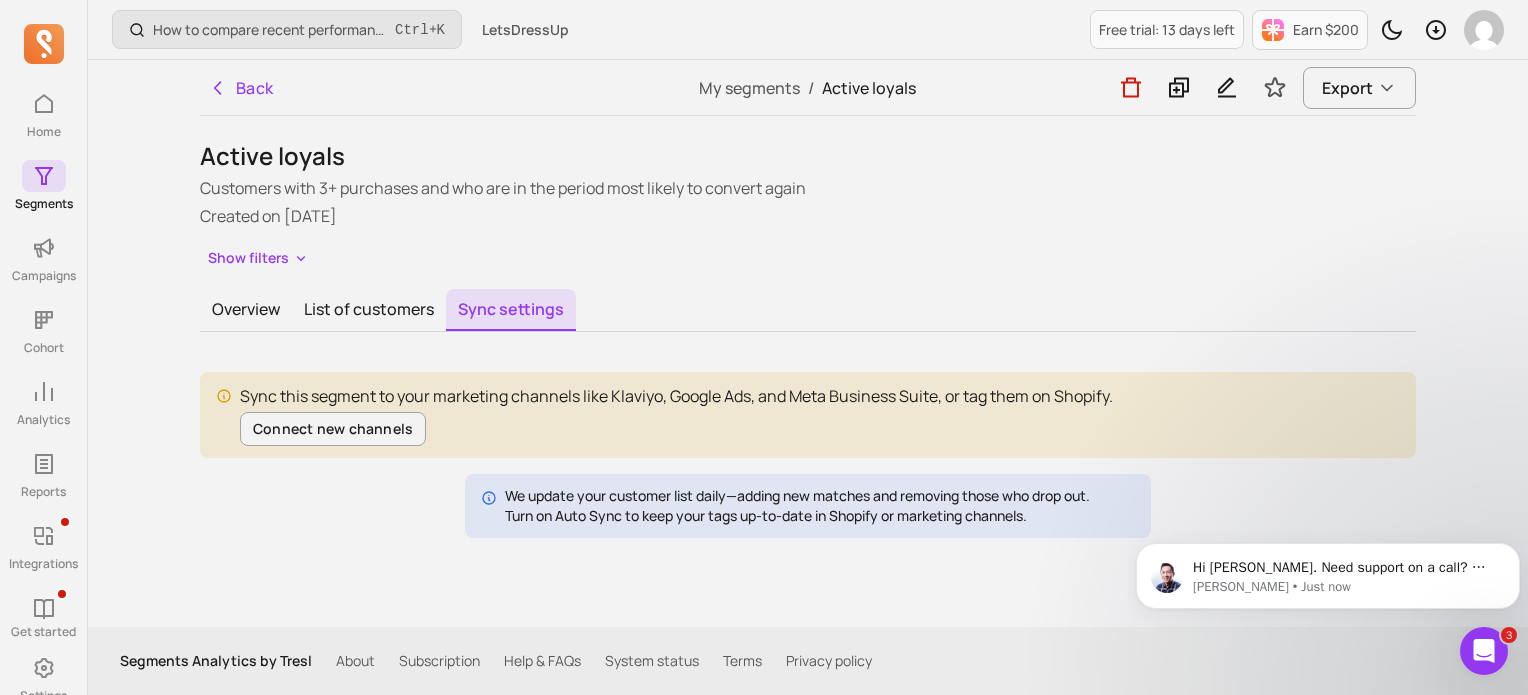 scroll, scrollTop: 8, scrollLeft: 0, axis: vertical 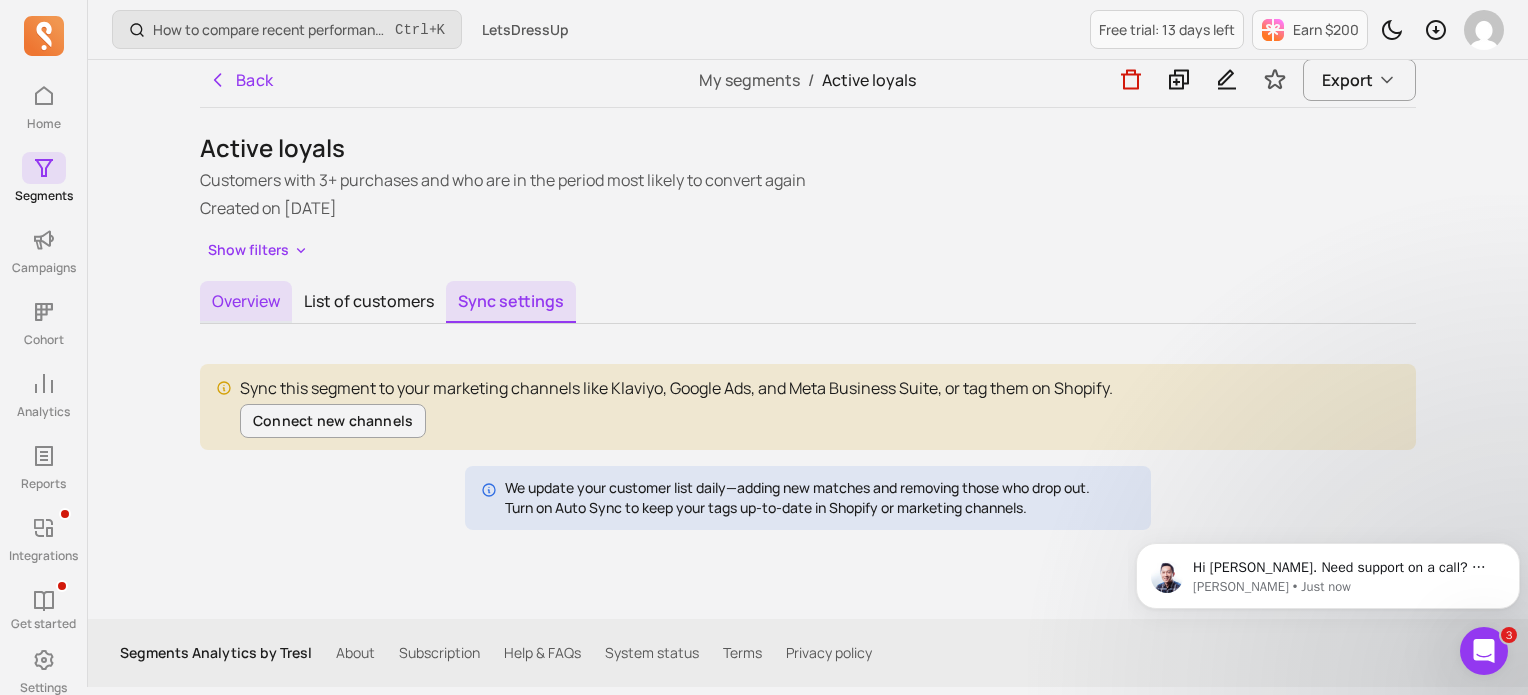 click on "Overview" at bounding box center [246, 302] 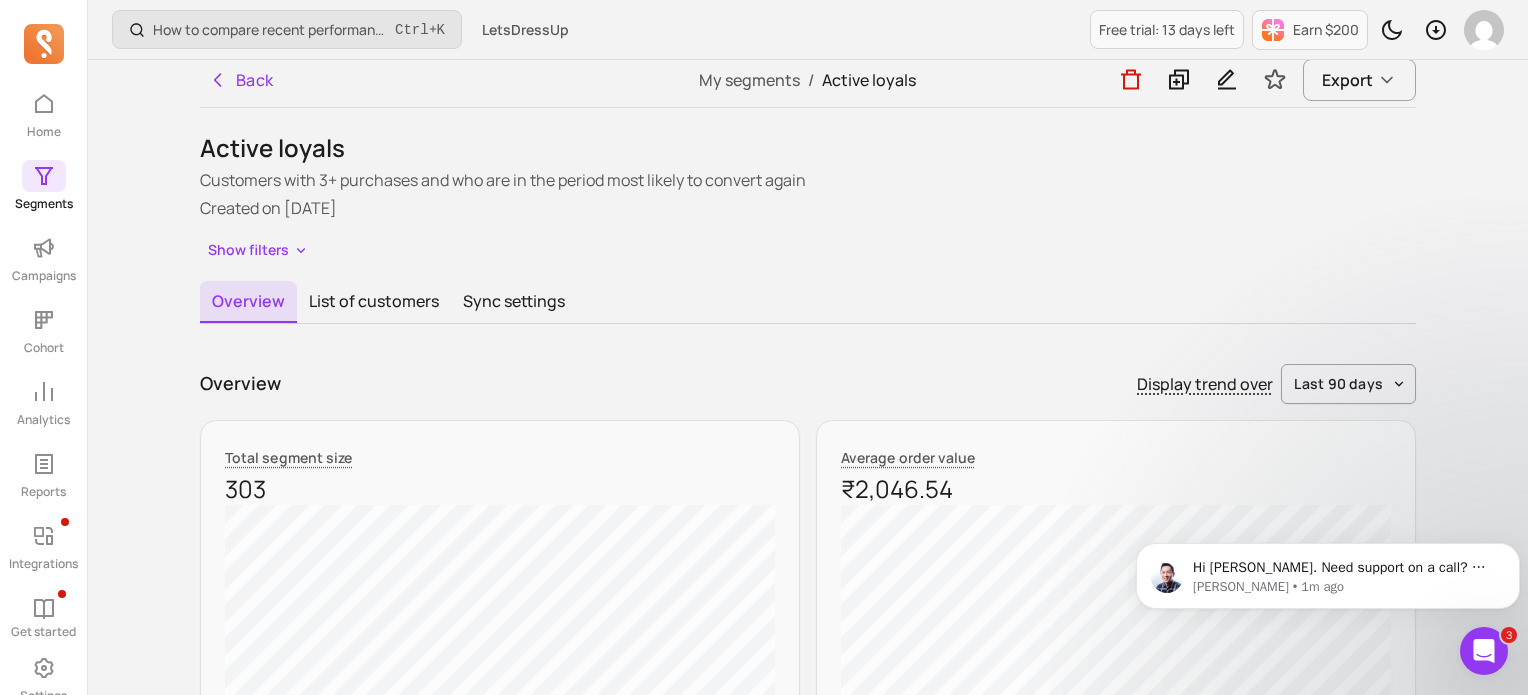 click at bounding box center (44, 176) 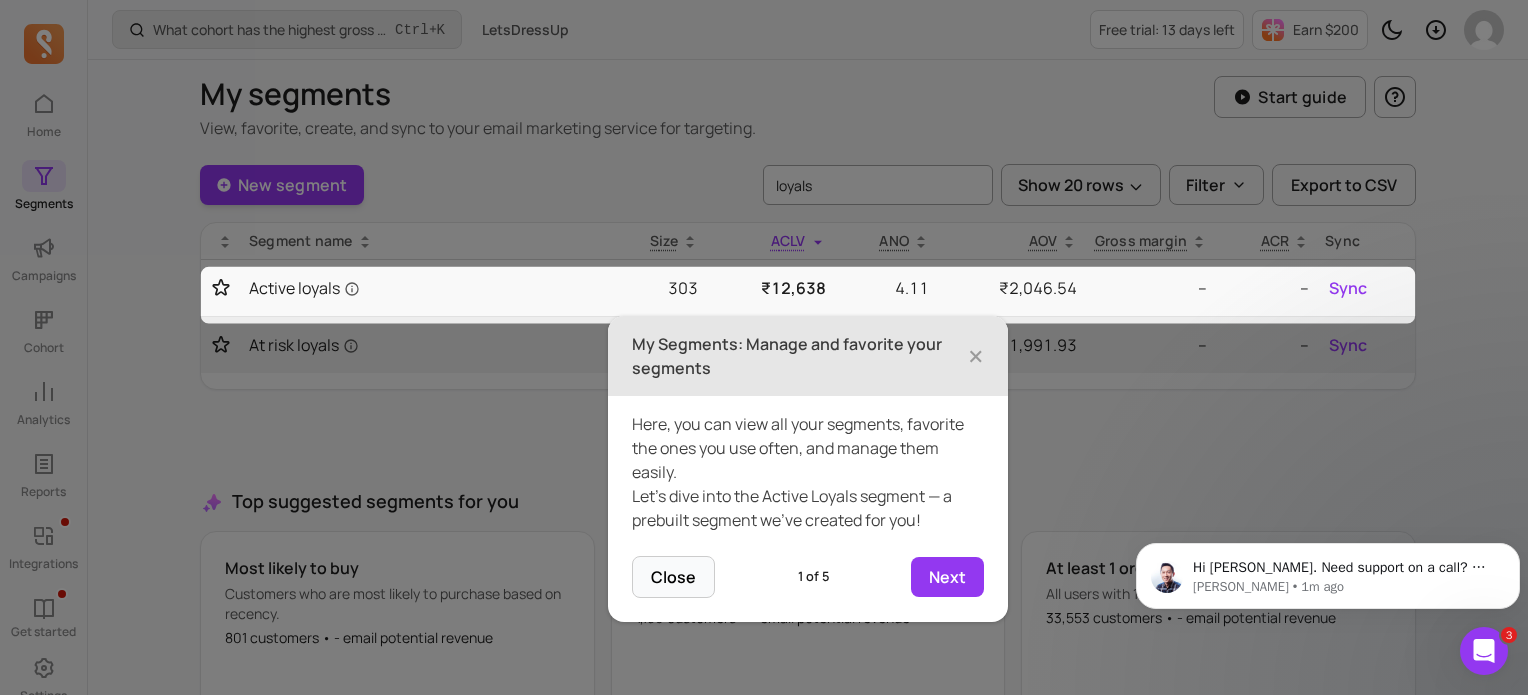 scroll, scrollTop: 0, scrollLeft: 0, axis: both 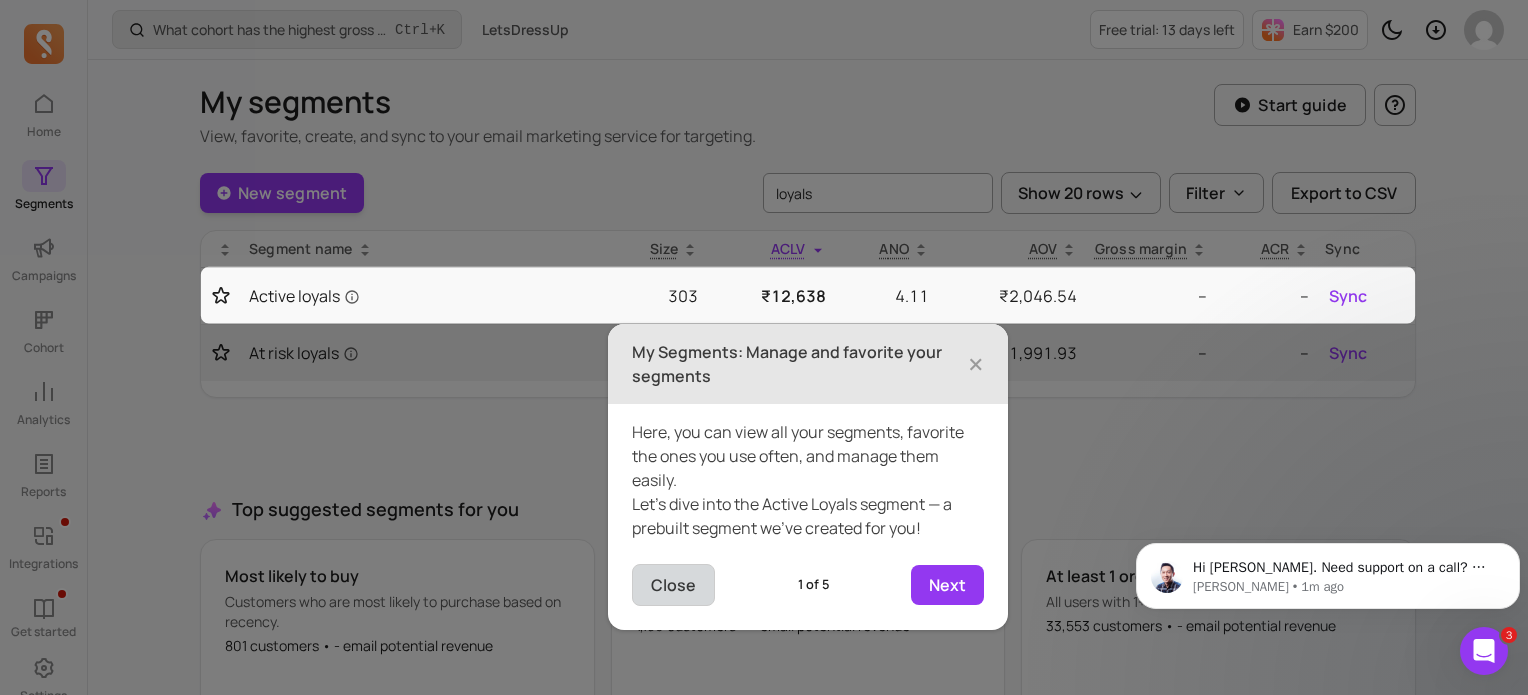 click on "Close" at bounding box center (673, 585) 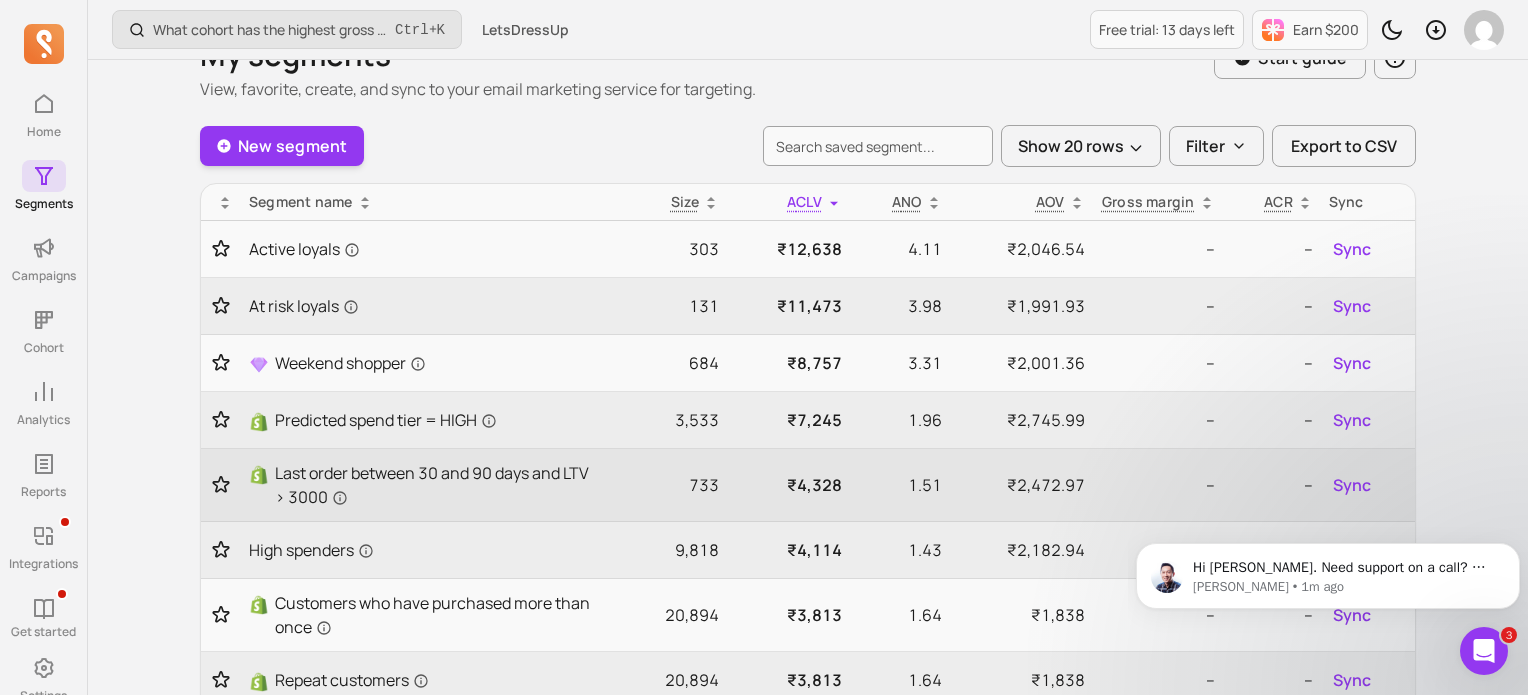 scroll, scrollTop: 48, scrollLeft: 0, axis: vertical 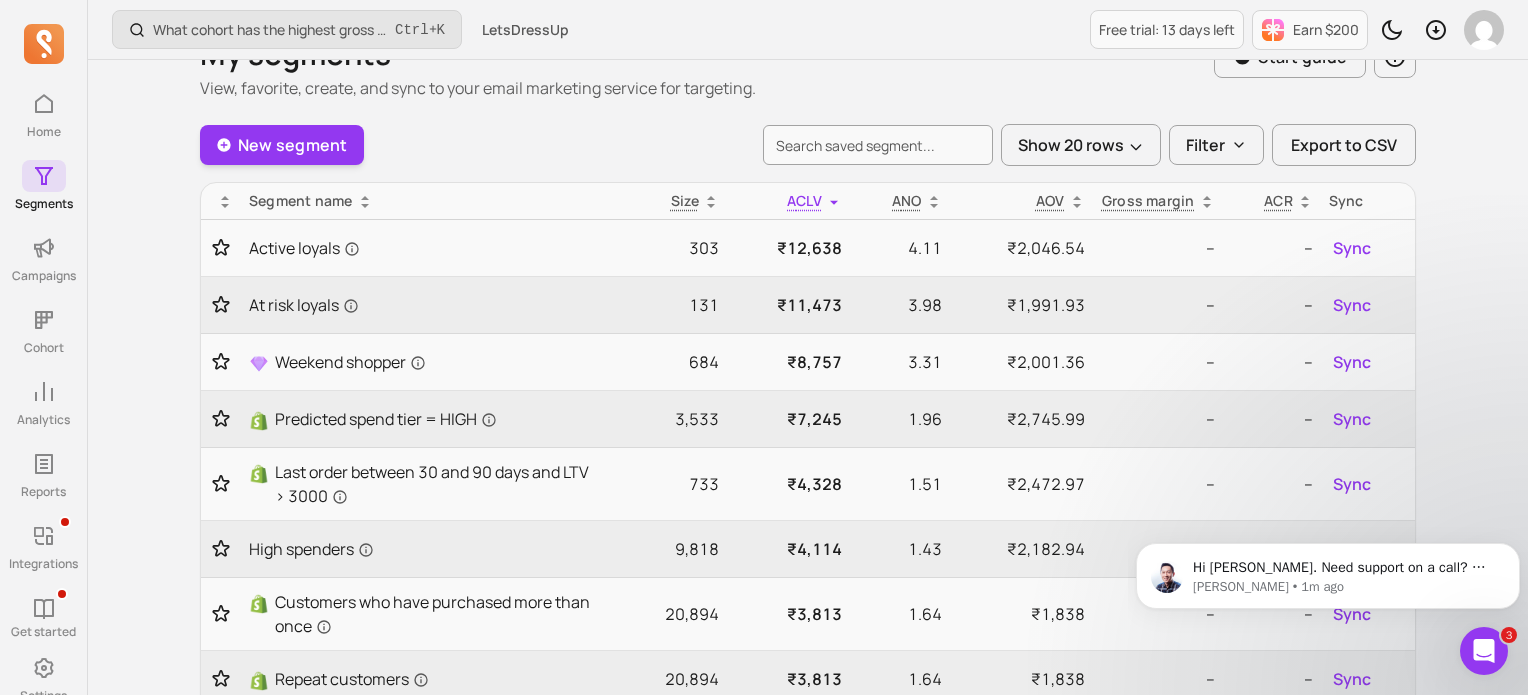 click 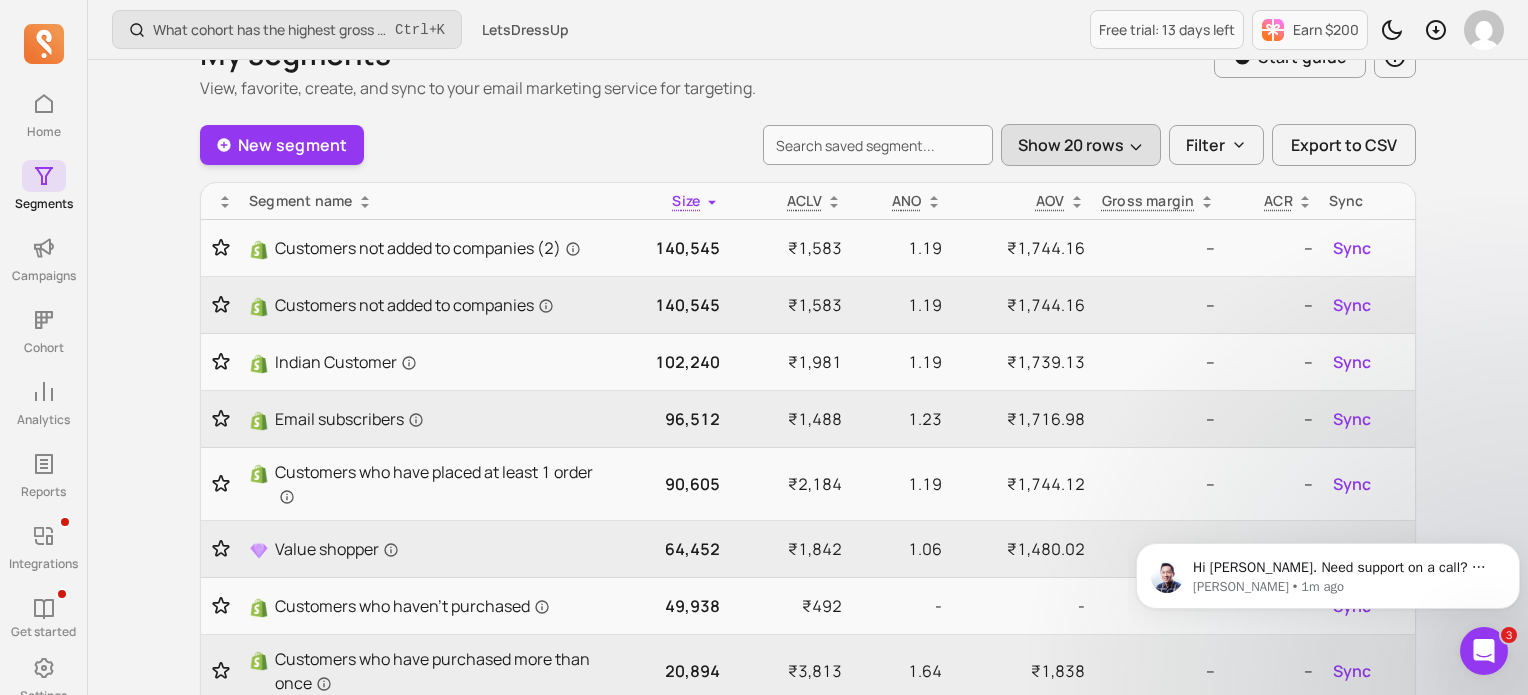 click on "Show 20 rows" at bounding box center (1081, 145) 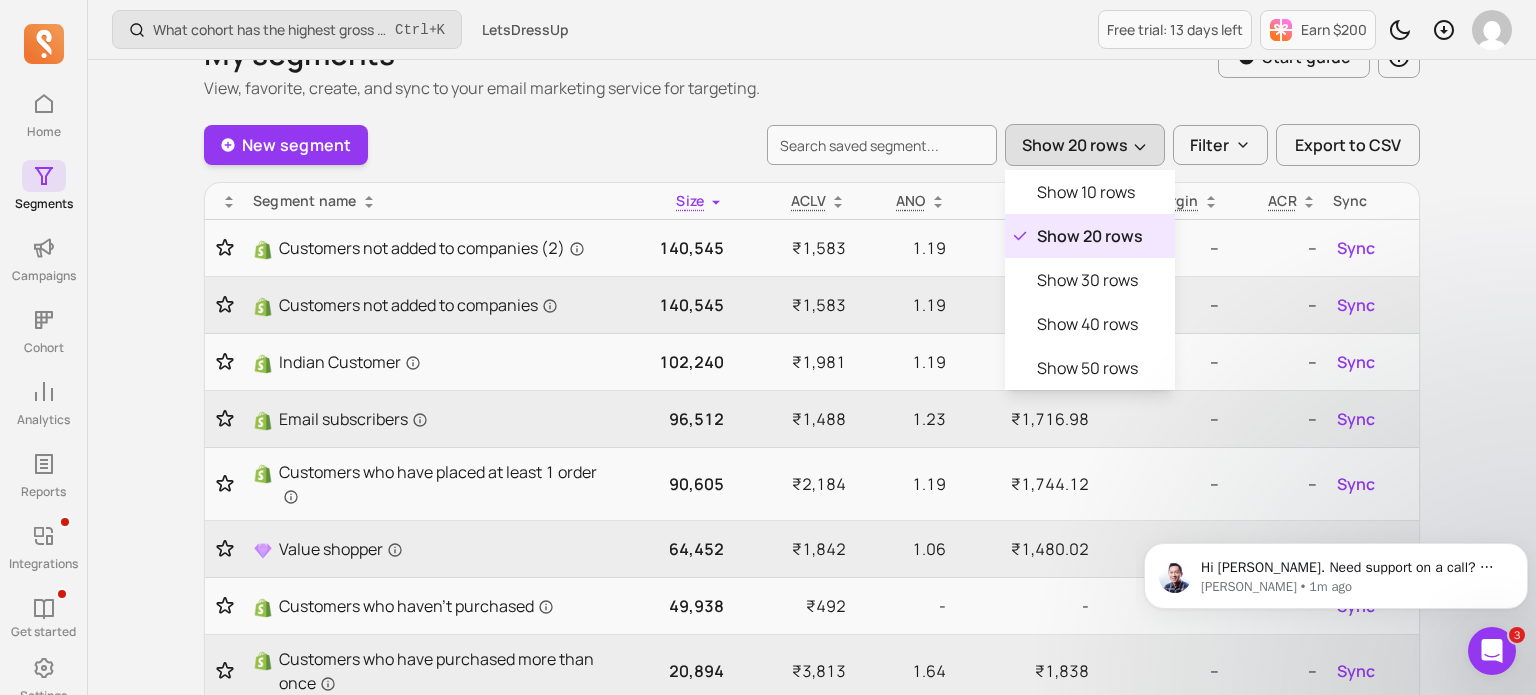 click on "Show 20 rows" at bounding box center (1085, 145) 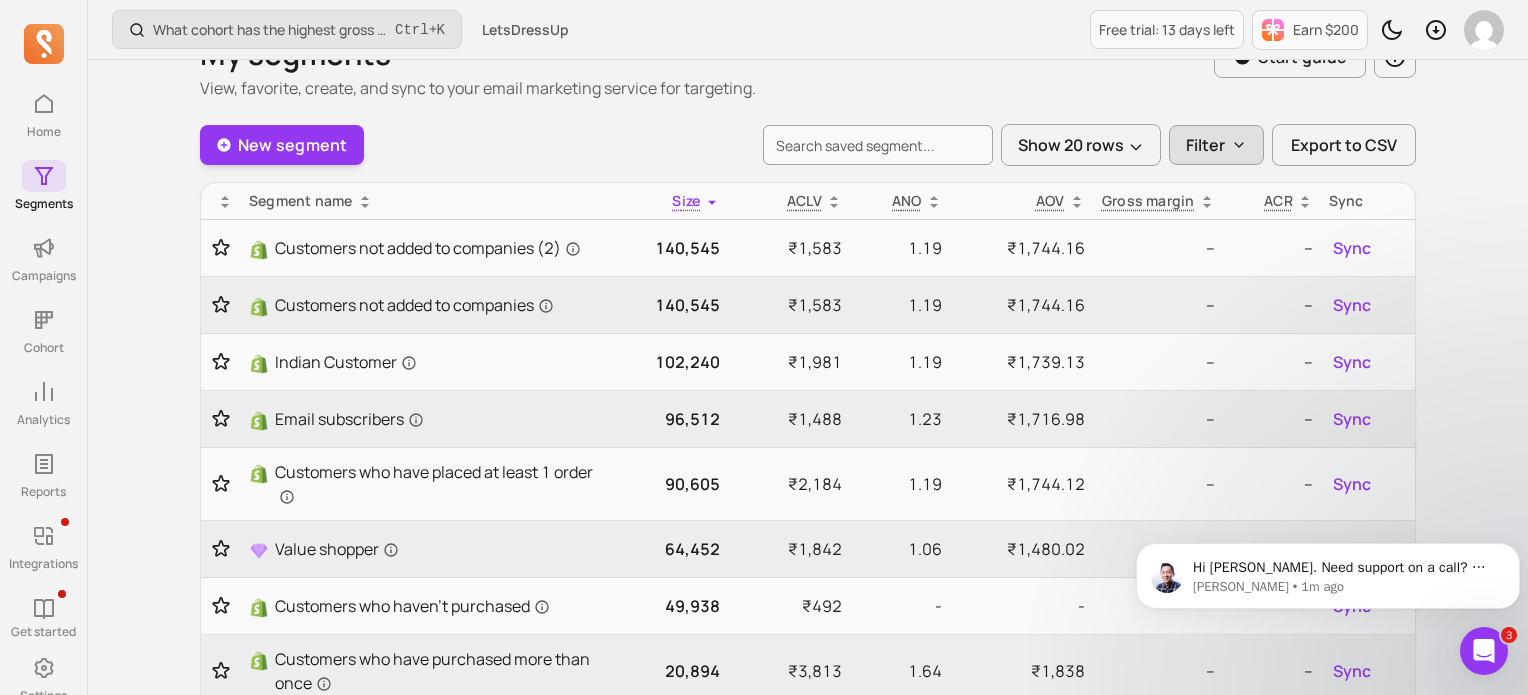 click on "Filter" at bounding box center (1205, 145) 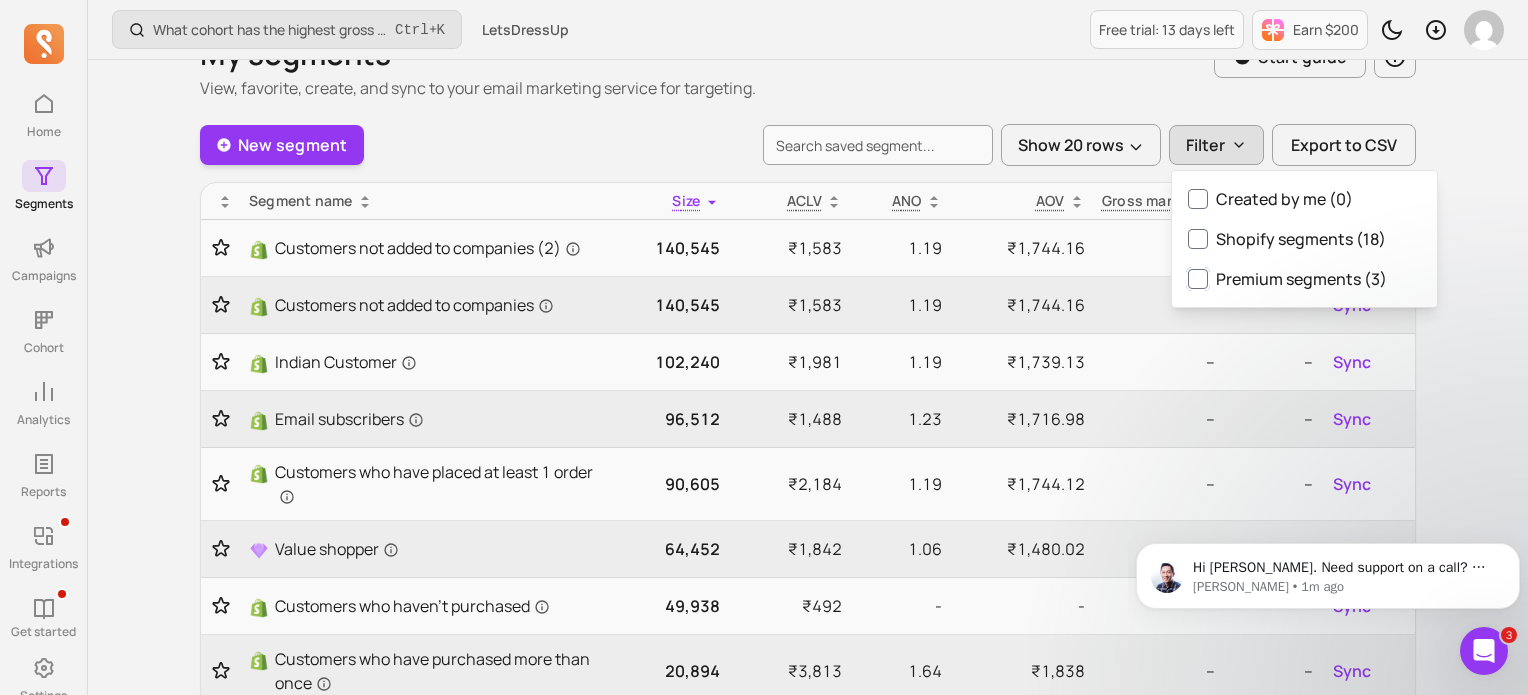 click on "Premium segments   (3)" at bounding box center (1198, 279) 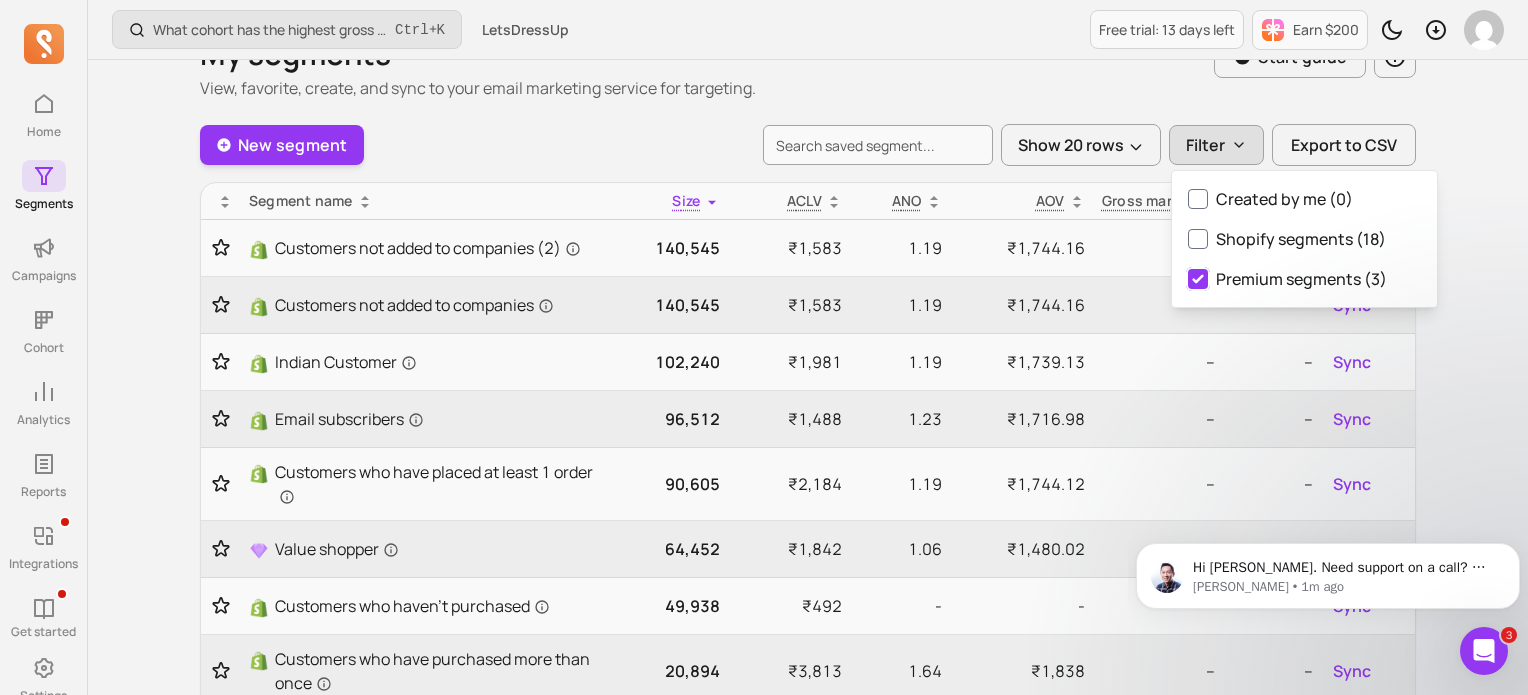checkbox on "true" 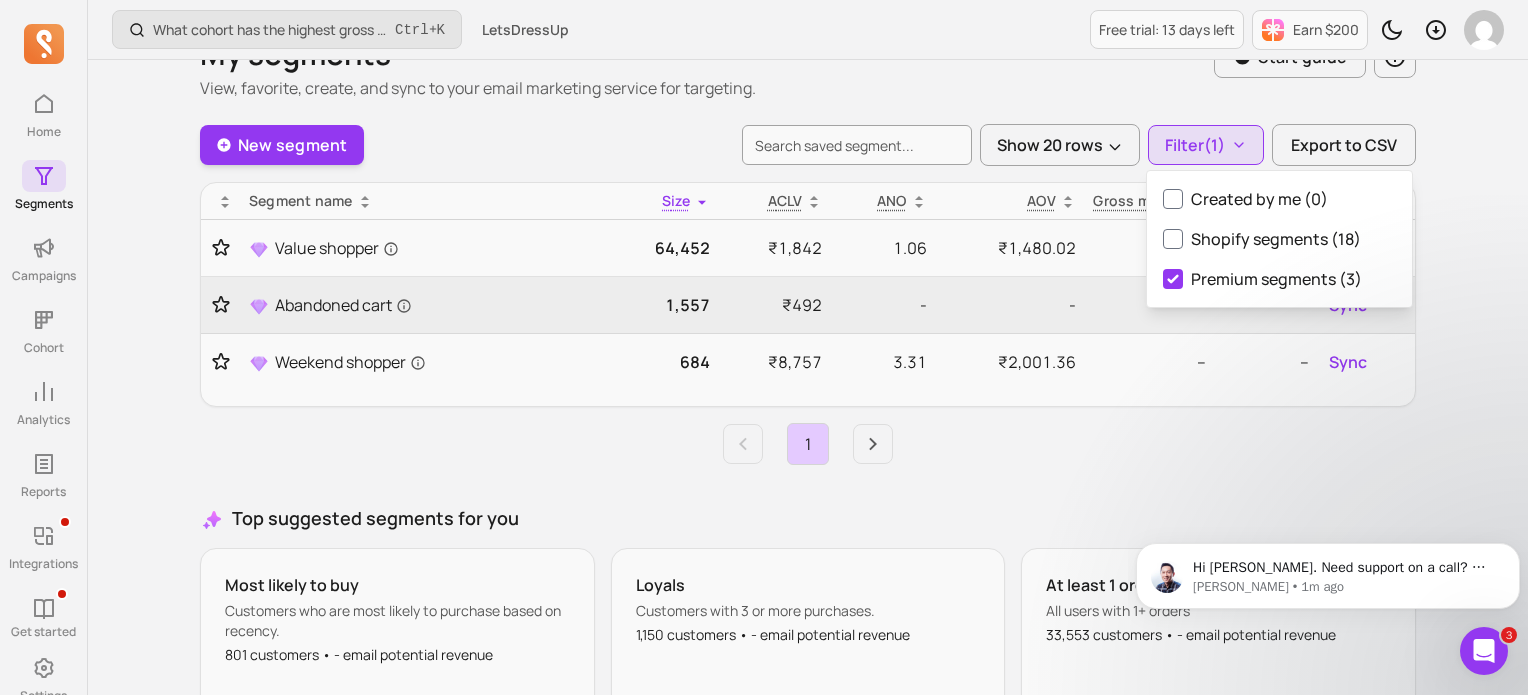 click on "New segment Show 20 rows Filter  (1) Export to CSV     Segment name     Size ACLV     ANO     AOV     Gross margin     ACR     Sync Value shopper 64,452 ₹1,842 1.06 ₹1,480.02 -- -- Sync Abandoned cart 1,557 ₹492 - - -- -- Sync Weekend shopper 684 ₹8,757 3.31 ₹2,001.36 -- -- Sync 1 Top suggested segments for you Most likely to buy Customers who are most likely to purchase based on recency. 801 customers • - email potential revenue Preview Save segment Loyals Customers with 3 or more purchases. 1,150 customers • - email potential revenue Preview Save segment At least 1 order All users with 1+ orders 33,553 customers • - email potential revenue Preview Save segment View more" at bounding box center [808, 452] 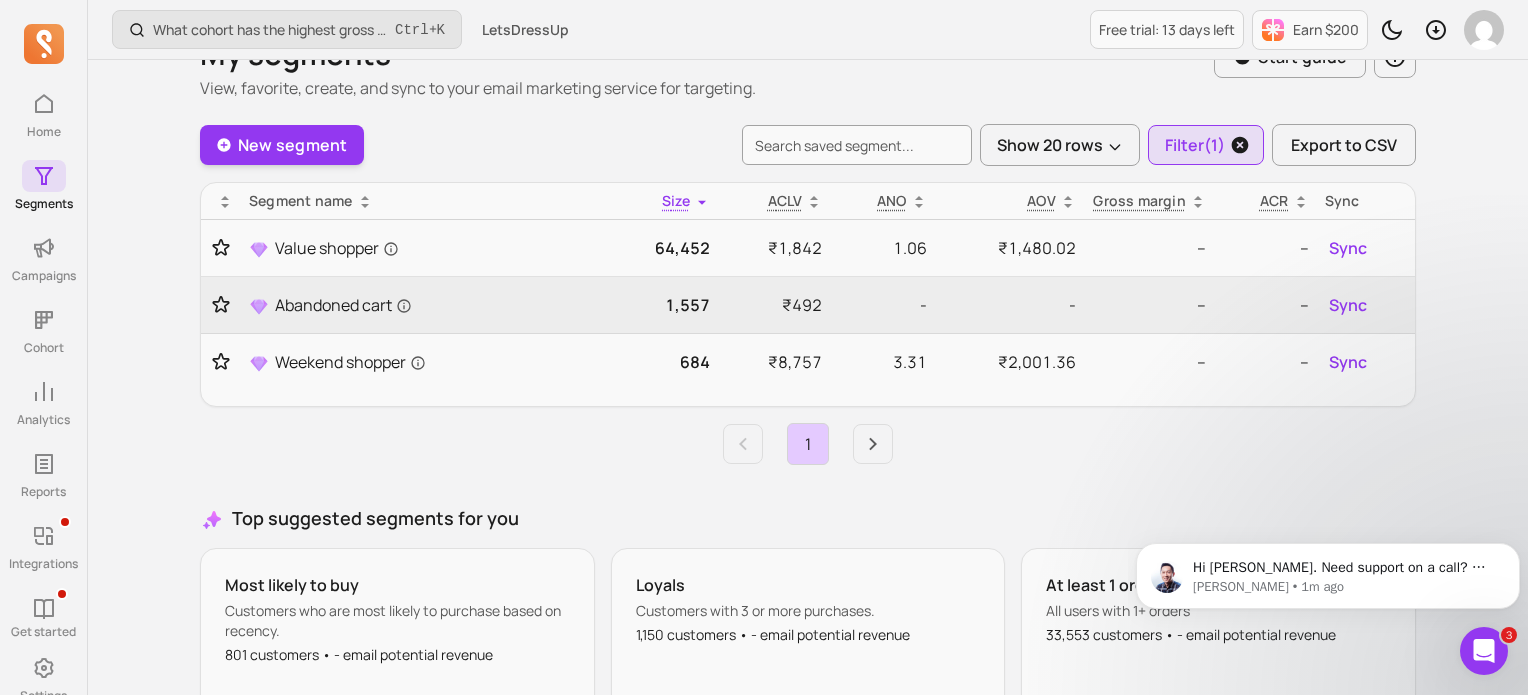 click on "Filter  (1)" at bounding box center (1195, 145) 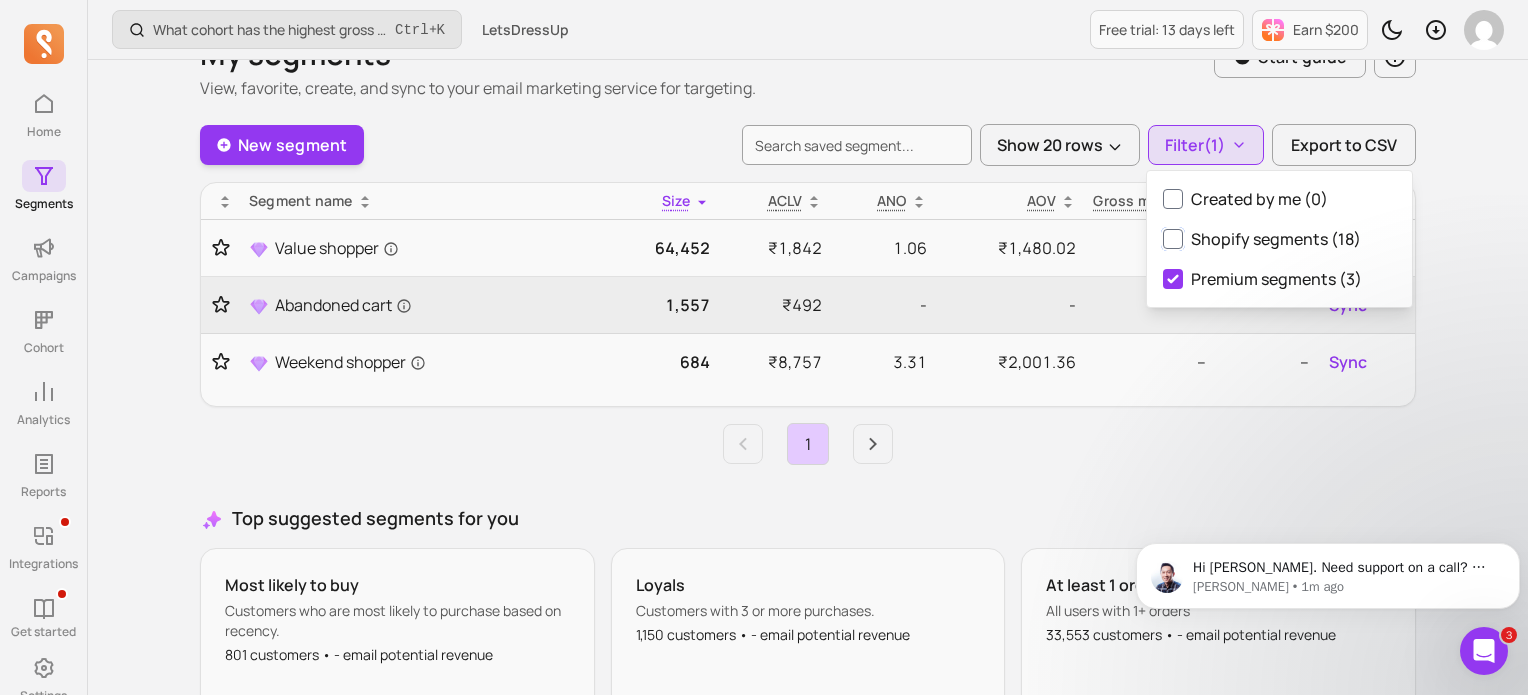 click on "Shopify segments   (18)" at bounding box center (1173, 239) 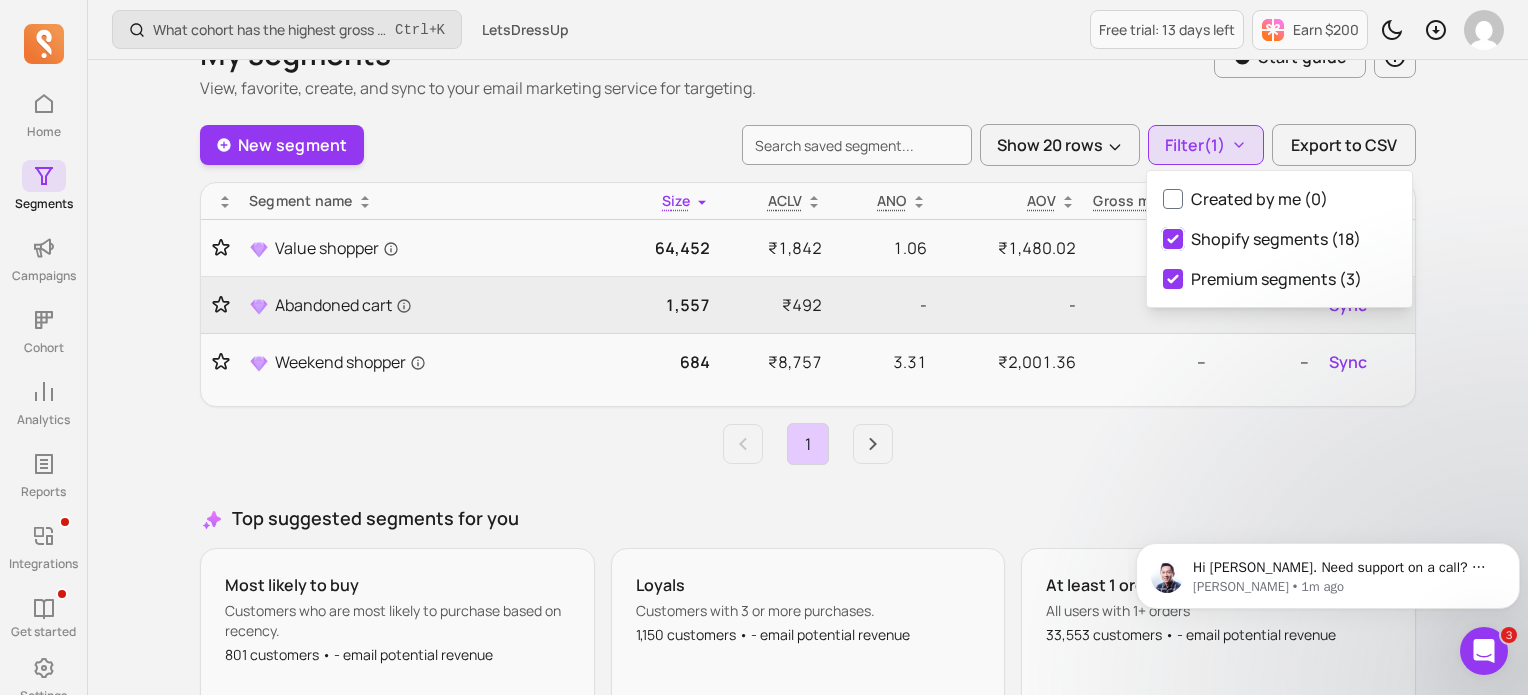 checkbox on "true" 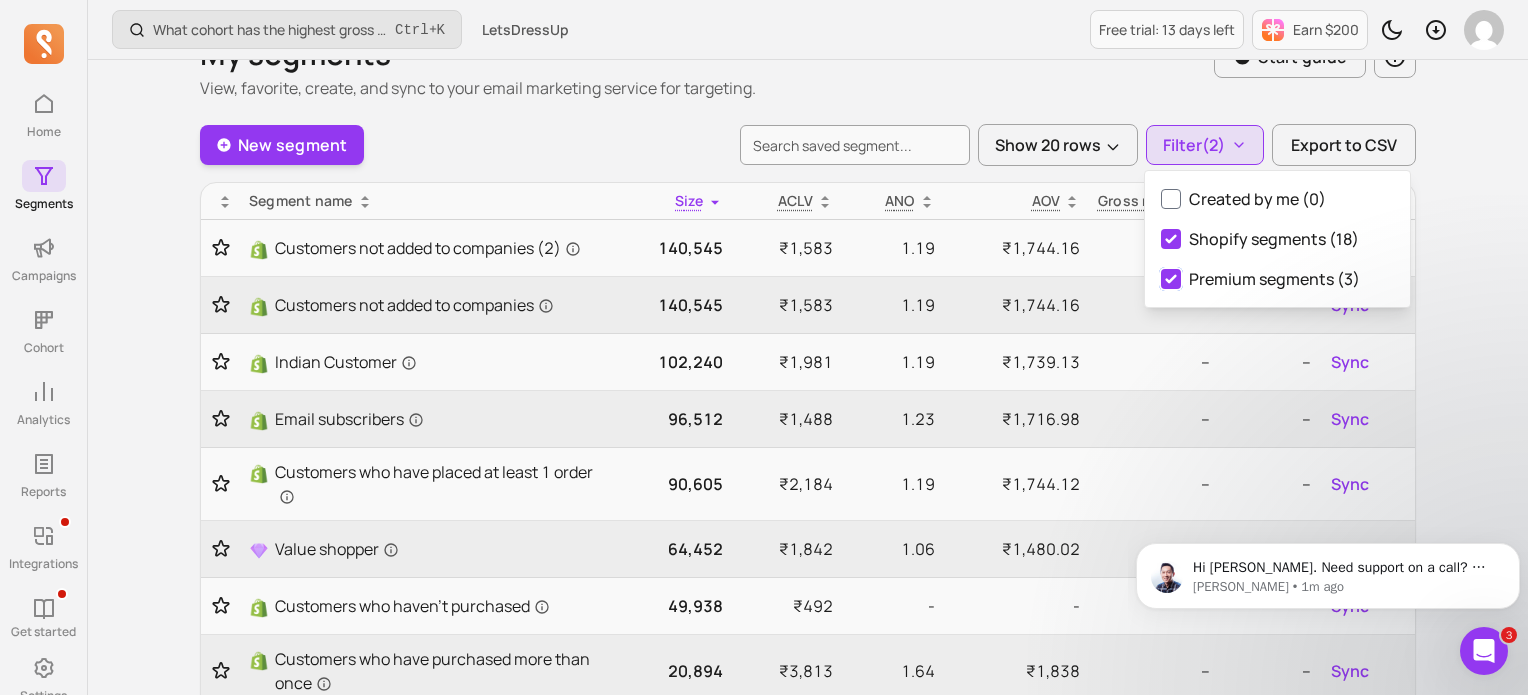 click on "Premium segments   (3)" at bounding box center (1171, 279) 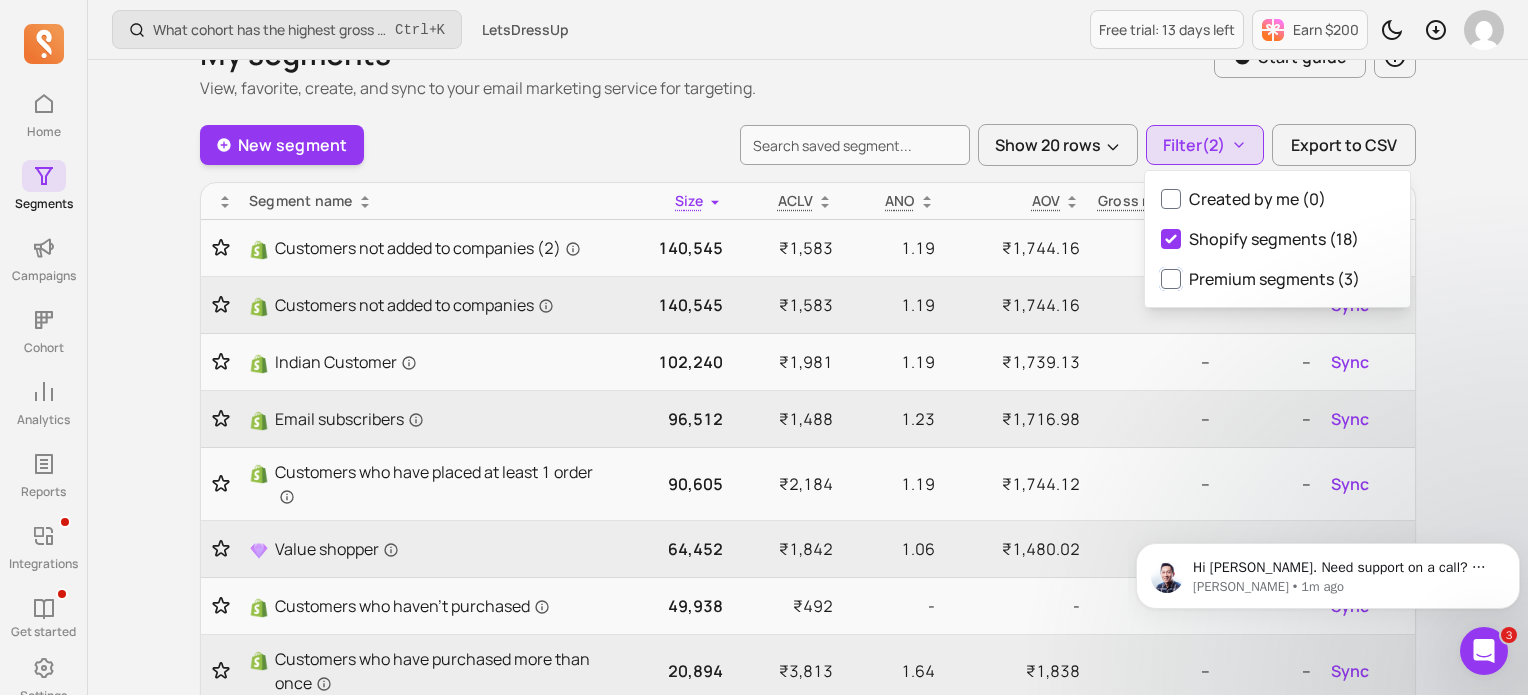 checkbox on "false" 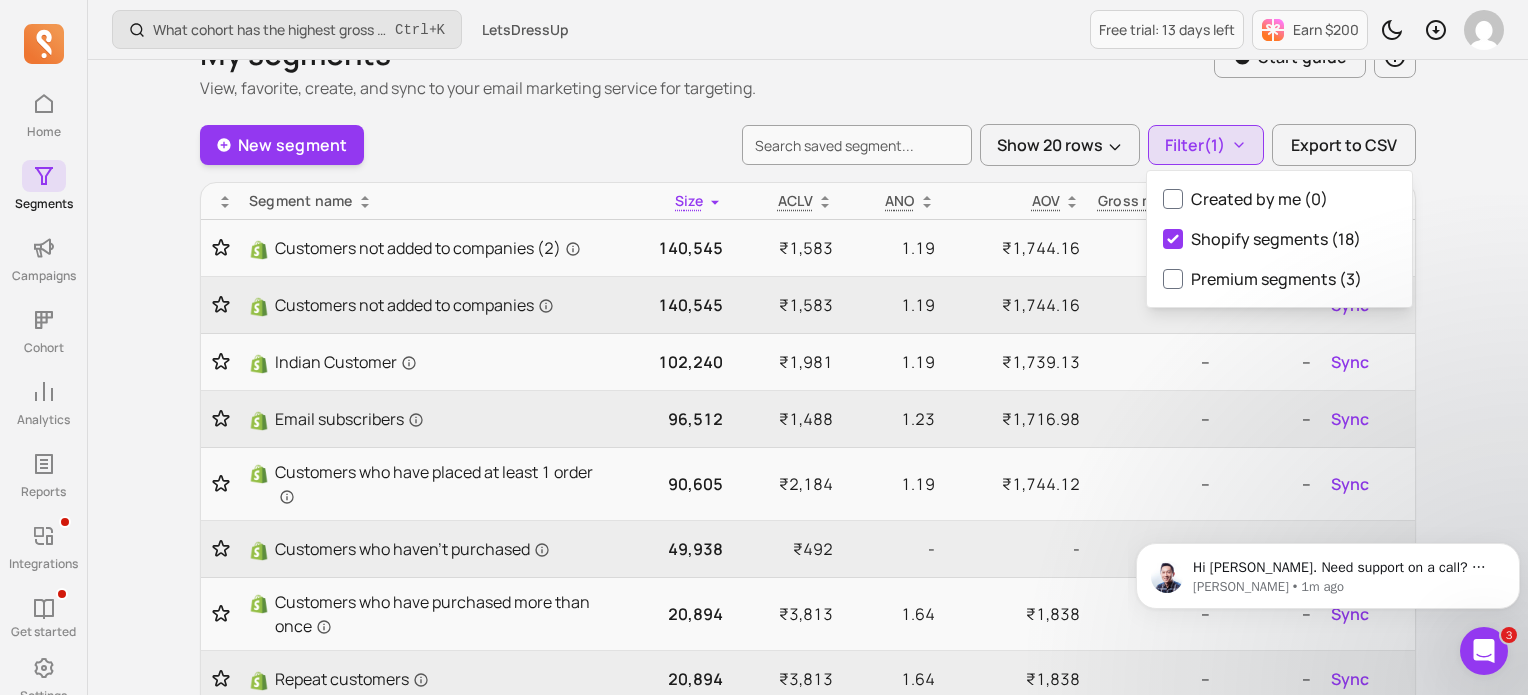 click on "What cohort has the highest gross revenue over time? Ctrl  +  K LetsDressUp   Free trial: 13 days left Earn $200 My segments View, favorite, create, and sync to your email marketing service for targeting.  Start guide New segment Show 20 rows Filter  (1) Export to CSV     Segment name     Size ACLV     ANO     AOV     Gross margin     ACR     Sync Customers not added to companies (2) 140,545 ₹1,583 1.19 ₹1,744.16 -- -- Sync Customers not added to companies 140,545 ₹1,583 1.19 ₹1,744.16 -- -- Sync Indian Customer 102,240 ₹1,981 1.19 ₹1,739.13 -- -- Sync Email subscribers 96,512 ₹1,488 1.23 ₹1,716.98 -- -- Sync Customers who have placed at least 1 order 90,605 ₹2,184 1.19 ₹1,744.12 -- -- Sync Customers who haven't purchased 49,938 ₹492 - - -- -- Sync Customers who have purchased more than once 20,894 ₹3,813 1.64 ₹1,838 -- -- Sync Repeat customers 20,894 ₹3,813 1.64 ₹1,838 -- -- Sync No or orders is more than 1 20,894 ₹3,813 1.64 ₹1,838 -- -- Sync 9,996 ₹1,718 1.04 ₹1,469.16" at bounding box center (808, 887) 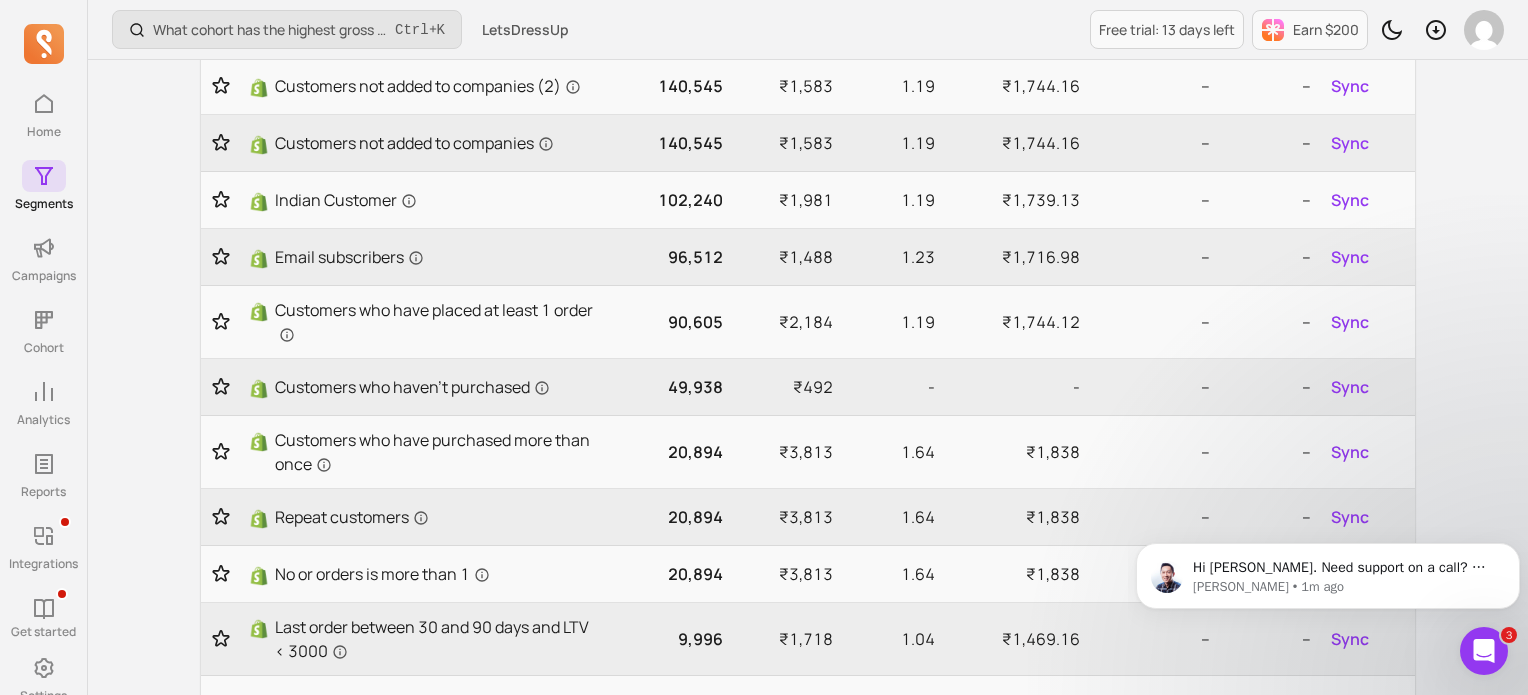 scroll, scrollTop: 0, scrollLeft: 0, axis: both 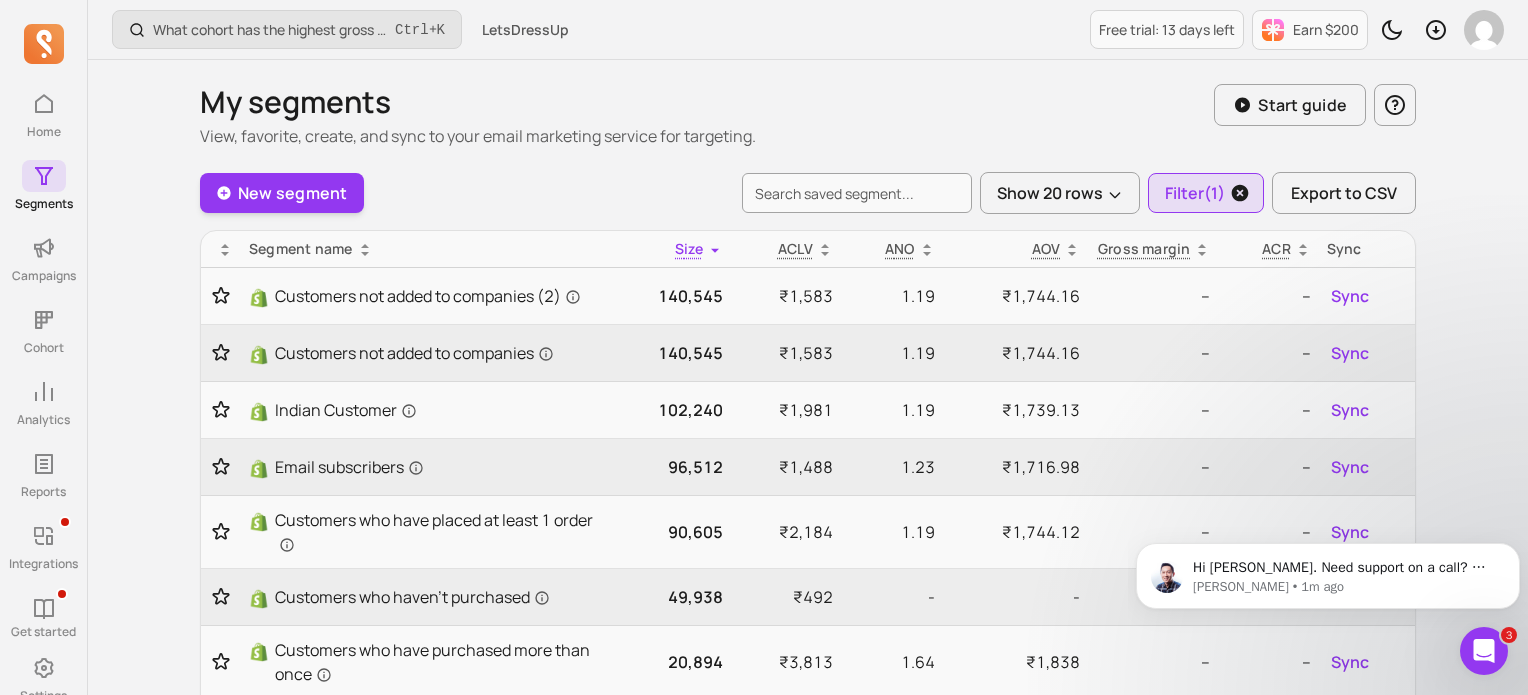 click on "Filter  (1)" at bounding box center [1195, 193] 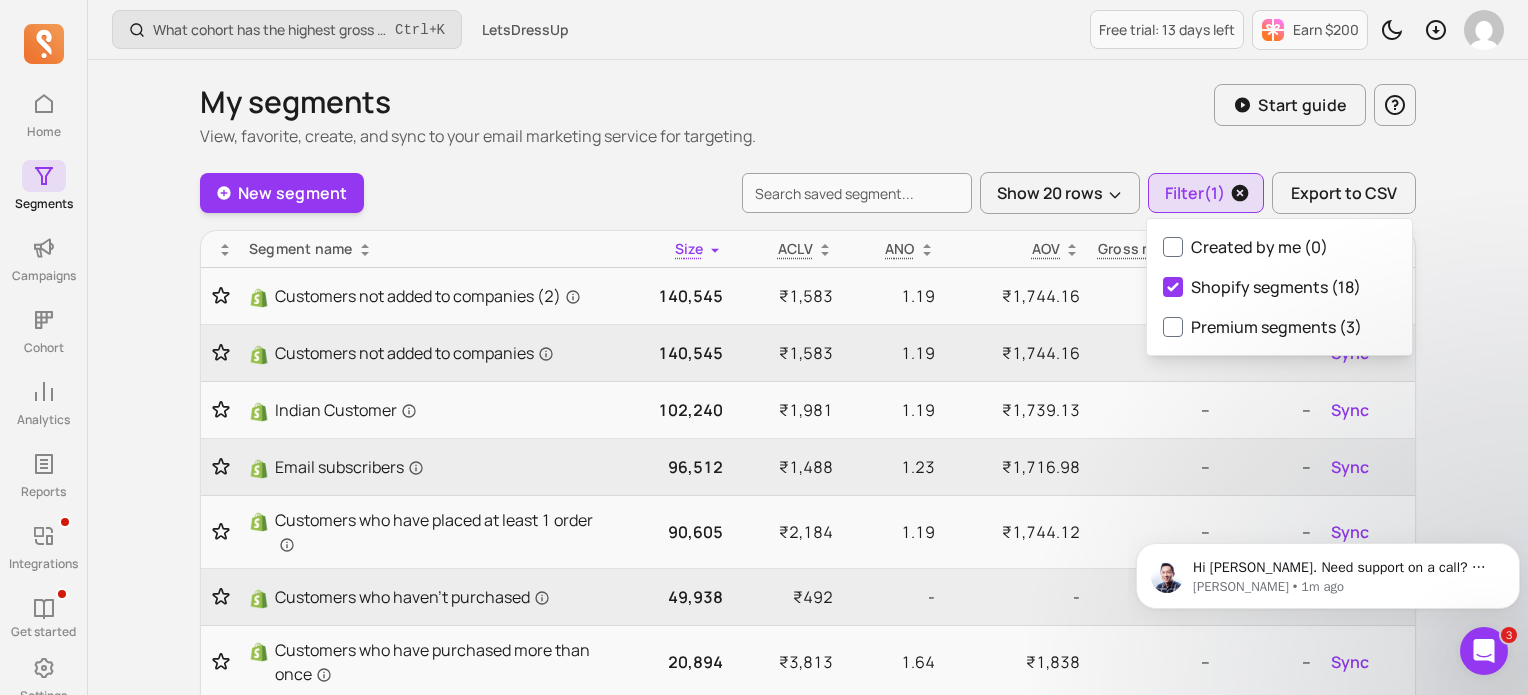 click 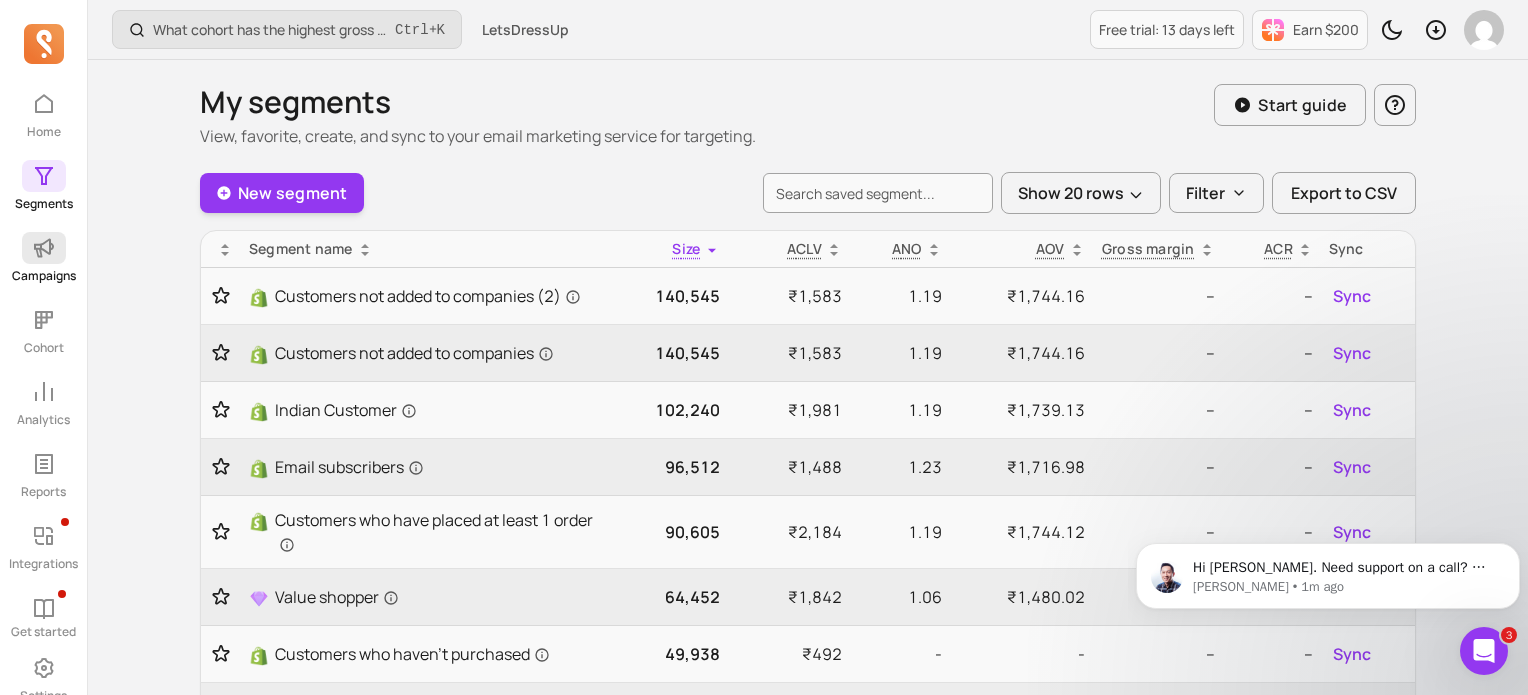click on "Campaigns" at bounding box center [44, 276] 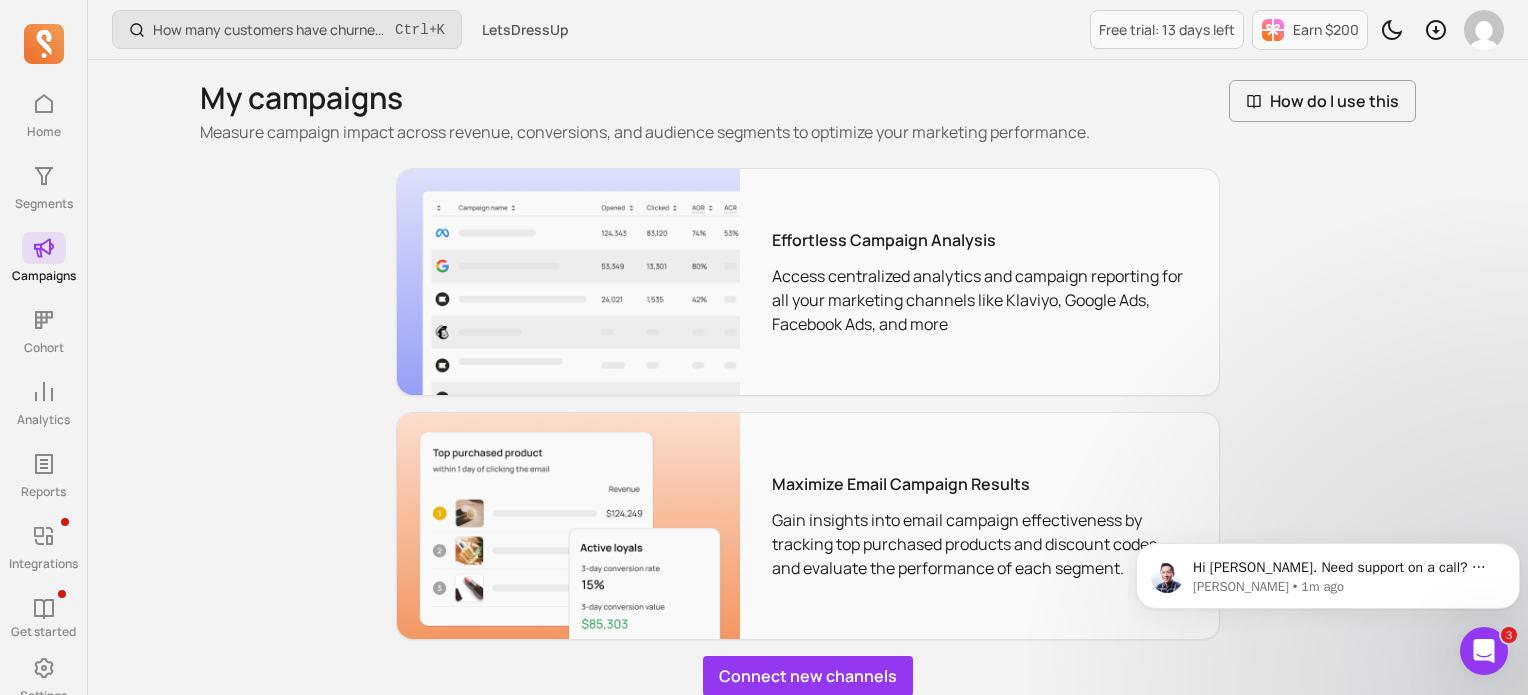 scroll, scrollTop: 0, scrollLeft: 0, axis: both 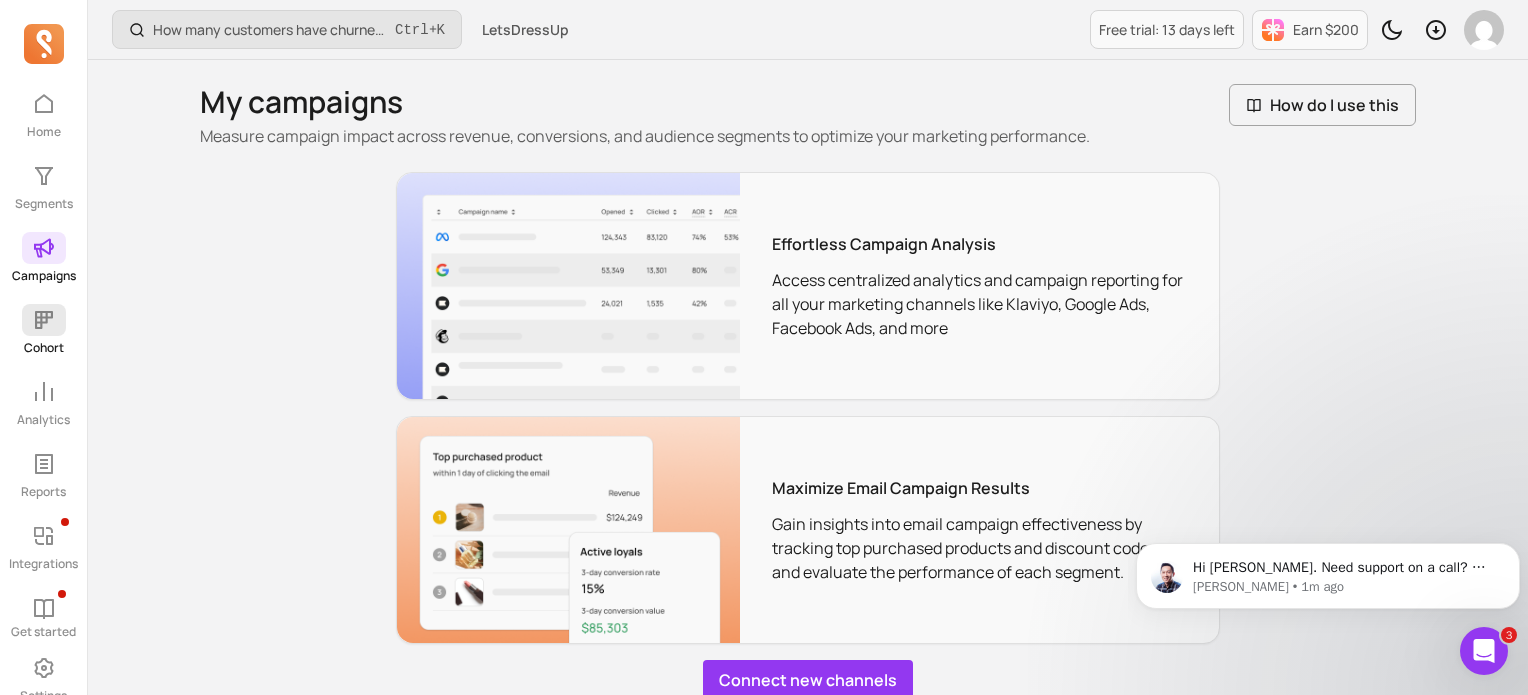click 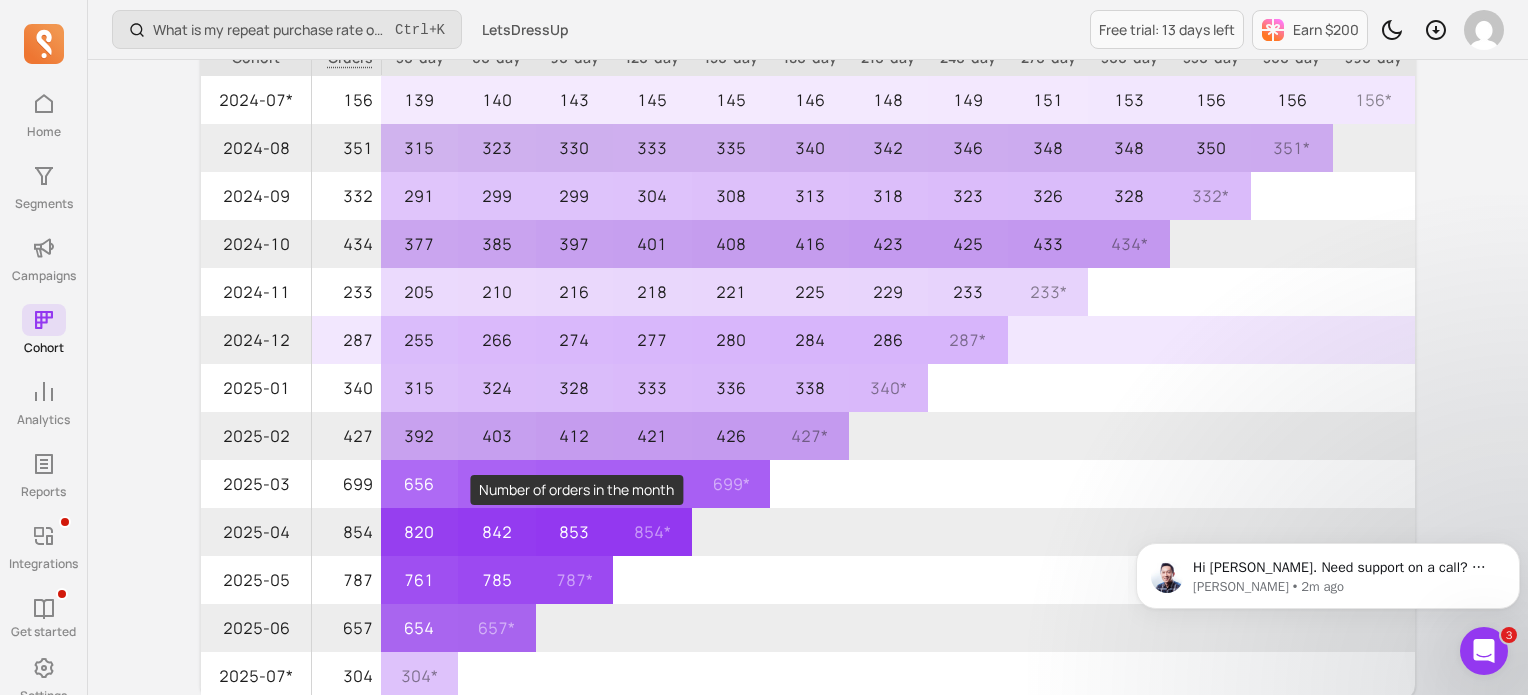 scroll, scrollTop: 446, scrollLeft: 0, axis: vertical 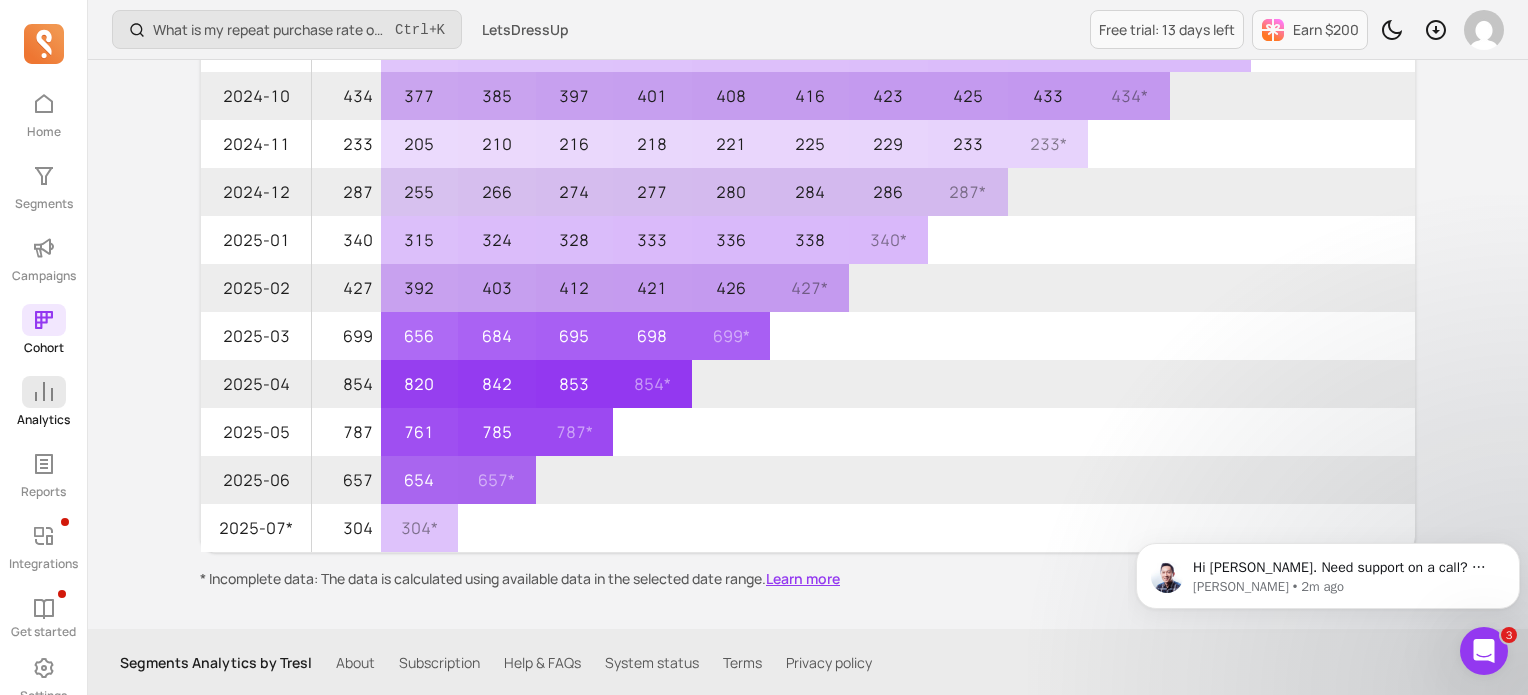 click 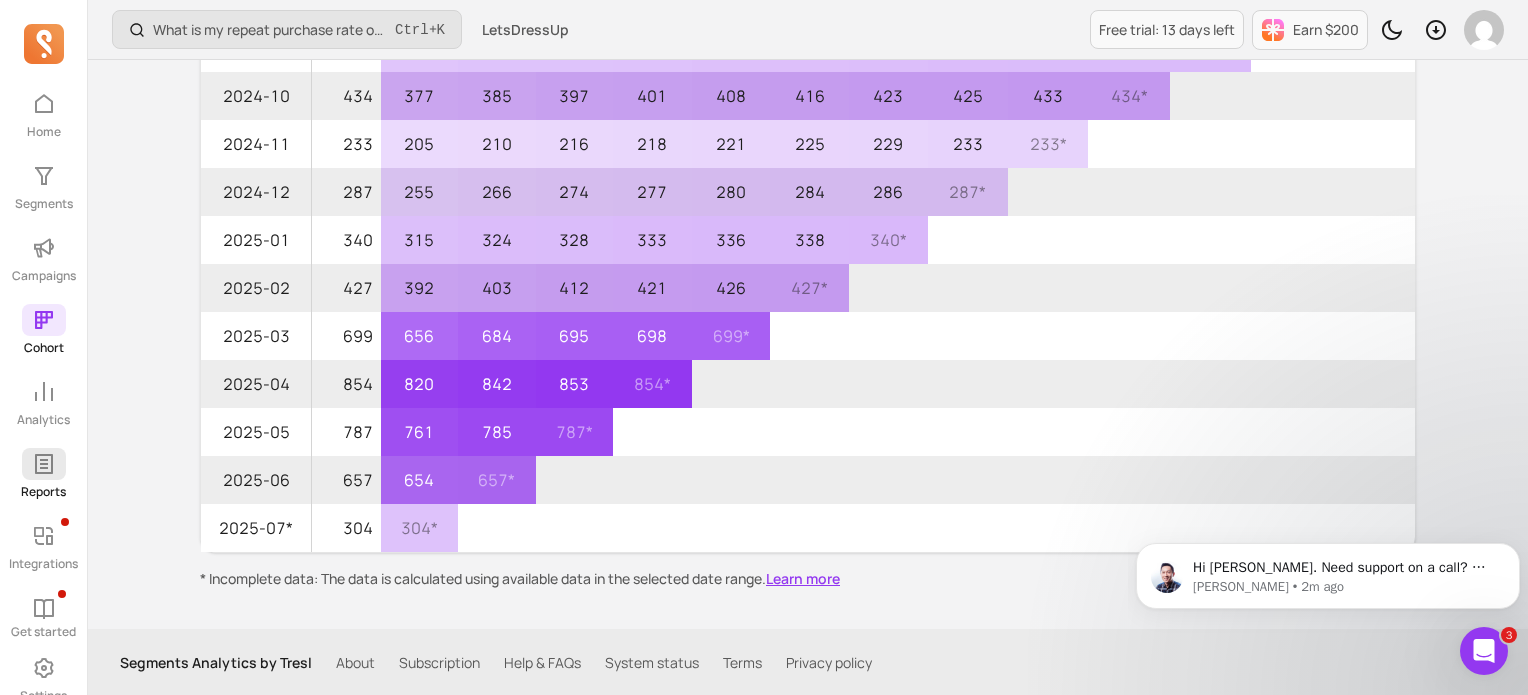 click at bounding box center [44, 464] 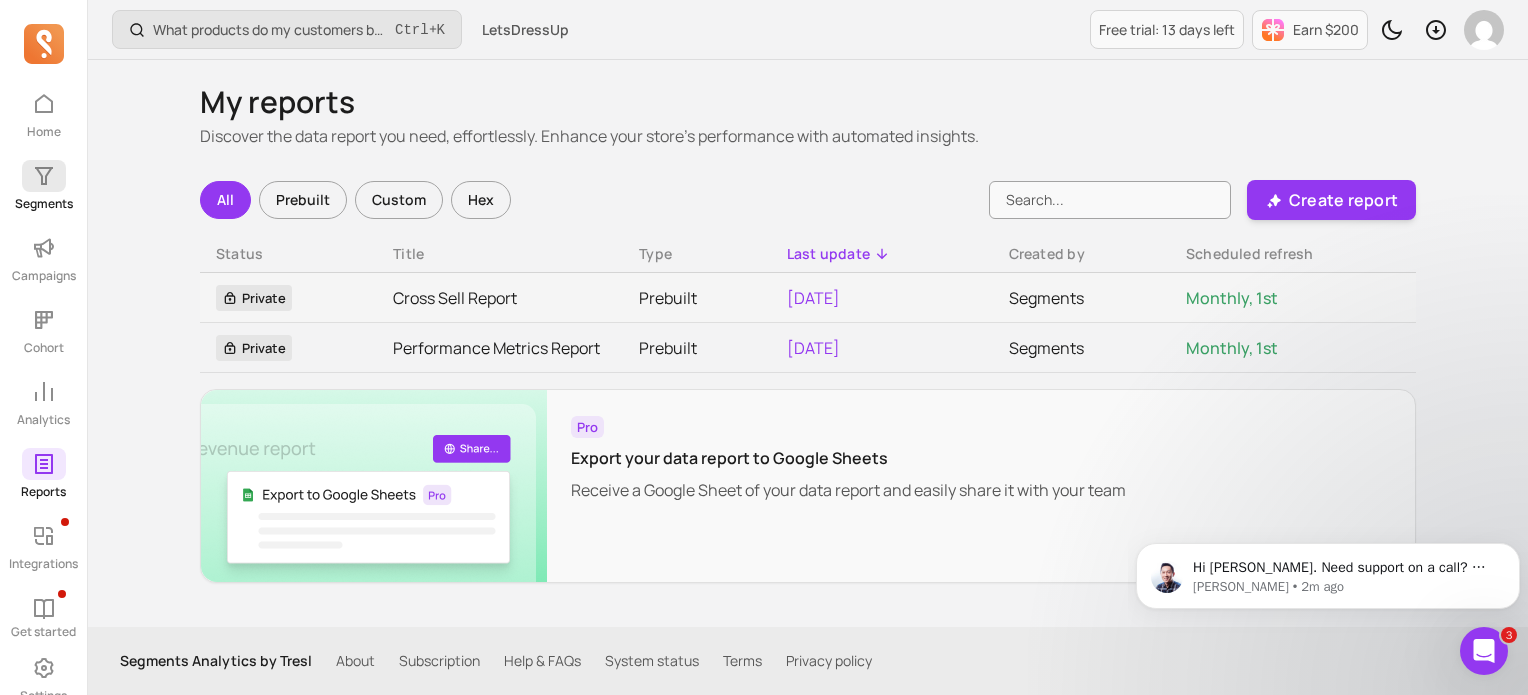click at bounding box center [44, 176] 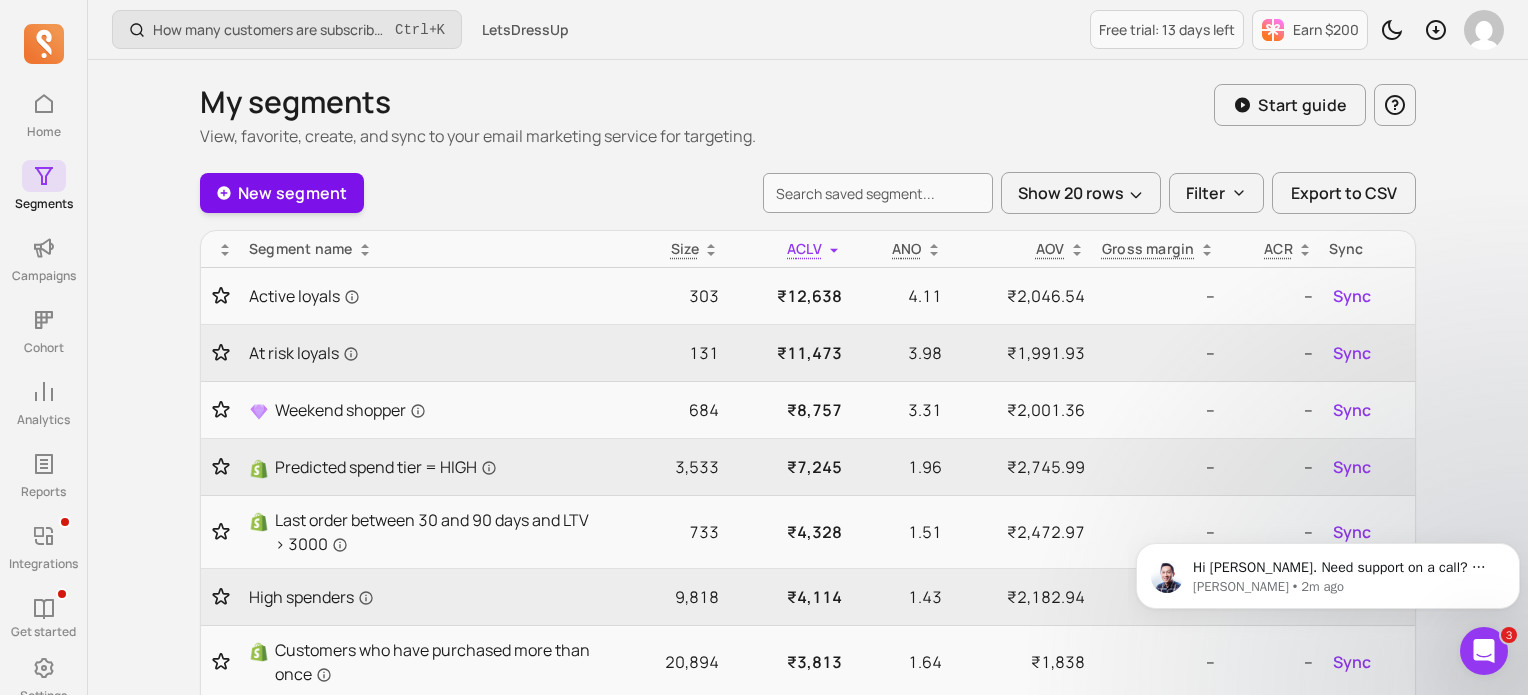 click on "New segment" at bounding box center (282, 193) 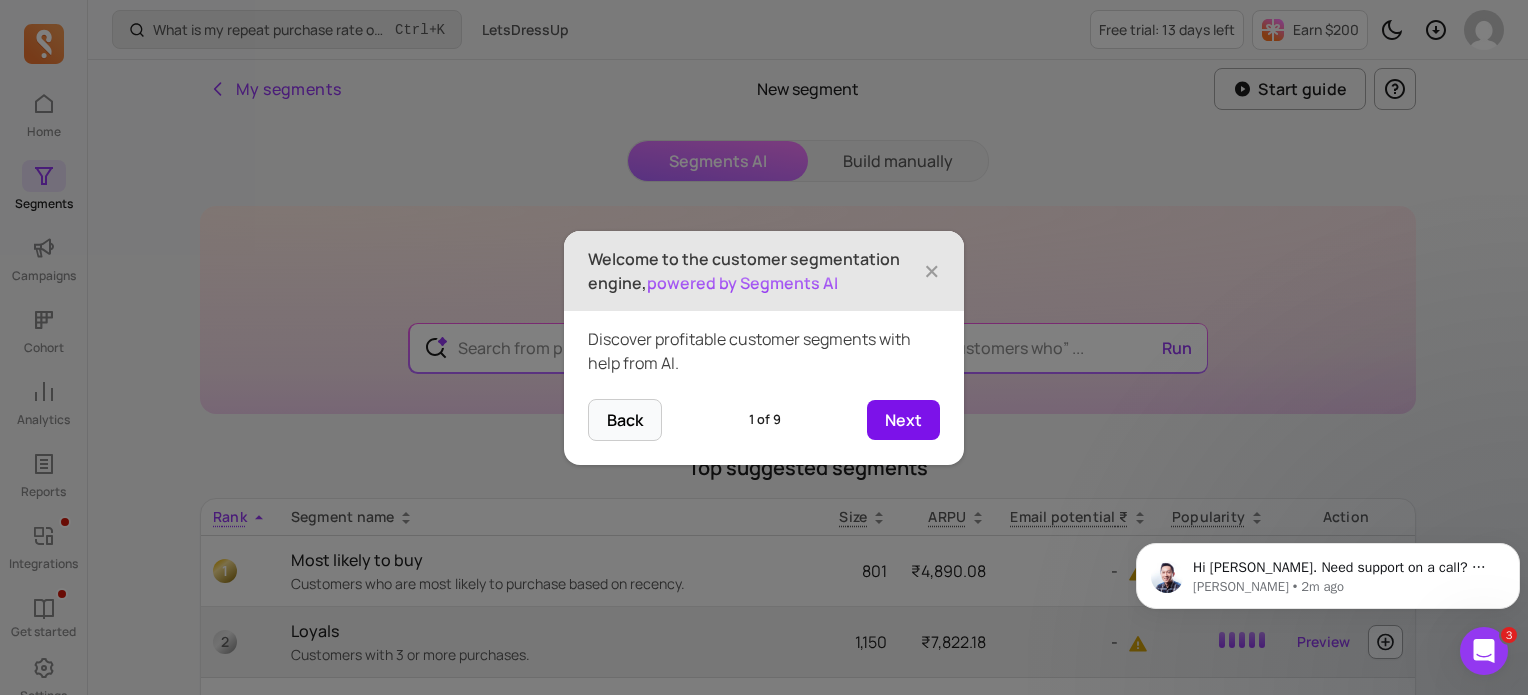 click on "Next" at bounding box center (903, 420) 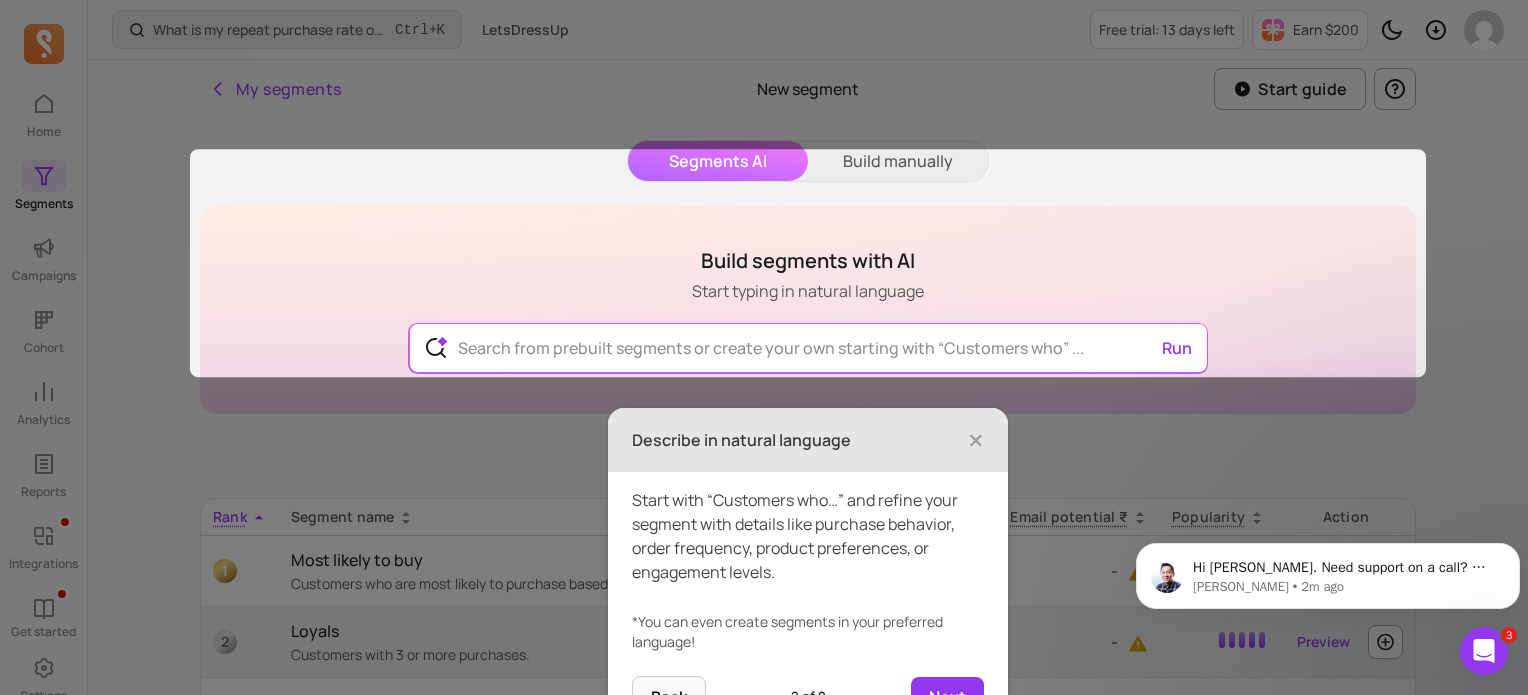 scroll, scrollTop: 56, scrollLeft: 0, axis: vertical 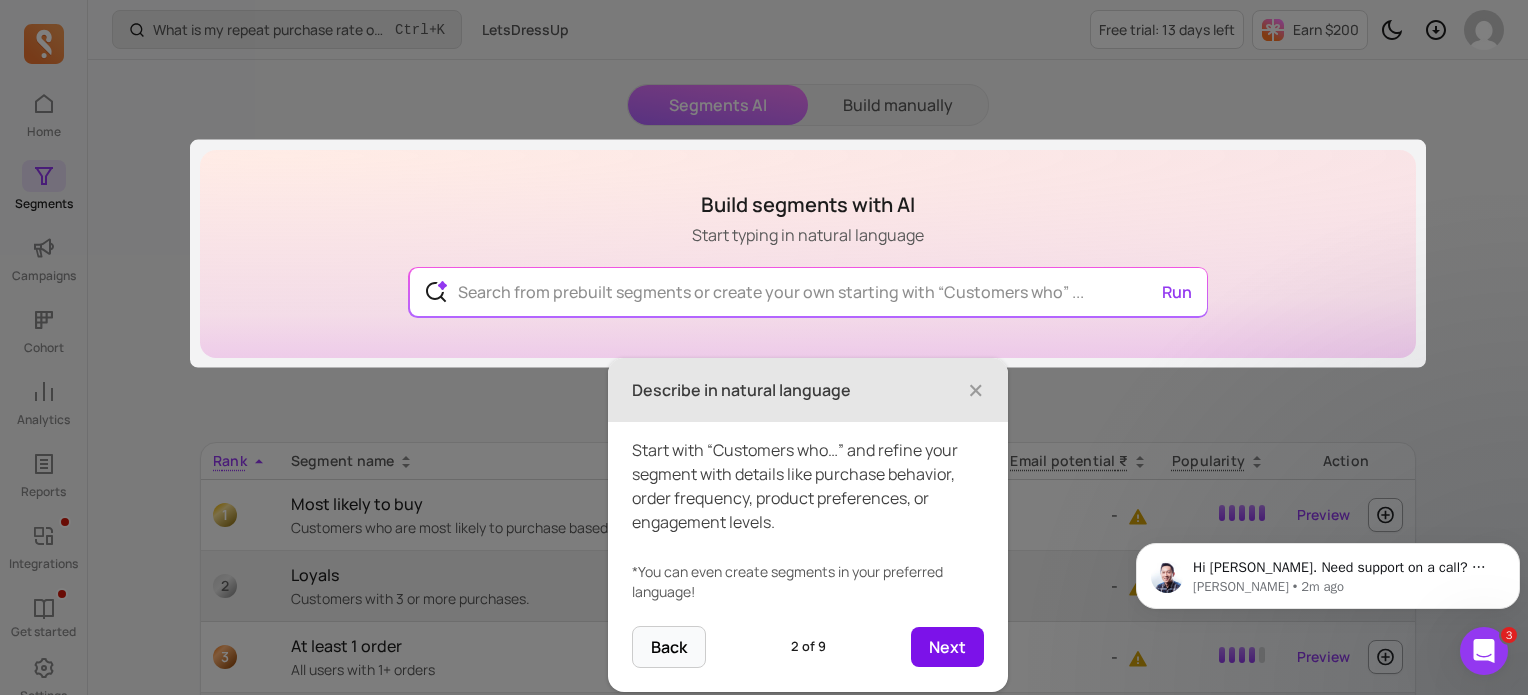 click on "Next" at bounding box center (947, 647) 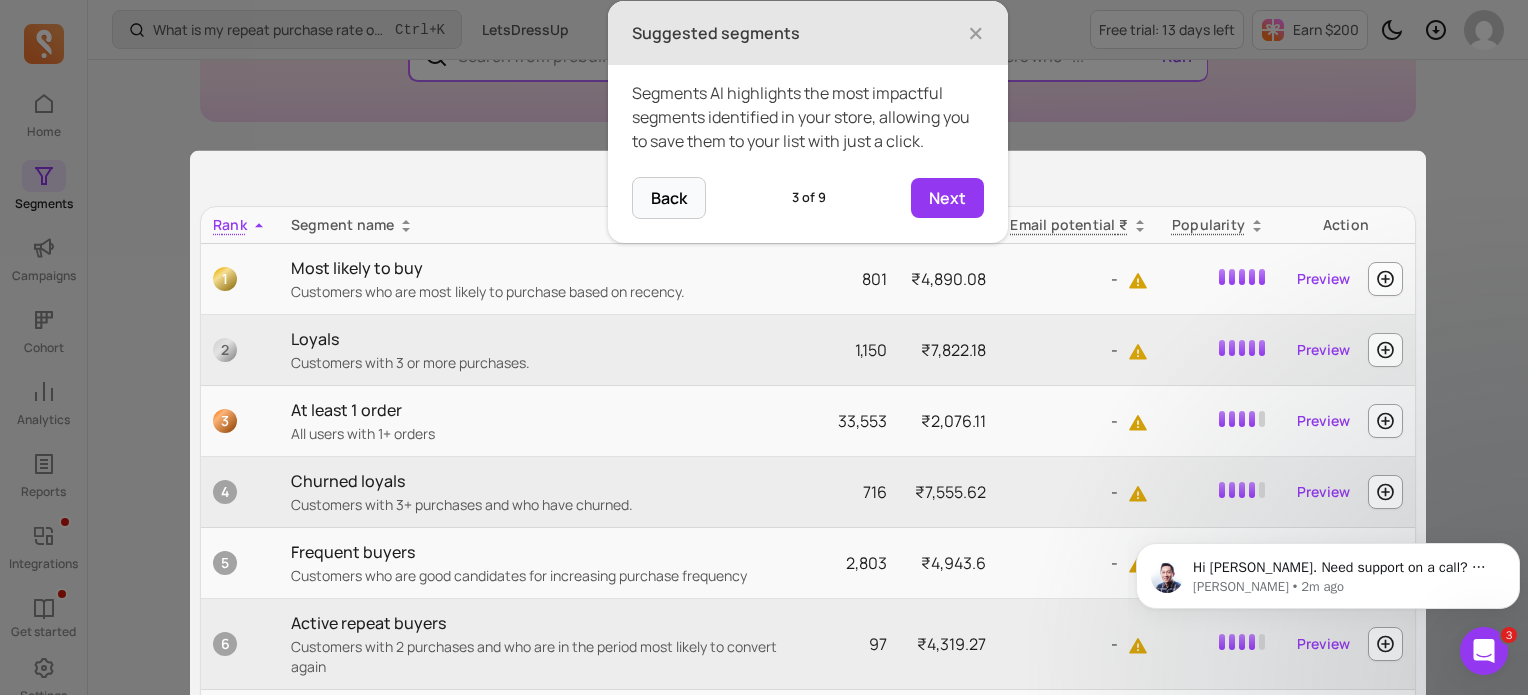 scroll, scrollTop: 304, scrollLeft: 0, axis: vertical 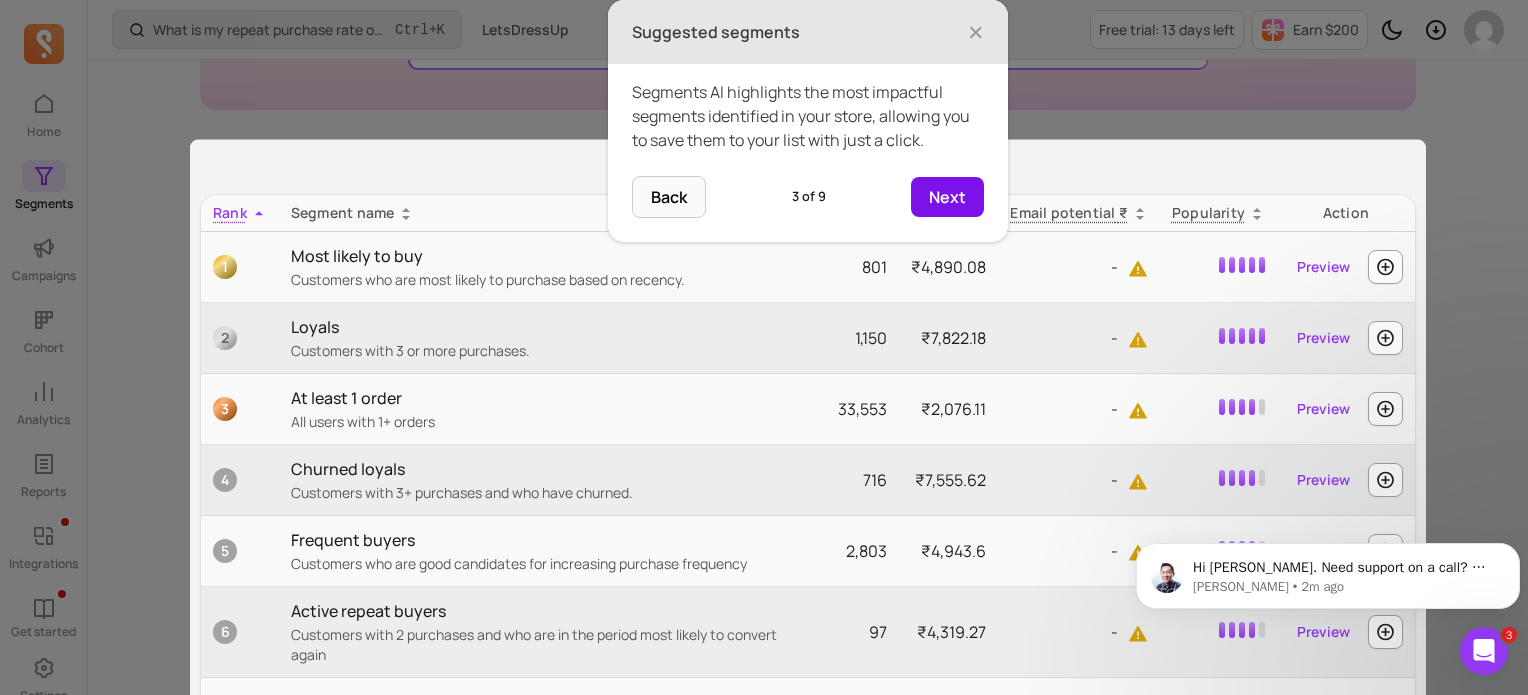 click on "Next" at bounding box center (947, 197) 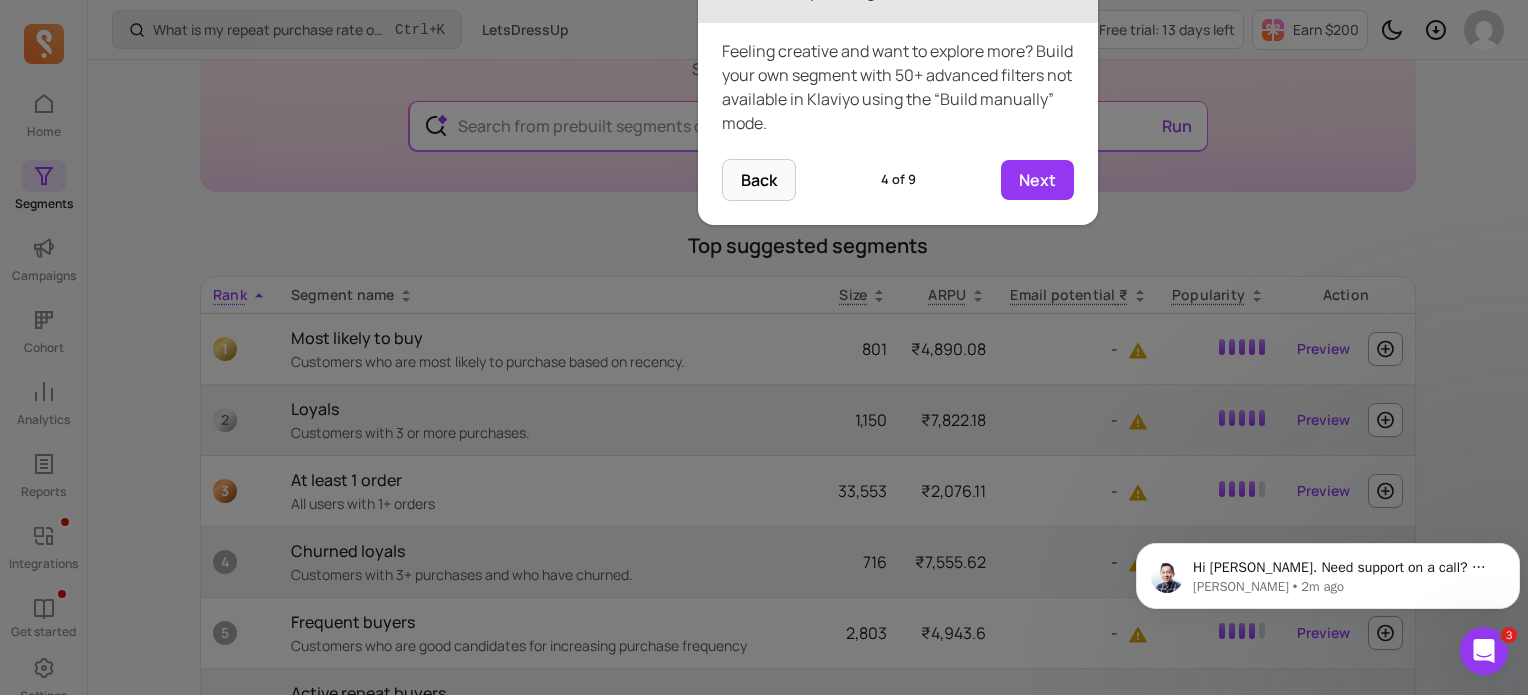 scroll, scrollTop: 69, scrollLeft: 0, axis: vertical 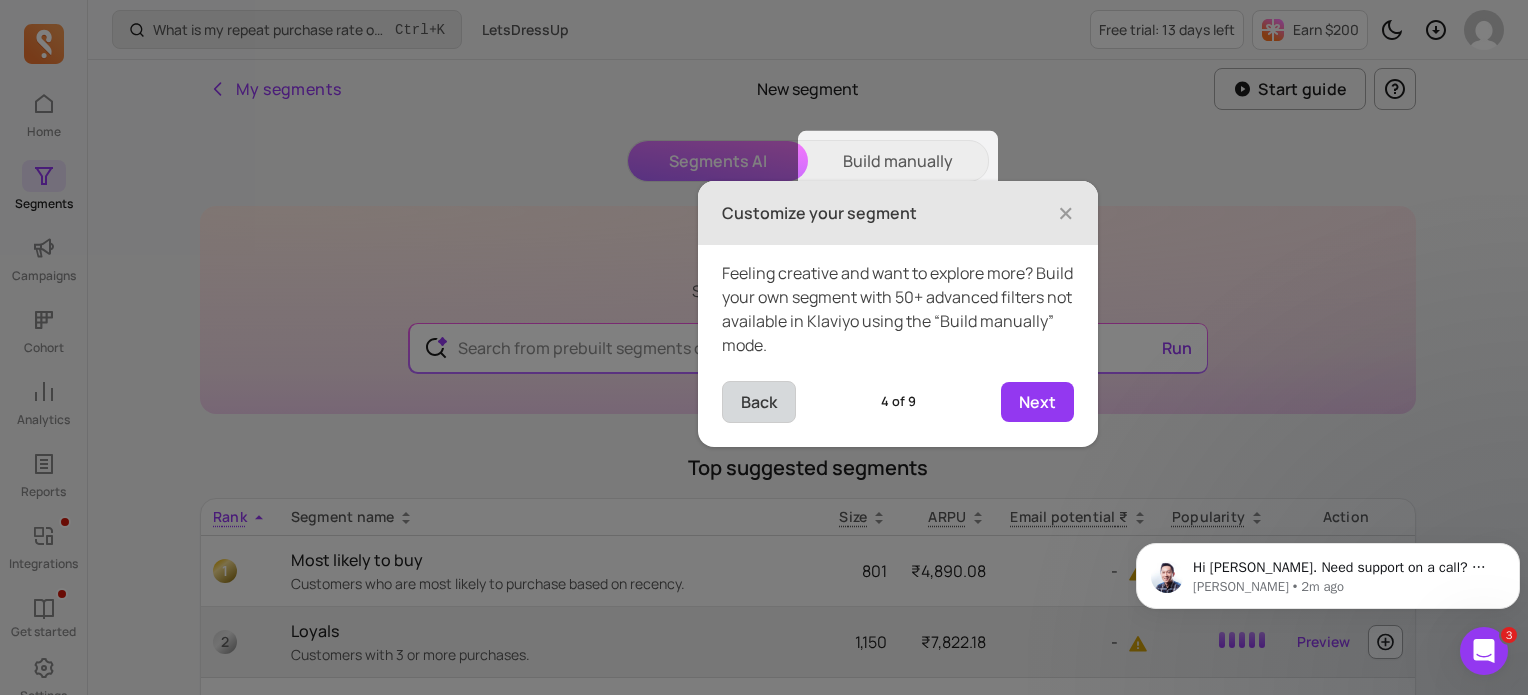 click on "Back" at bounding box center [759, 402] 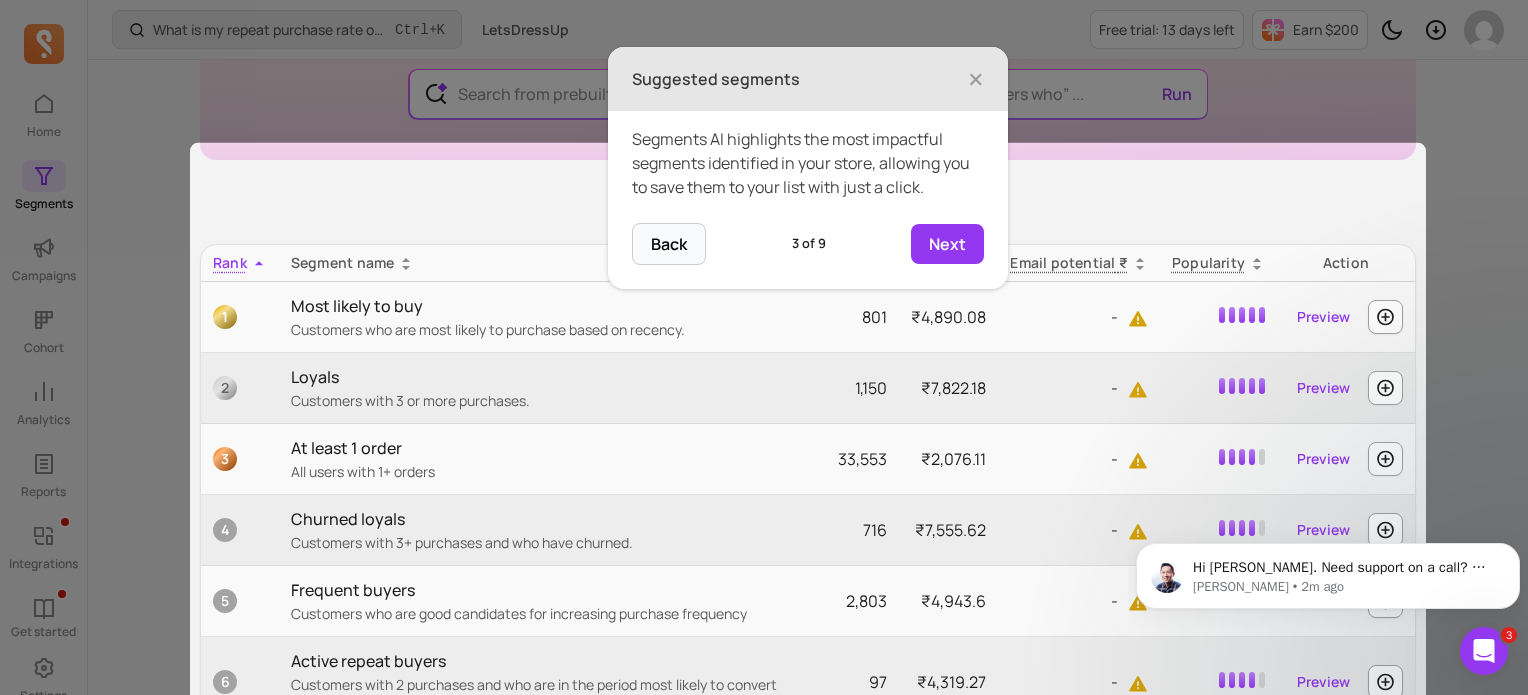 scroll, scrollTop: 304, scrollLeft: 0, axis: vertical 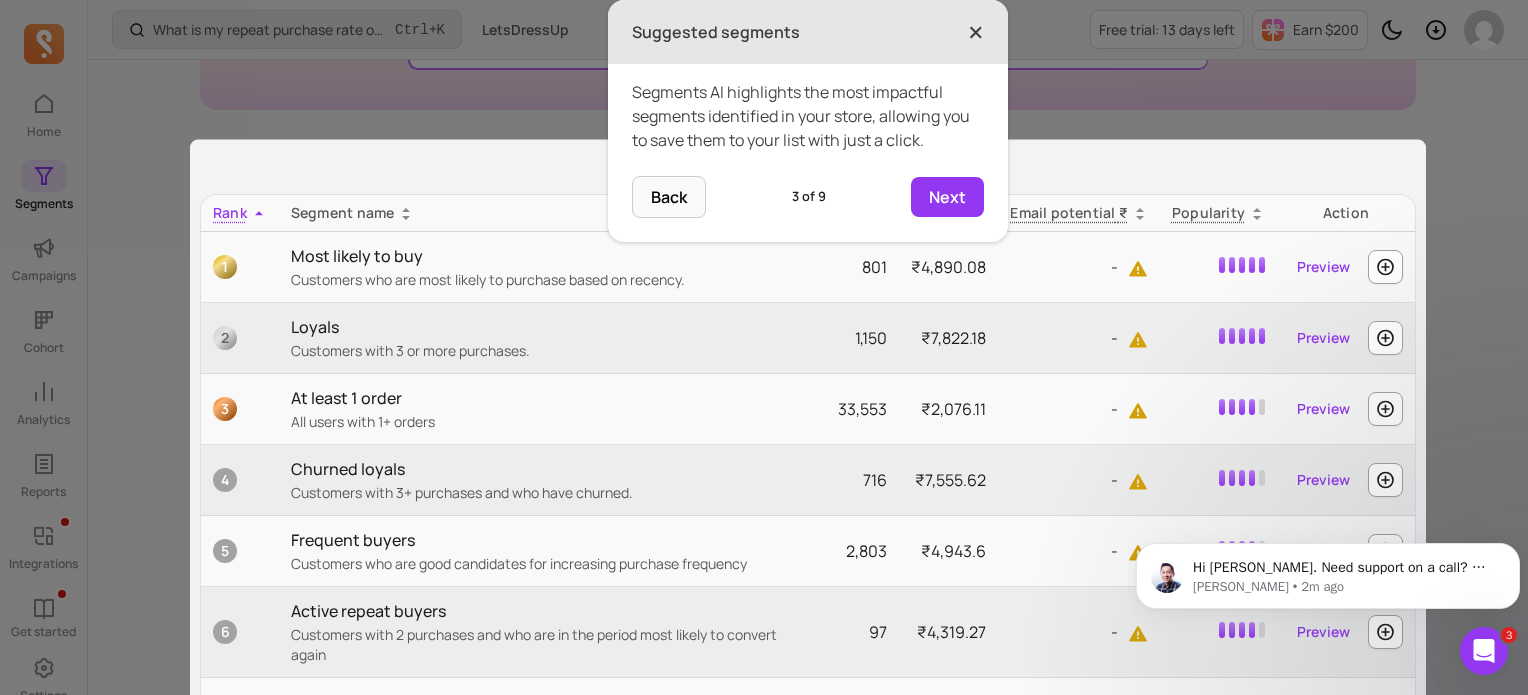 click on "×" at bounding box center (976, 32) 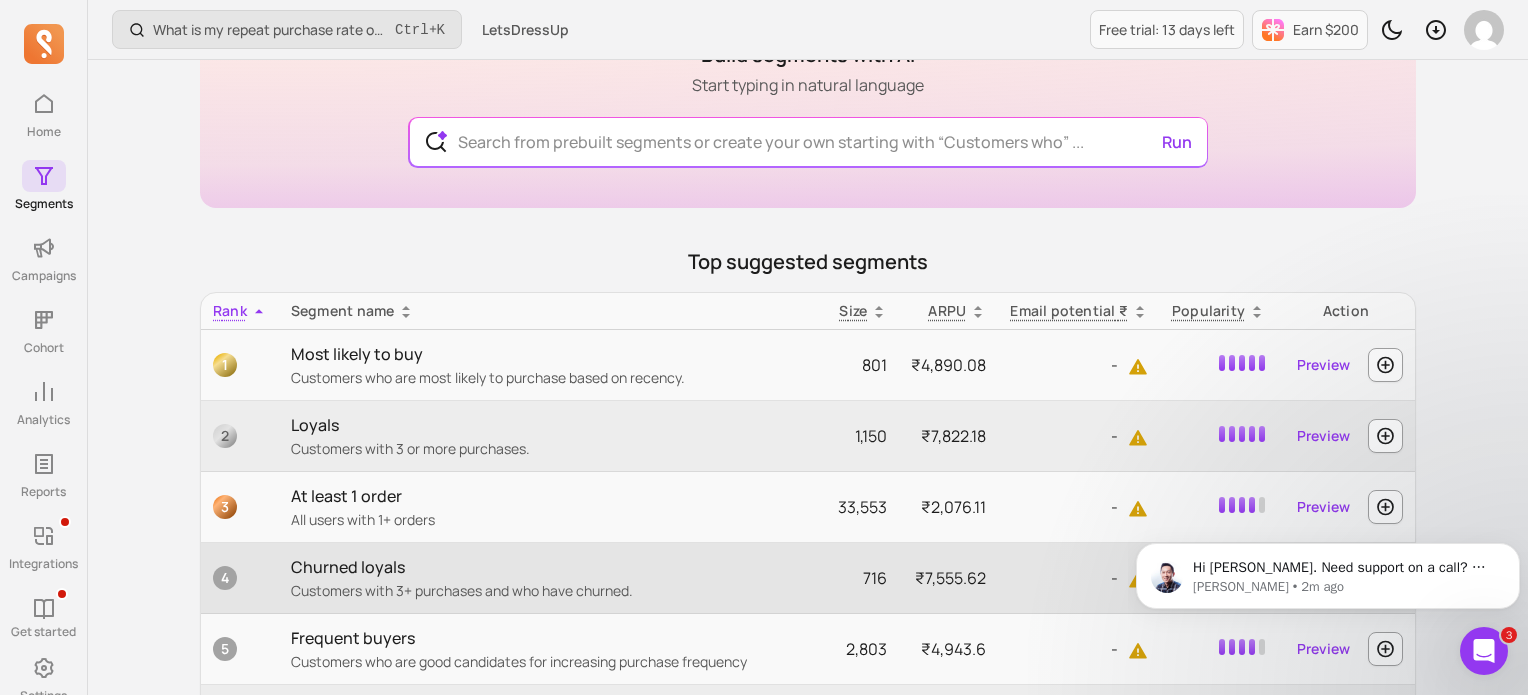scroll, scrollTop: 0, scrollLeft: 0, axis: both 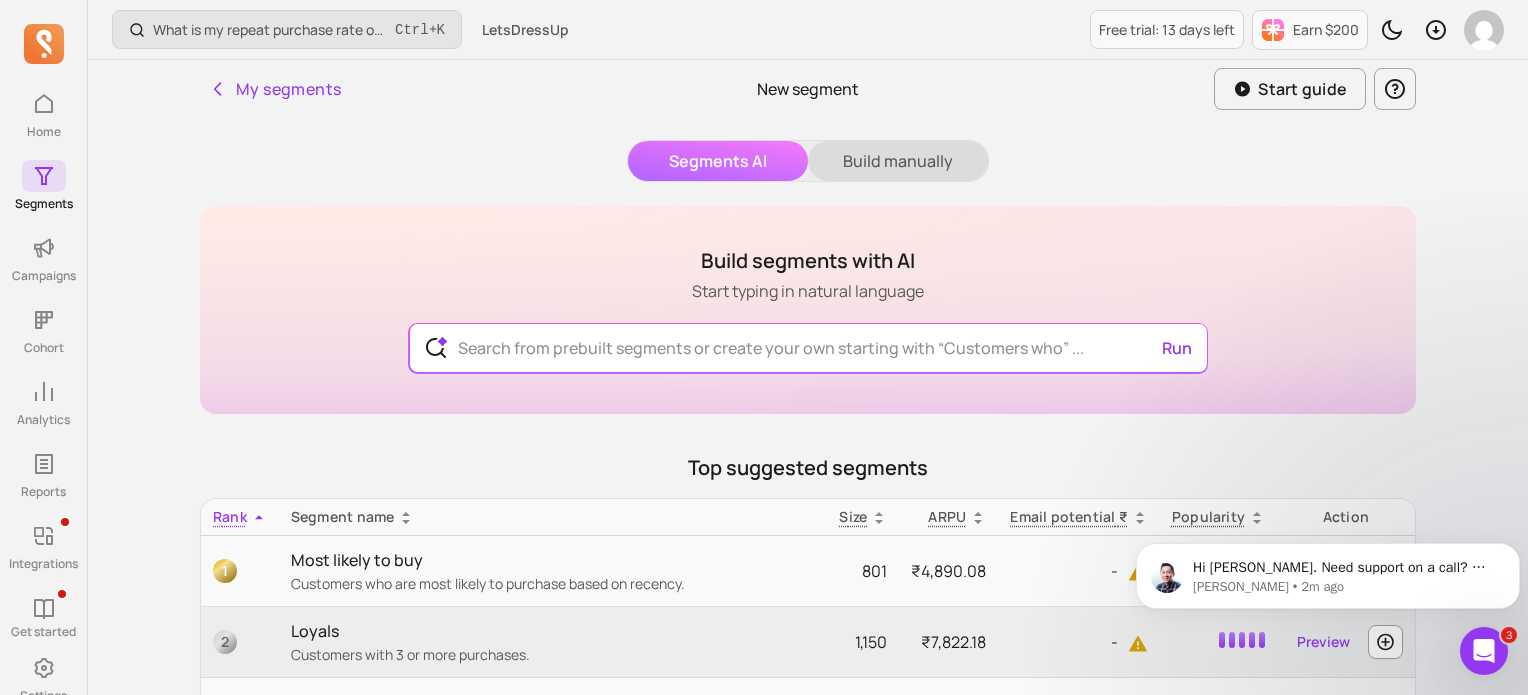 click on "Build manually" at bounding box center [898, 161] 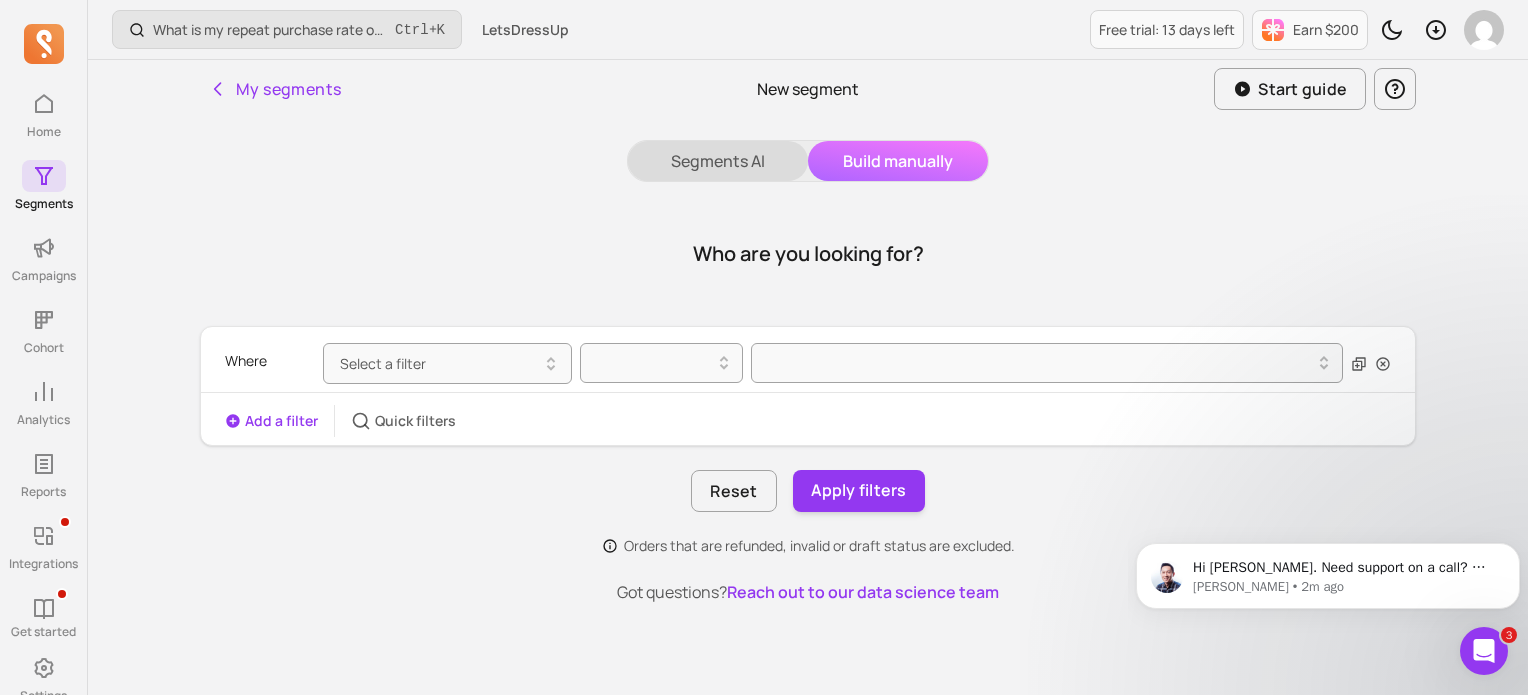 click on "Segments AI" at bounding box center [718, 161] 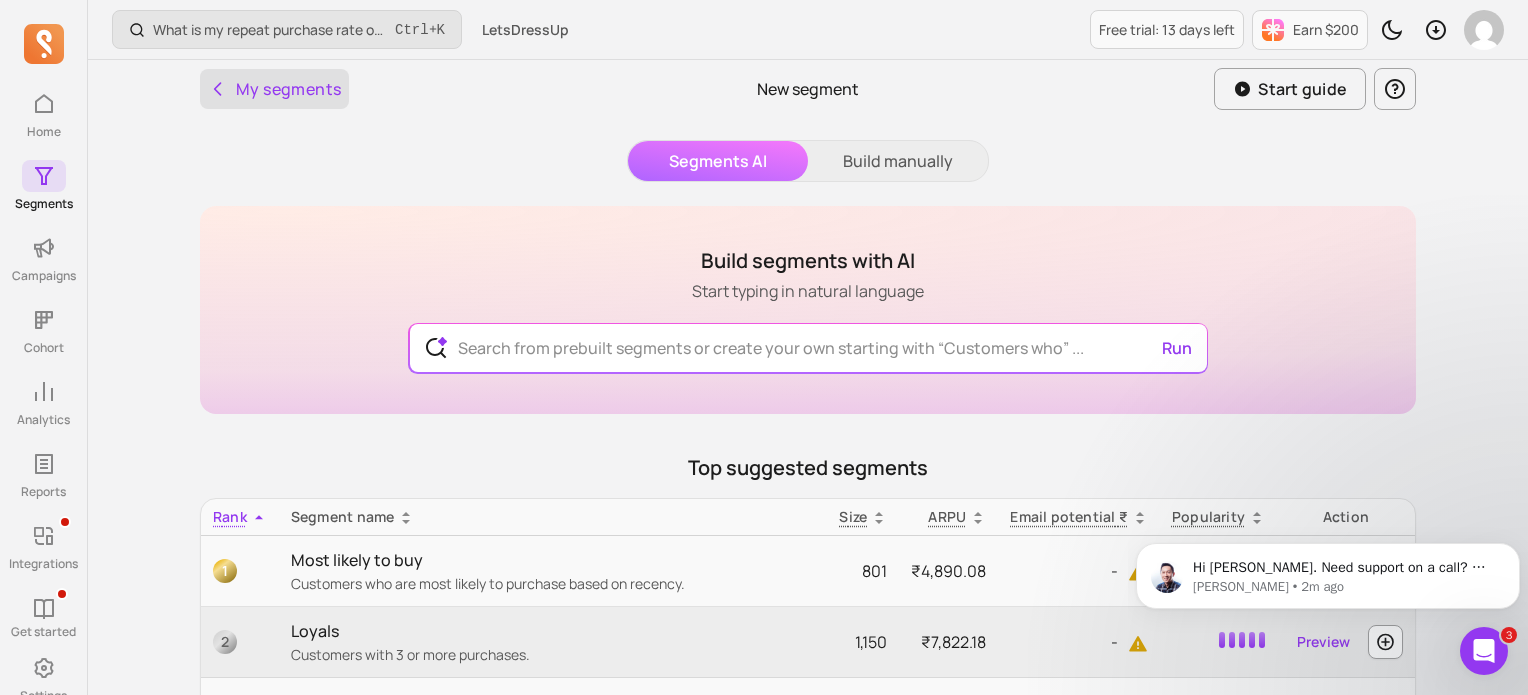 click on "My segments" at bounding box center (274, 89) 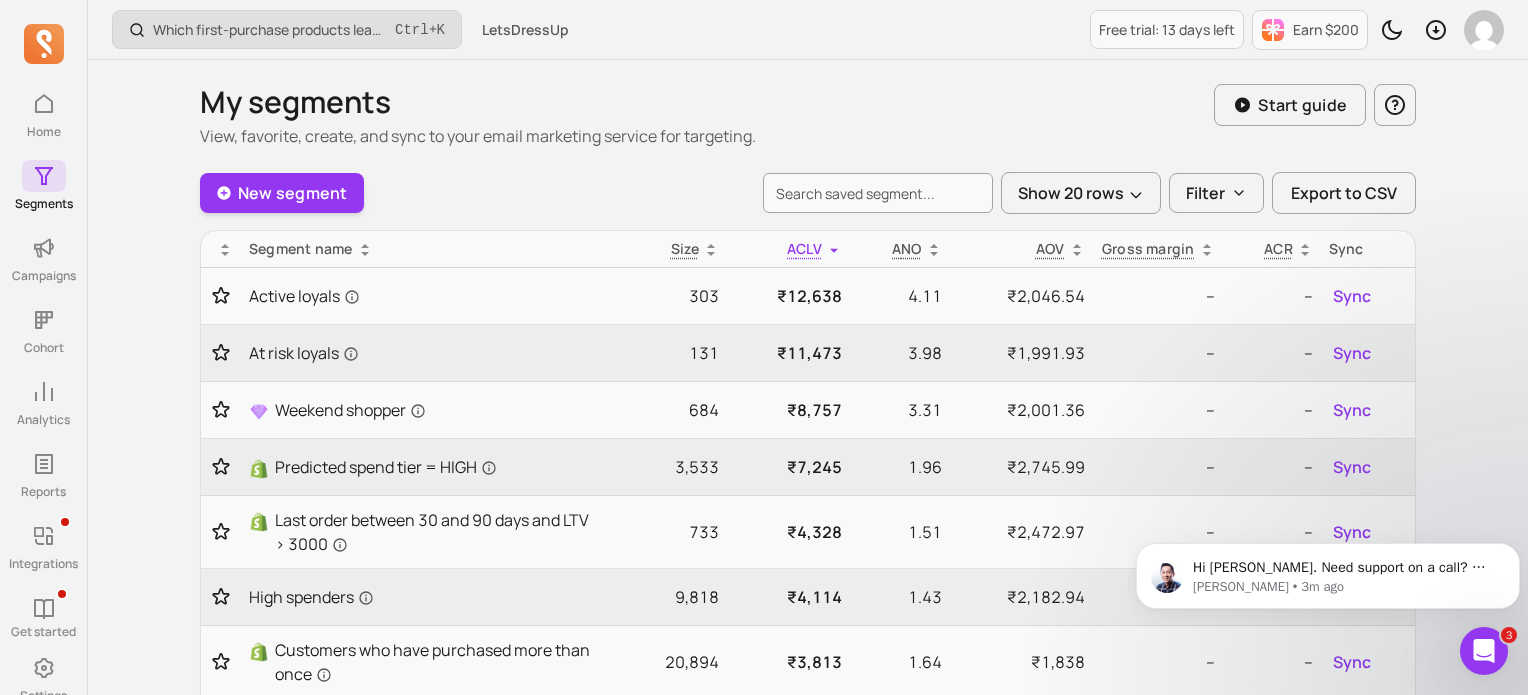 click on "Which first-purchase products lead to the highest revenue per customer over time?" at bounding box center [270, 30] 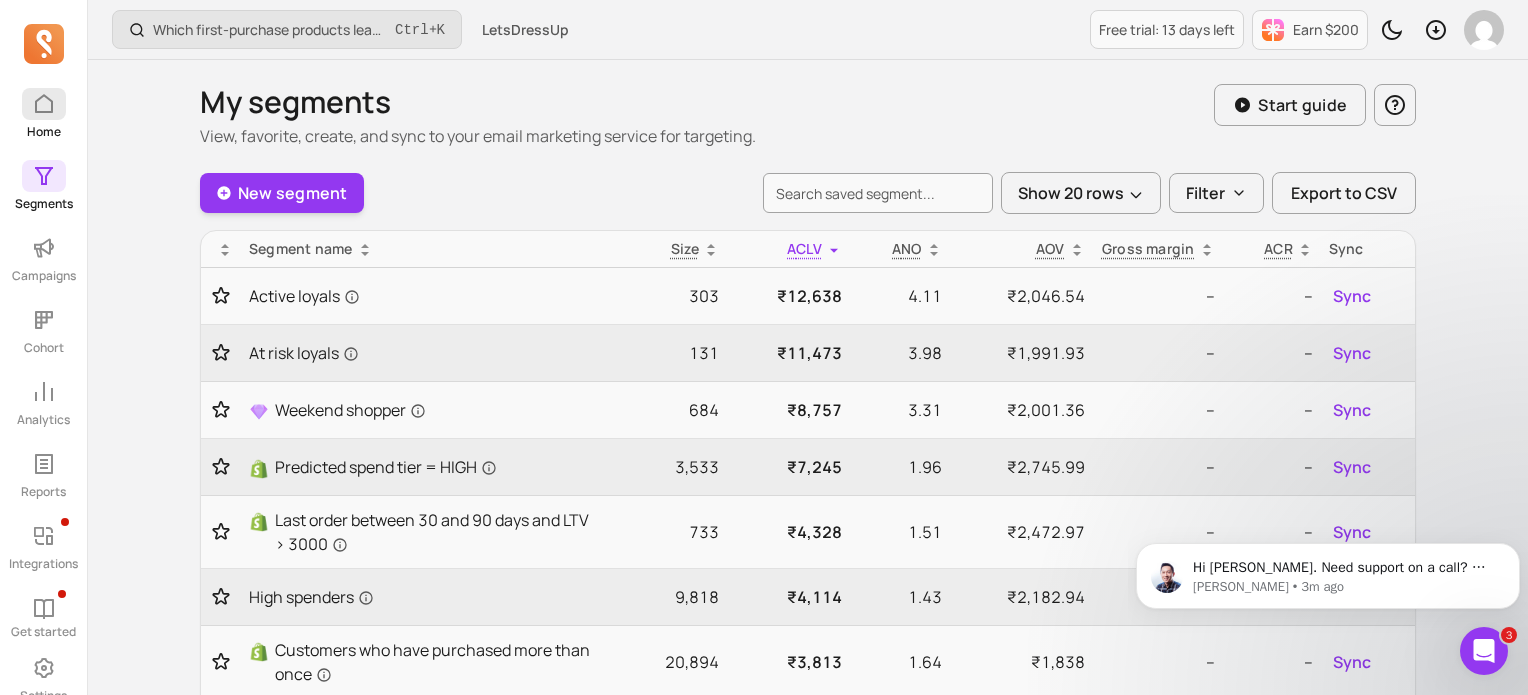 click on "Home" at bounding box center (44, 132) 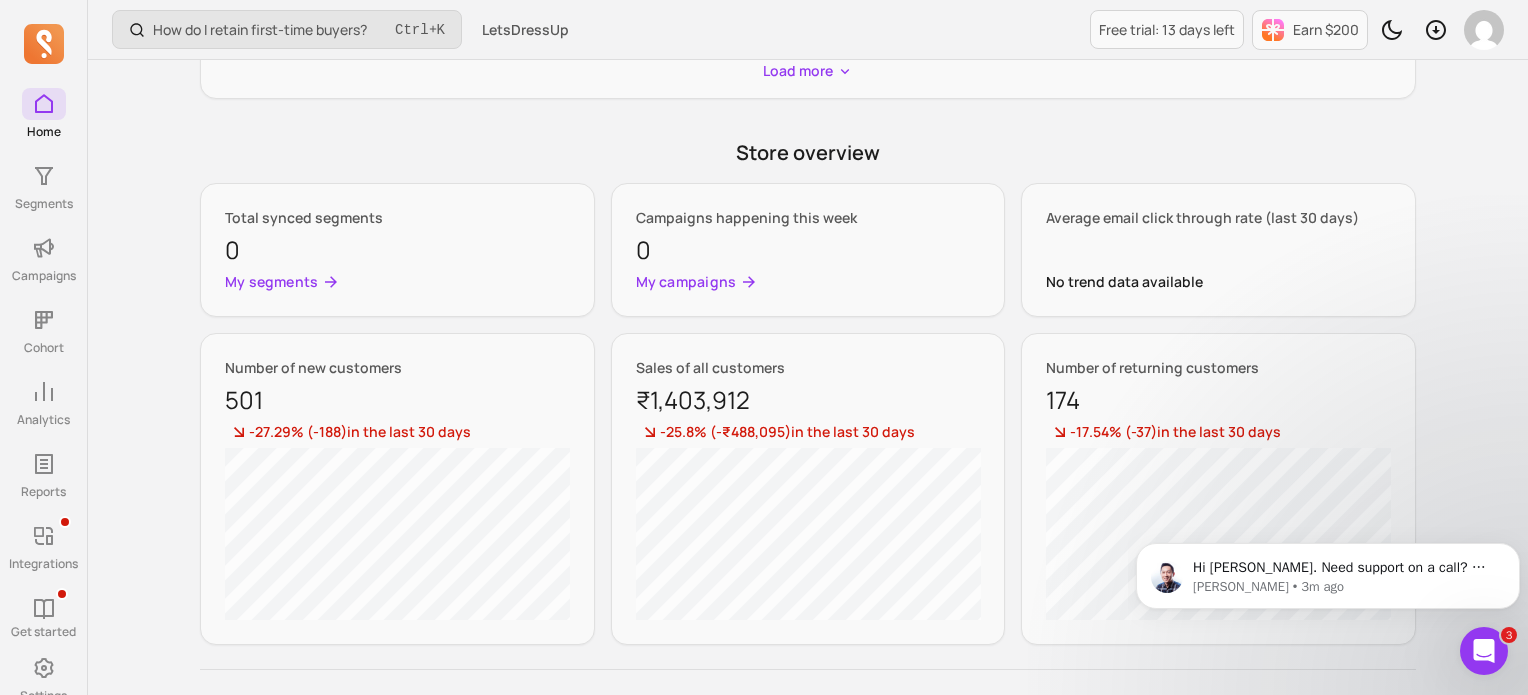 scroll, scrollTop: 1075, scrollLeft: 0, axis: vertical 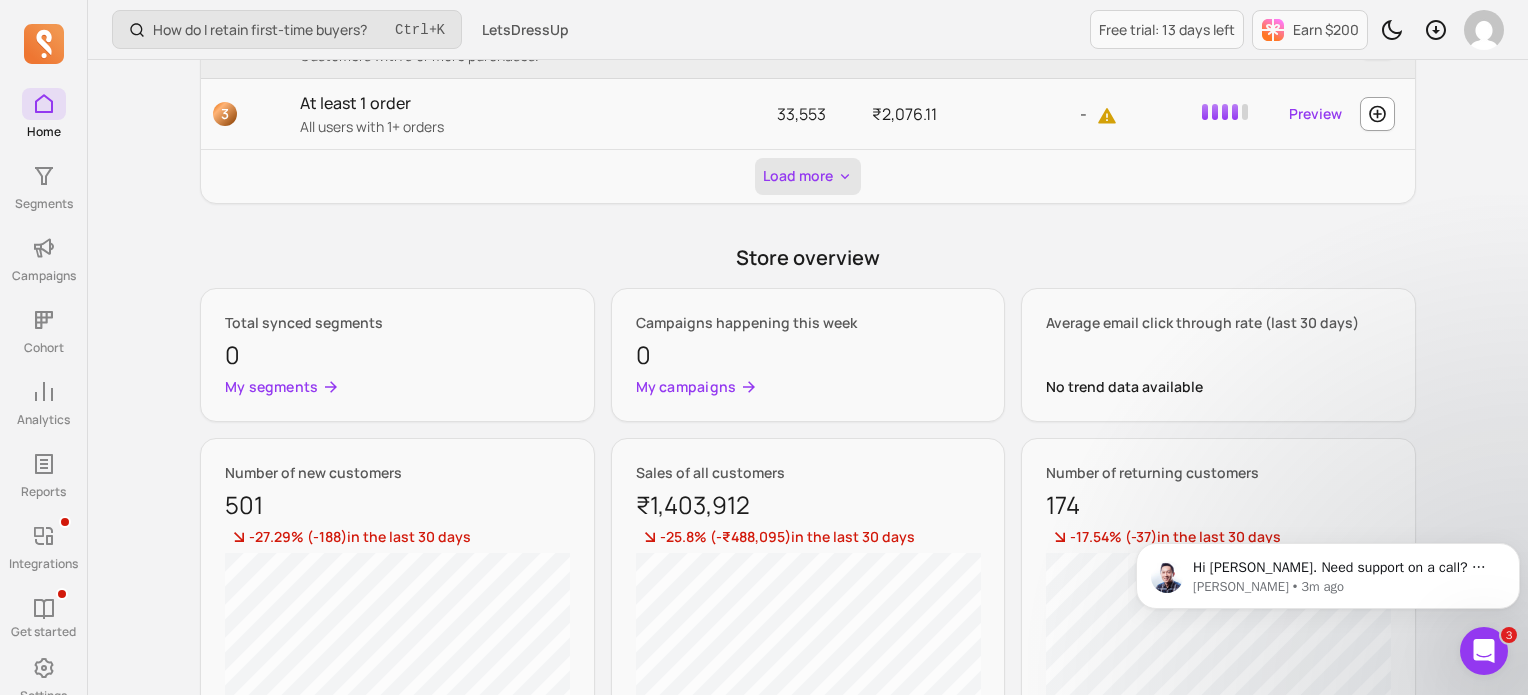click on "Load more" at bounding box center (808, 176) 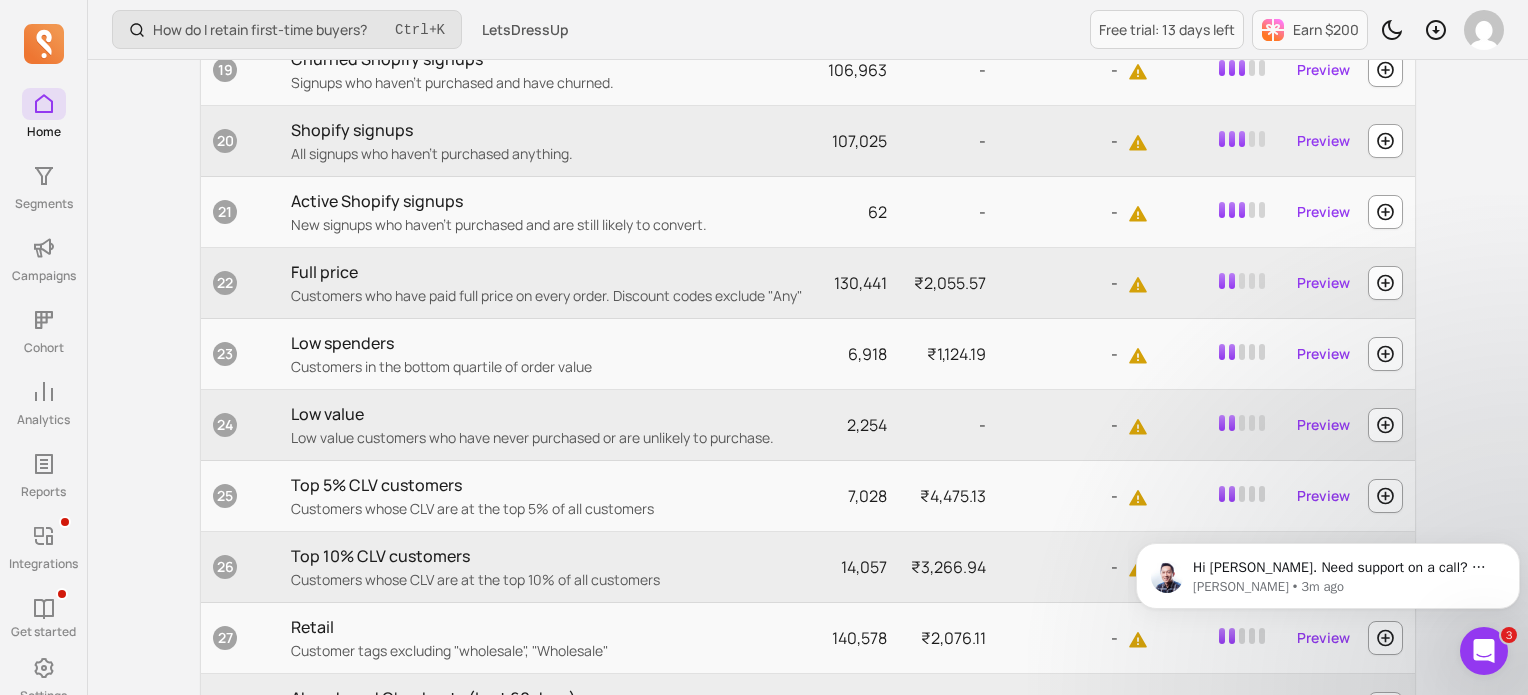 scroll, scrollTop: 2324, scrollLeft: 0, axis: vertical 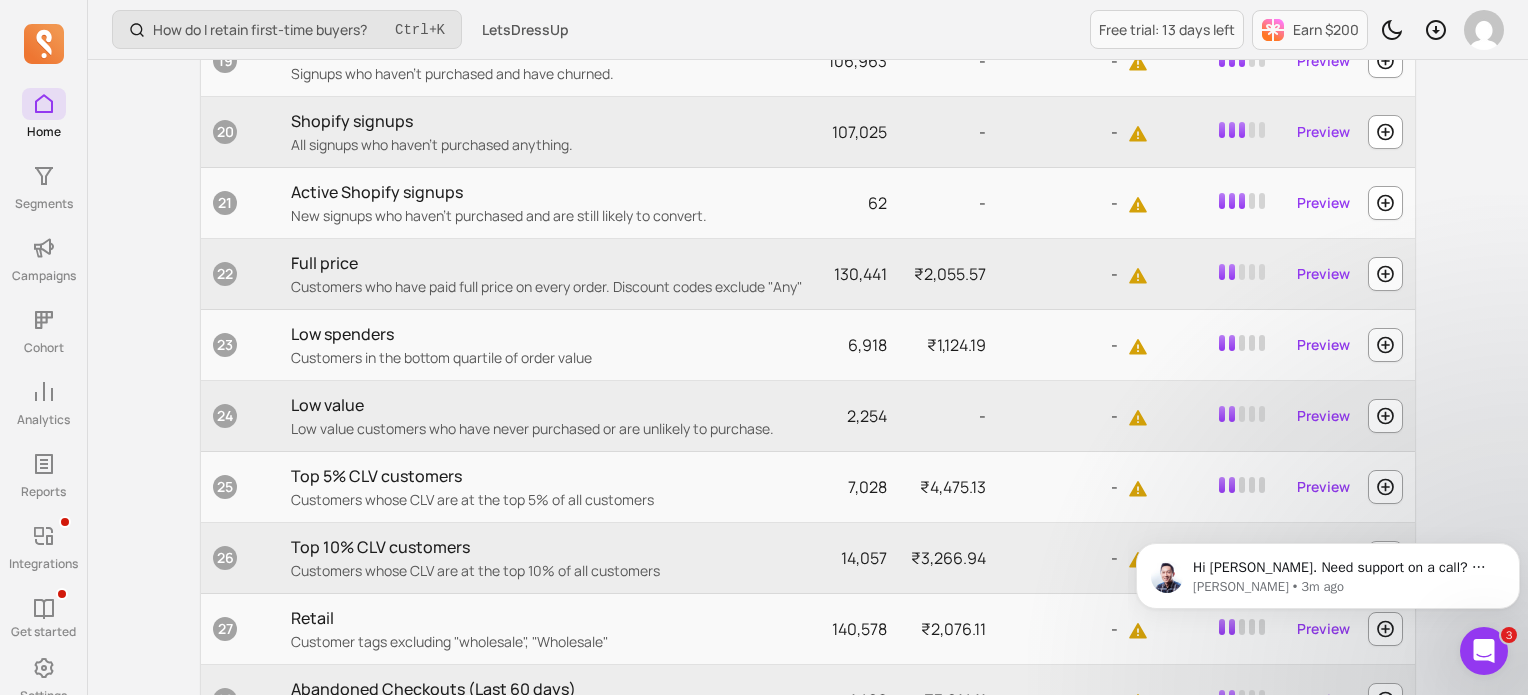 click 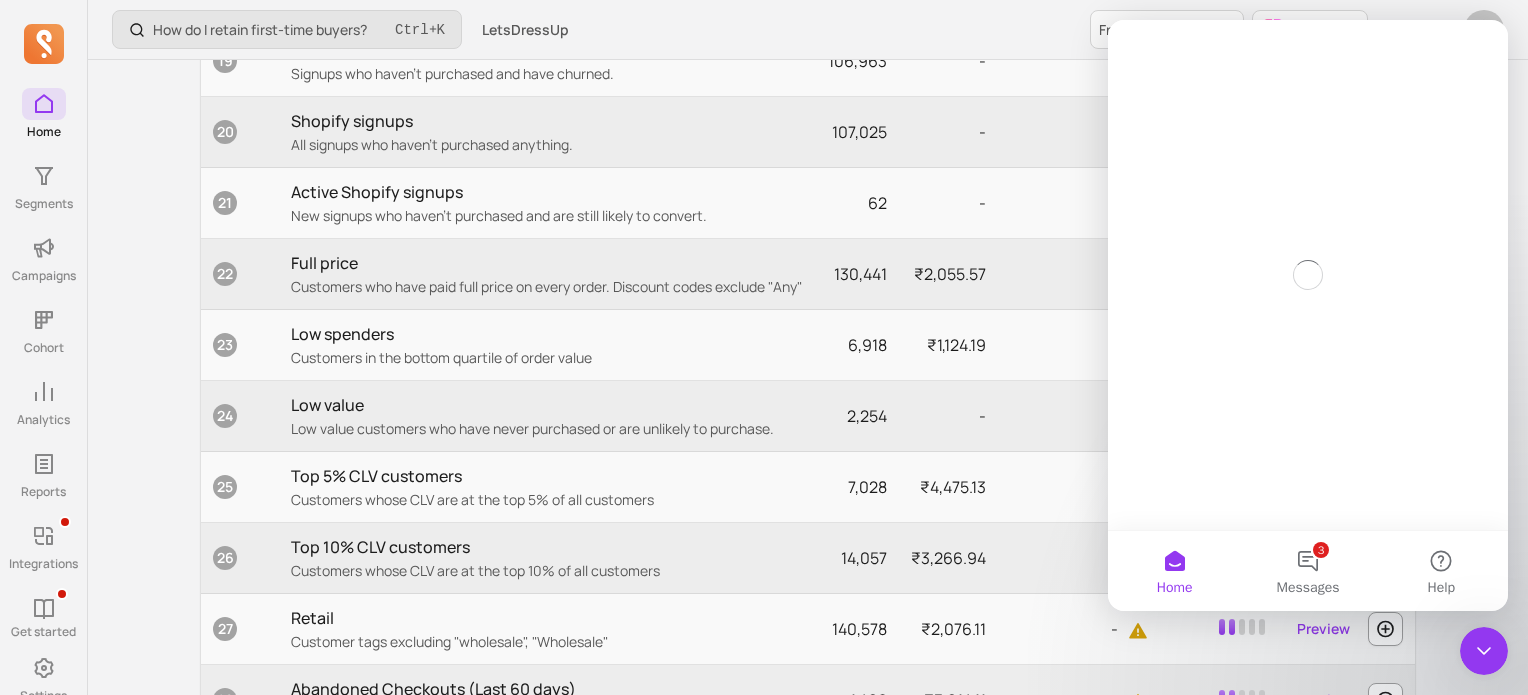 scroll, scrollTop: 0, scrollLeft: 0, axis: both 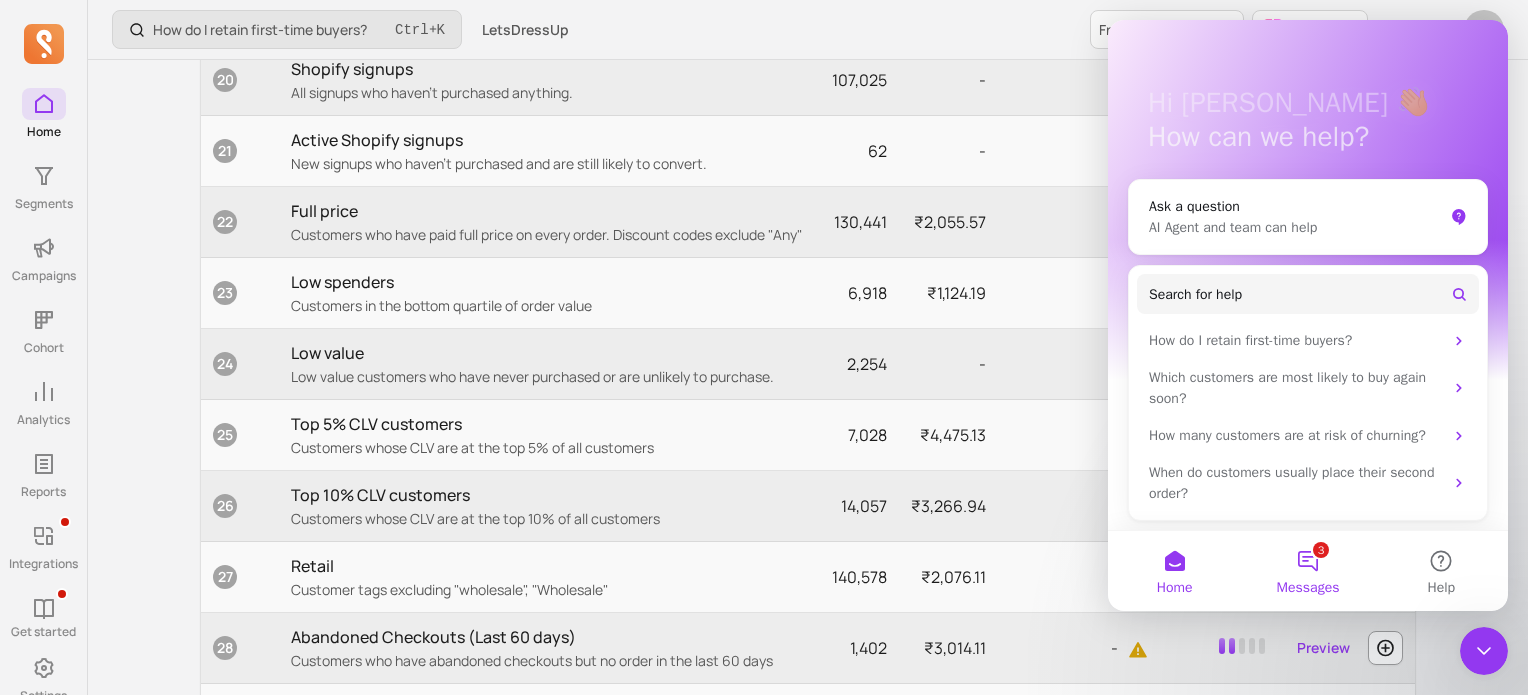 click on "3 Messages" at bounding box center (1307, 571) 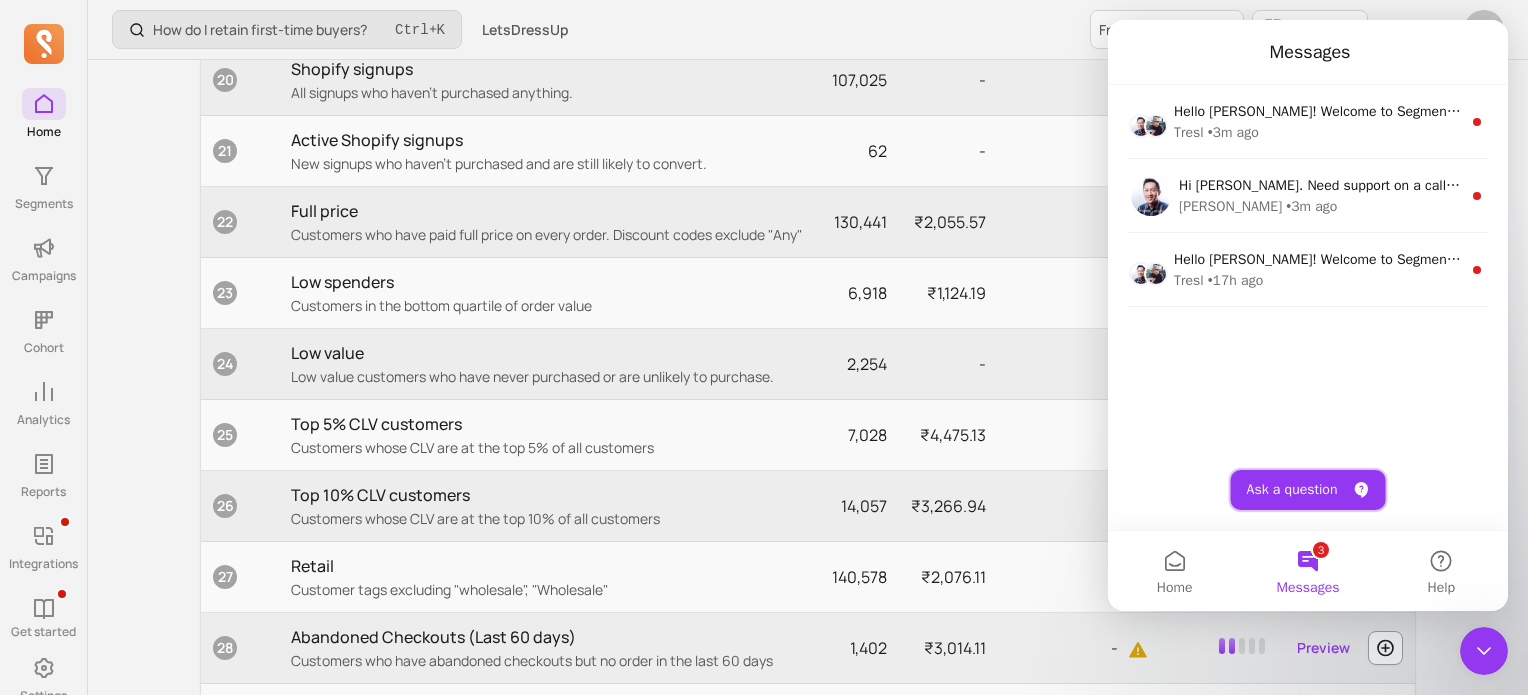 click on "Ask a question" at bounding box center [1308, 490] 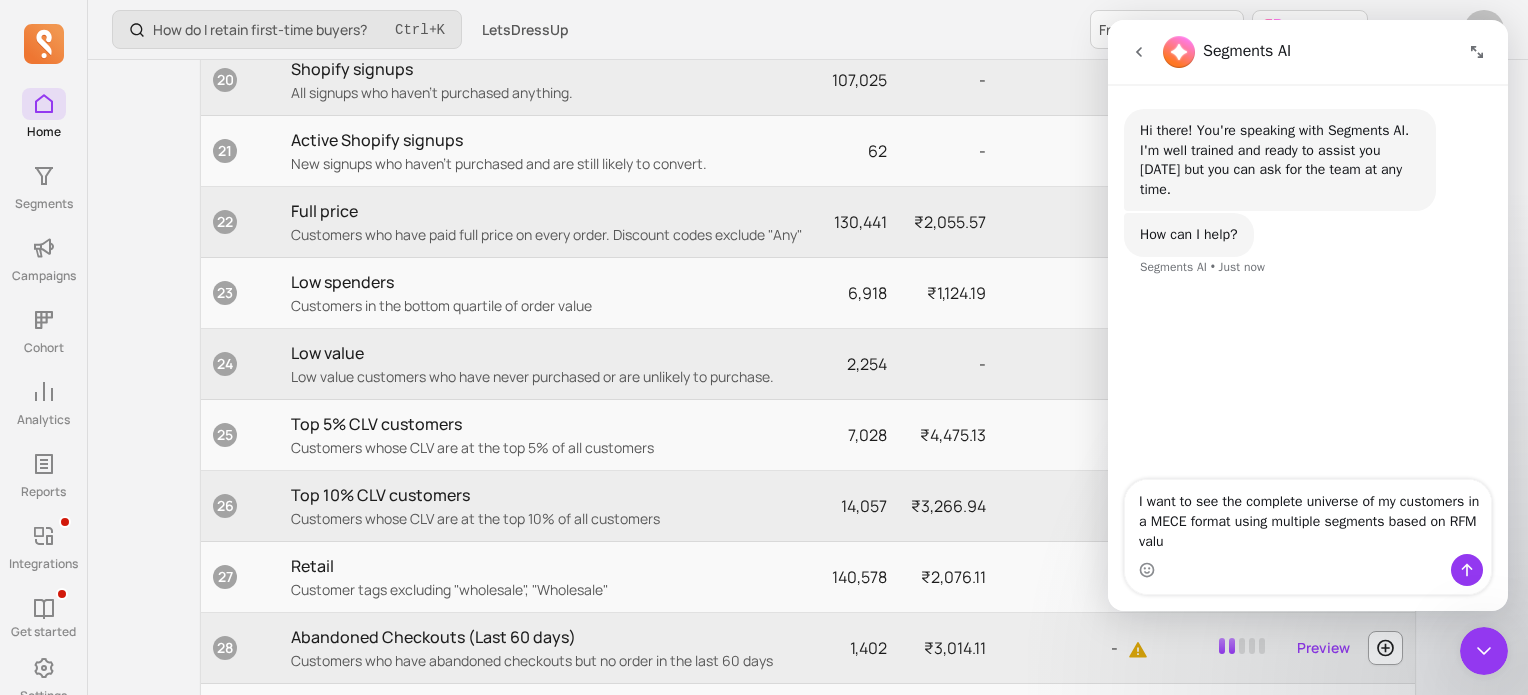 type on "I want to see the complete universe of my customers in a MECE format using multiple segments based on RFM value" 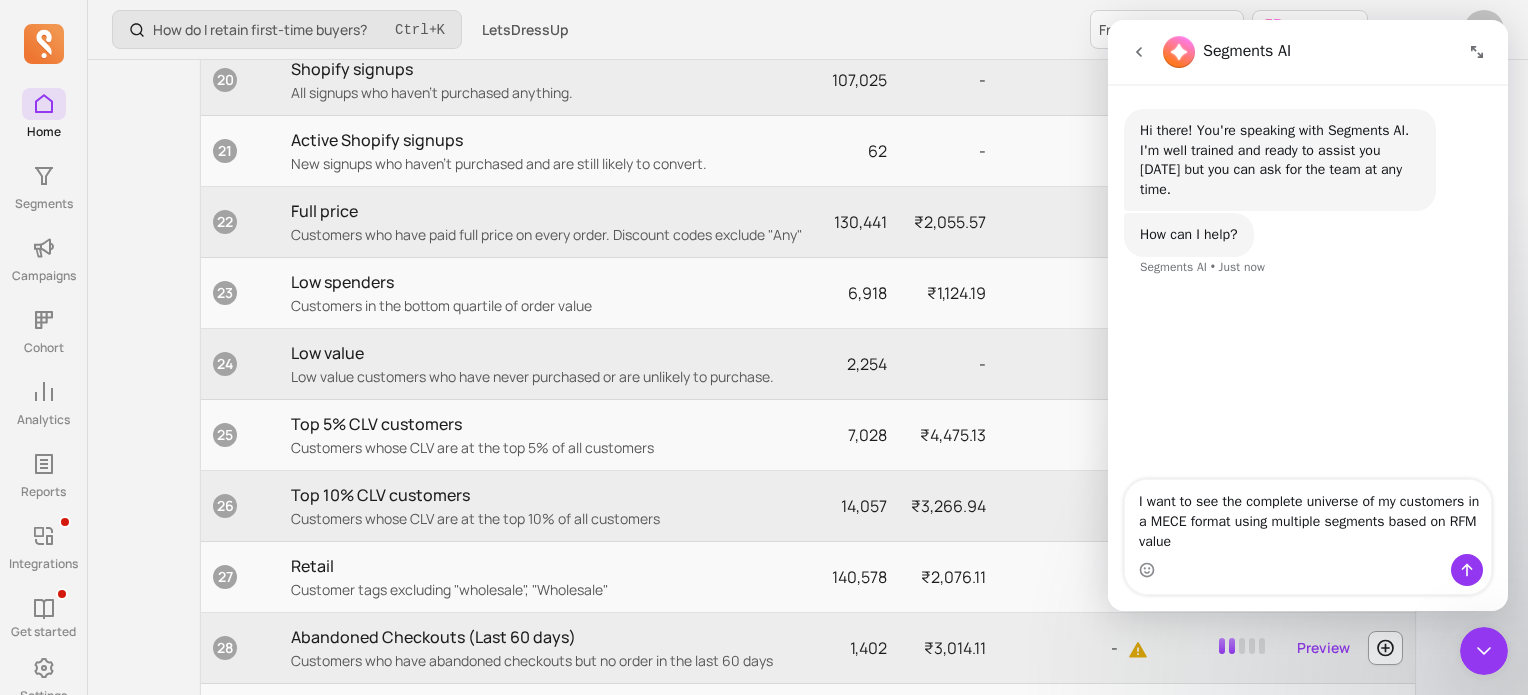 type 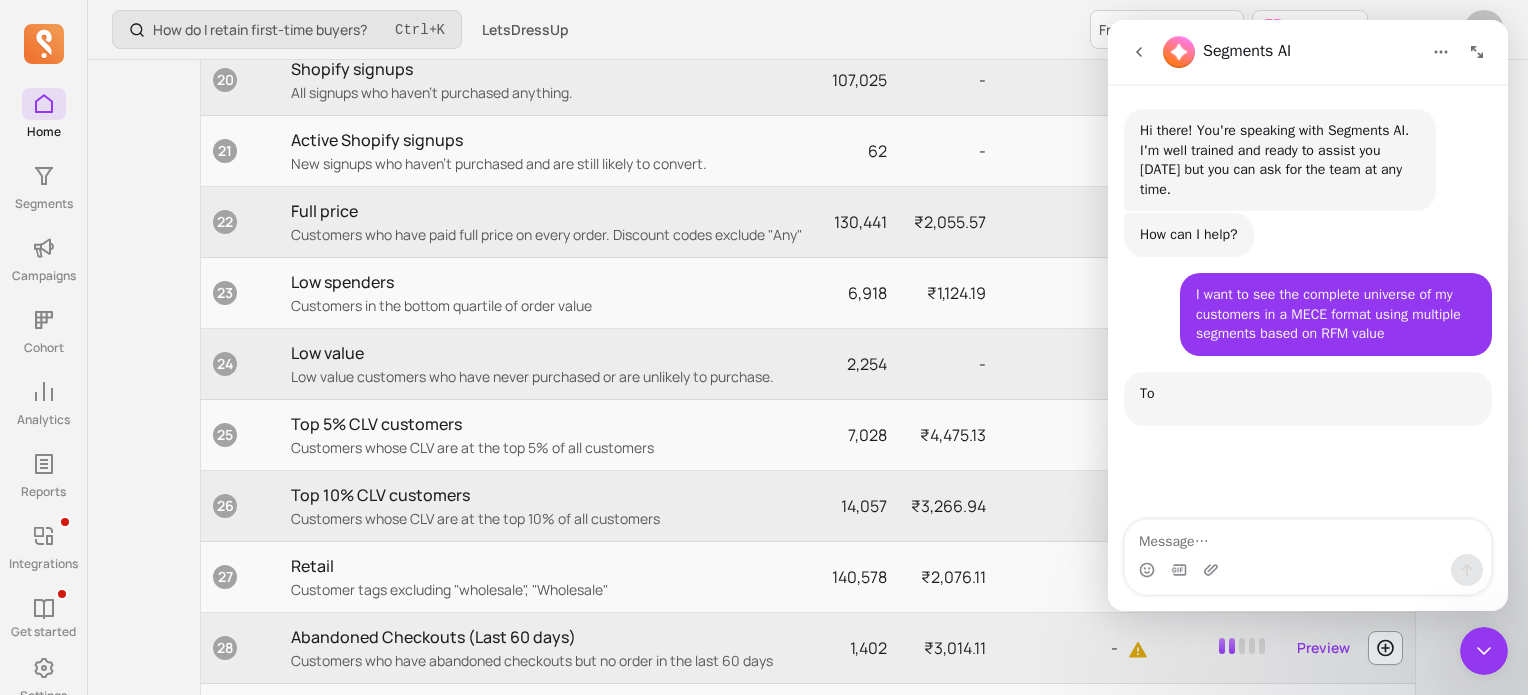 scroll, scrollTop: 2, scrollLeft: 0, axis: vertical 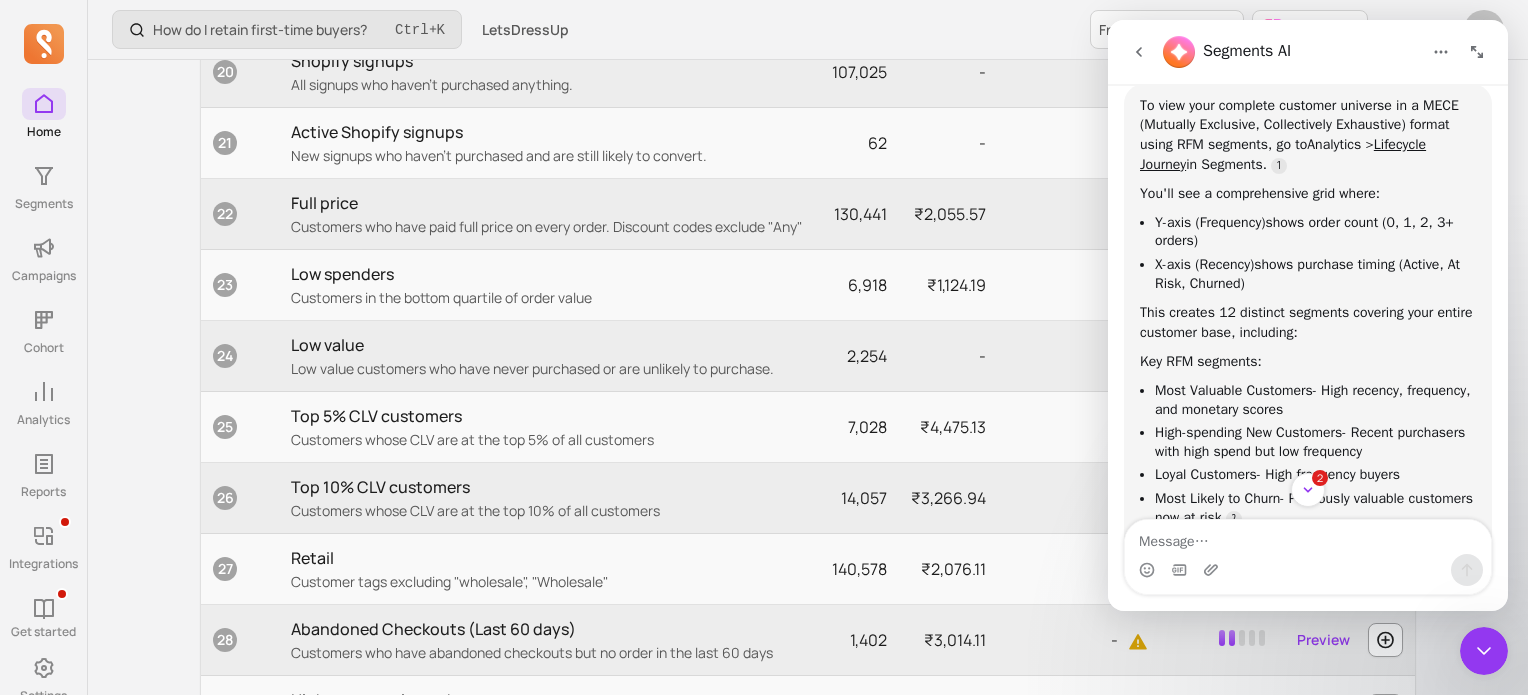 click on "Most Valuable Customers" at bounding box center (1234, 390) 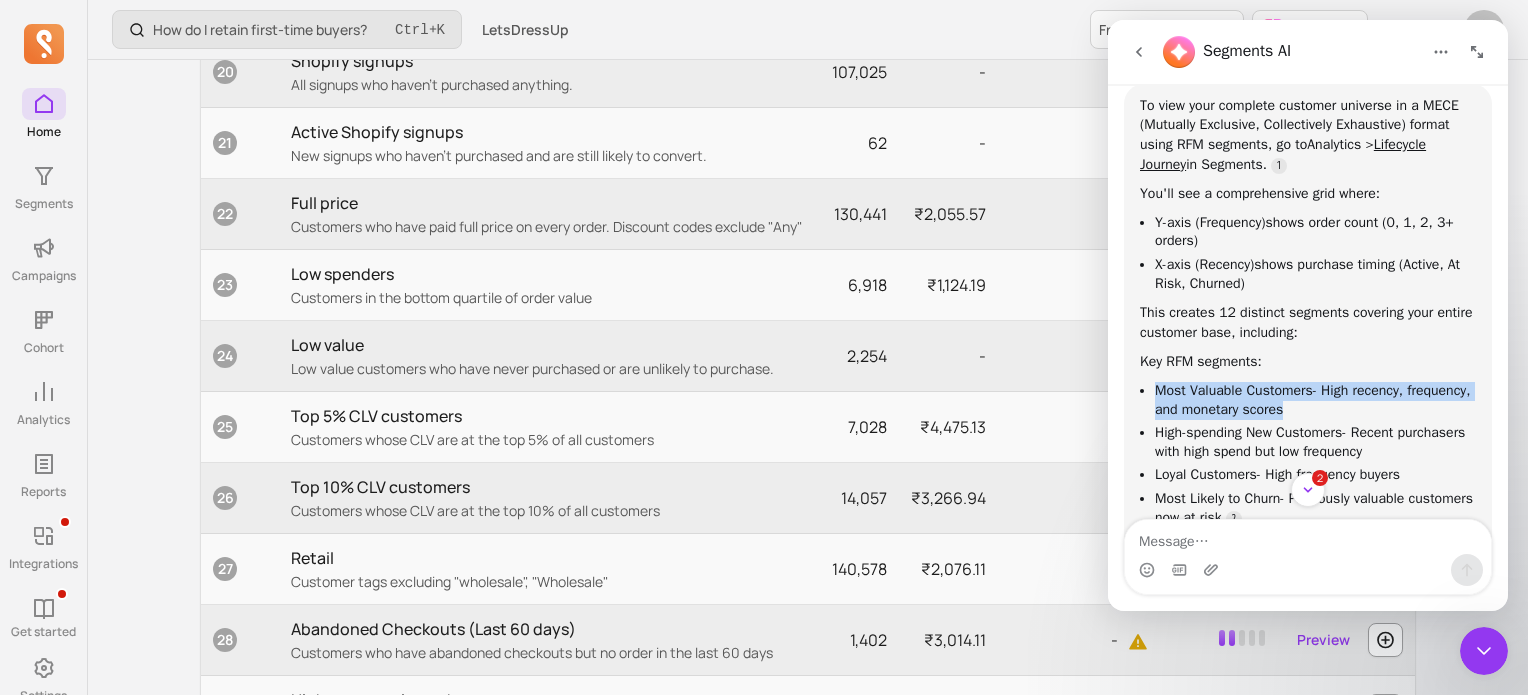 scroll, scrollTop: 2, scrollLeft: 0, axis: vertical 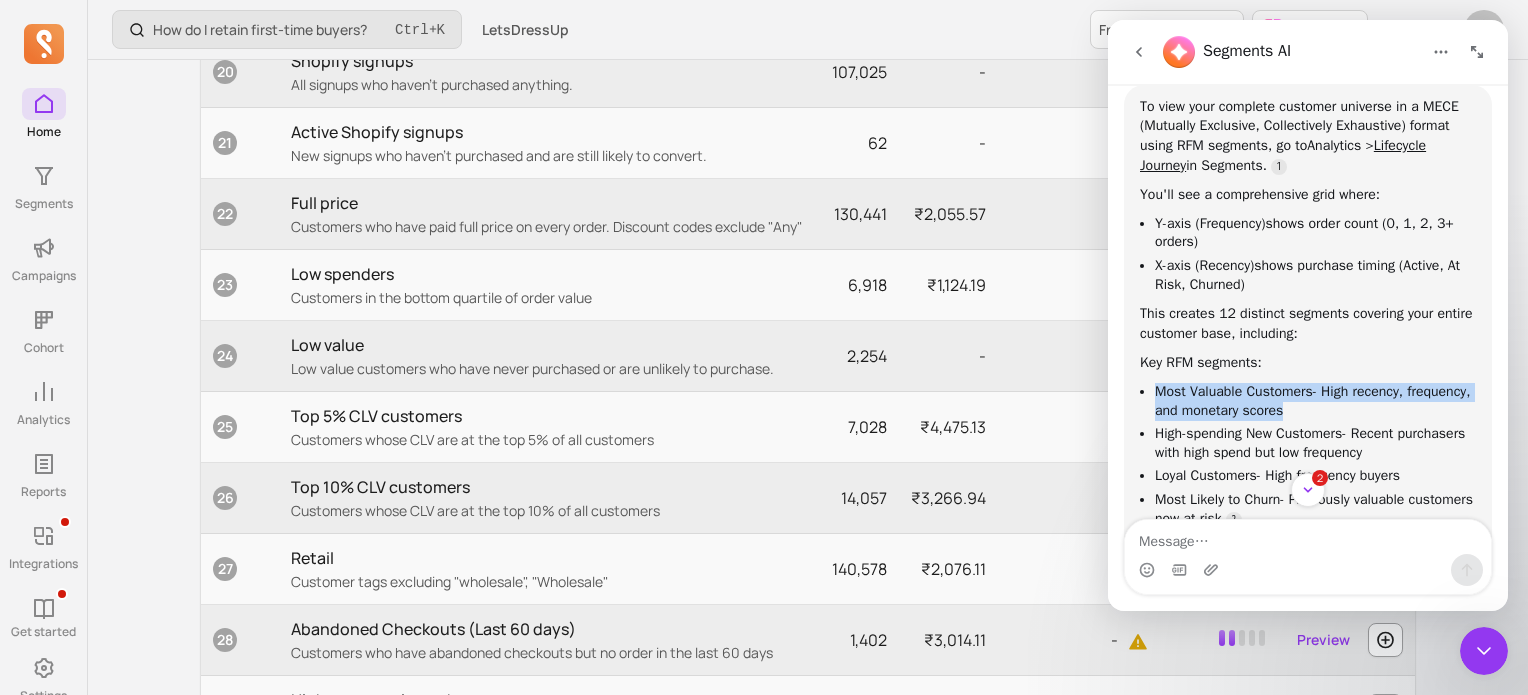 click on "Most Valuable Customers" at bounding box center [1234, 391] 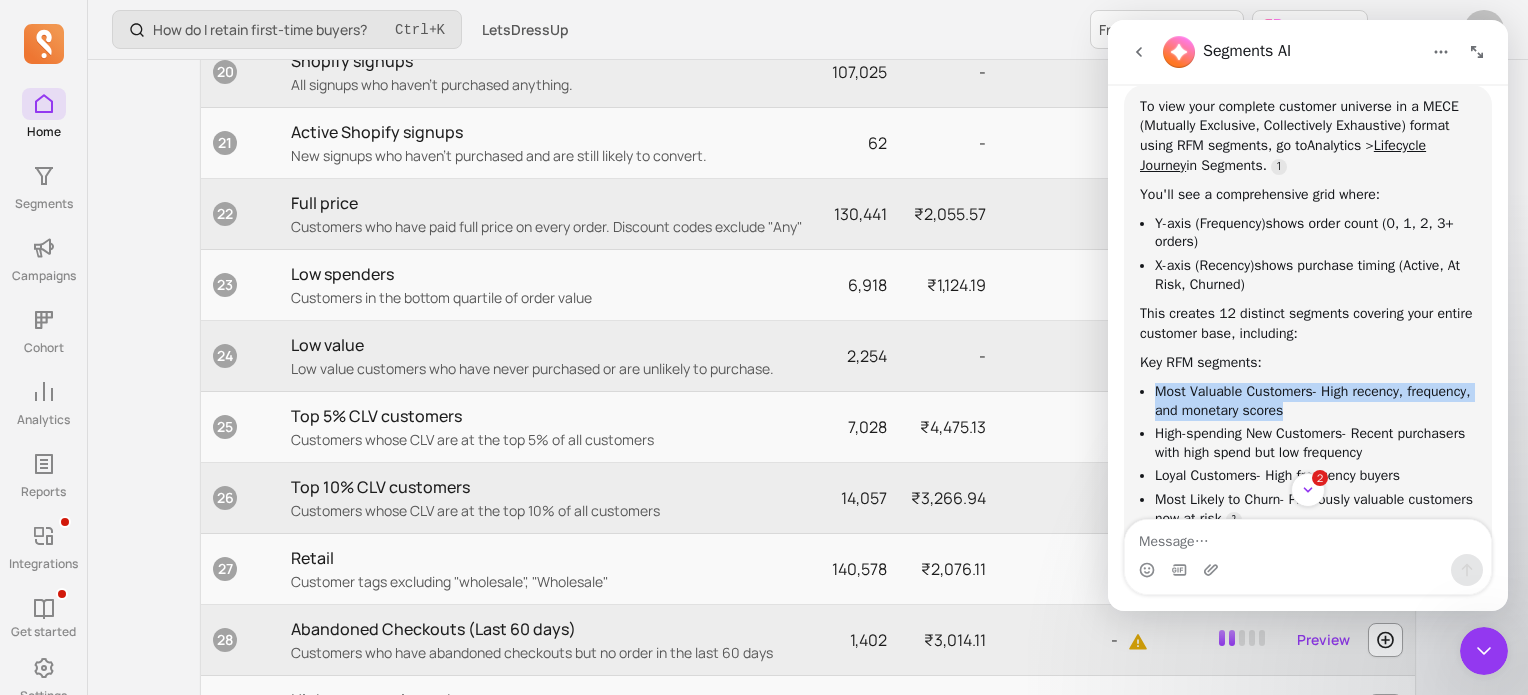 scroll, scrollTop: 338, scrollLeft: 0, axis: vertical 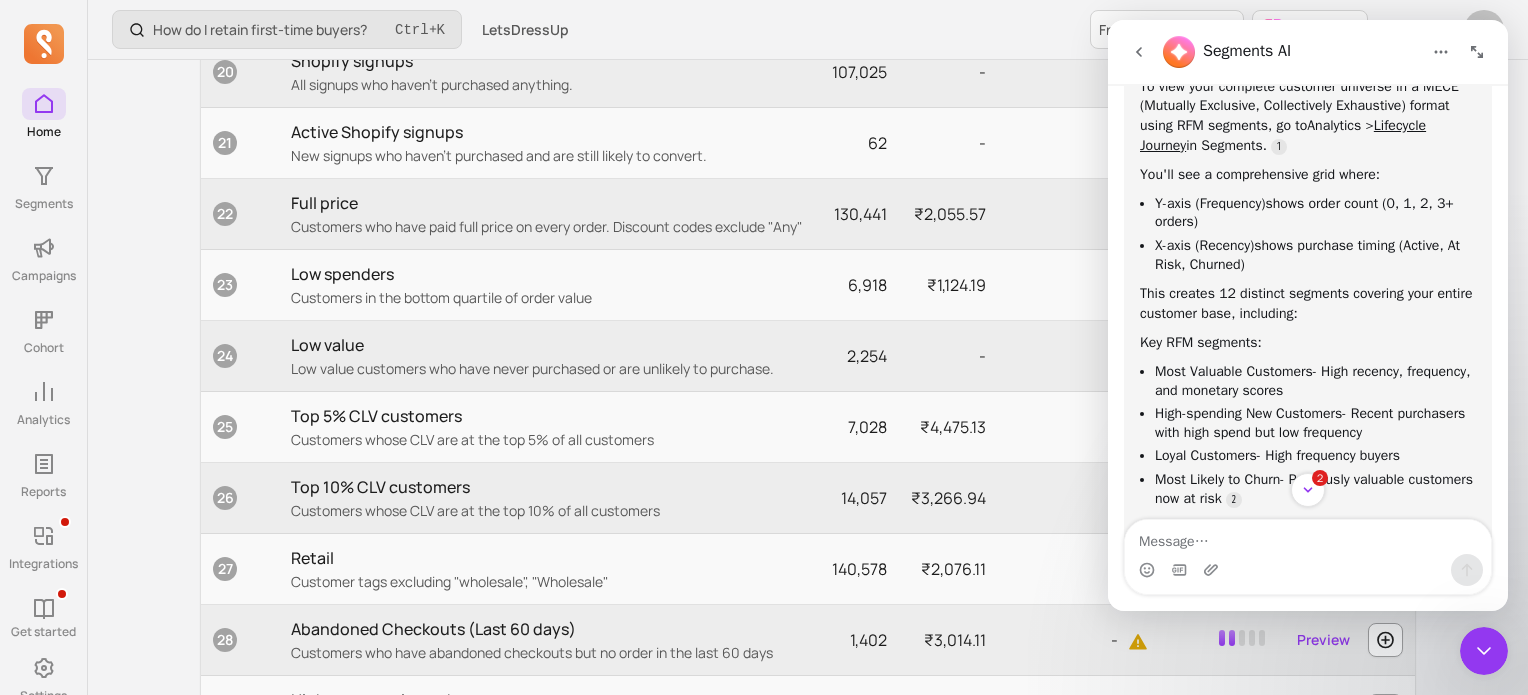 click on "High-spending New Customers" at bounding box center (1248, 413) 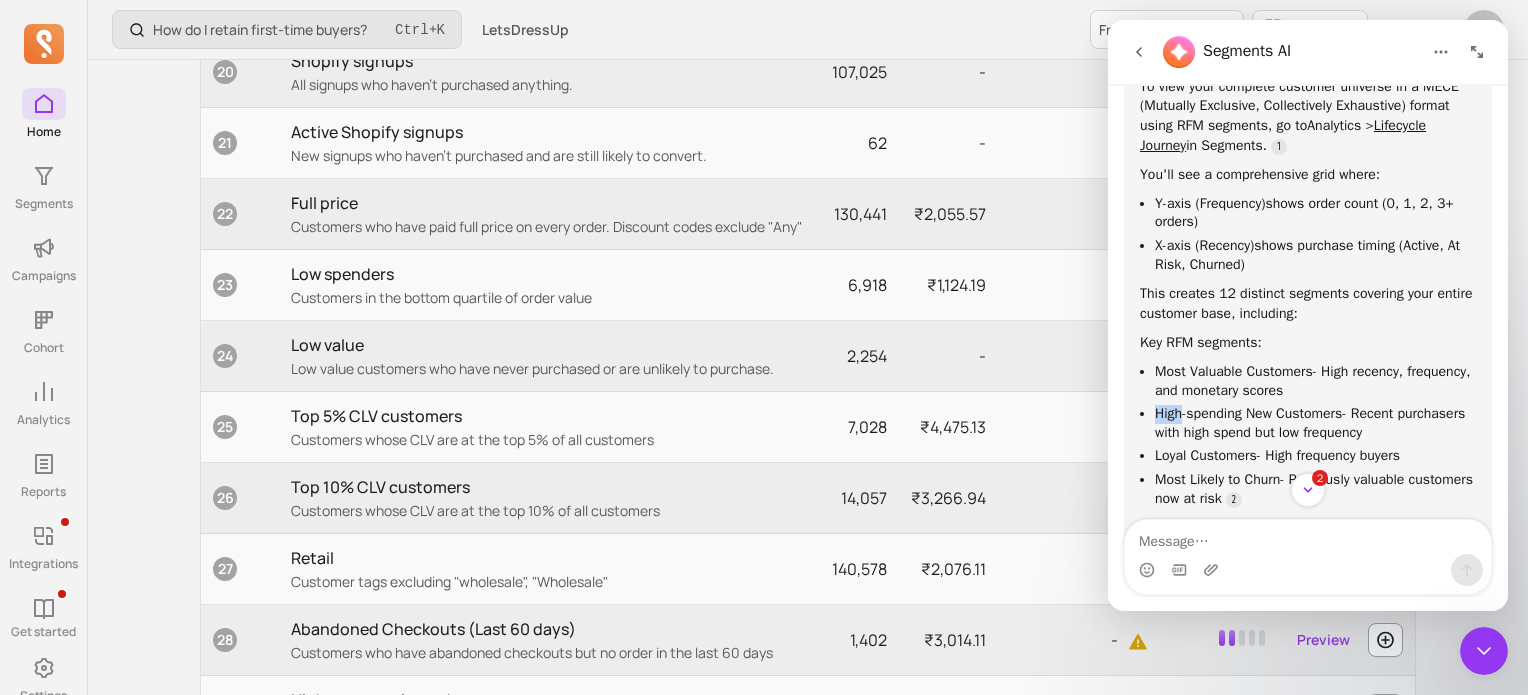 click on "High-spending New Customers" at bounding box center (1248, 413) 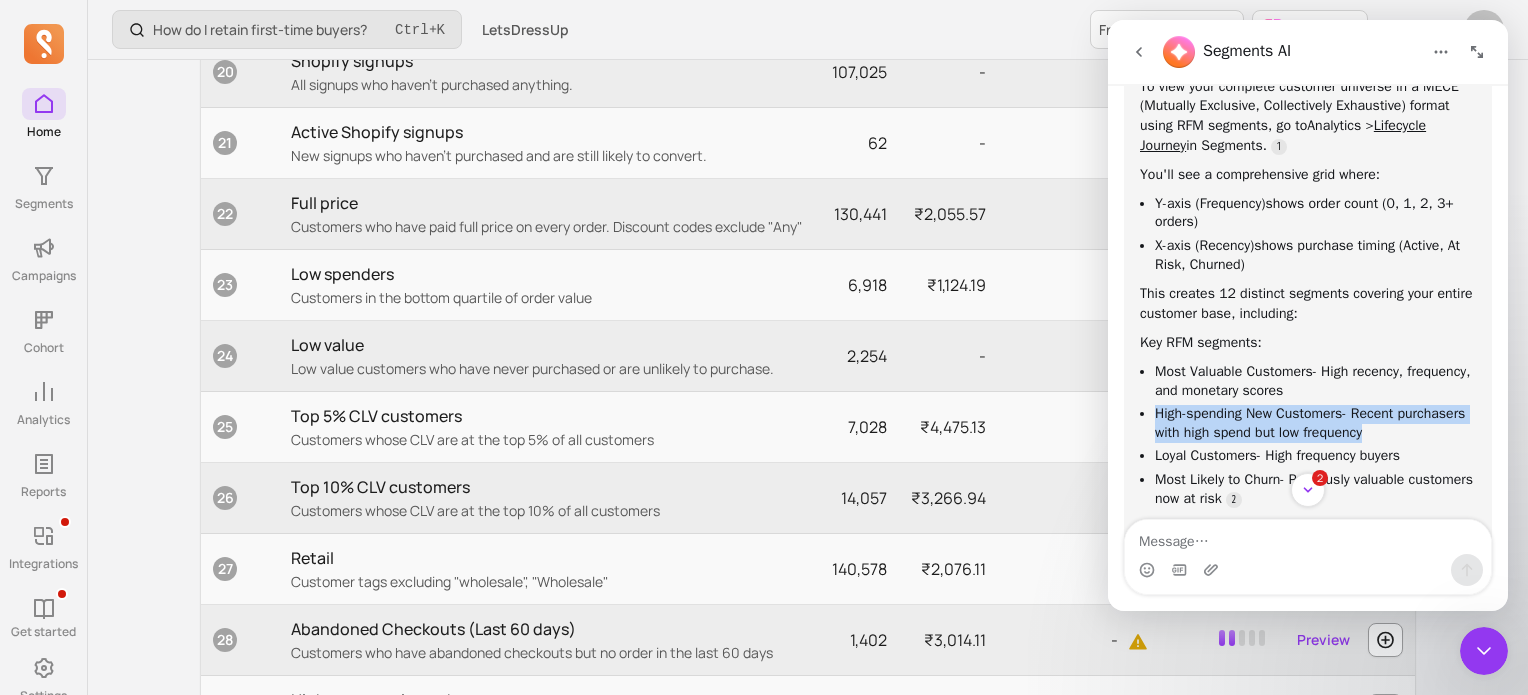 click on "High-spending New Customers" at bounding box center (1248, 413) 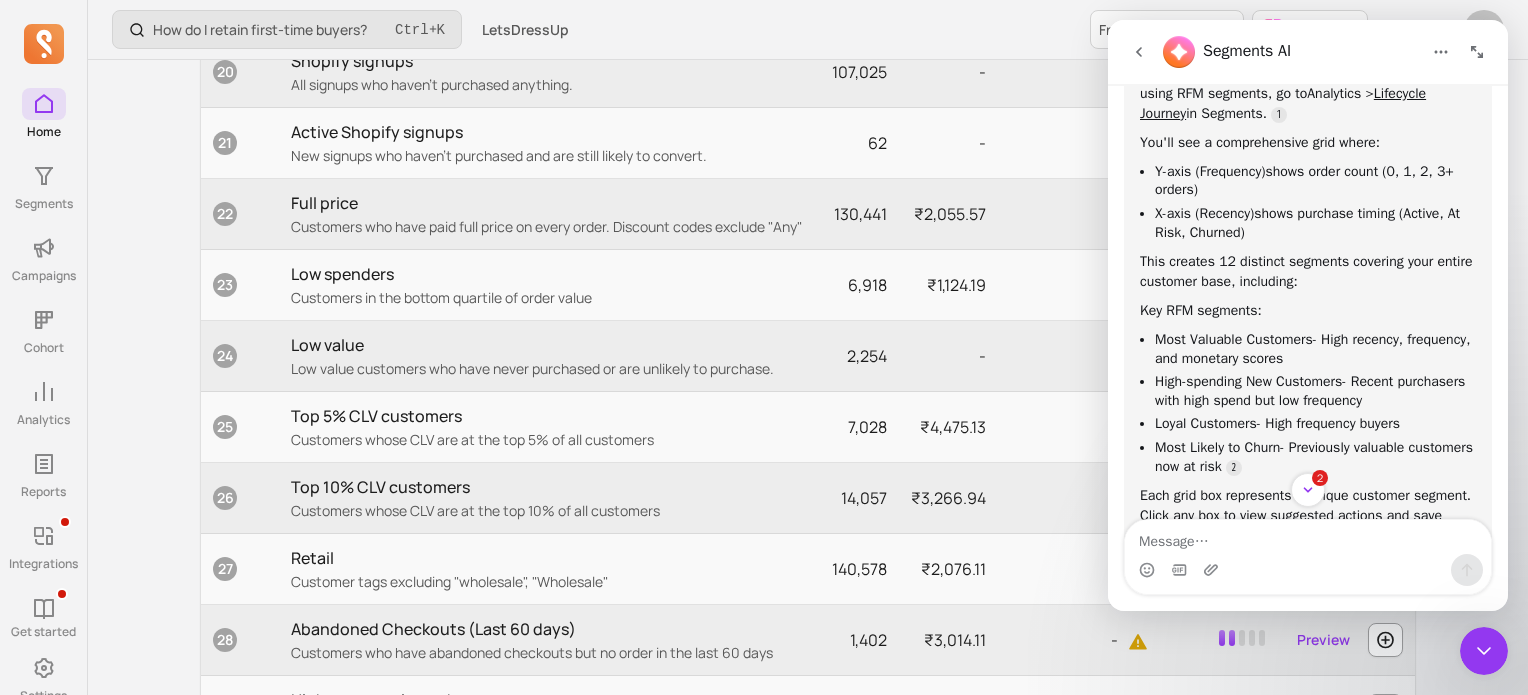 click on "Most Likely to Churn" at bounding box center [1217, 447] 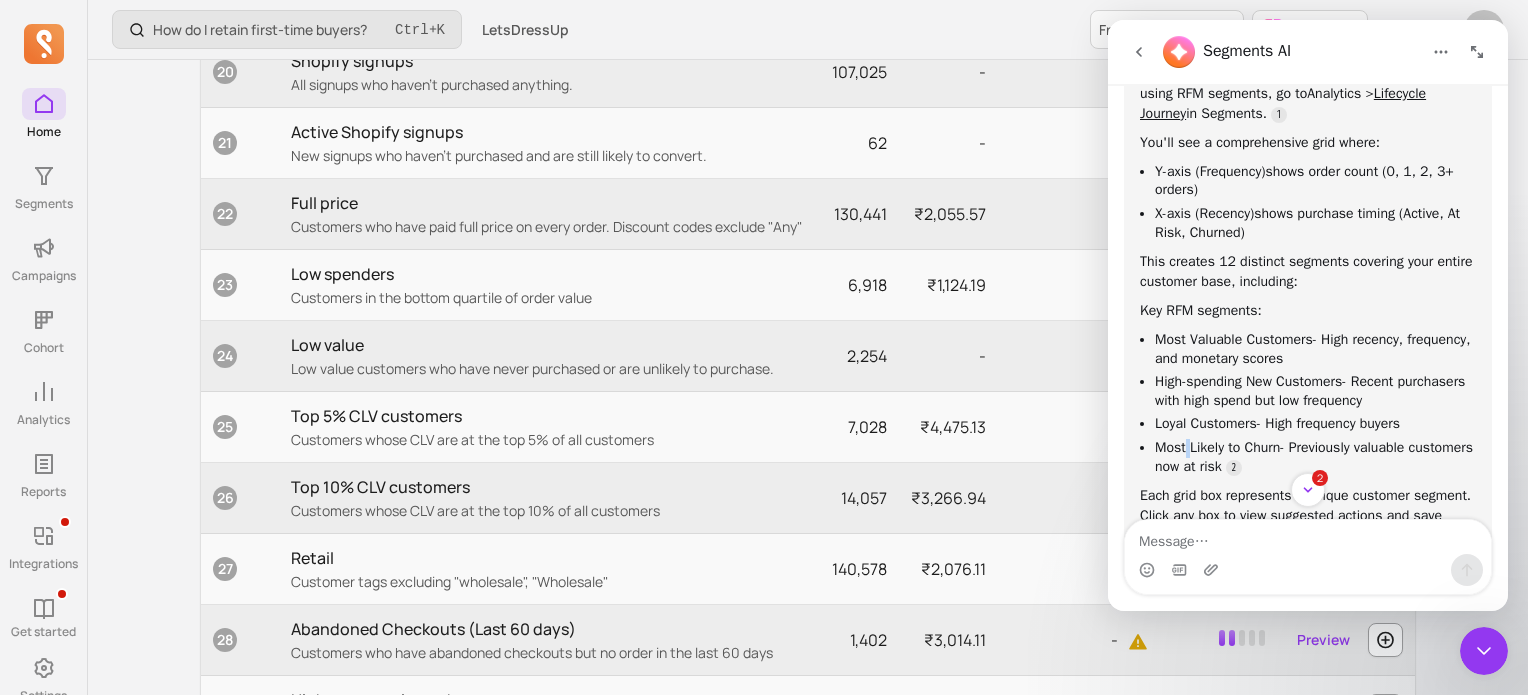 click on "Most Likely to Churn" at bounding box center (1217, 447) 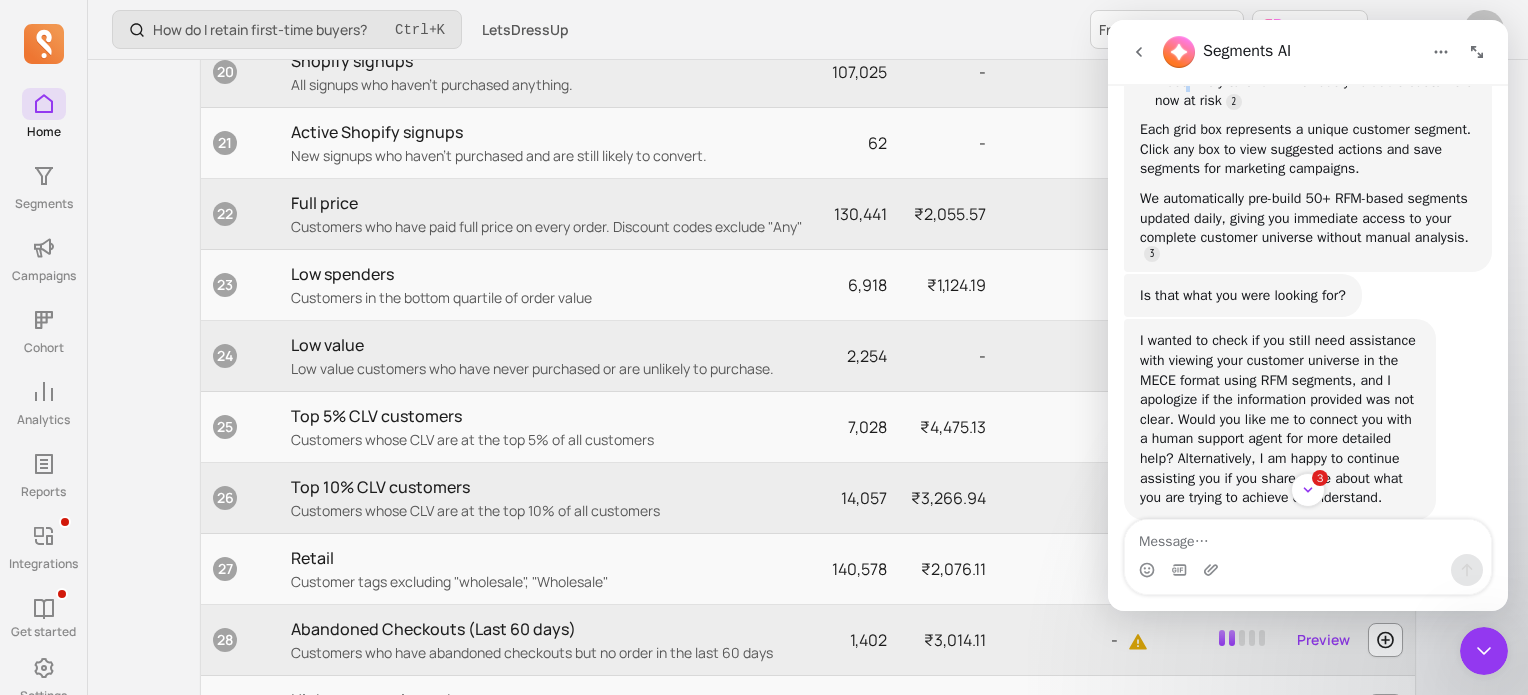 scroll, scrollTop: 786, scrollLeft: 0, axis: vertical 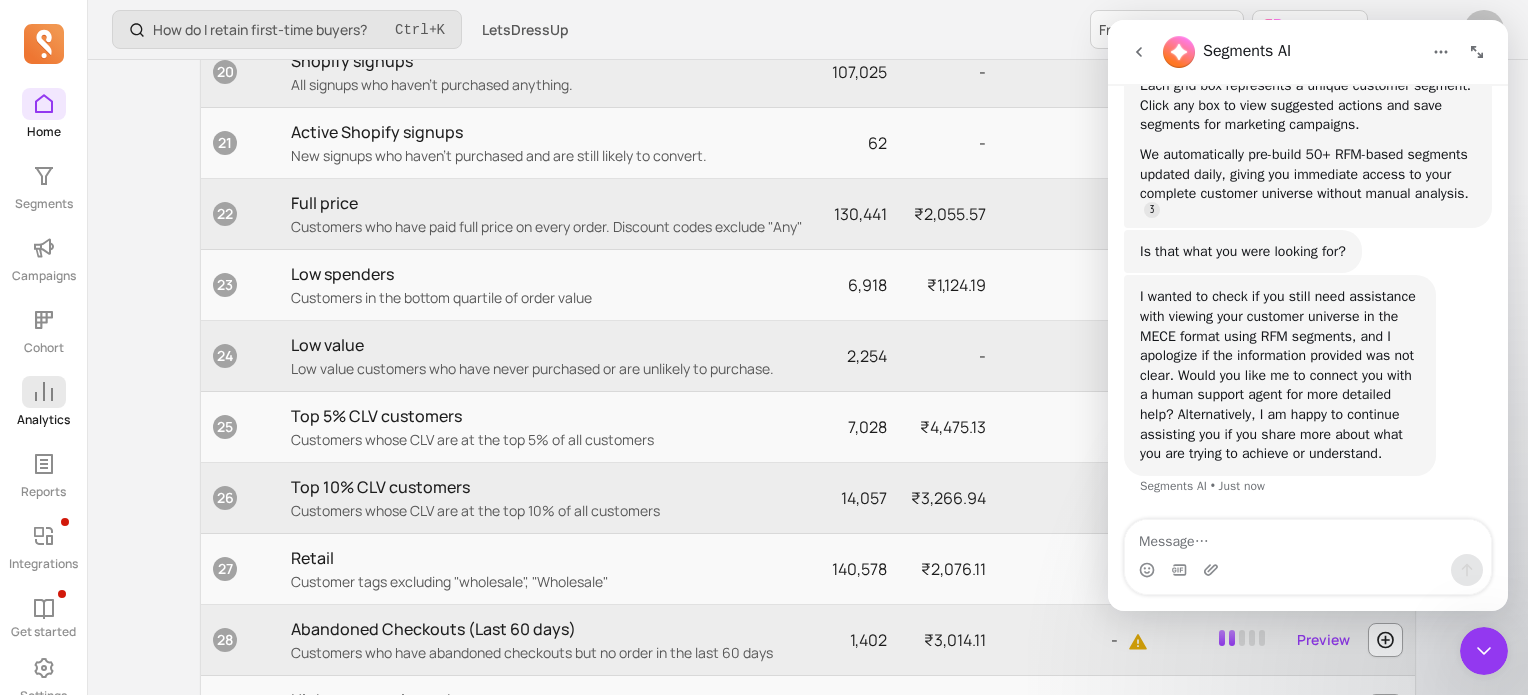 click on "Analytics" at bounding box center (43, 420) 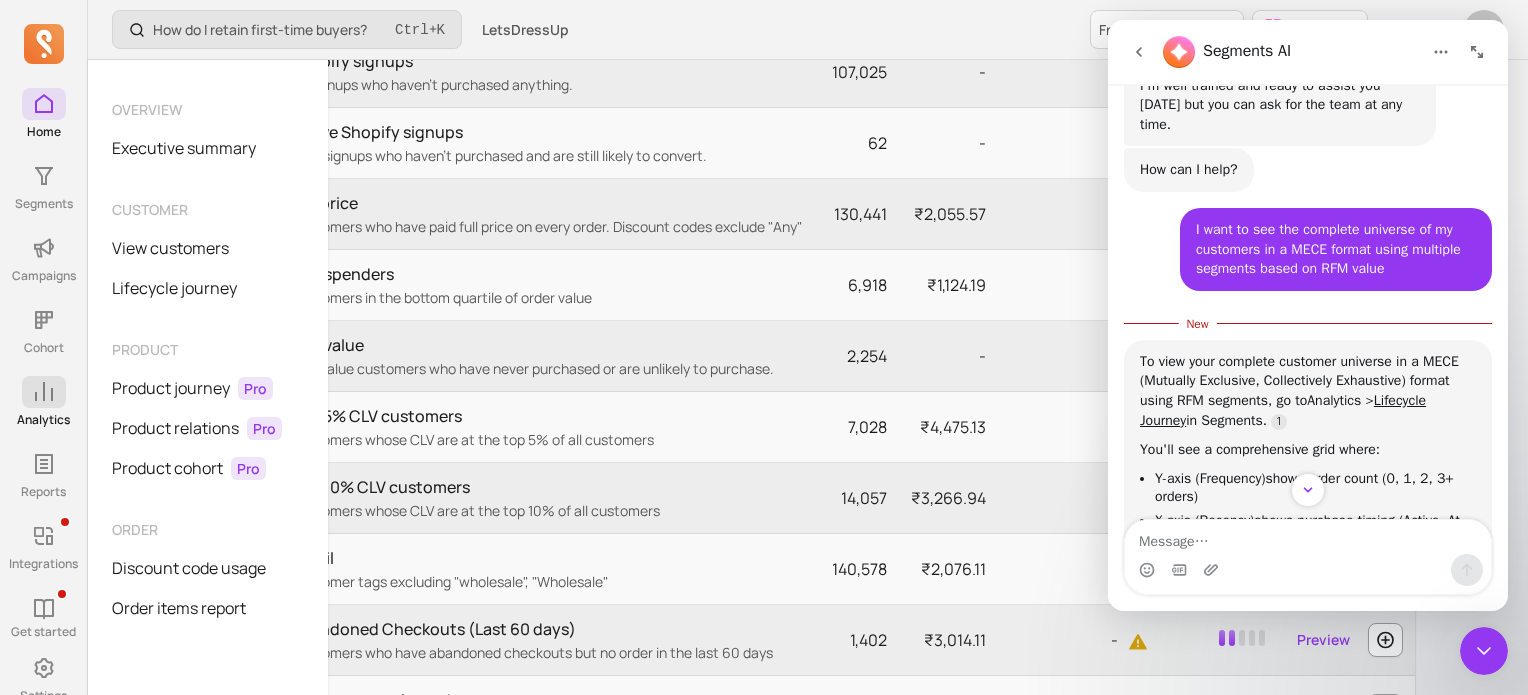 scroll, scrollTop: 66, scrollLeft: 0, axis: vertical 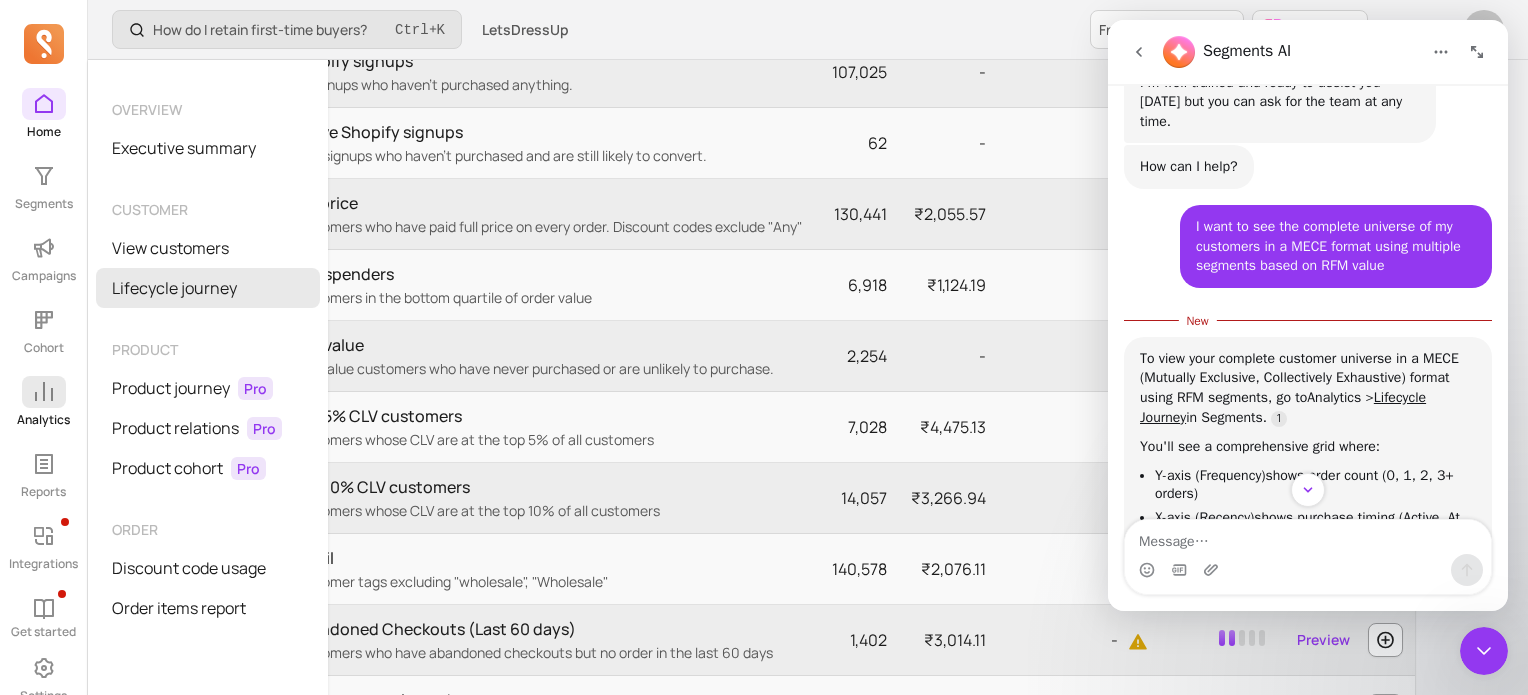 click on "Lifecycle journey" at bounding box center (208, 288) 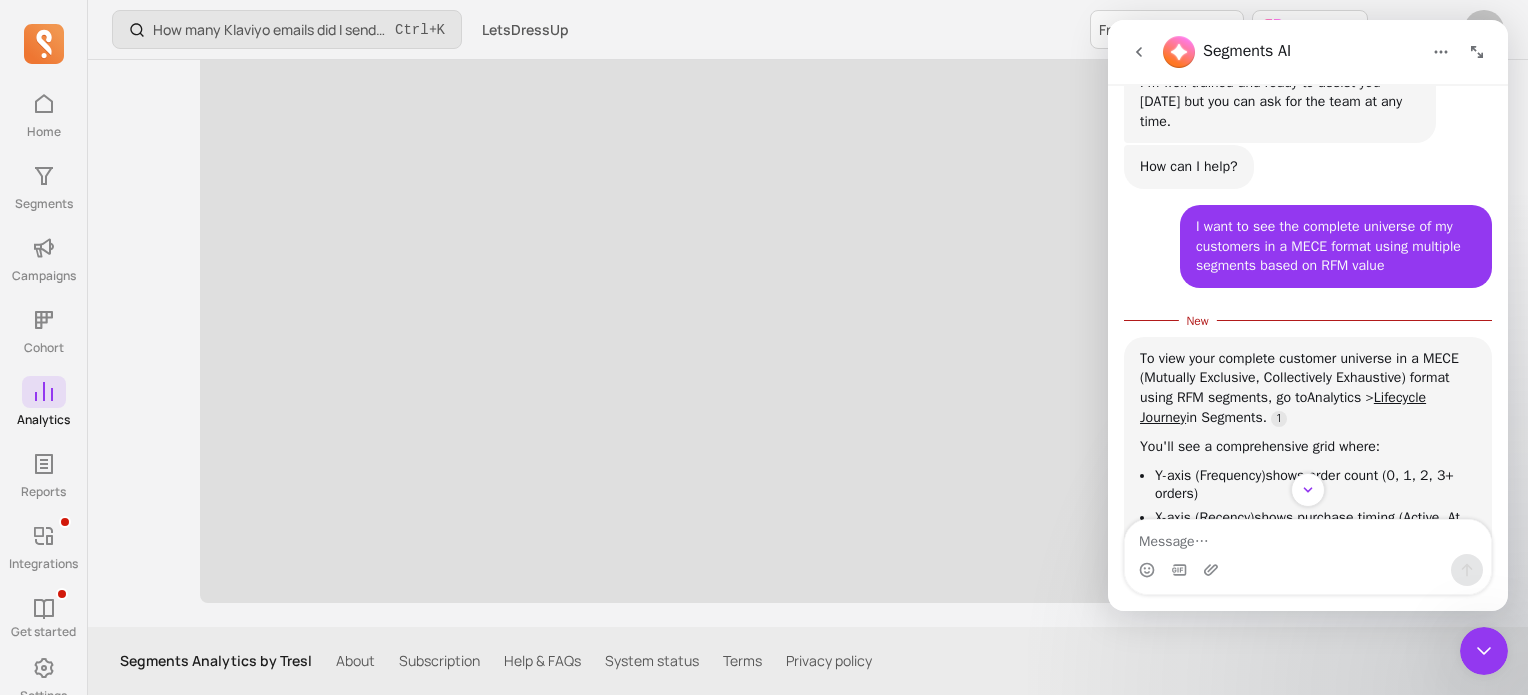 scroll, scrollTop: 0, scrollLeft: 0, axis: both 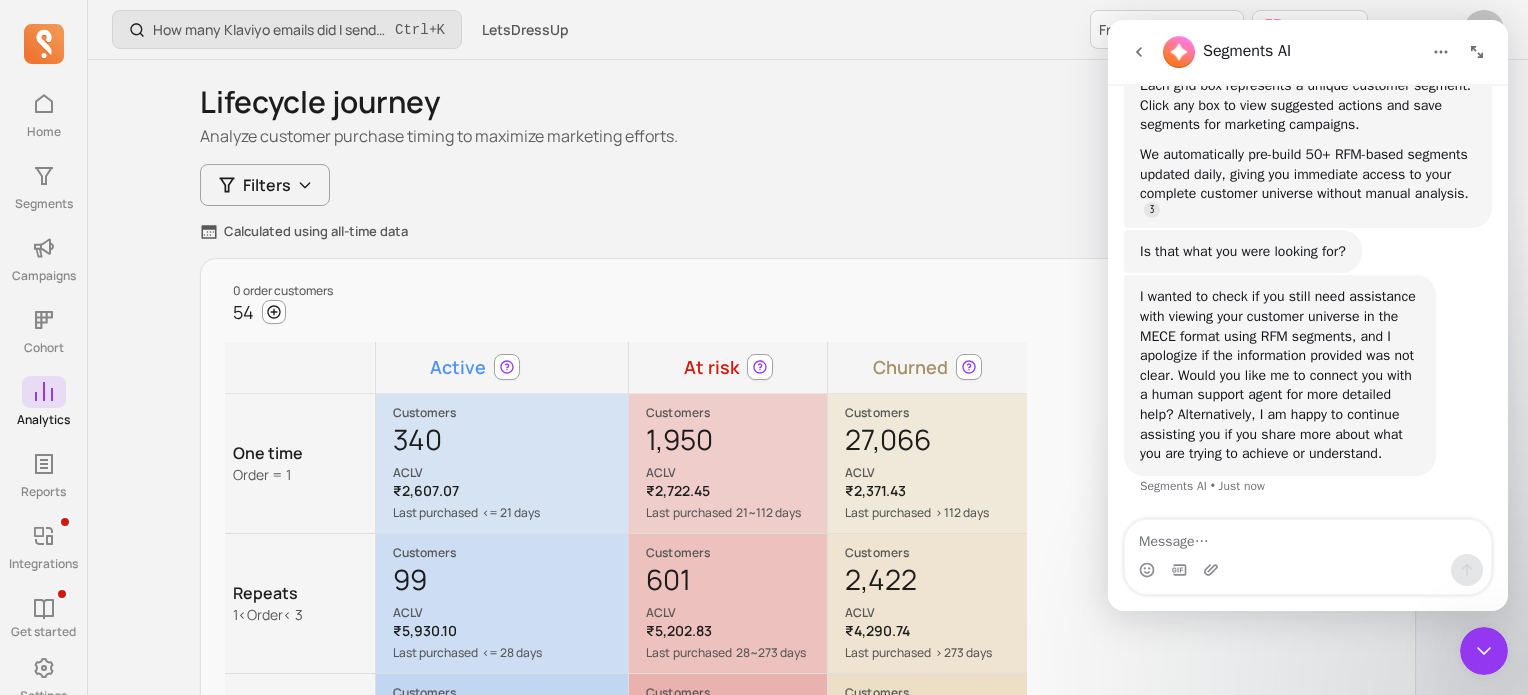 click on "0 order customers 54 Active At risk Churned One time Order = 1 Customers 340 ACLV ₹2,607.07 Last purchased <= 21 days Suggested action Optimize for early post-purchase. Create bounce-back flows with small add-on or 'free gift, just pay shipping' to reinforce buying habit. Cross-sell complementary and next best products. Suggested discount 33% Email campaign potential revenue   - Save segment Customers 1,950 ACLV ₹2,722.45 Last purchased 21~112 days Suggested action Create tiered discount strategy in post-purchase flows. Ramp up discounts relative to churn risk. Cross-sell matching products. Offer subscribe & save when it makes sense. Suggested discount 40% Email campaign potential revenue   - Save segment Customers 27,066 ACLV ₹2,371.43 Last purchased > 112 days Suggested action Win back or suppress. Execute a one-time win back campaign. Suppress if no engagement. Retarget if CLV/CAC is > 1. Suggested discount 50%, countdown offers Email campaign potential revenue   - Save segment Repeats 1  <  Order  <" at bounding box center [626, 566] 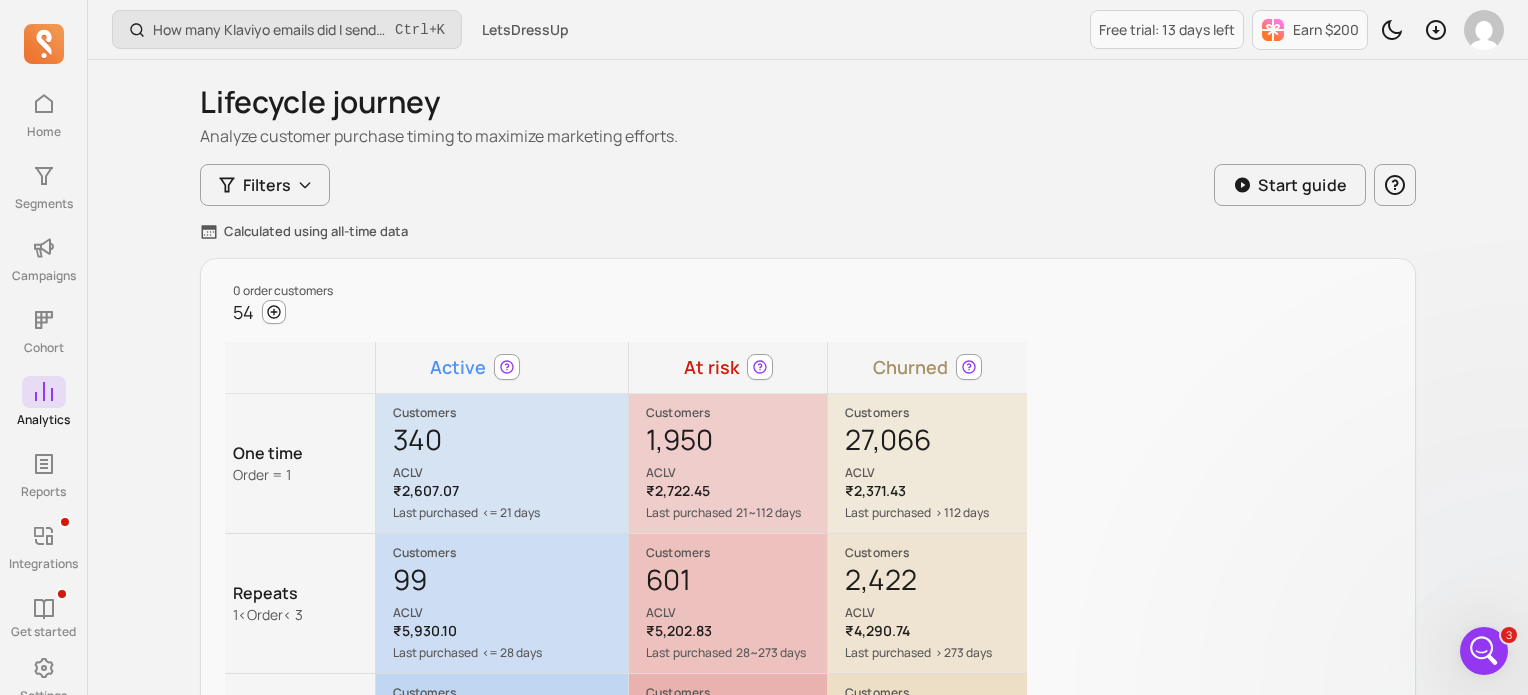 scroll, scrollTop: 0, scrollLeft: 0, axis: both 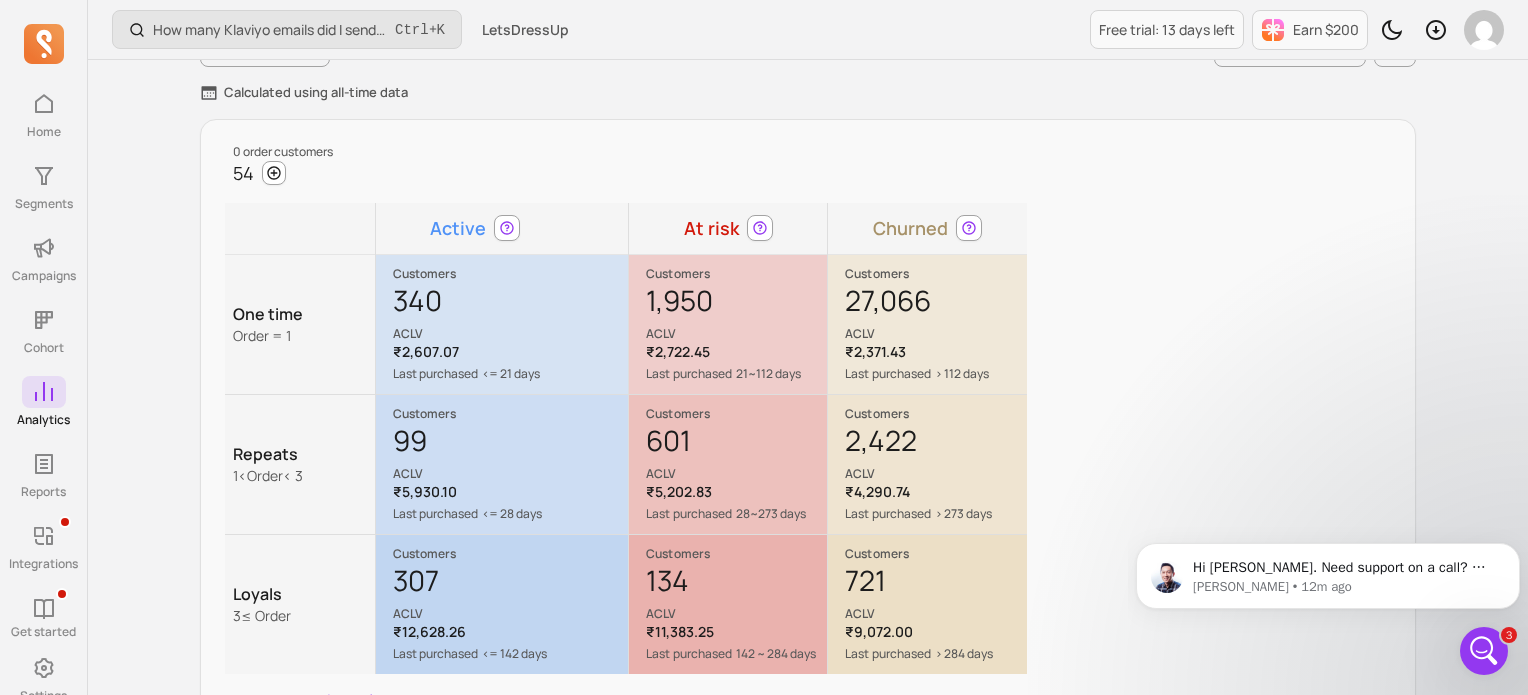 click on "0 order customers" at bounding box center (626, 152) 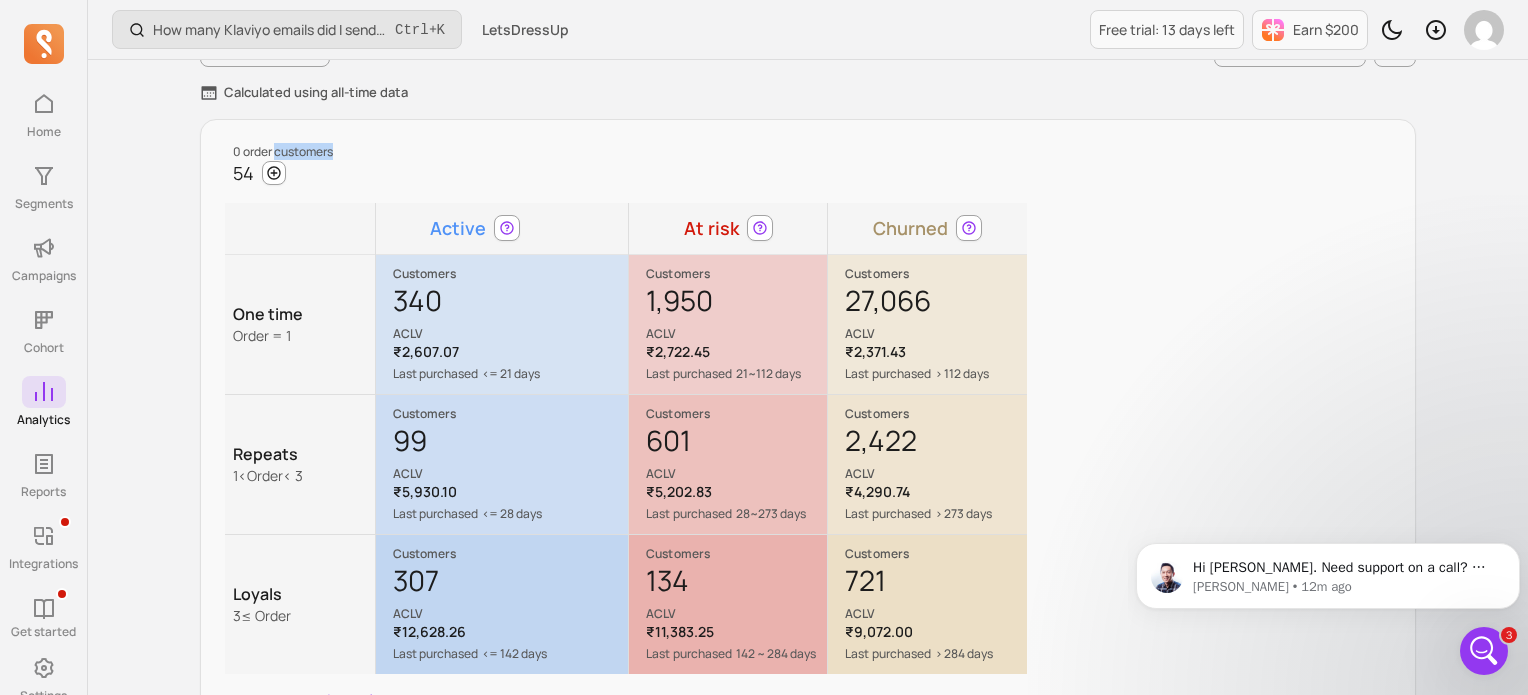 click on "0 order customers" at bounding box center (626, 152) 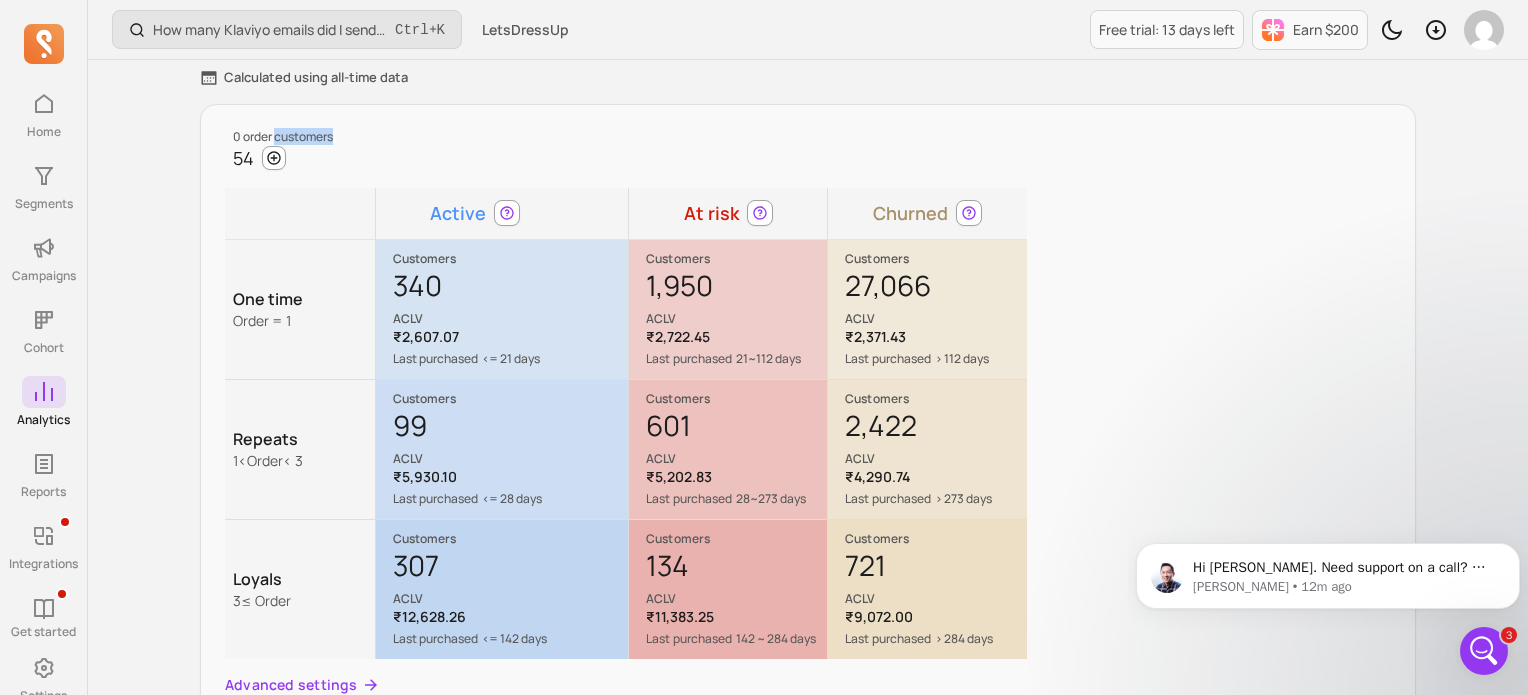 scroll, scrollTop: 155, scrollLeft: 0, axis: vertical 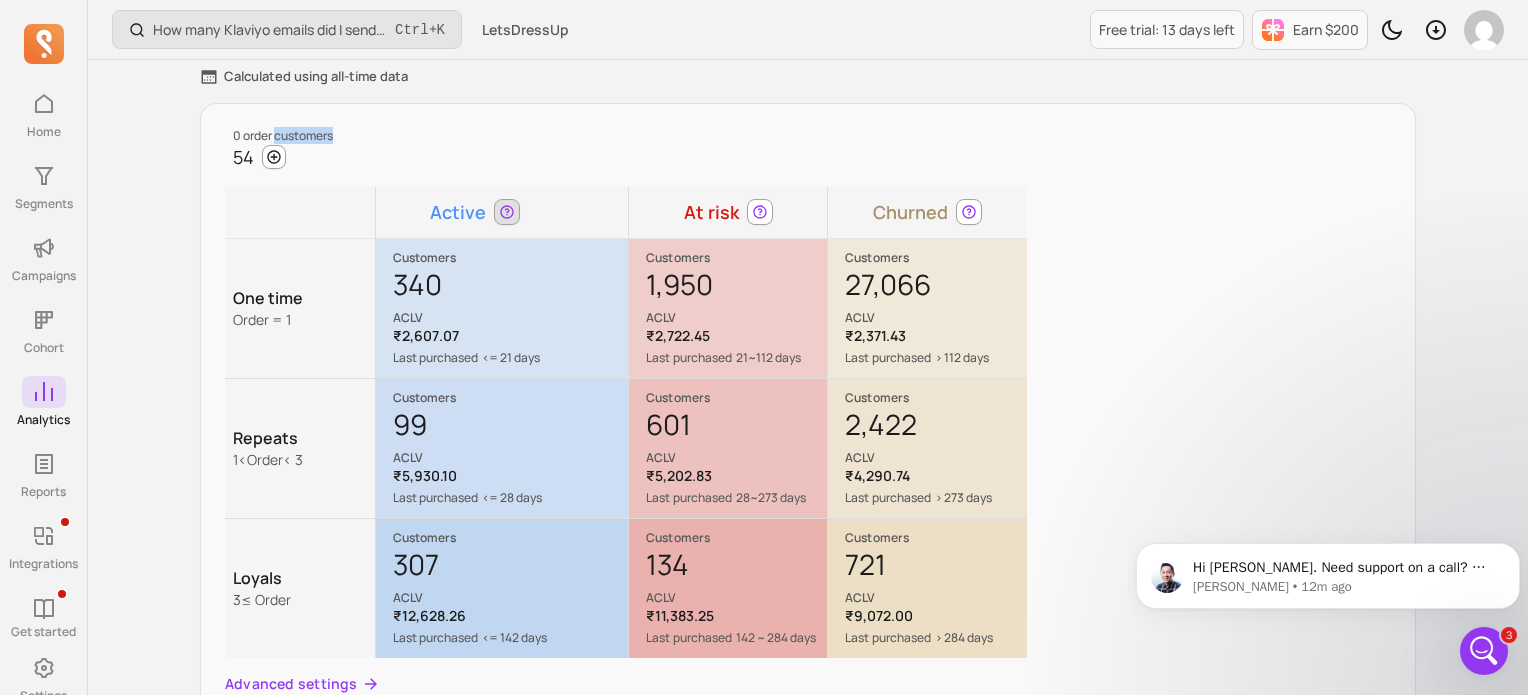 click 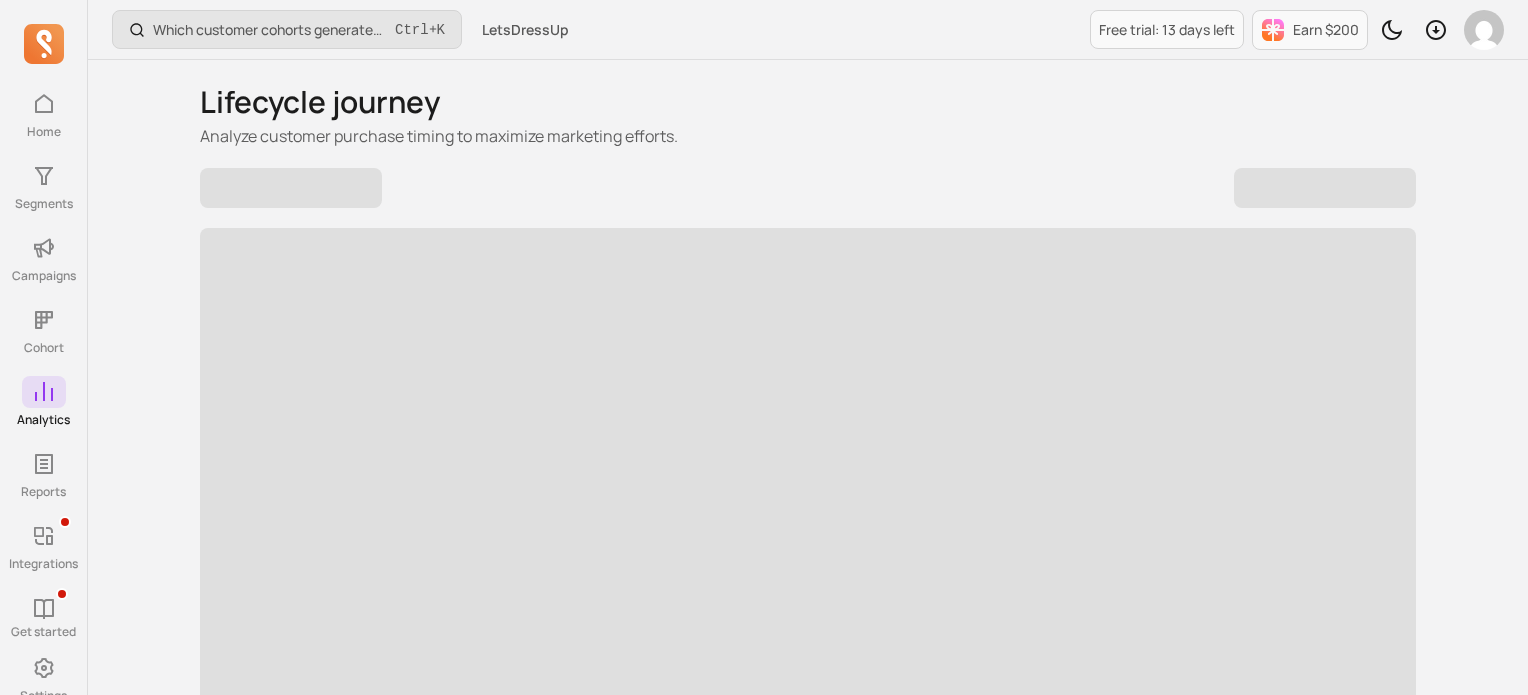 scroll, scrollTop: 60, scrollLeft: 0, axis: vertical 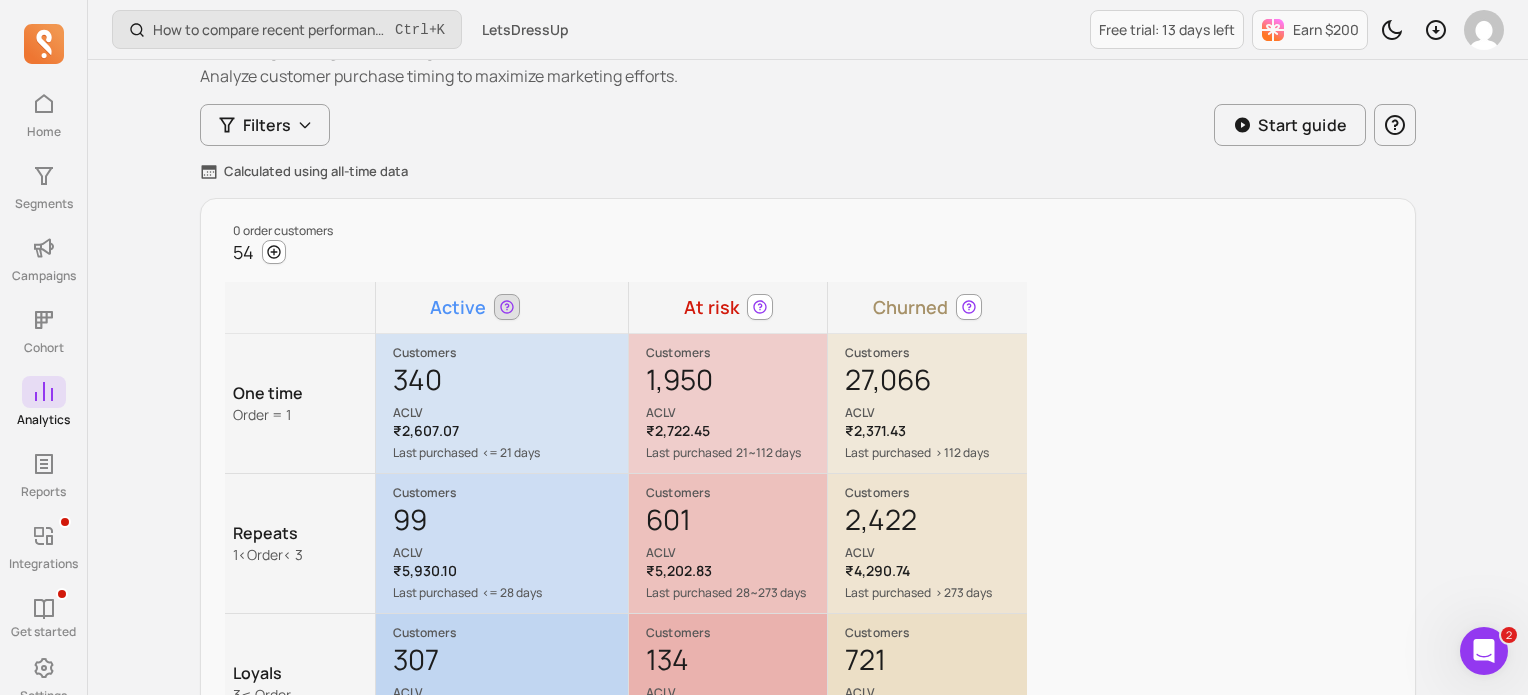 click 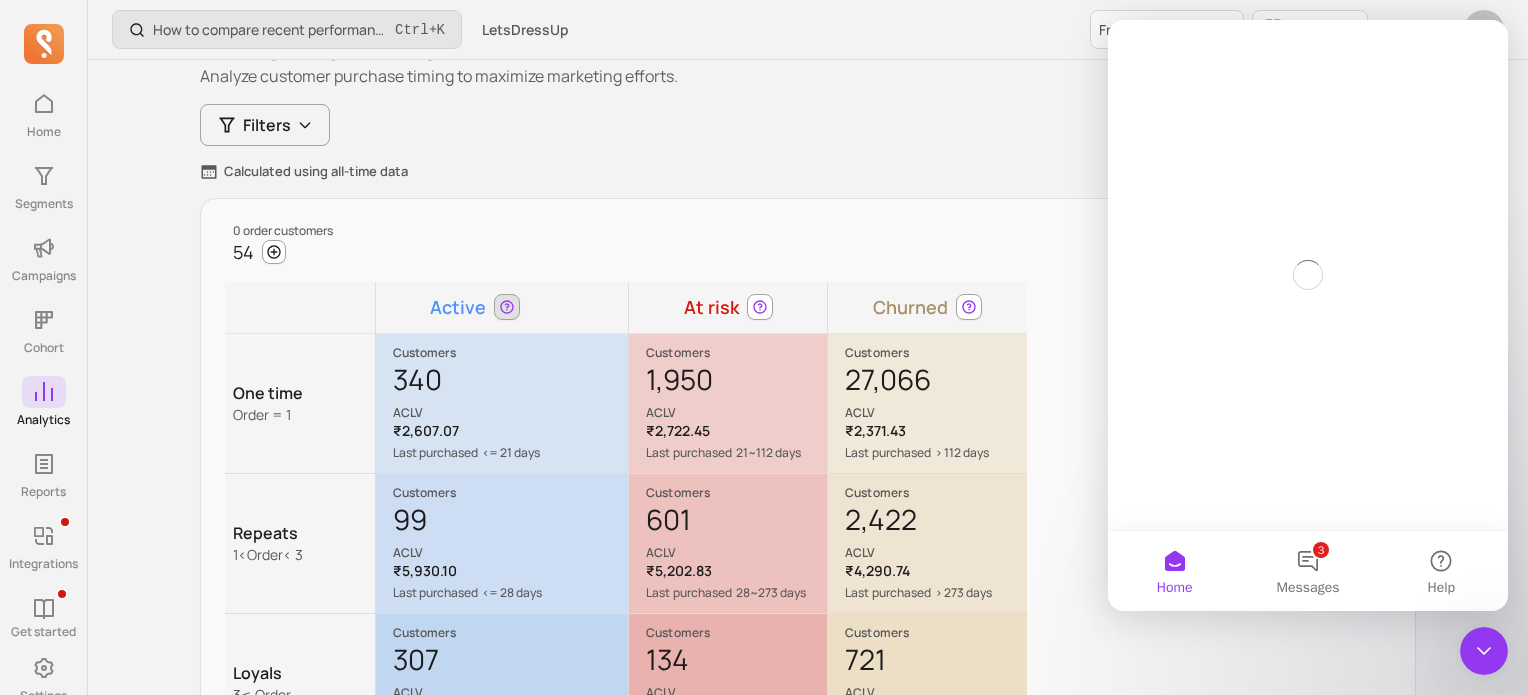 scroll, scrollTop: 0, scrollLeft: 0, axis: both 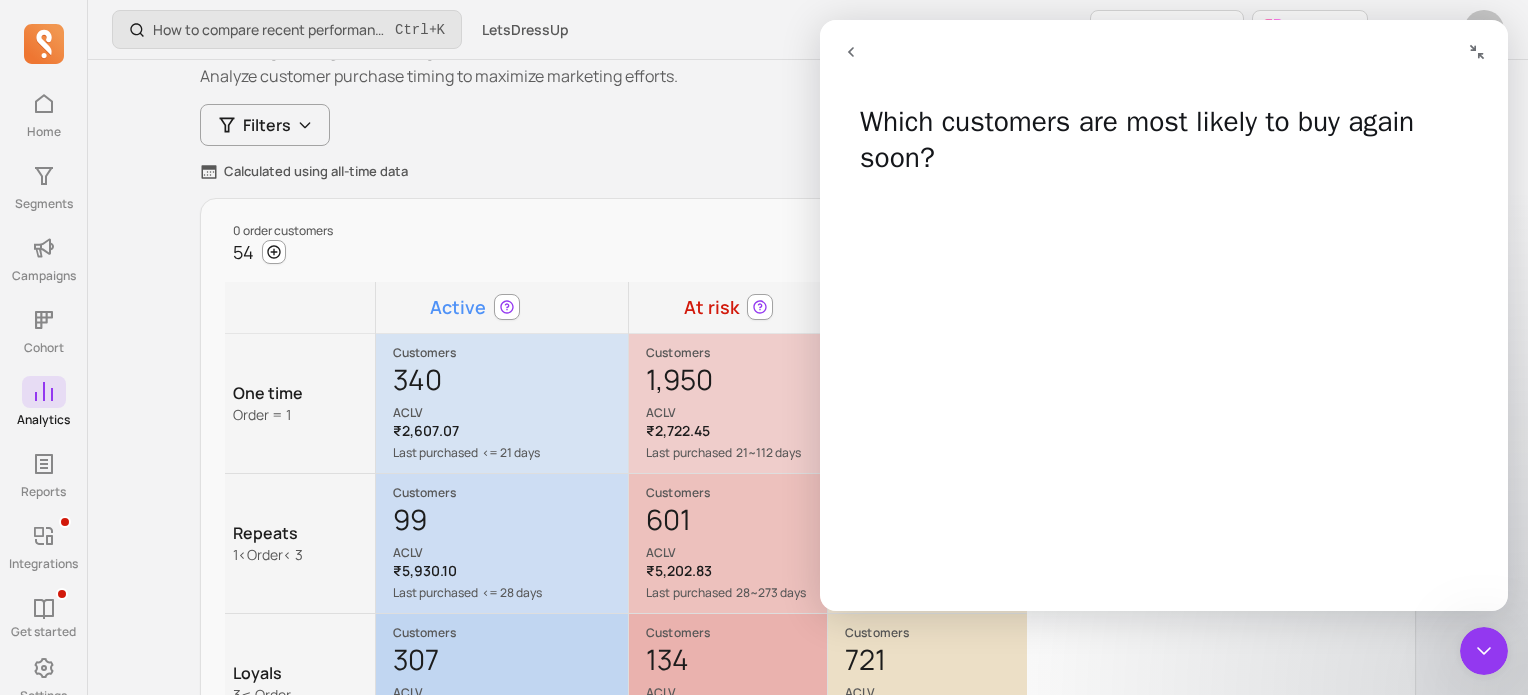 click at bounding box center [851, 52] 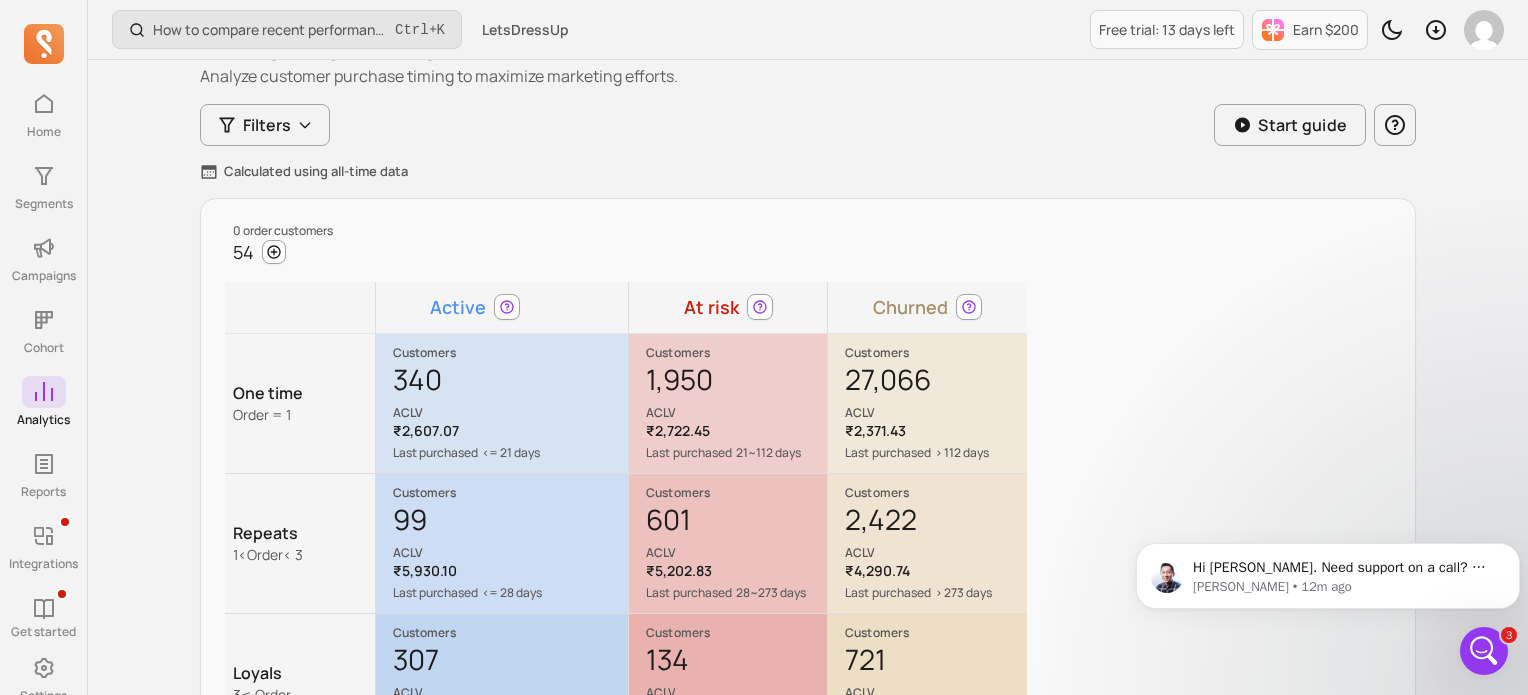 scroll, scrollTop: 0, scrollLeft: 0, axis: both 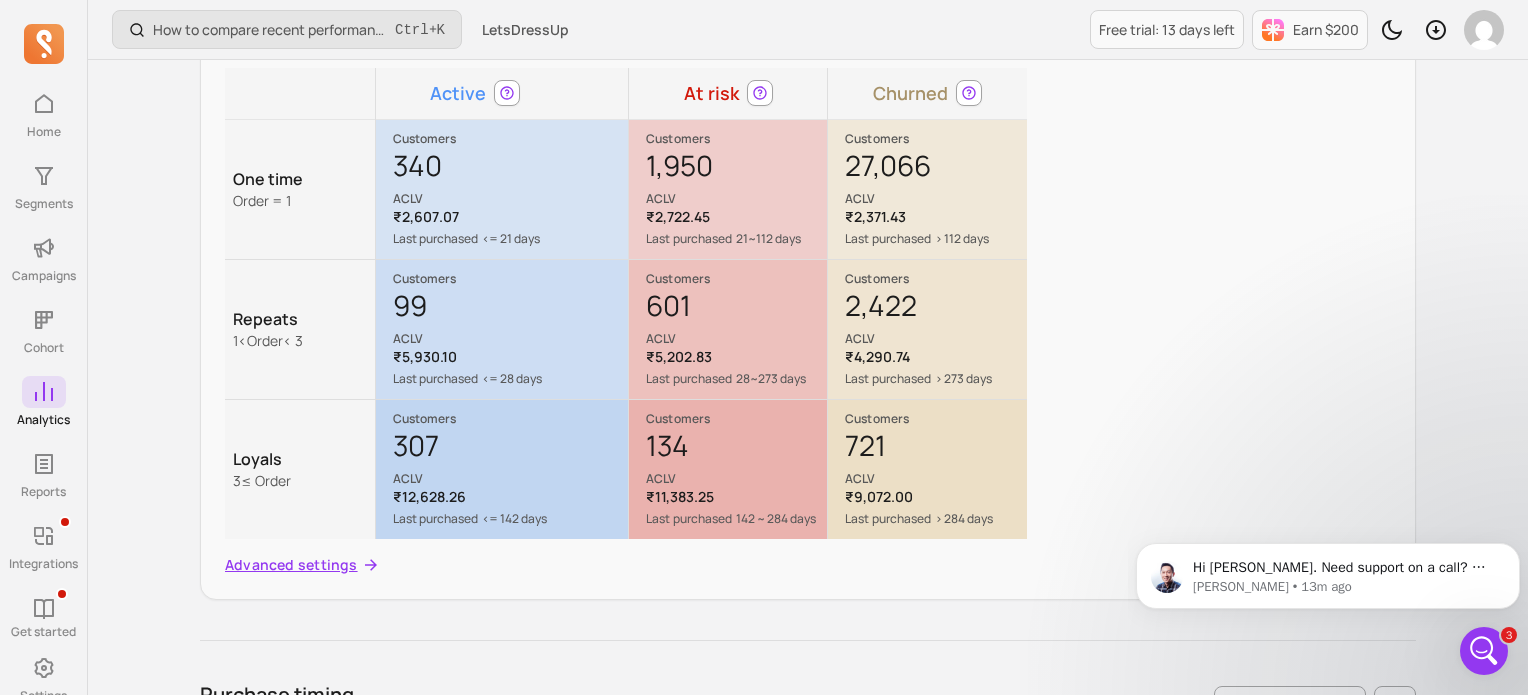 click on "Advanced settings" at bounding box center [291, 565] 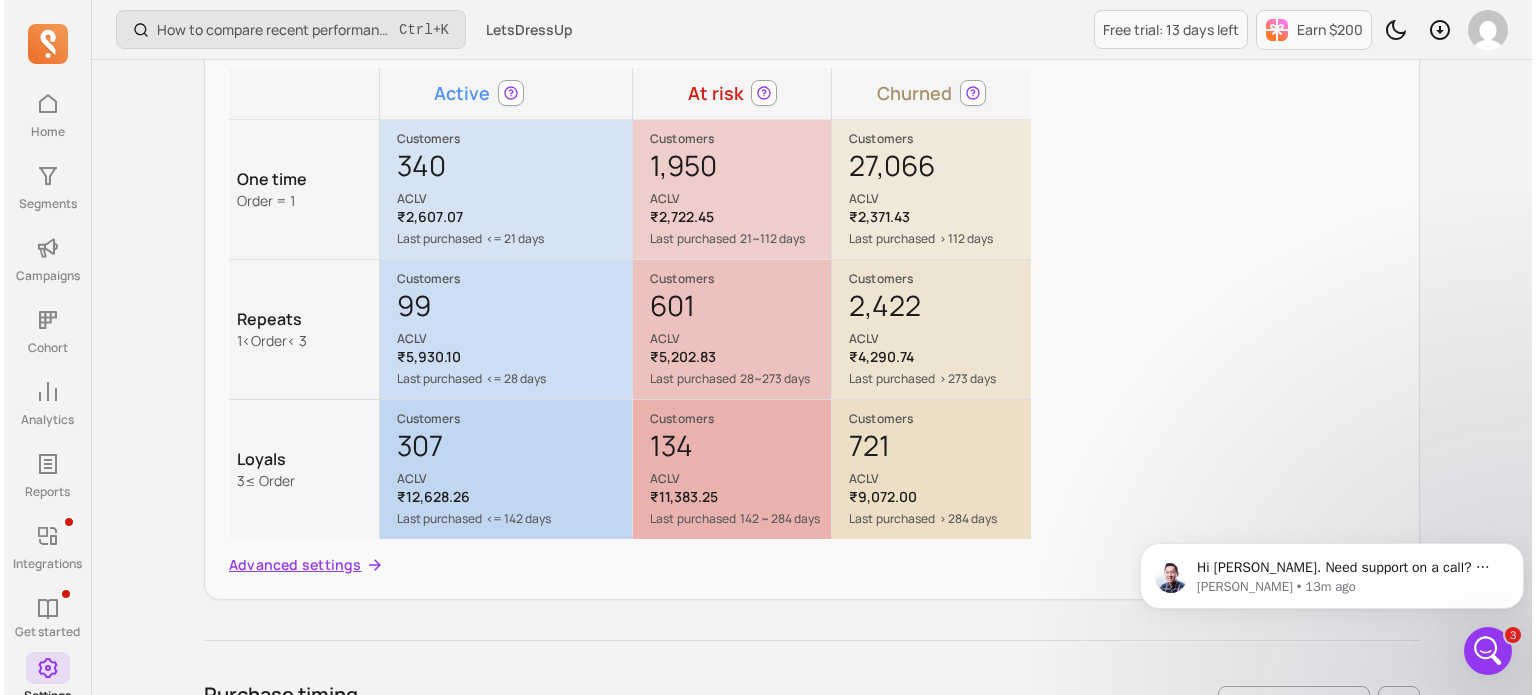 scroll, scrollTop: 0, scrollLeft: 0, axis: both 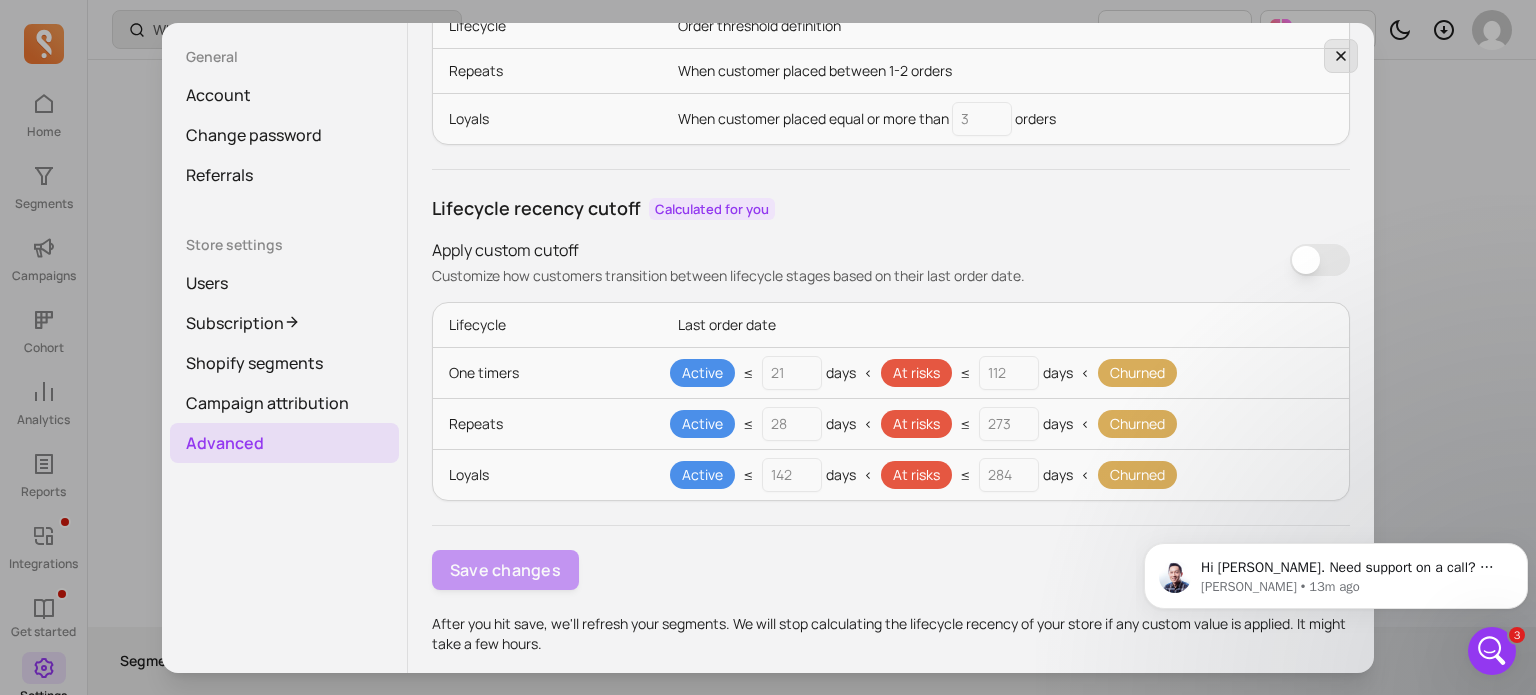 click 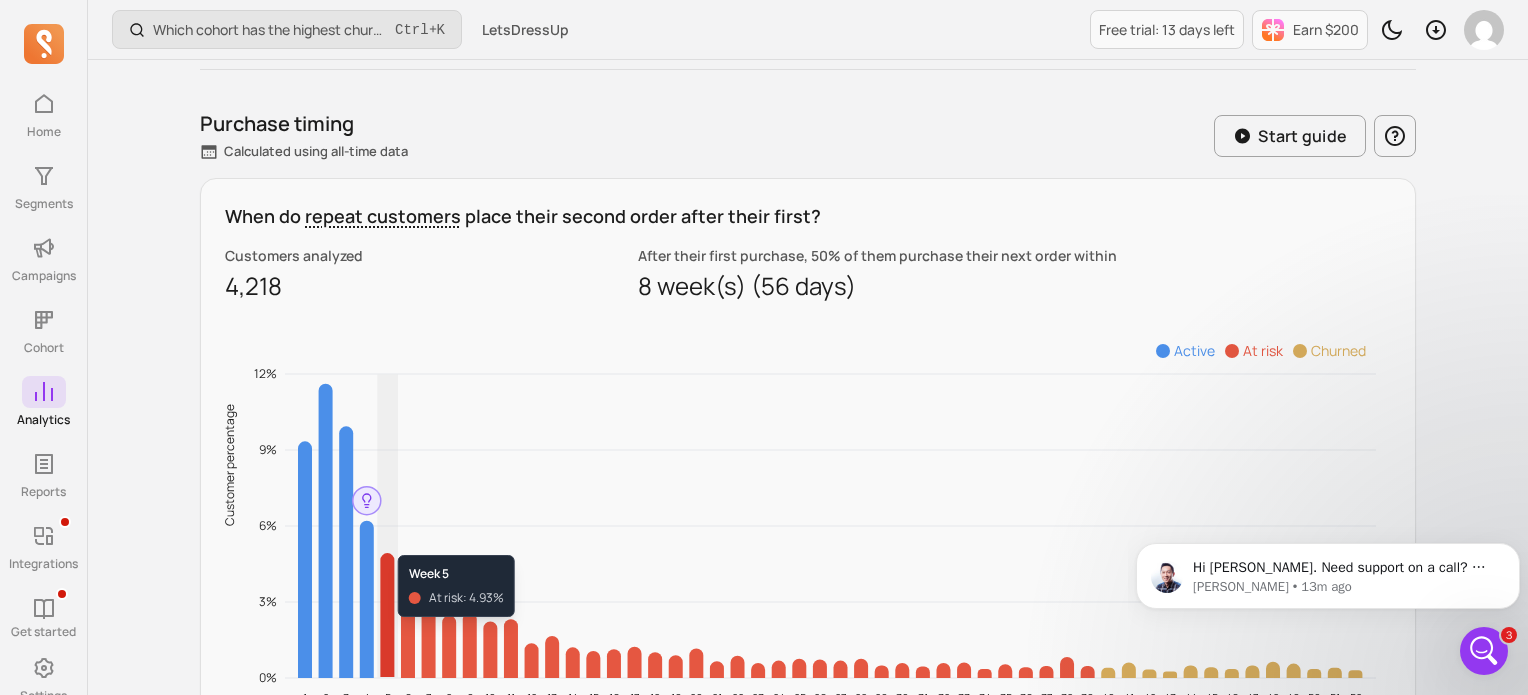 scroll, scrollTop: 846, scrollLeft: 0, axis: vertical 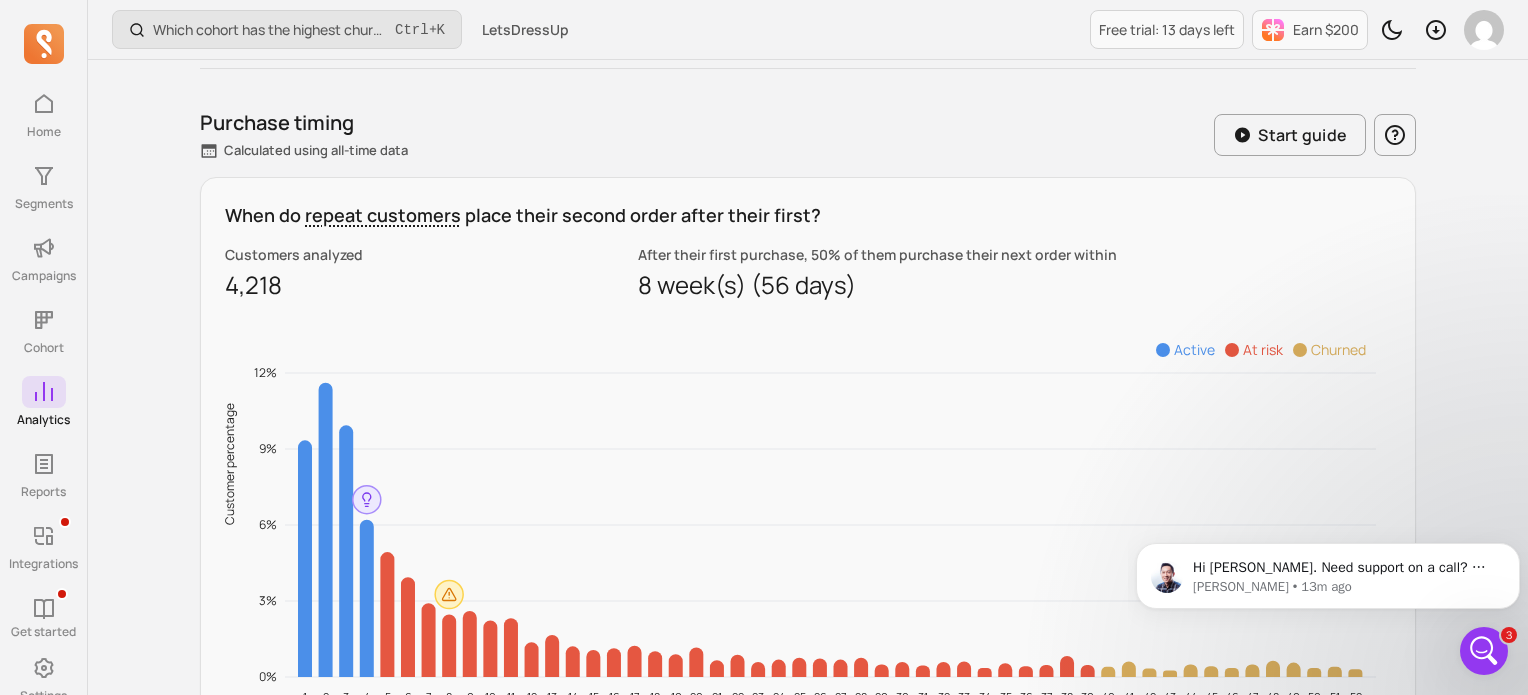 click 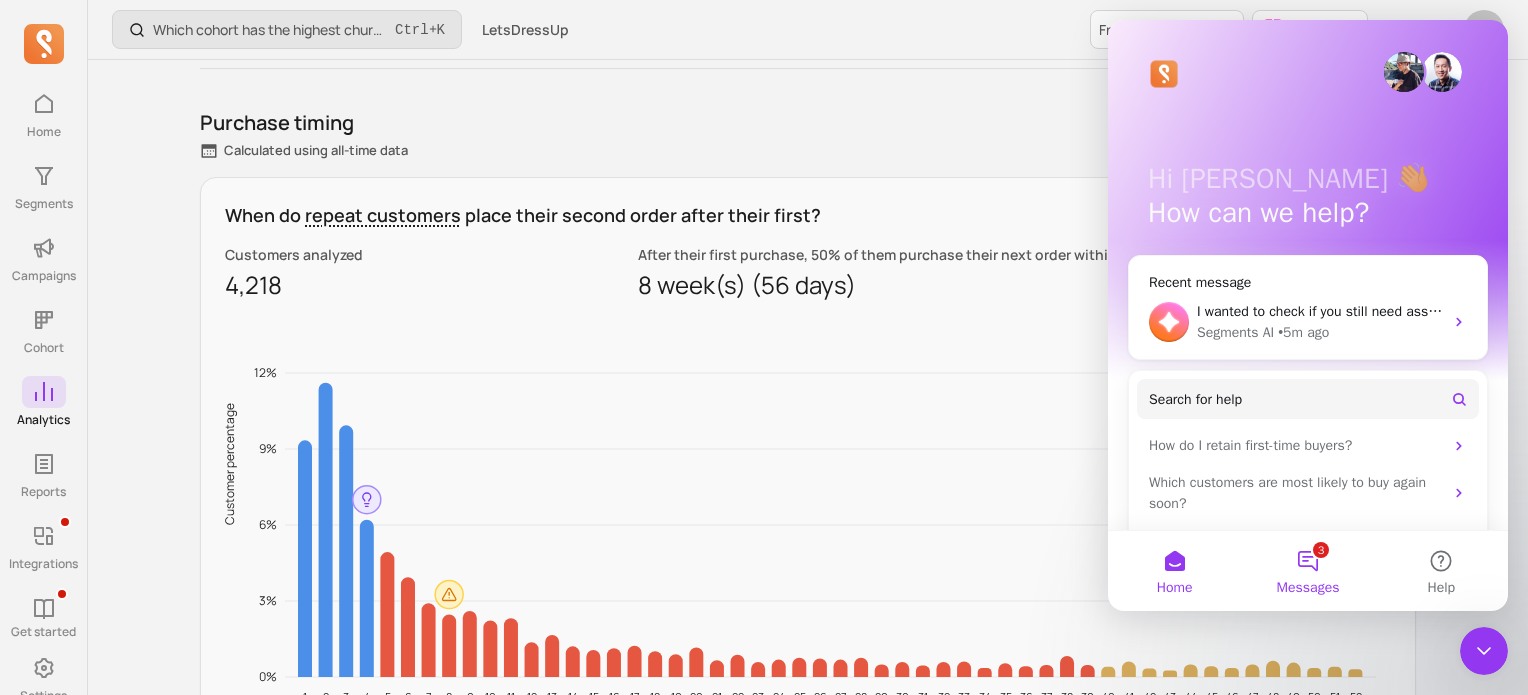 click on "3 Messages" at bounding box center (1307, 571) 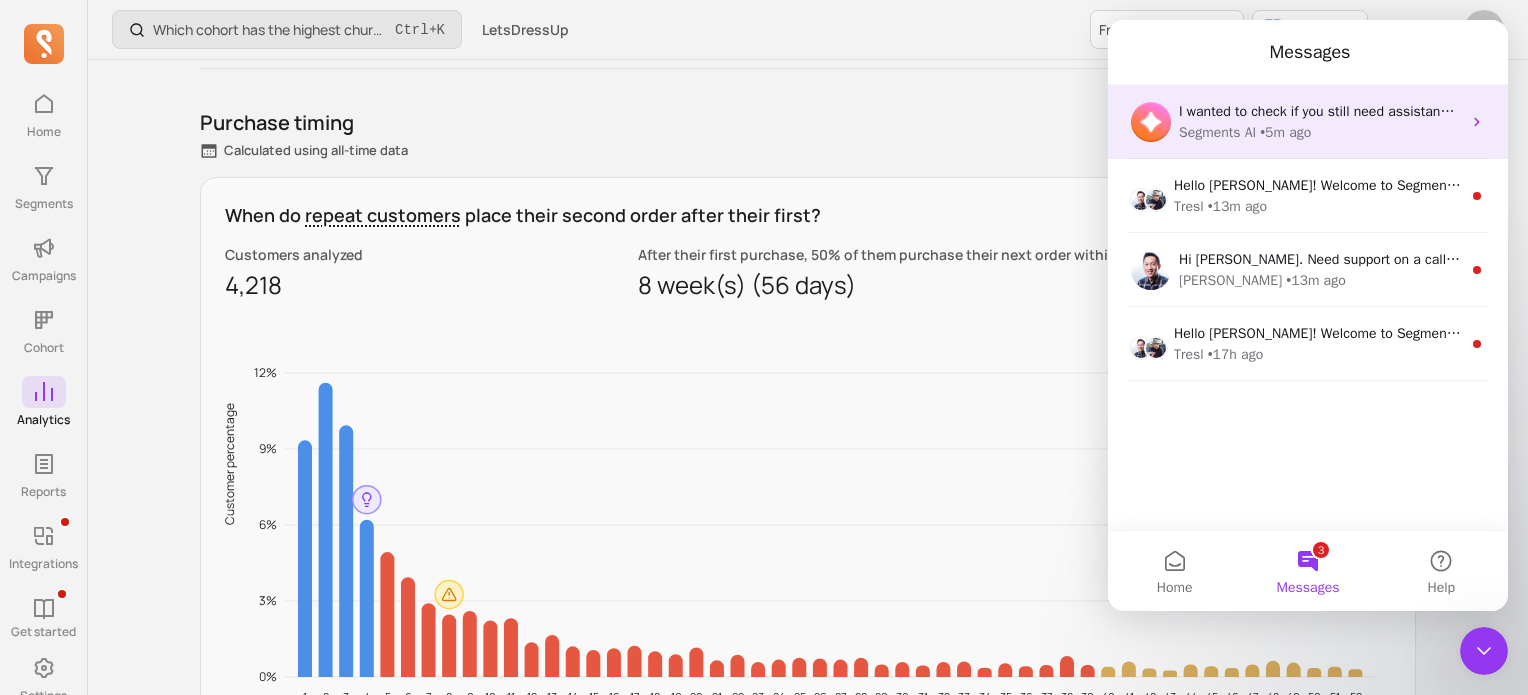 click on "I wanted to check if you still need assistance with viewing your customer universe in the MECE format using RFM segments, and I apologize if the information provided was not clear. Would you like me to connect you with a human support agent for more detailed help? Alternatively, I am happy to continue assisting you if you share more about what you are trying to achieve or understand. Segments AI •  5m ago" at bounding box center [1308, 122] 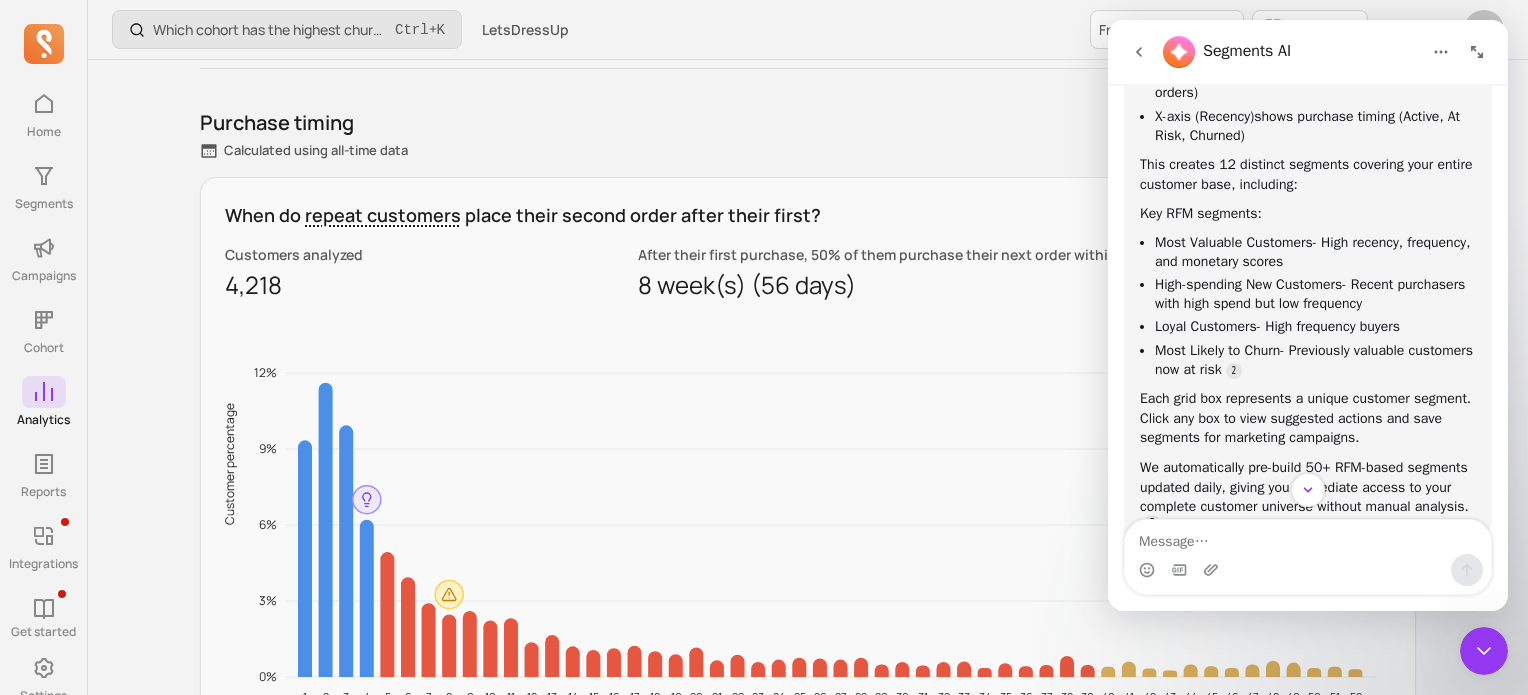 scroll, scrollTop: 273, scrollLeft: 0, axis: vertical 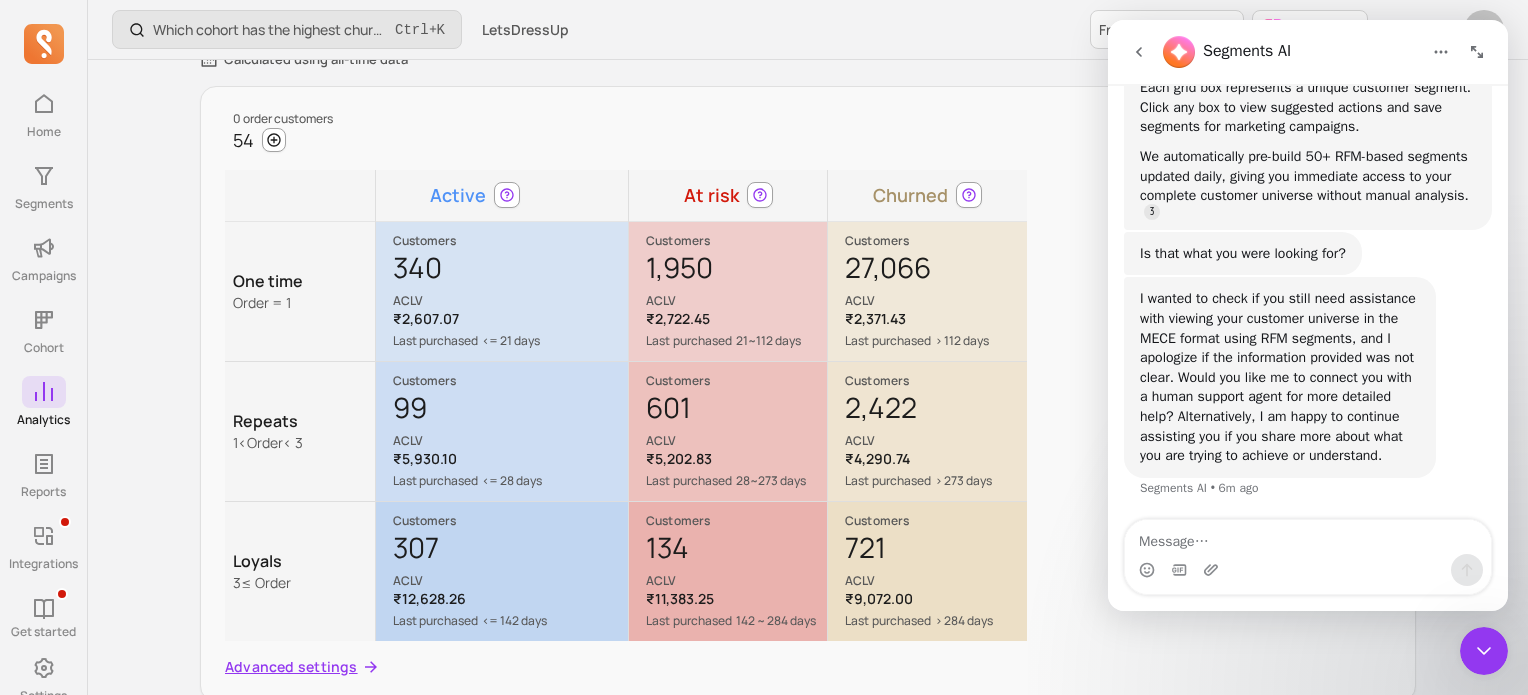 click on "Advanced settings" at bounding box center (626, 667) 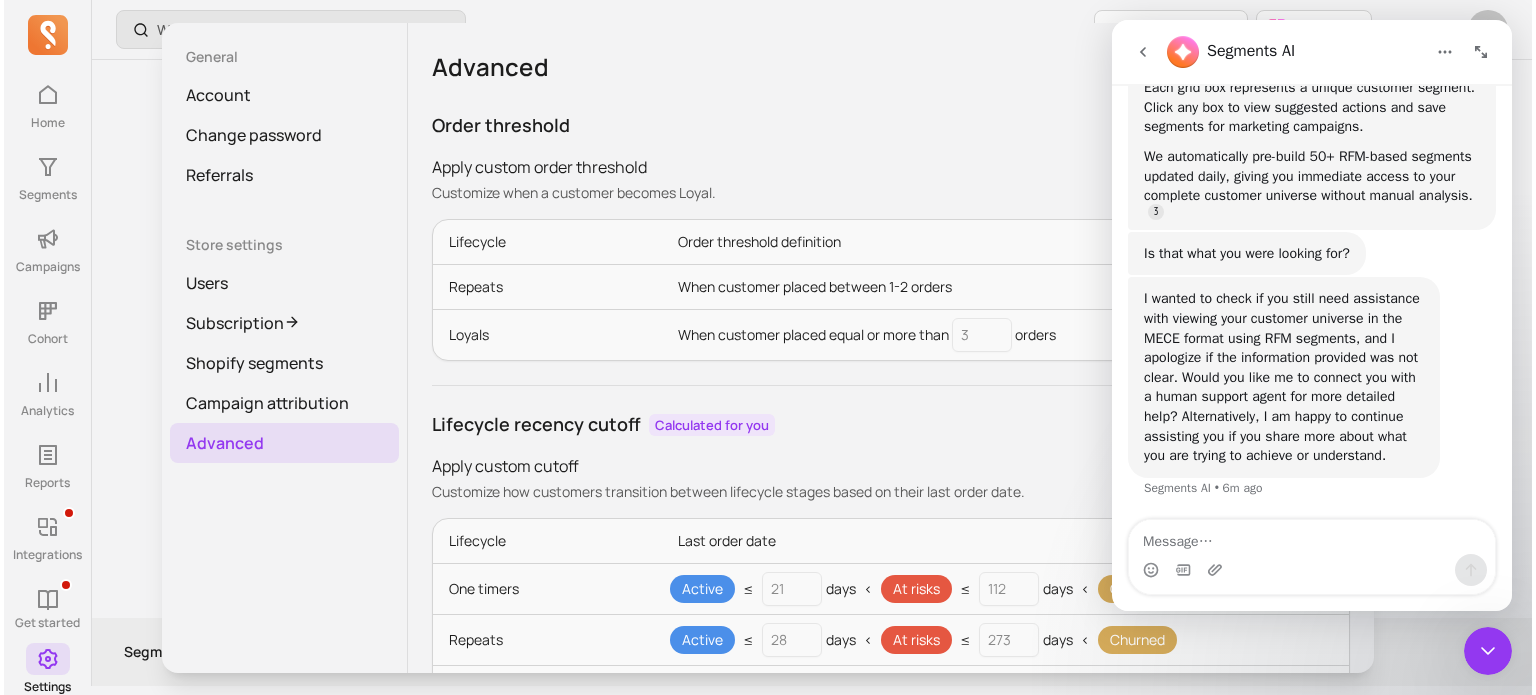 scroll, scrollTop: 0, scrollLeft: 0, axis: both 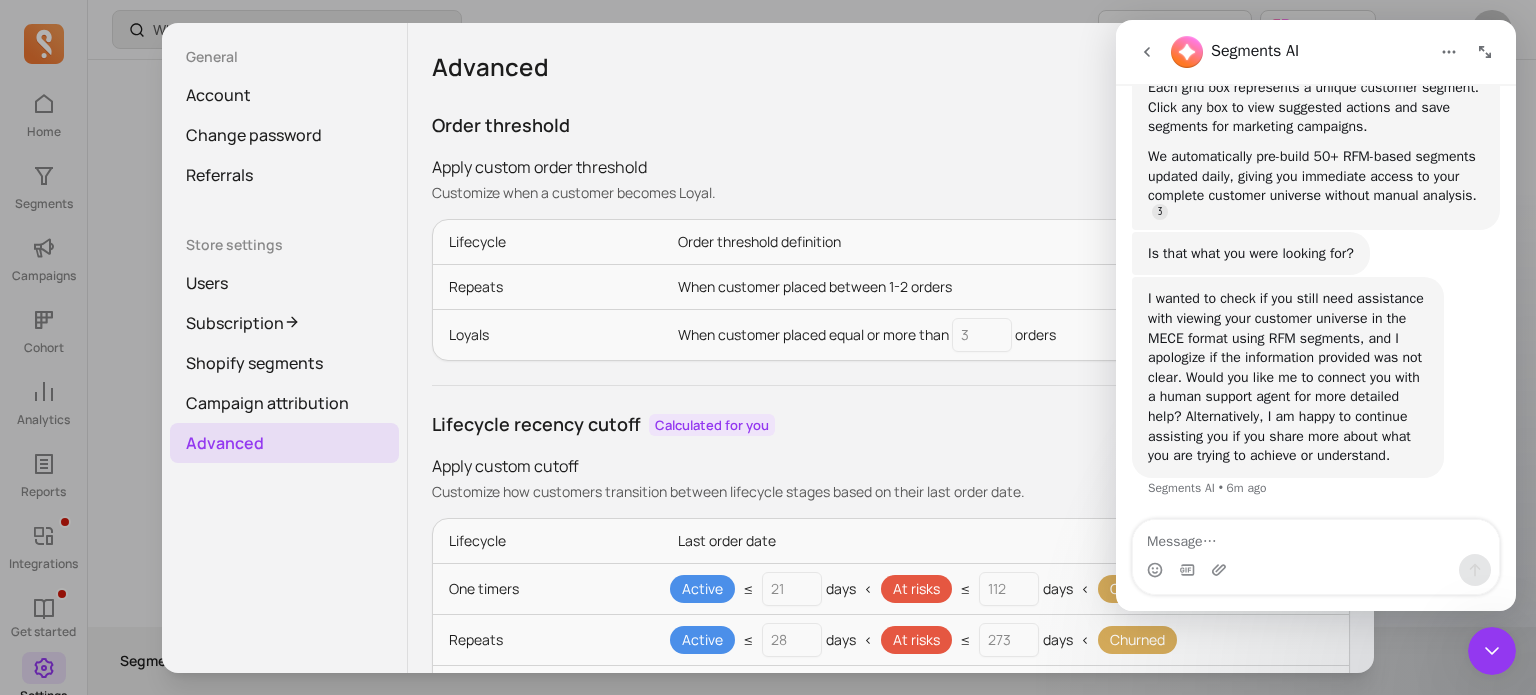 click on "General Account Change password Referrals Store settings Users Subscription Shopify segments Campaign attribution Advanced Advanced Order threshold Apply custom order threshold Customize when a customer becomes Loyal. Apply custom value Lifecycle Order threshold definition Repeats When customer placed between 1- 2   orders Loyals When customer placed equal or more than   3   orders Lifecycle recency cutoff Calculated for you Apply custom cutoff Customize how customers transition between lifecycle stages based on their last order date. Apply custom value Lifecycle Last order date One timers Active ≤ 21 days < At risks ≤ 112 days < Churned Repeats Active ≤ 28 days < At risks ≤ 273 days < Churned Loyals Active ≤ 142 days < At risks ≤ 284 days < Churned Save changes After you hit save, we'll refresh your segments. We will stop calculating the lifecycle recency of your store if any custom value is applied. It might take a few hours." at bounding box center (768, 347) 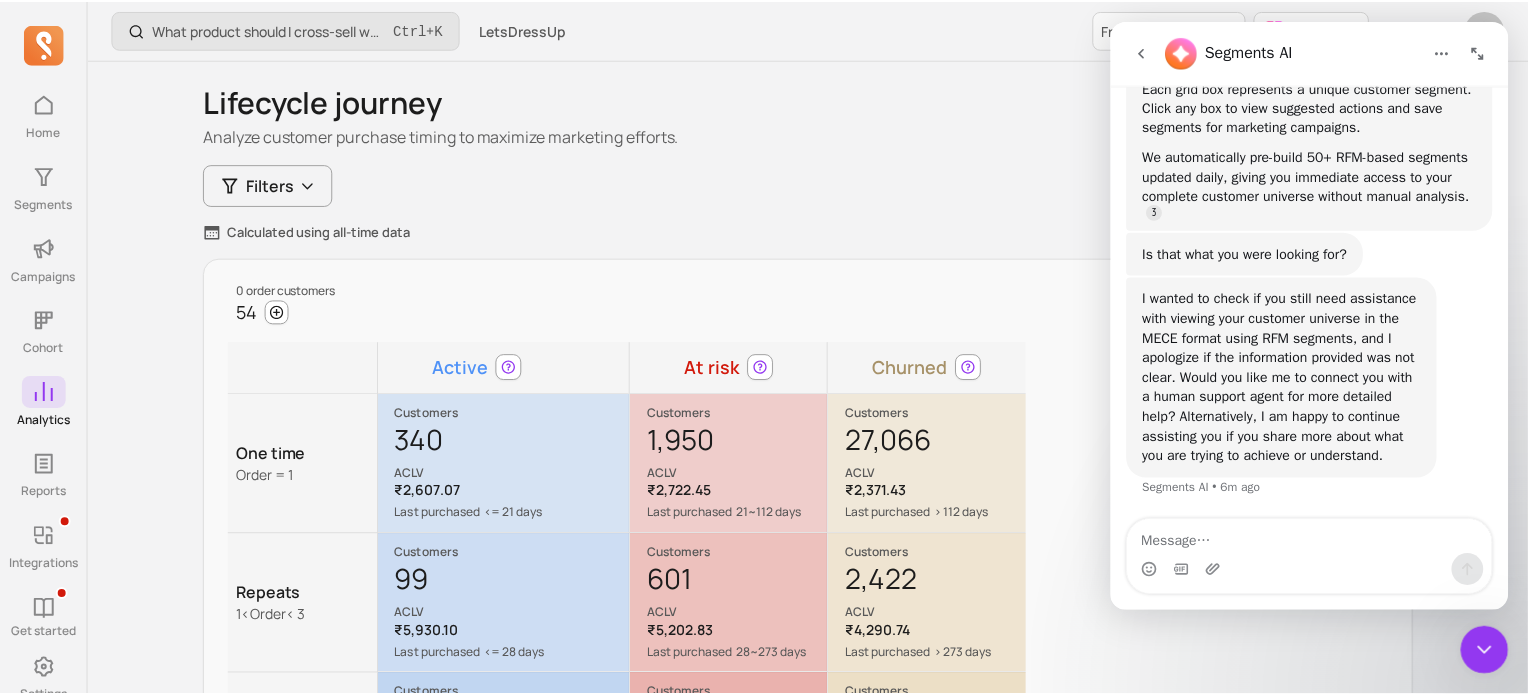 scroll, scrollTop: 172, scrollLeft: 0, axis: vertical 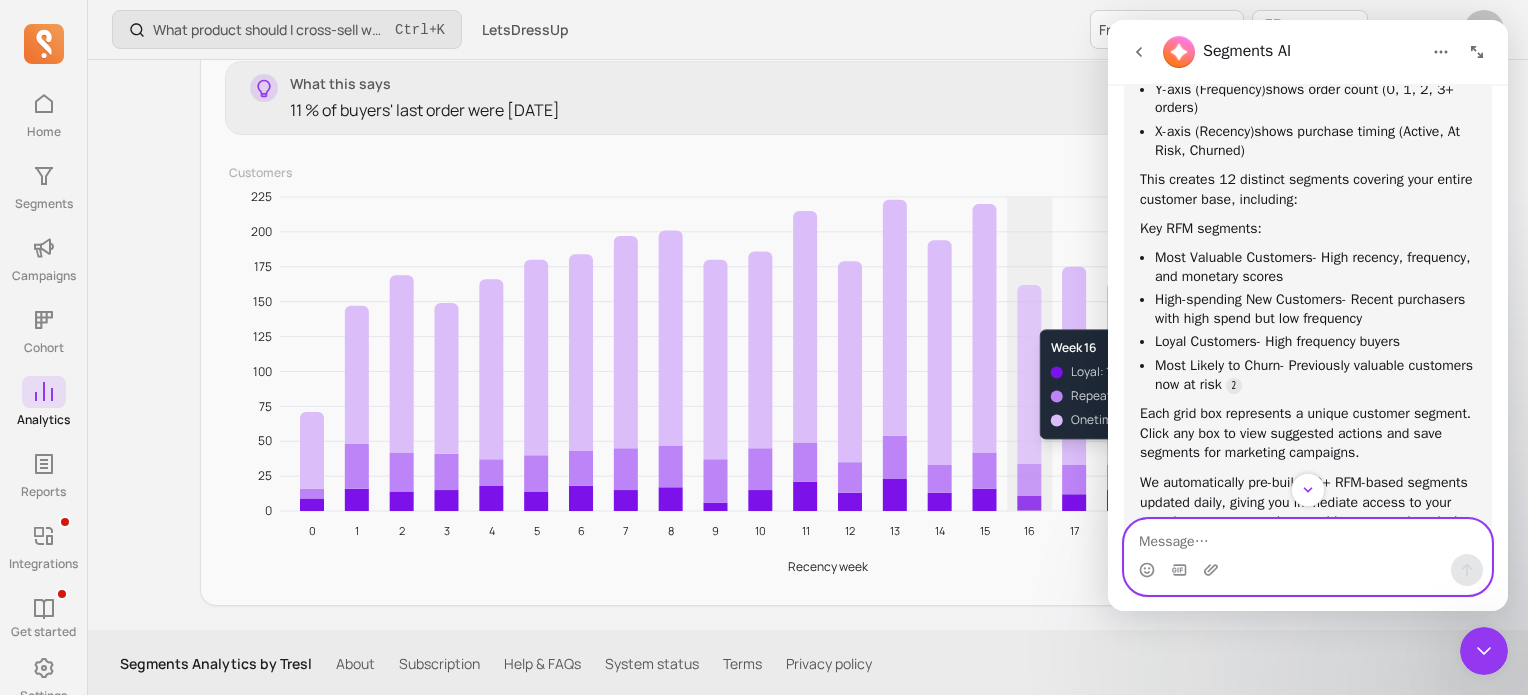 click at bounding box center (1308, 537) 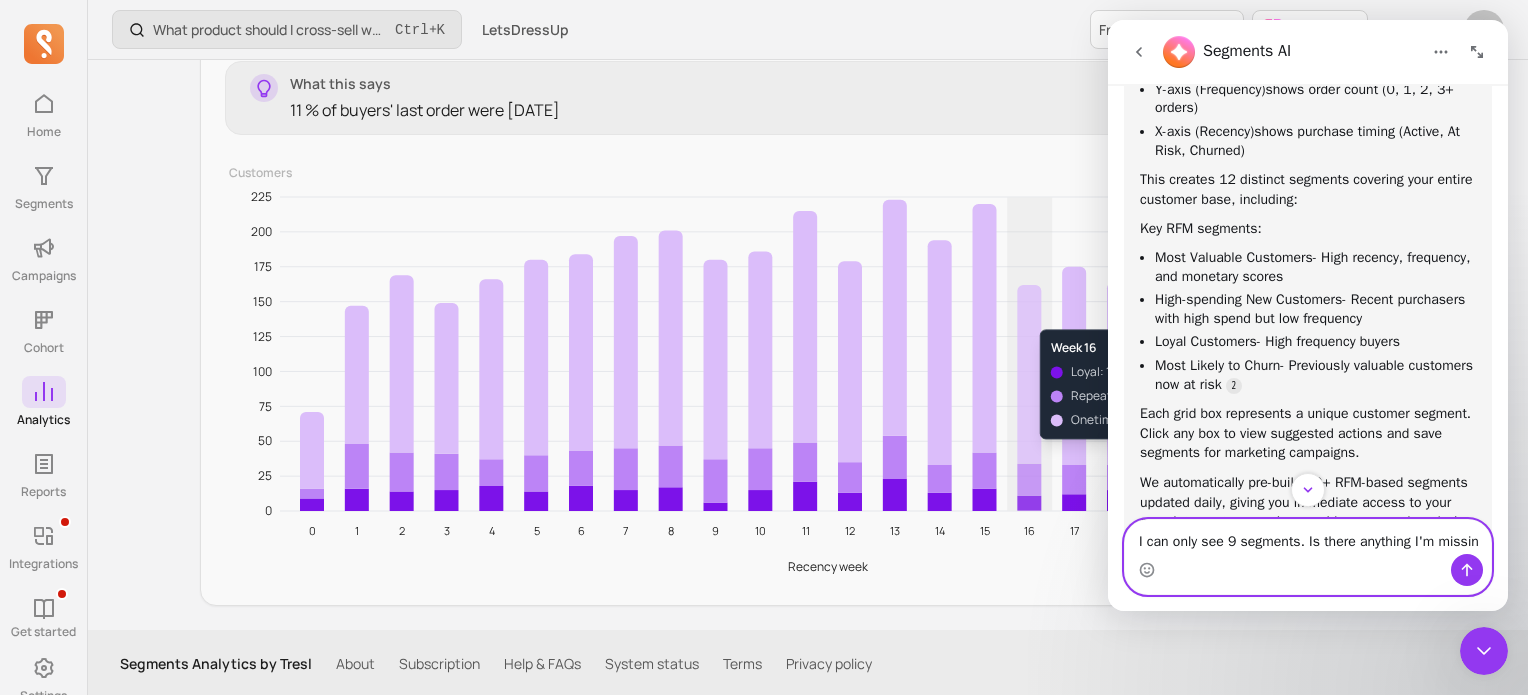 type on "I can only see 9 segments. Is there anything I'm missing" 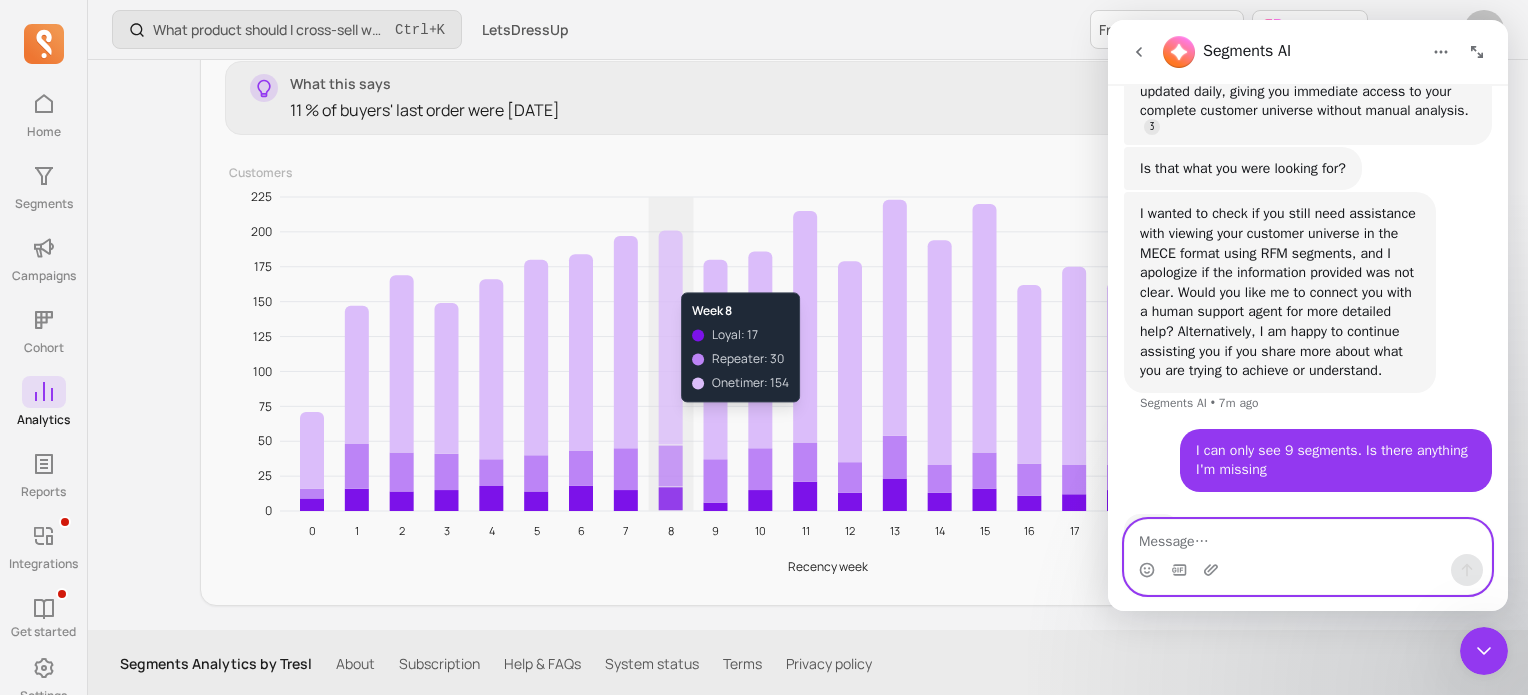 scroll, scrollTop: 897, scrollLeft: 0, axis: vertical 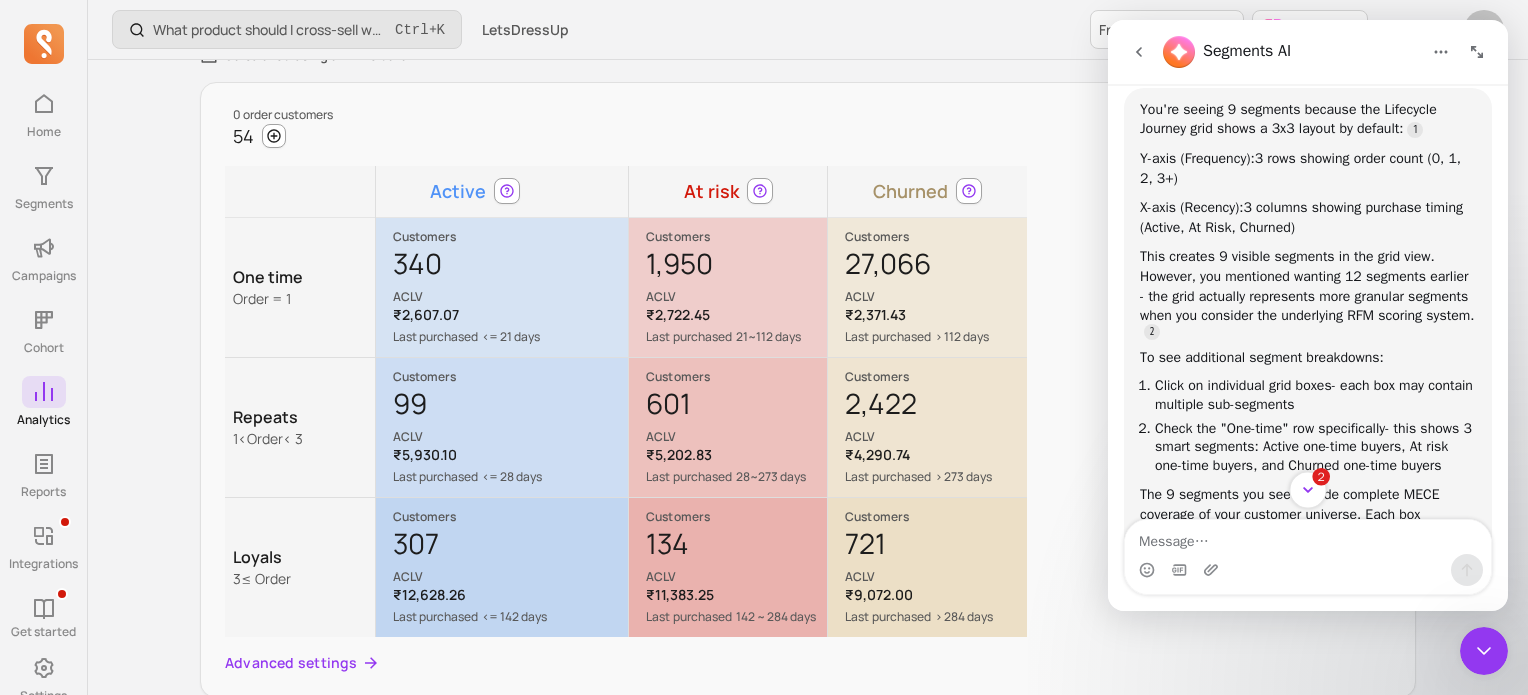 click 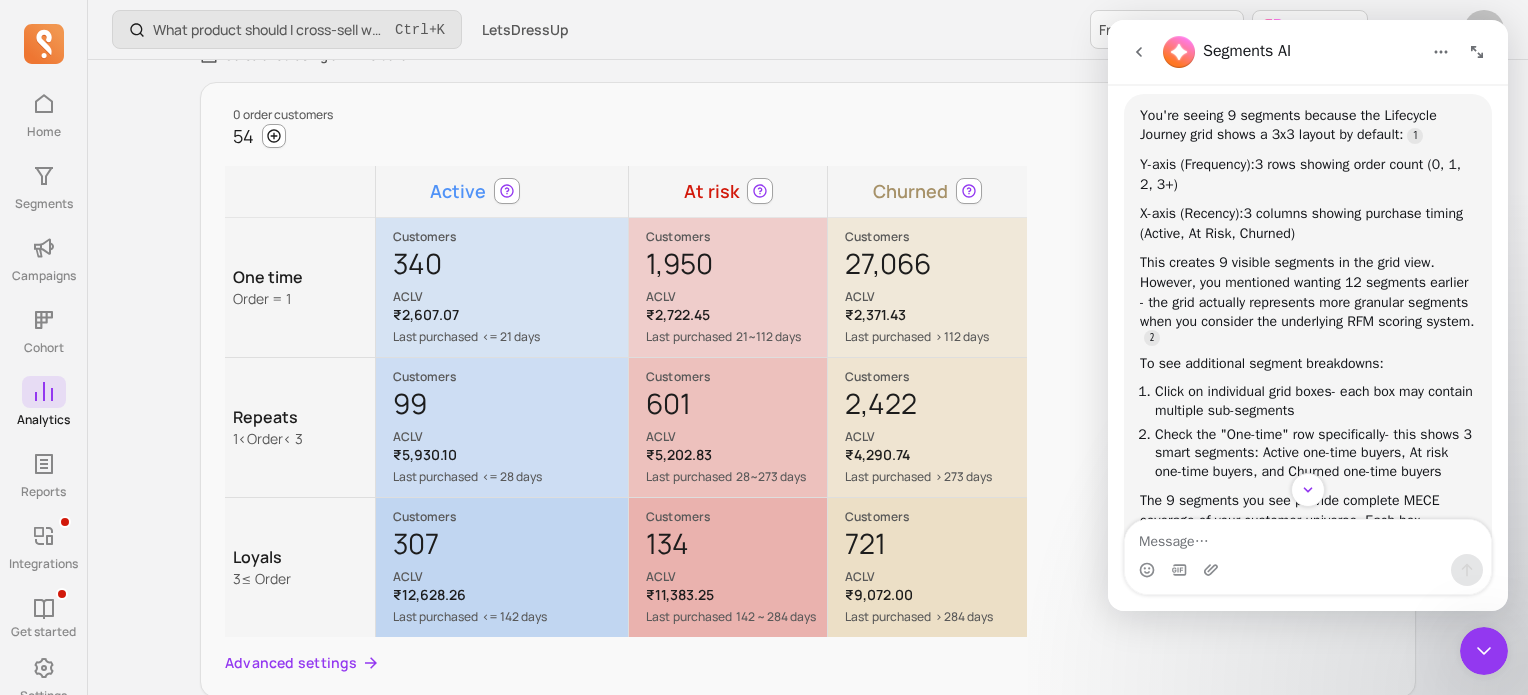 scroll, scrollTop: 1308, scrollLeft: 0, axis: vertical 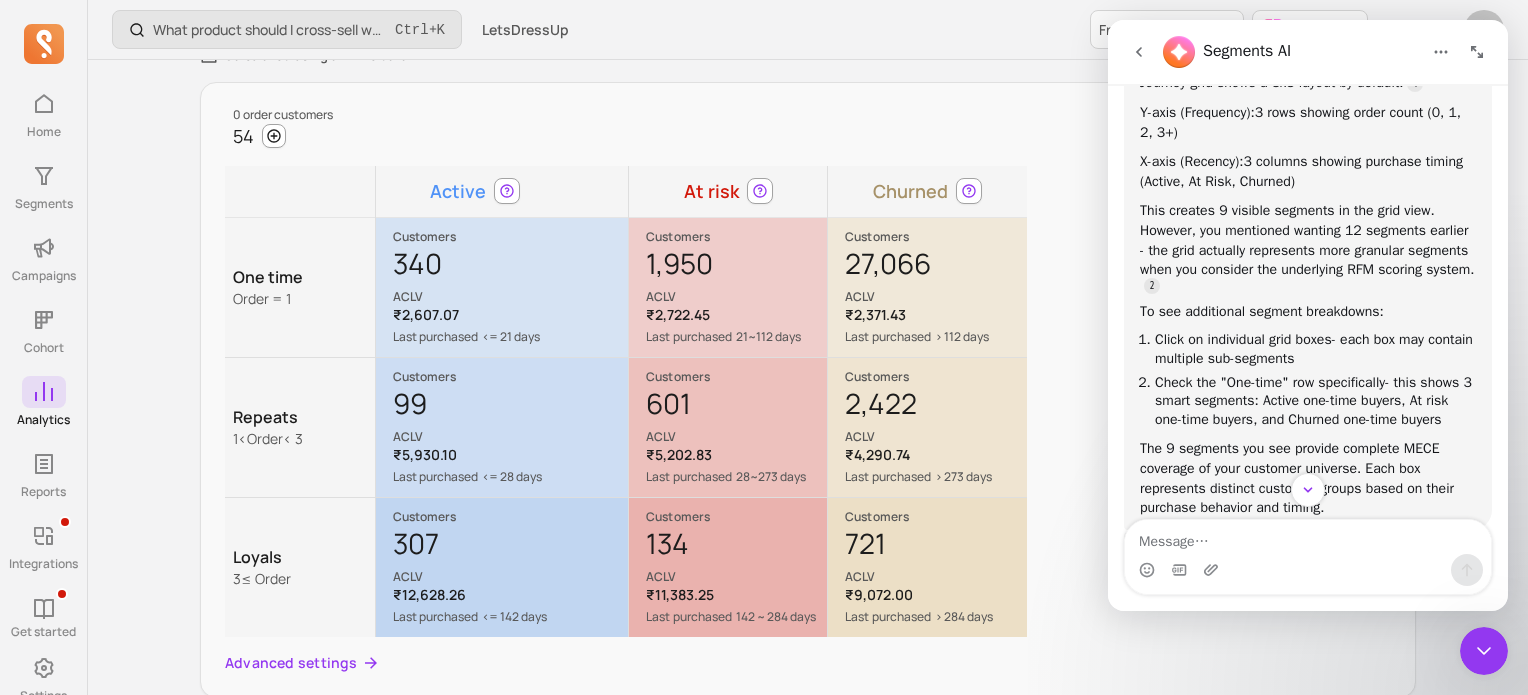 click on "ACLV" at bounding box center [510, 437] 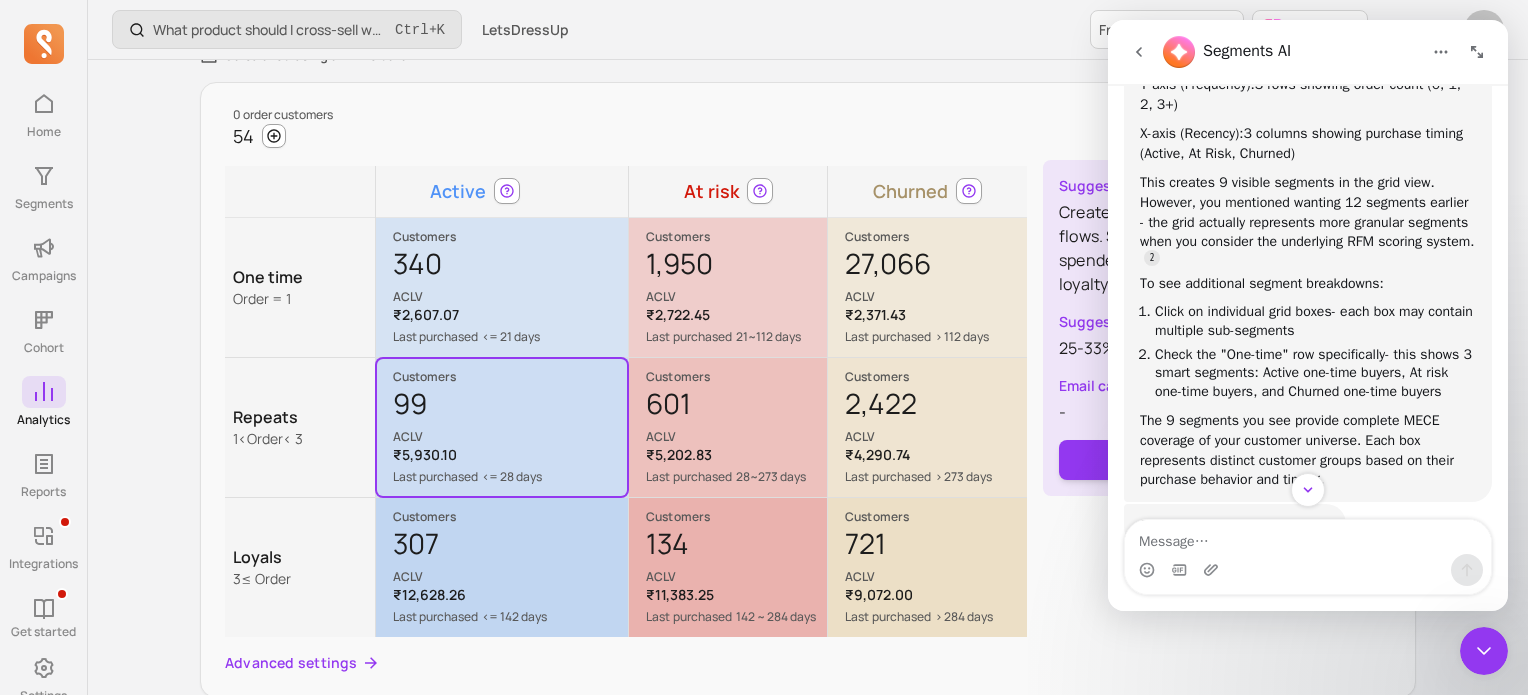 scroll, scrollTop: 1336, scrollLeft: 0, axis: vertical 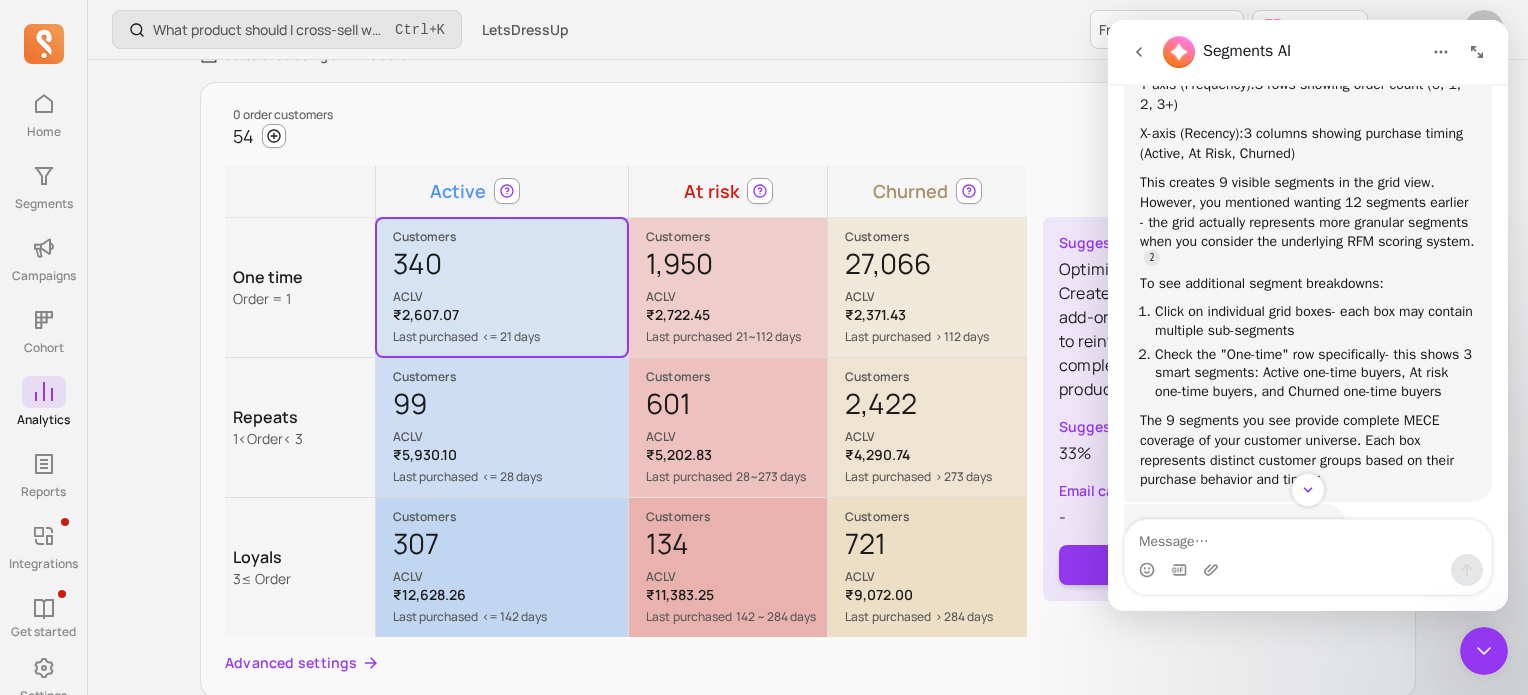 click on "Check the "One-time" row specifically  - this shows 3 smart segments: Active one-time buyers, At risk one-time buyers, and Churned one-time buyers" at bounding box center (1315, 374) 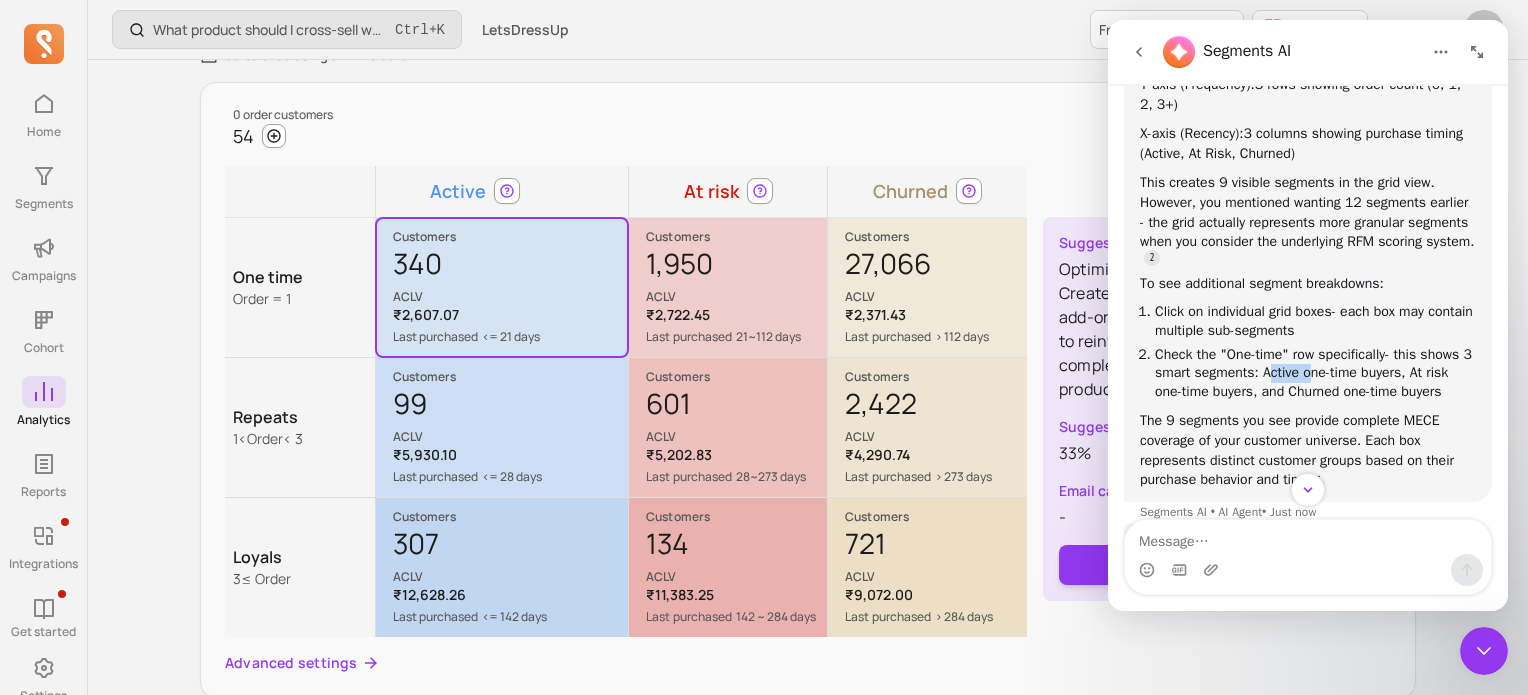 scroll, scrollTop: 2, scrollLeft: 0, axis: vertical 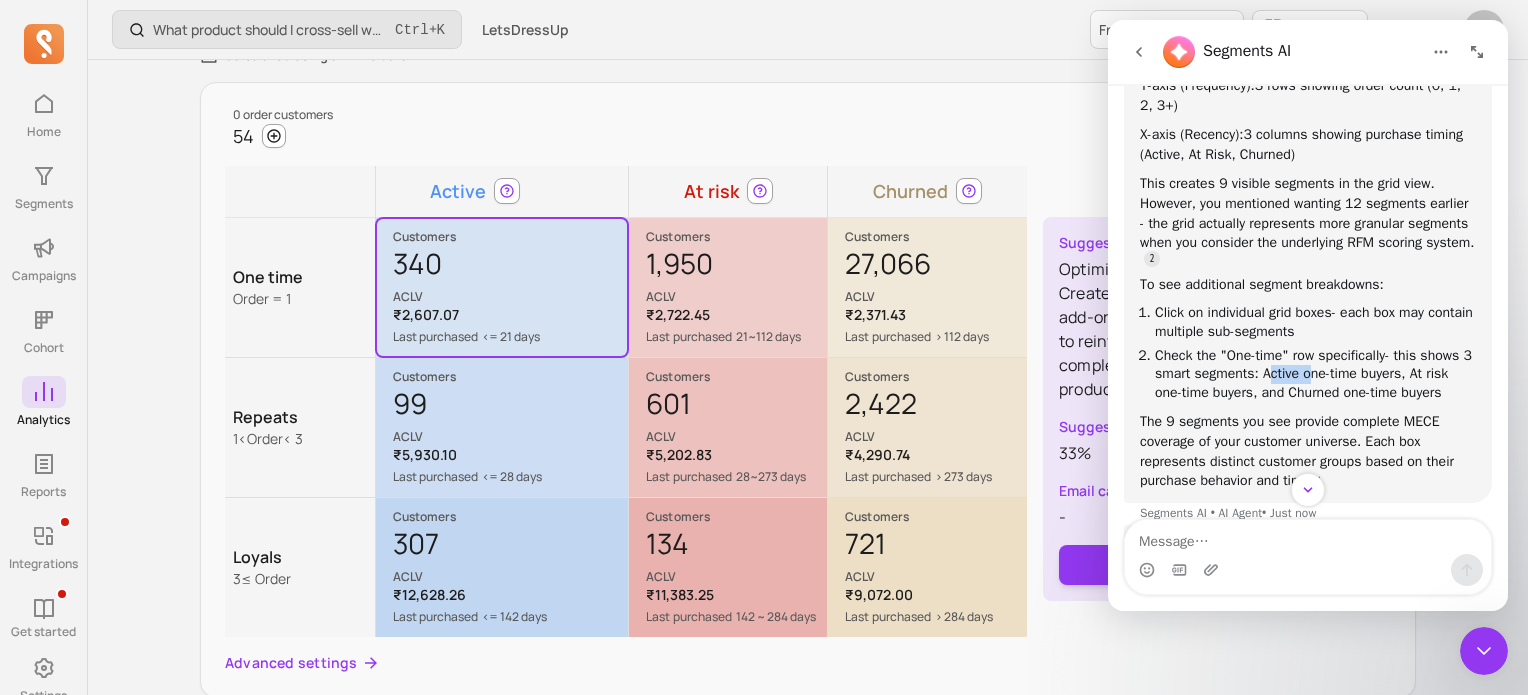 click on "Check the "One-time" row specifically  - this shows 3 smart segments: Active one-time buyers, At risk one-time buyers, and Churned one-time buyers" at bounding box center (1315, 375) 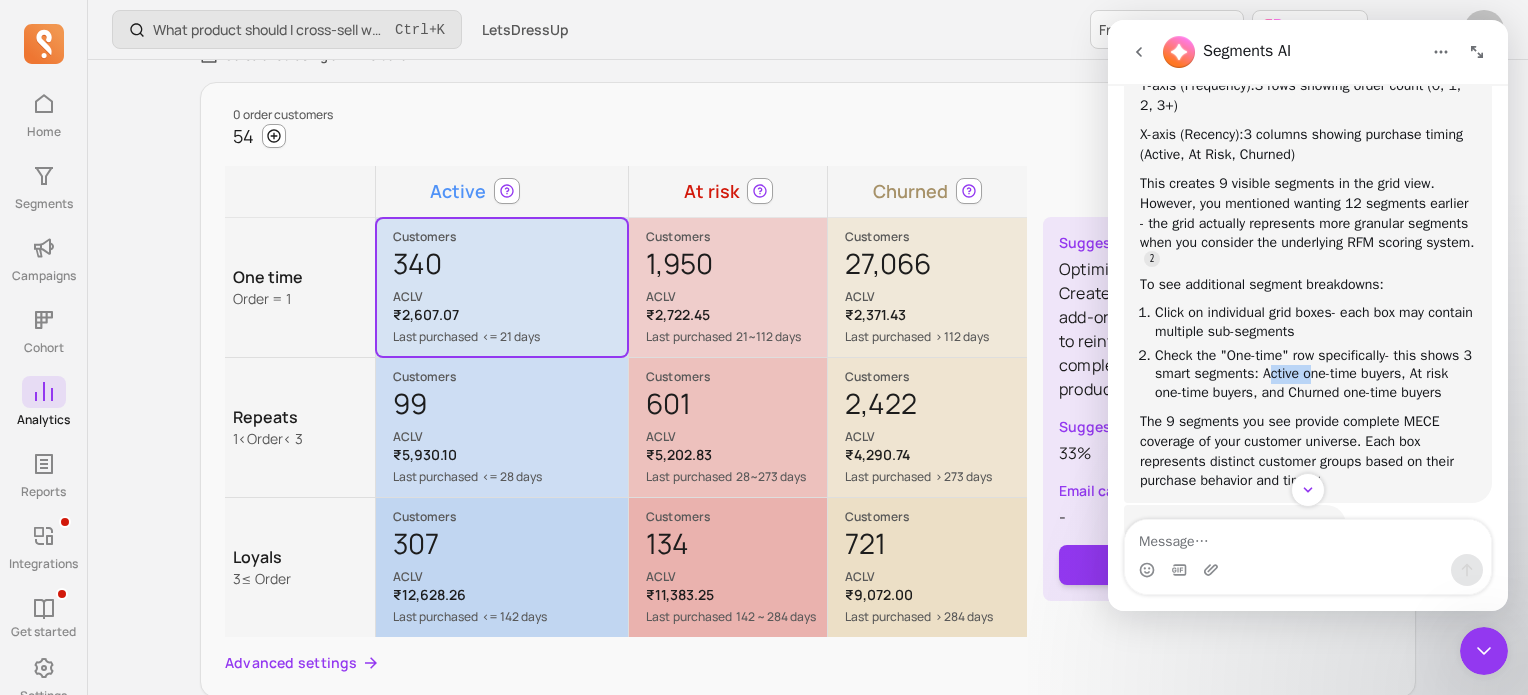 scroll, scrollTop: 1441, scrollLeft: 0, axis: vertical 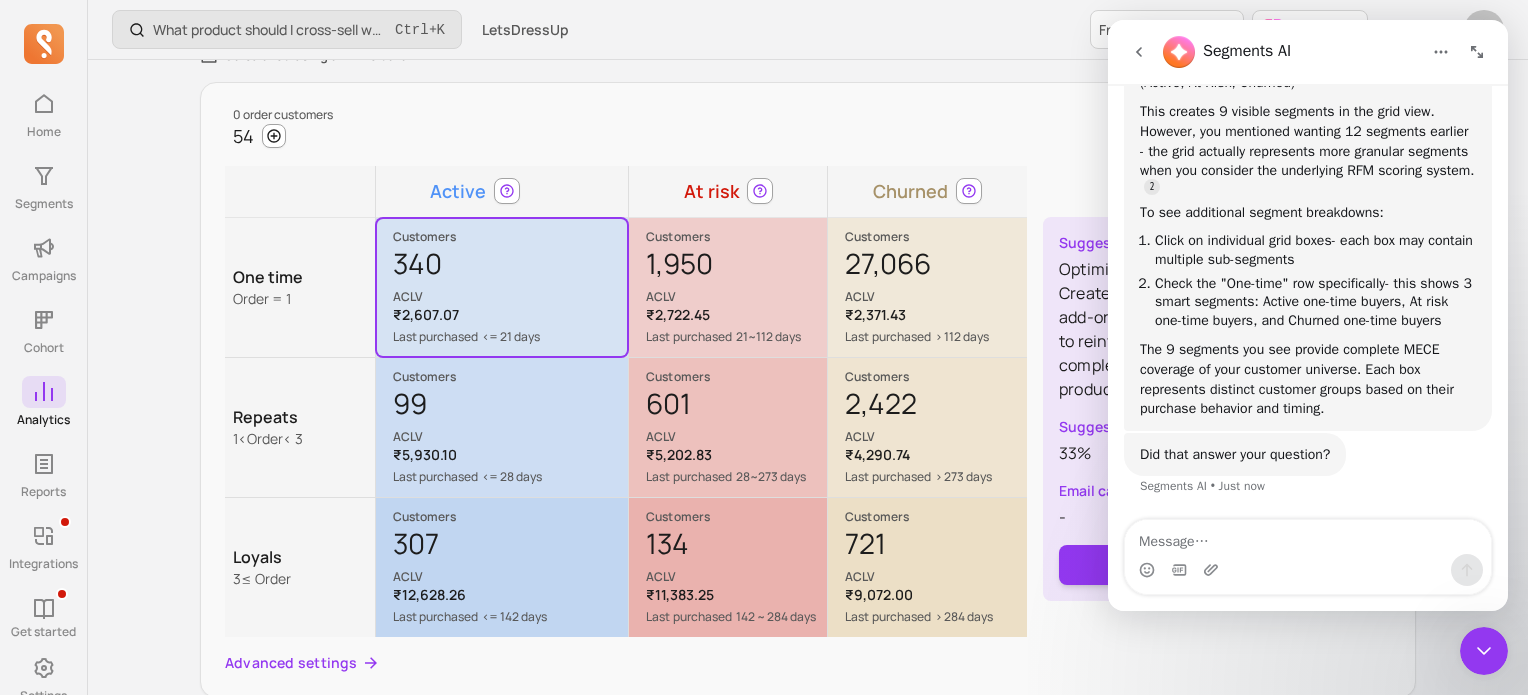 click on "The 9 segments you see provide complete MECE coverage of your customer universe. Each box represents distinct customer groups based on their purchase behavior and timing." at bounding box center [1308, 379] 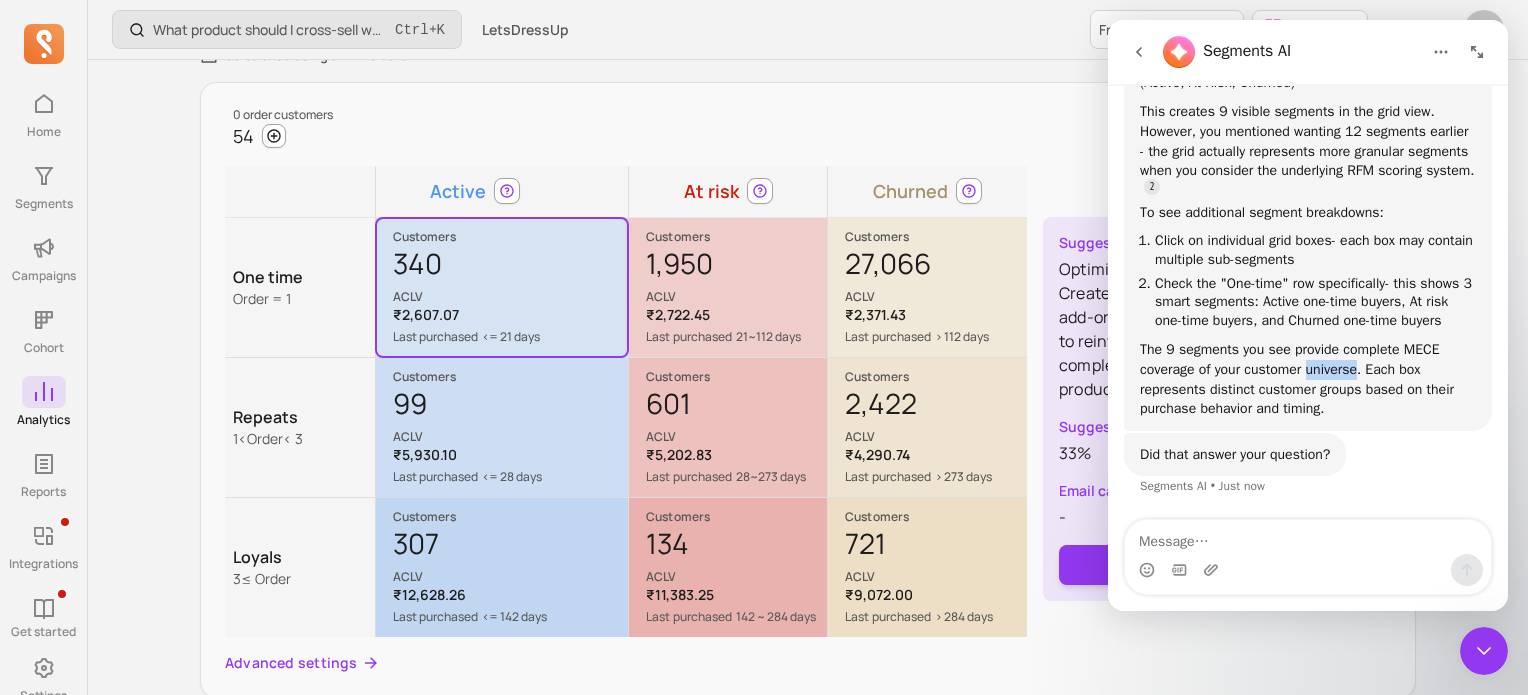 click on "The 9 segments you see provide complete MECE coverage of your customer universe. Each box represents distinct customer groups based on their purchase behavior and timing." at bounding box center (1308, 379) 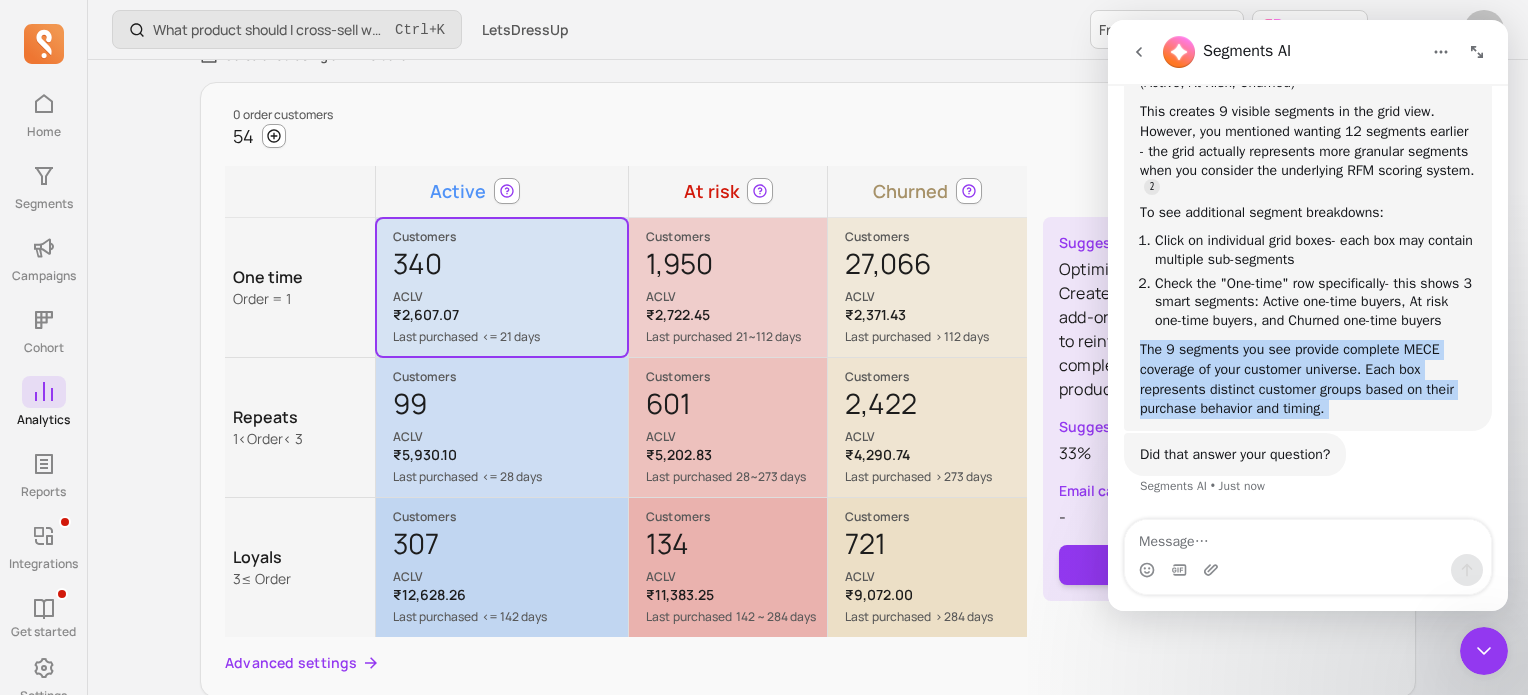 click on "The 9 segments you see provide complete MECE coverage of your customer universe. Each box represents distinct customer groups based on their purchase behavior and timing." at bounding box center [1308, 379] 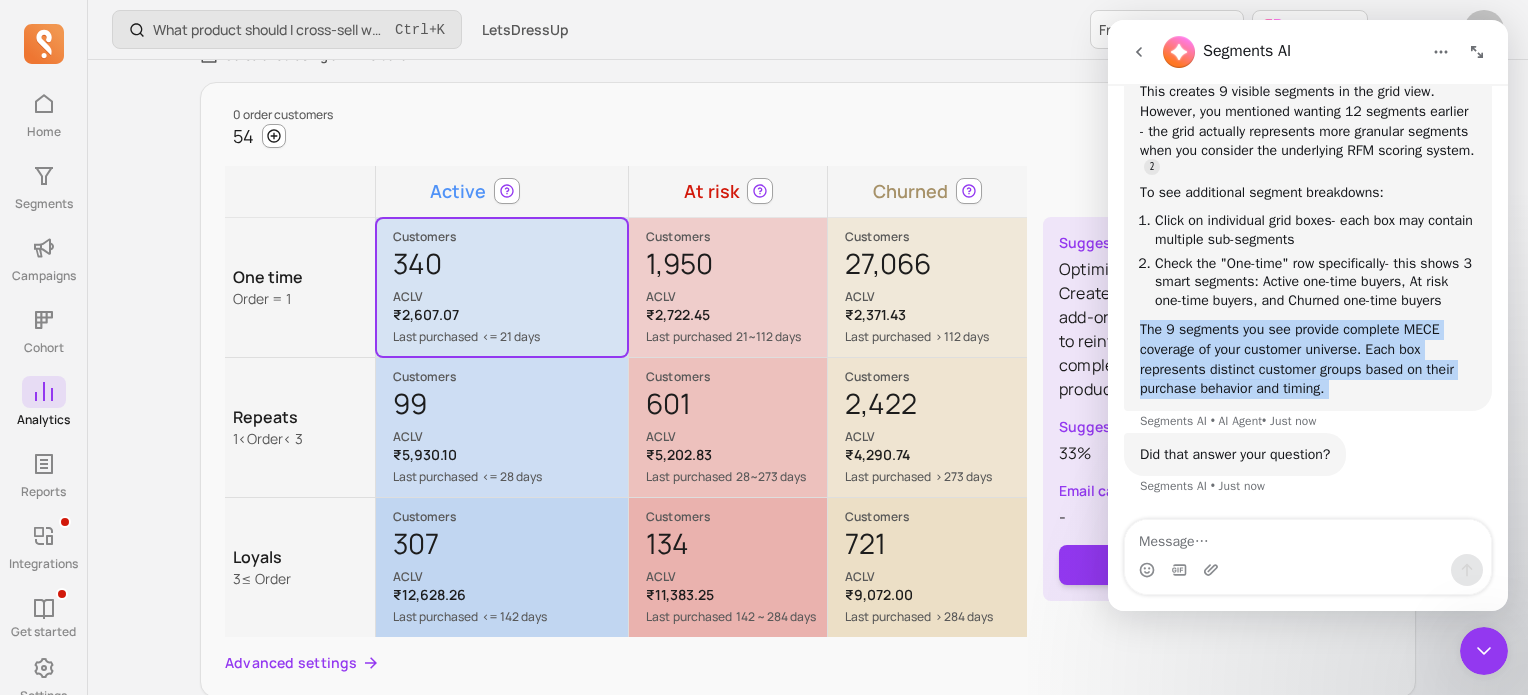scroll, scrollTop: 1461, scrollLeft: 0, axis: vertical 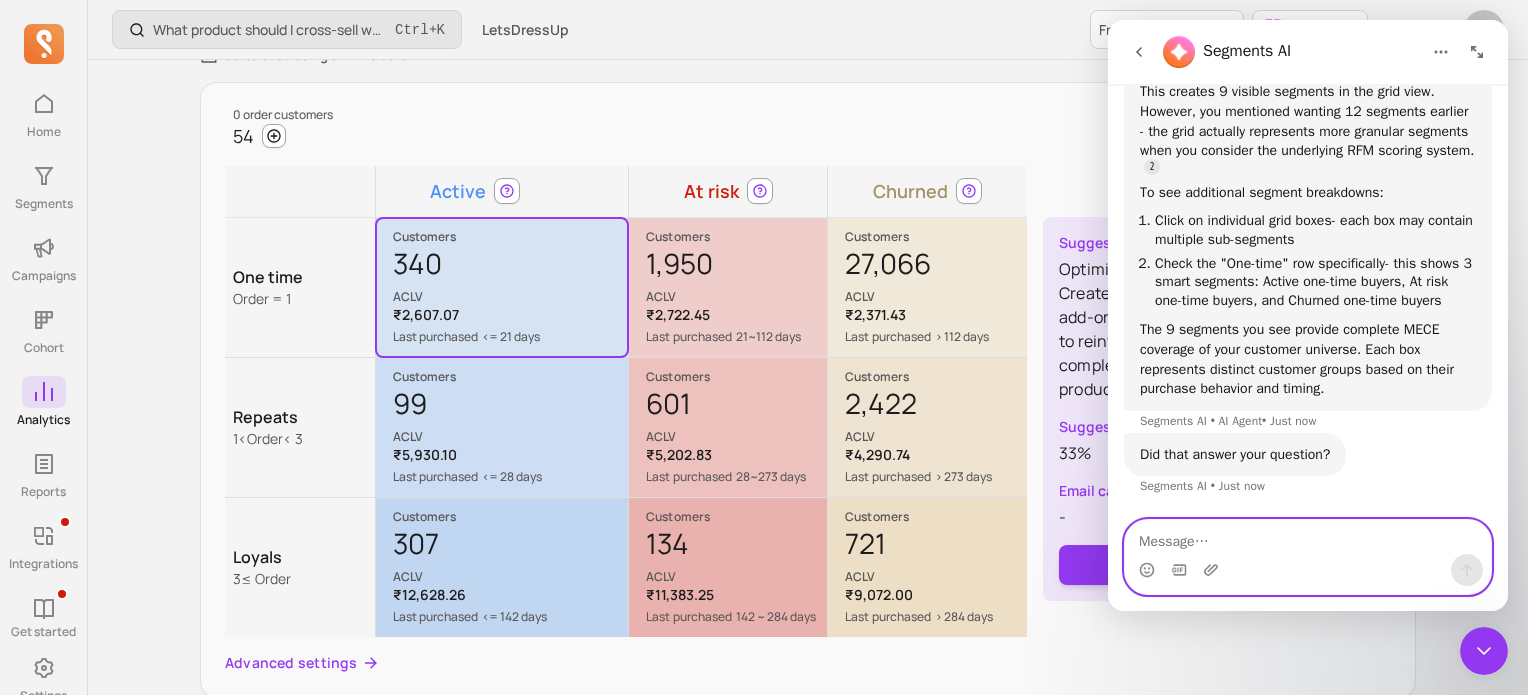 click at bounding box center (1308, 537) 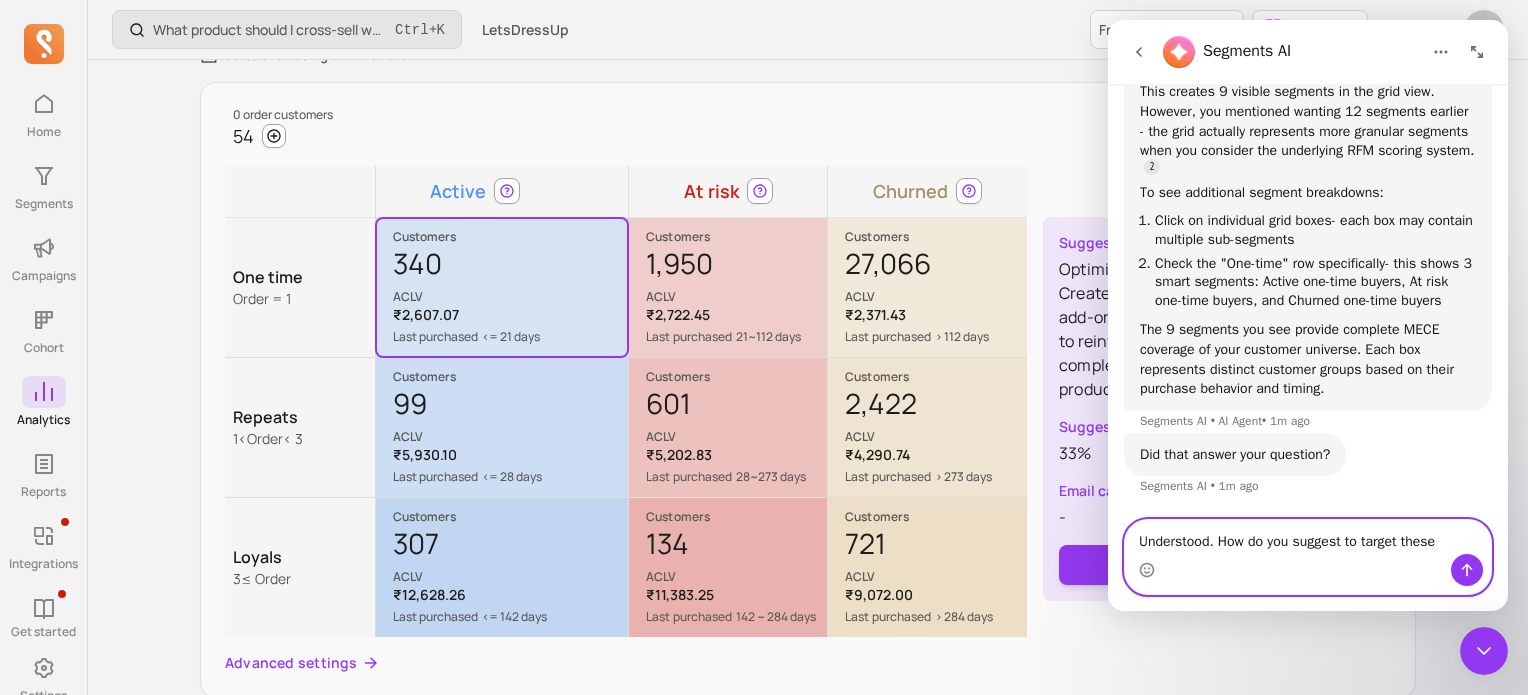 scroll, scrollTop: 1481, scrollLeft: 0, axis: vertical 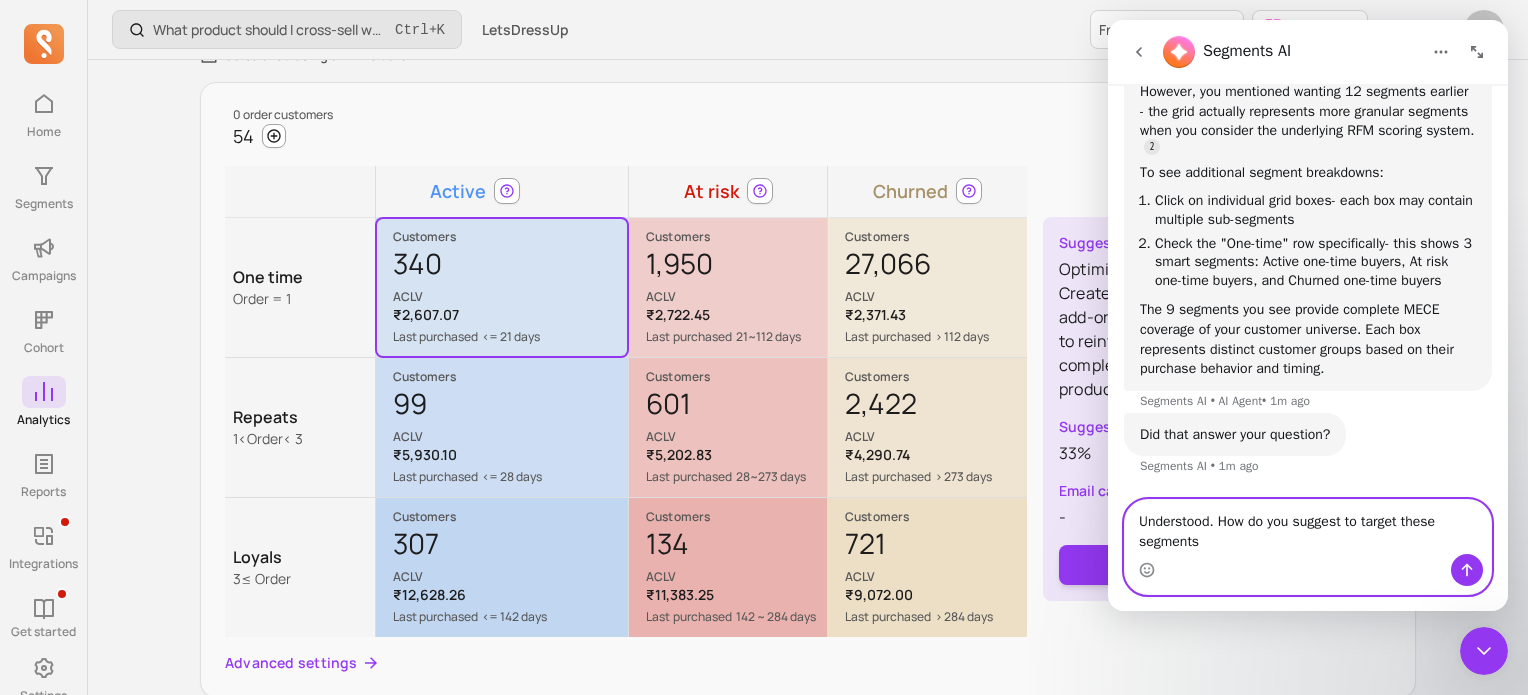 type on "Understood. How do you suggest to target these segments ?" 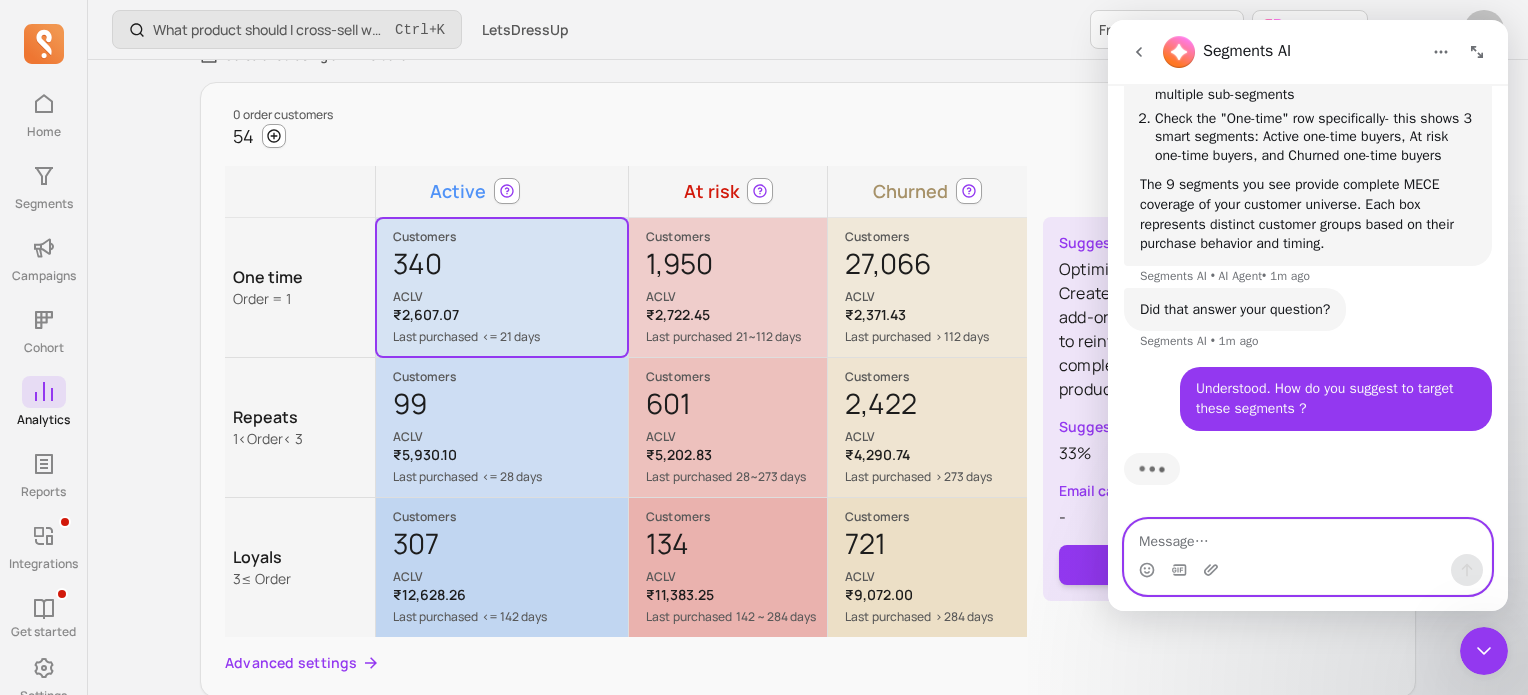scroll, scrollTop: 3, scrollLeft: 0, axis: vertical 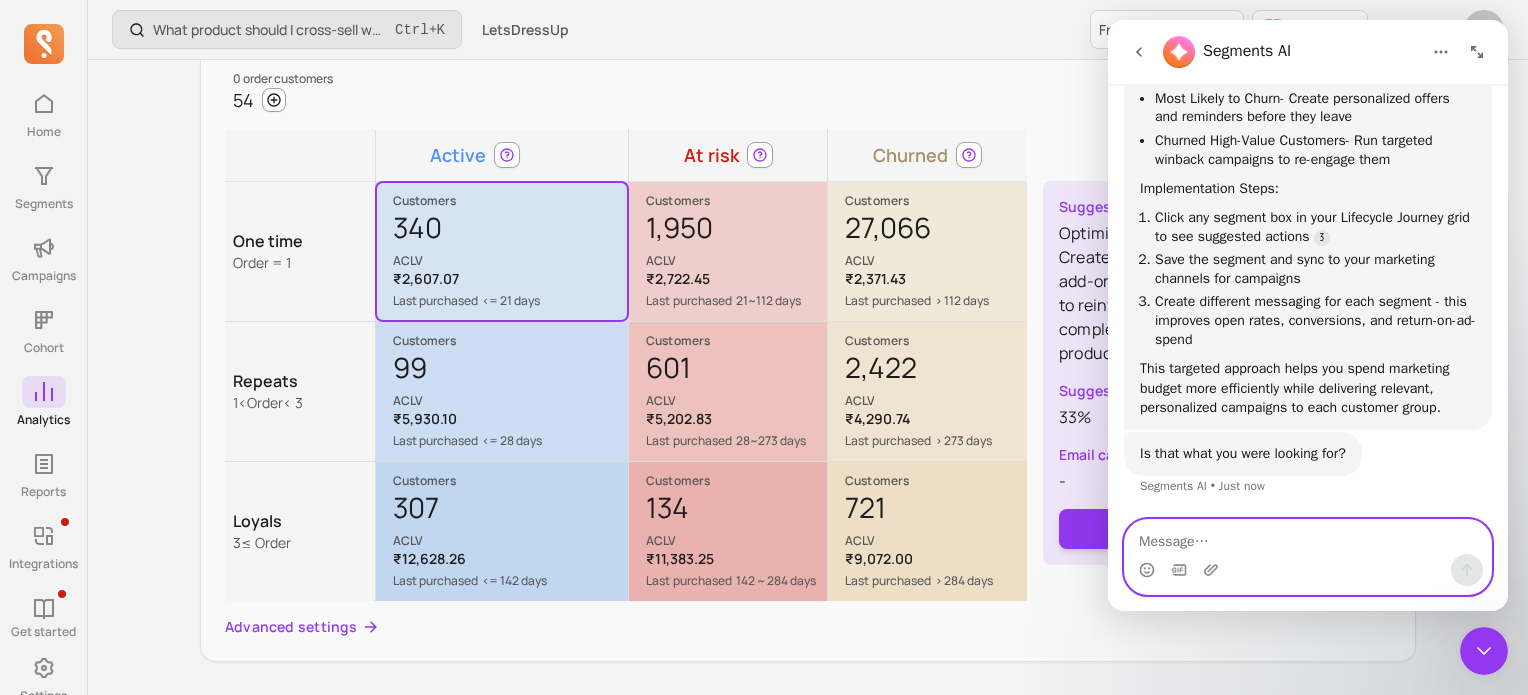 click at bounding box center [1308, 537] 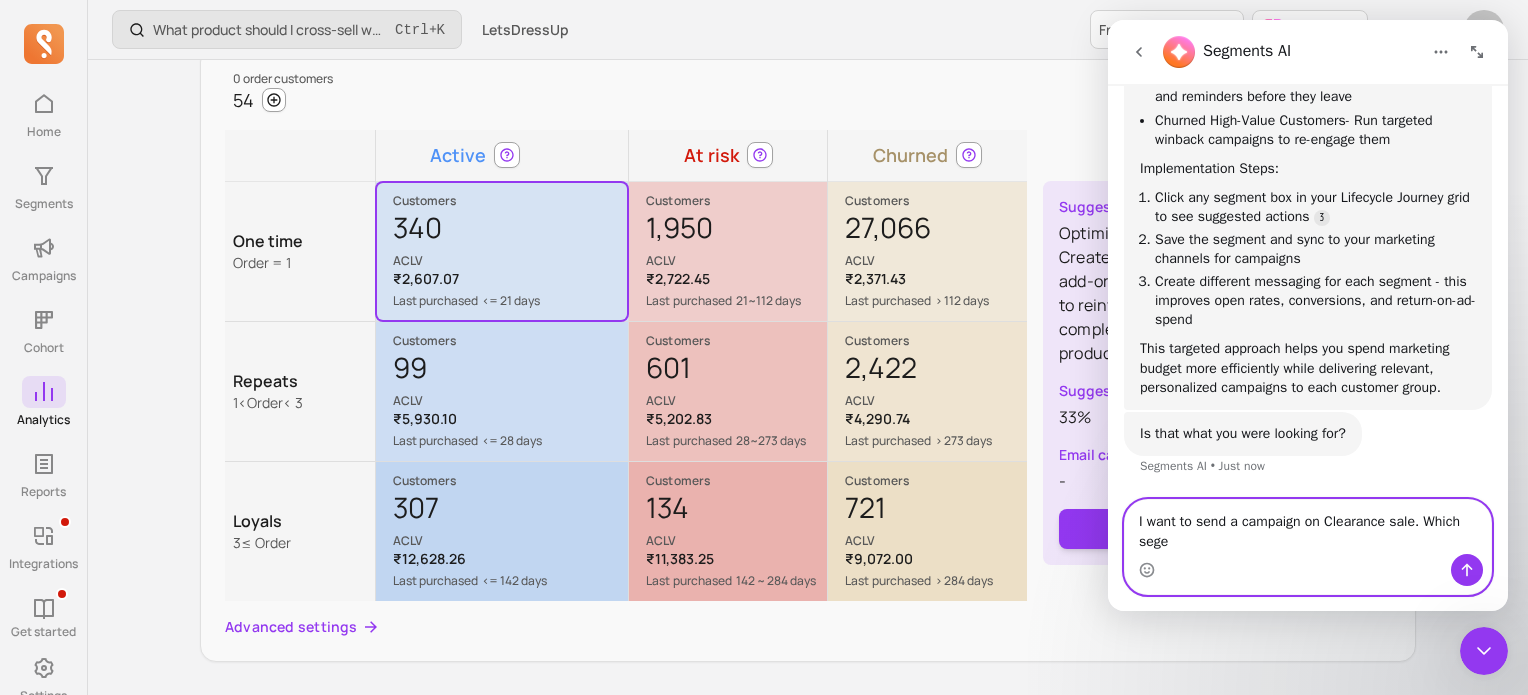 scroll, scrollTop: 2285, scrollLeft: 0, axis: vertical 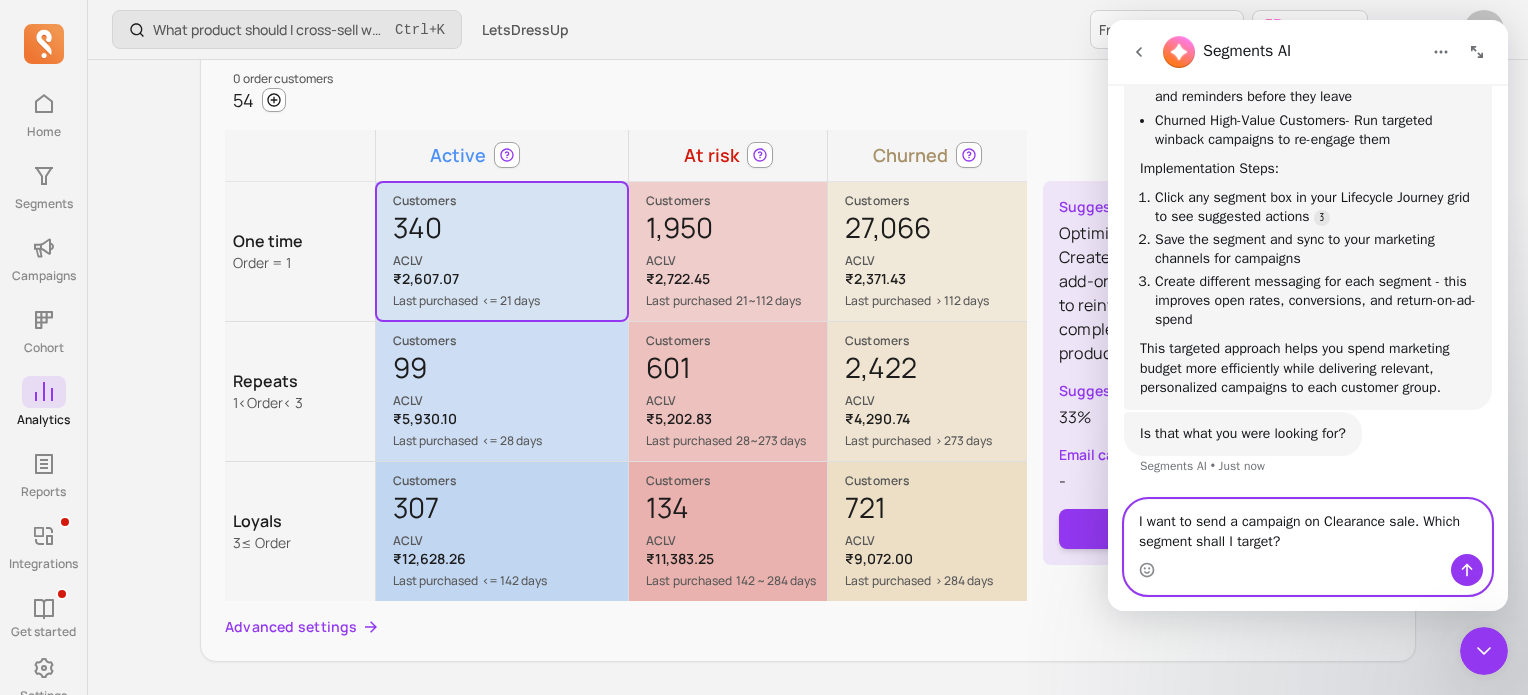 type on "I want to send a campaign on Clearance sale. Which segment shall I target?" 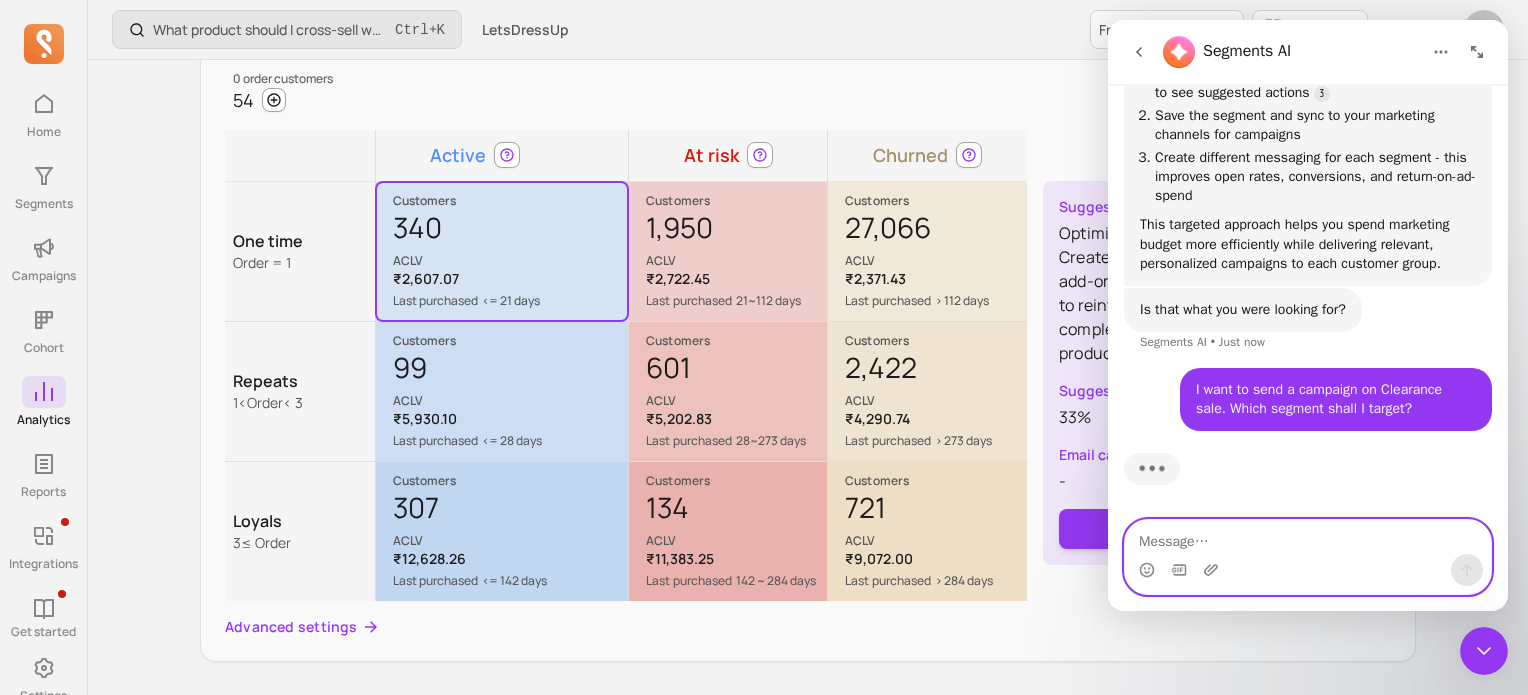scroll, scrollTop: 2381, scrollLeft: 0, axis: vertical 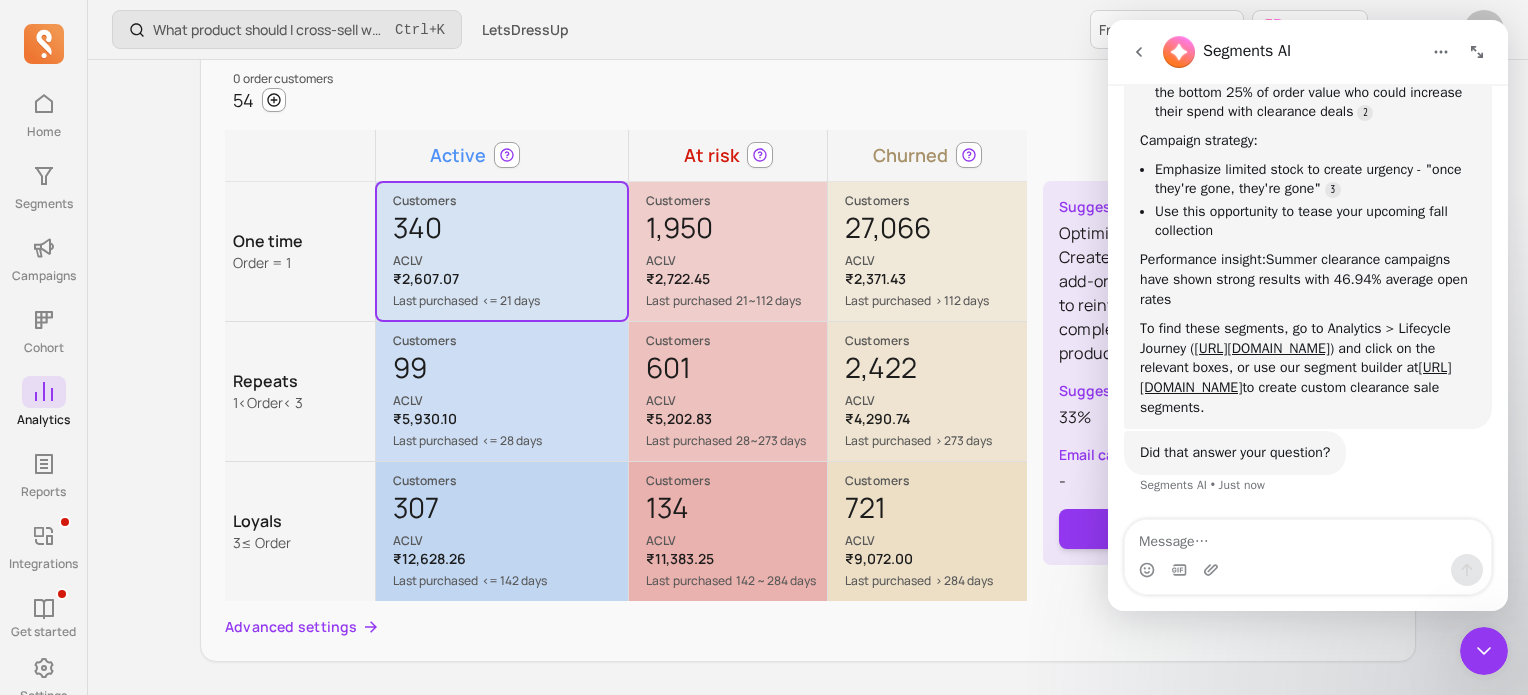 click 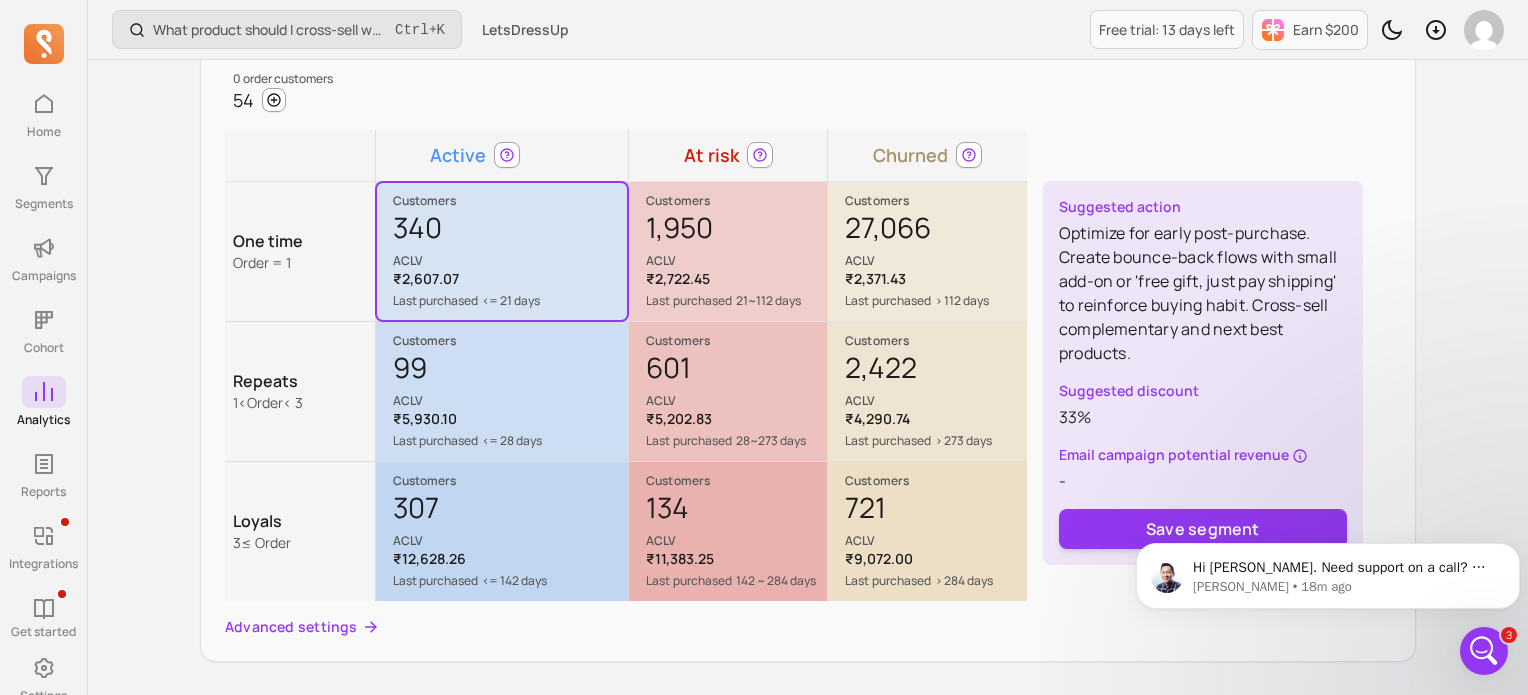 scroll, scrollTop: 0, scrollLeft: 0, axis: both 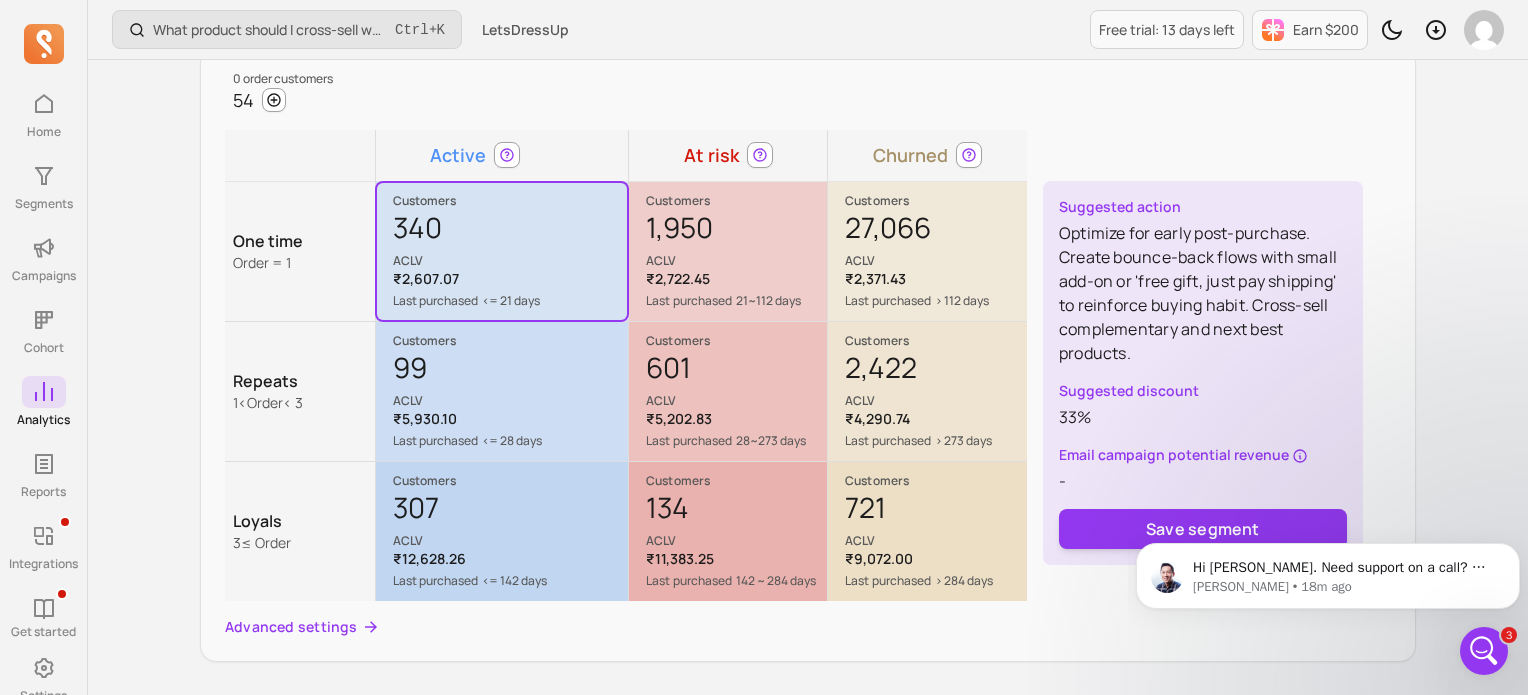 click on "1,950 ACLV" at bounding box center (736, 239) 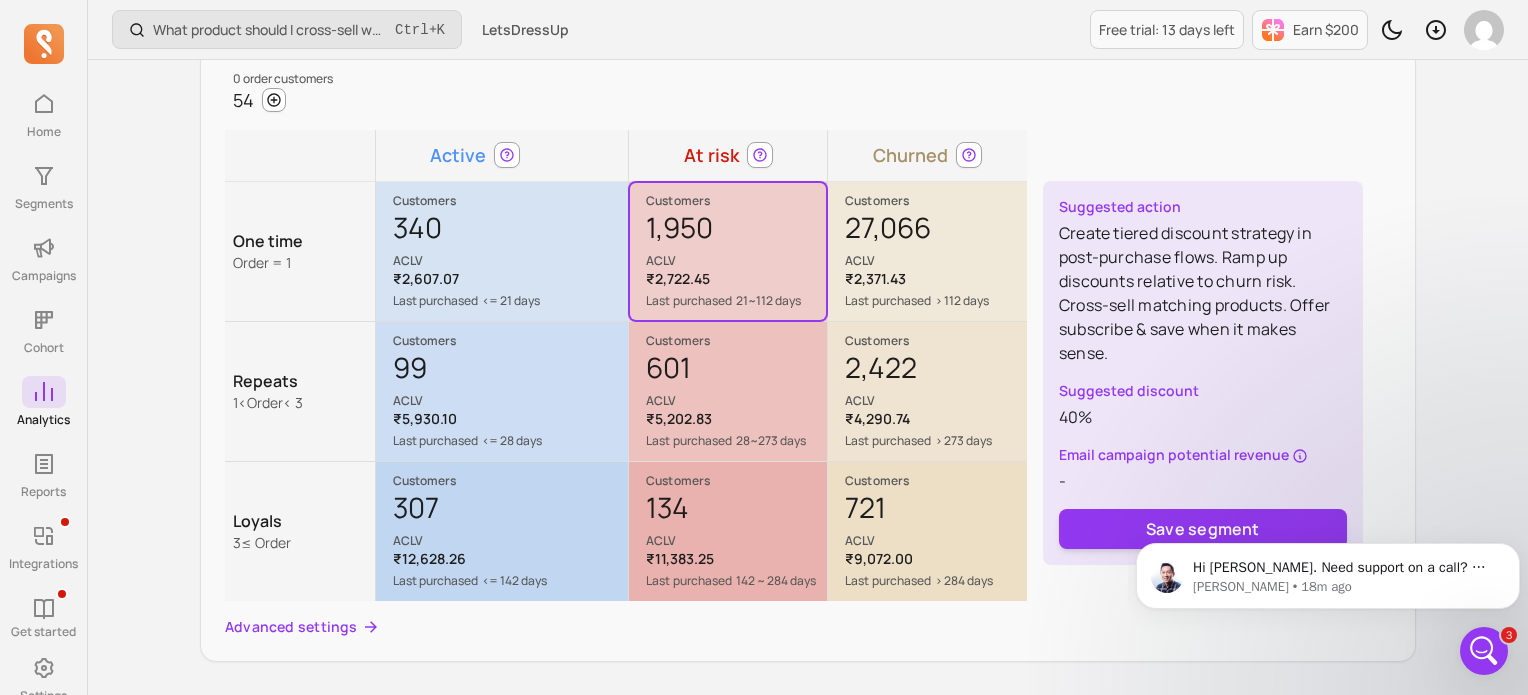 click on "27,066 ACLV" at bounding box center (935, 239) 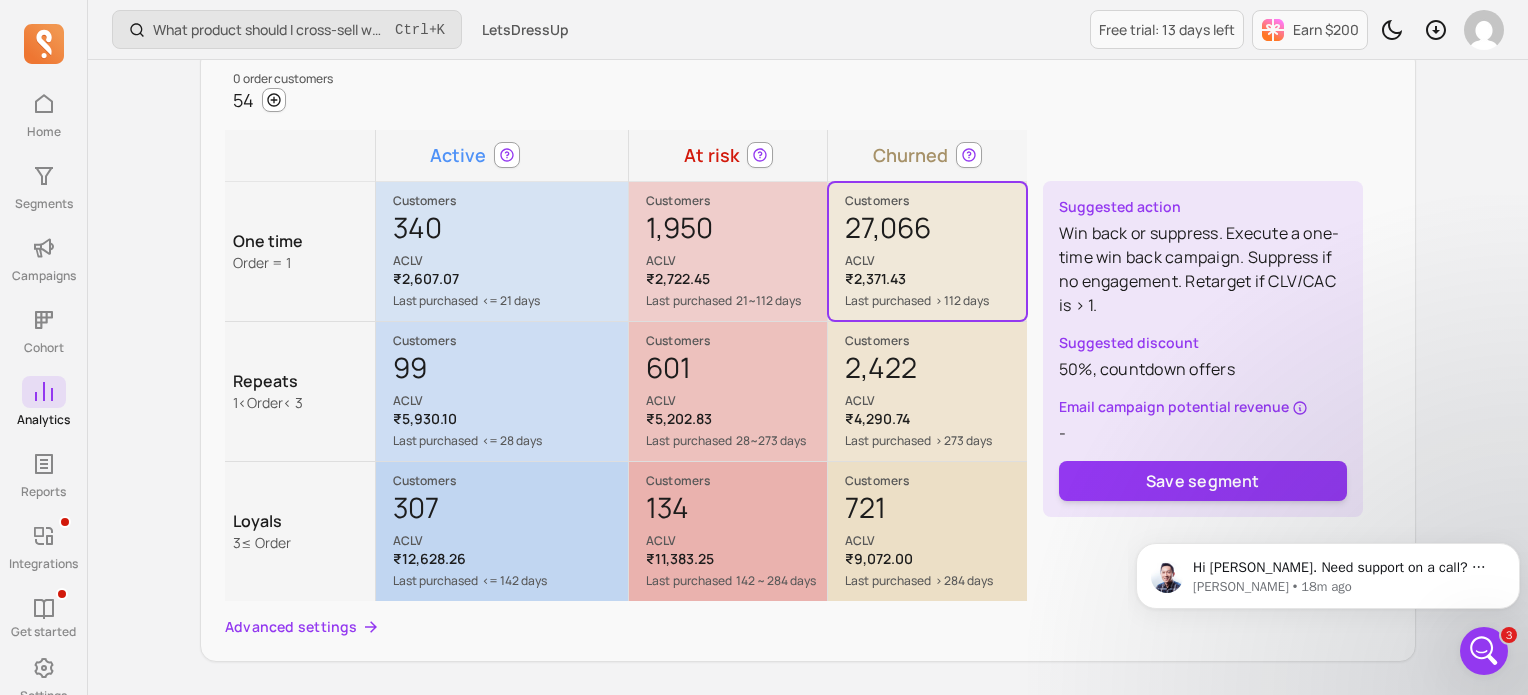 click on "ACLV" at bounding box center [736, 401] 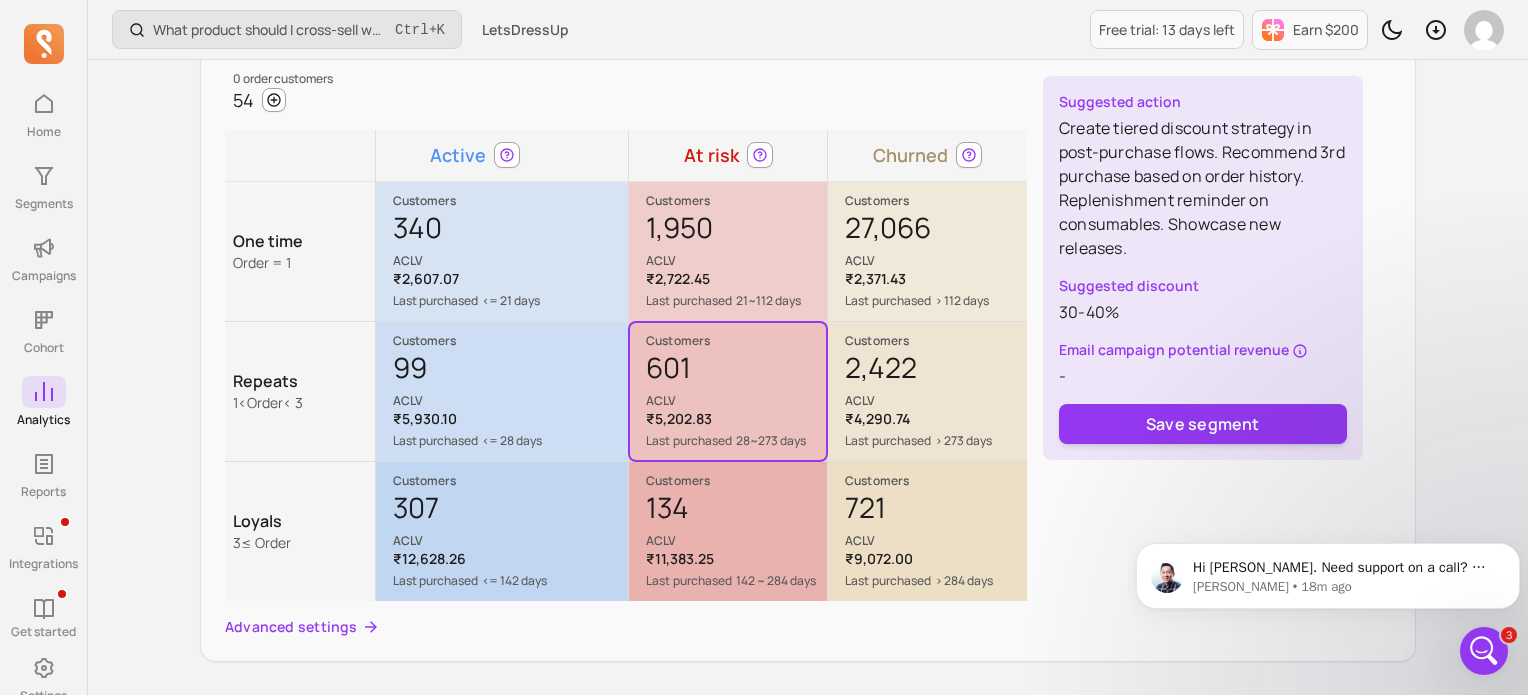 click on "ACLV" at bounding box center [510, 401] 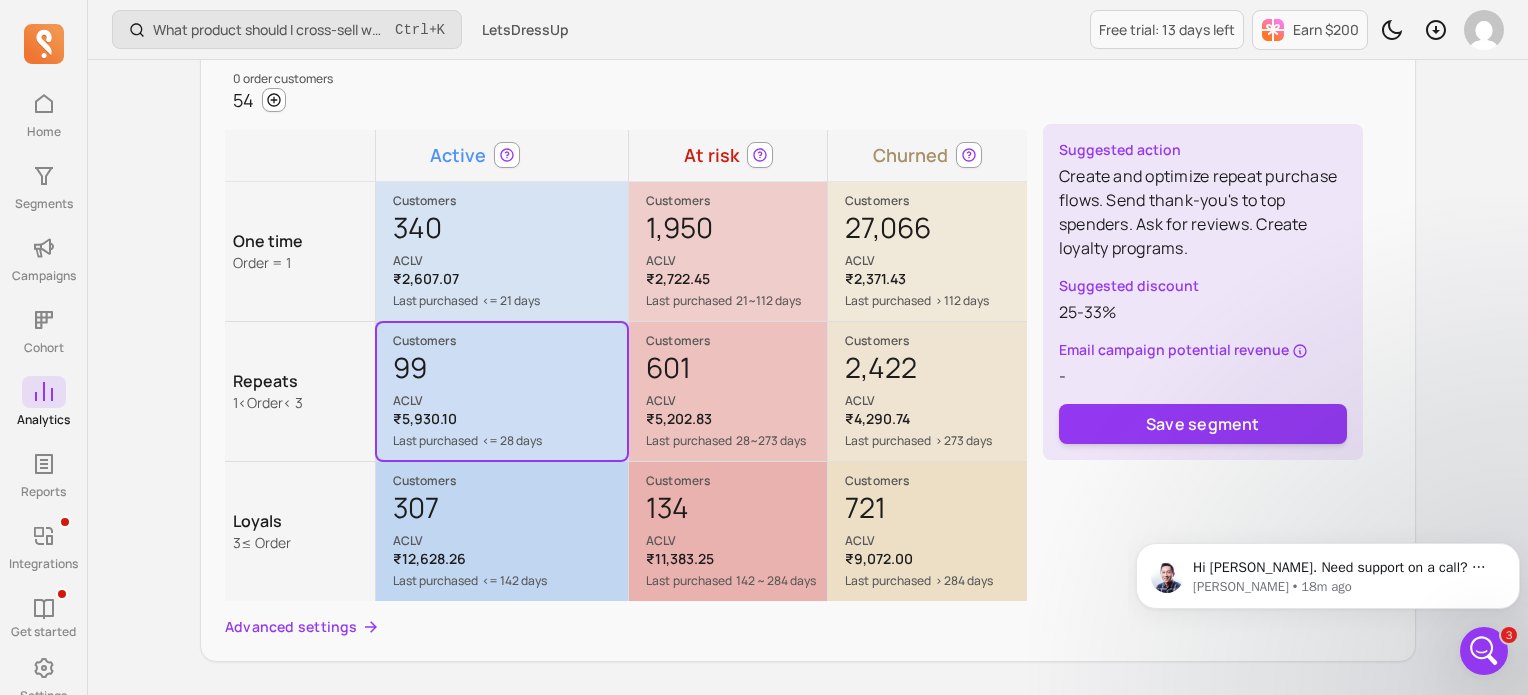 click on "ACLV" at bounding box center (736, 401) 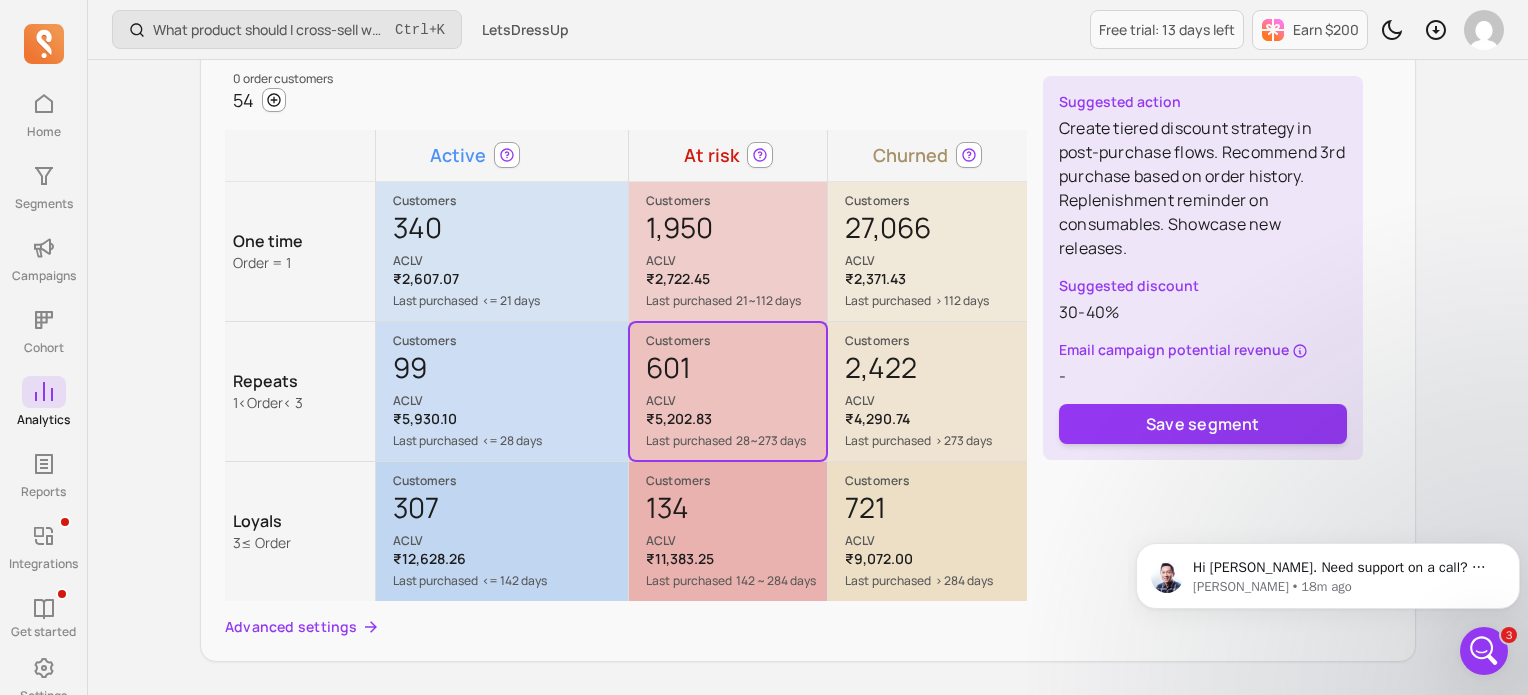 click on "99 ACLV" at bounding box center (510, 379) 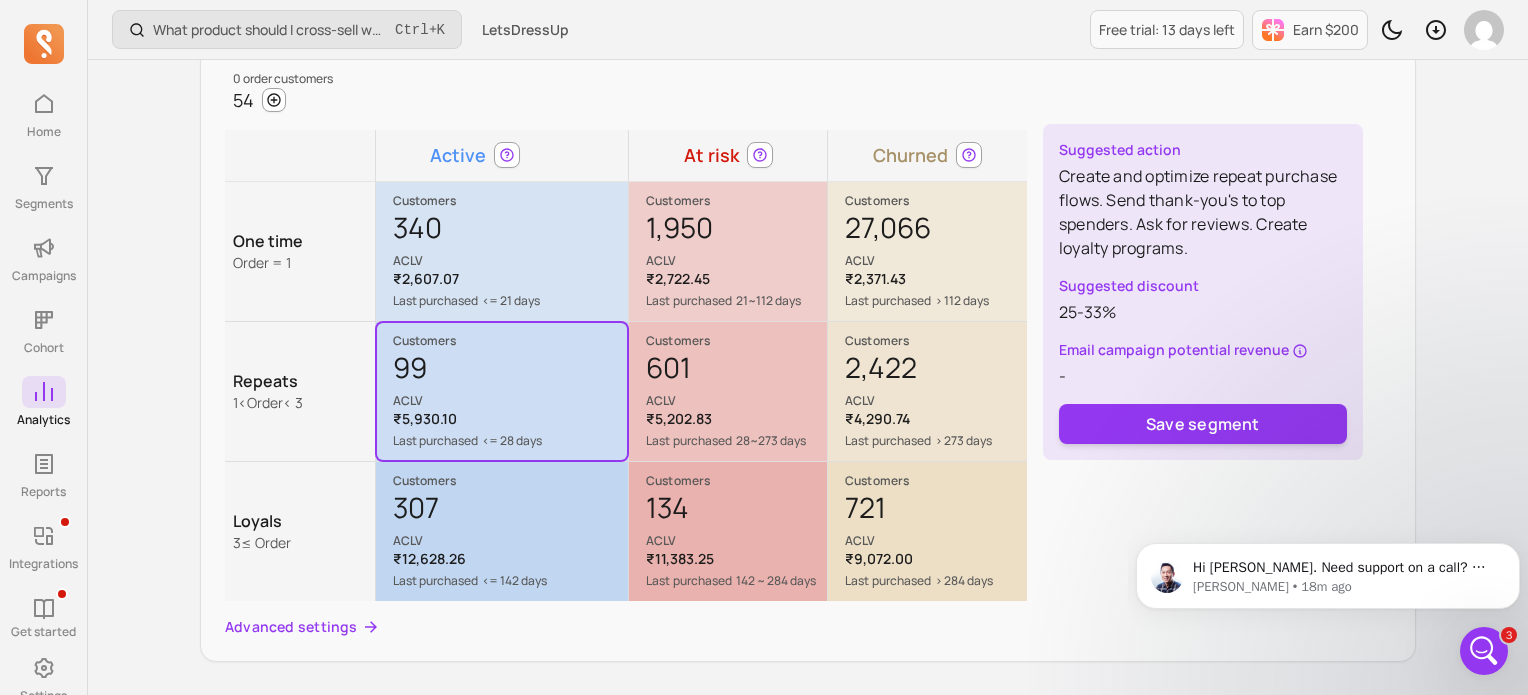 click on "₹2,607.07" at bounding box center [510, 279] 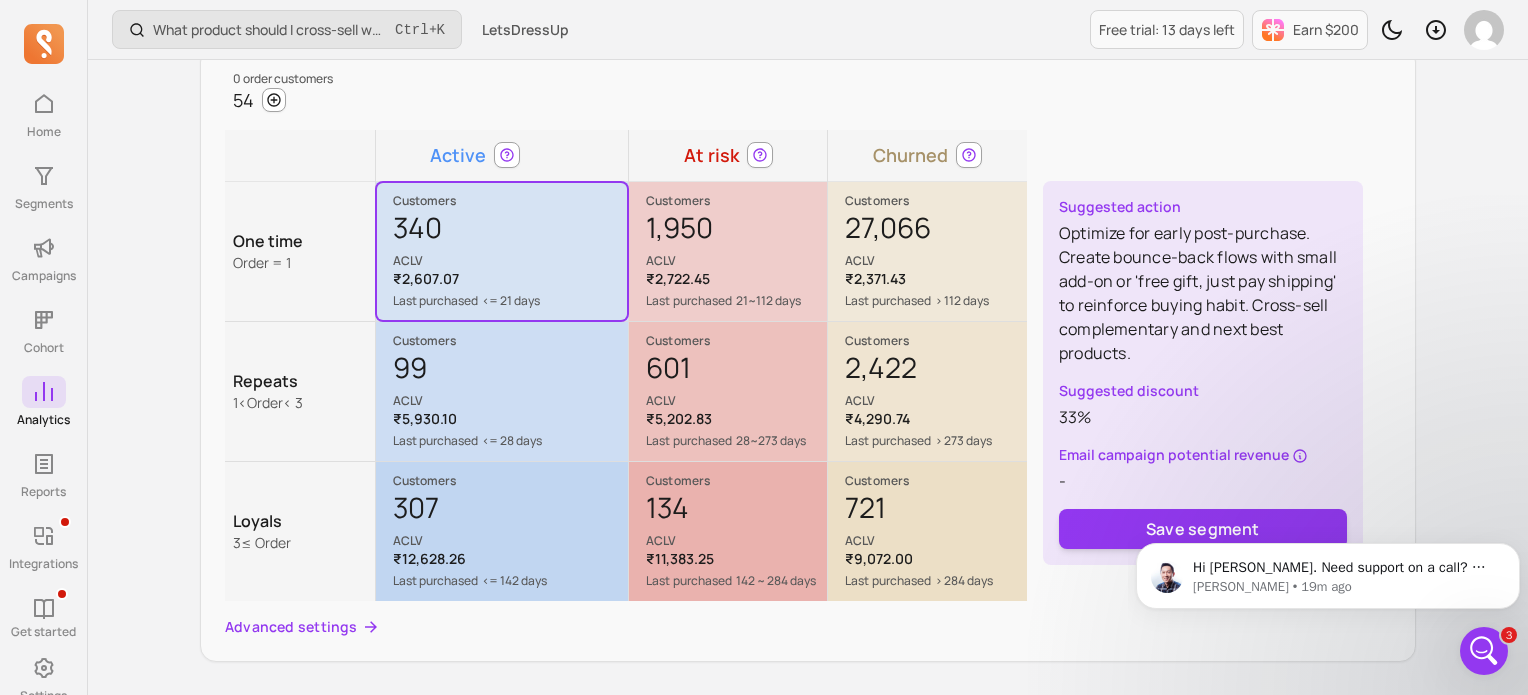 click at bounding box center [1484, 651] 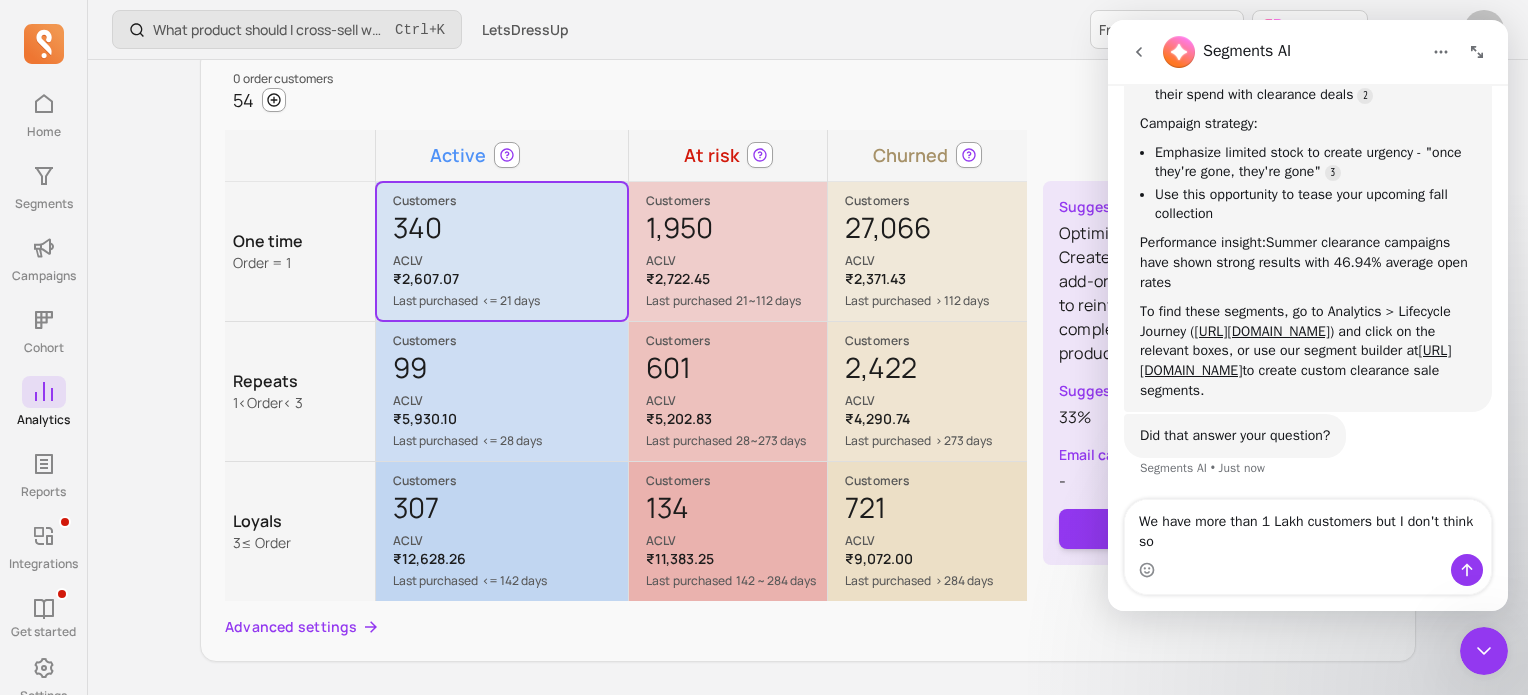 scroll, scrollTop: 2965, scrollLeft: 0, axis: vertical 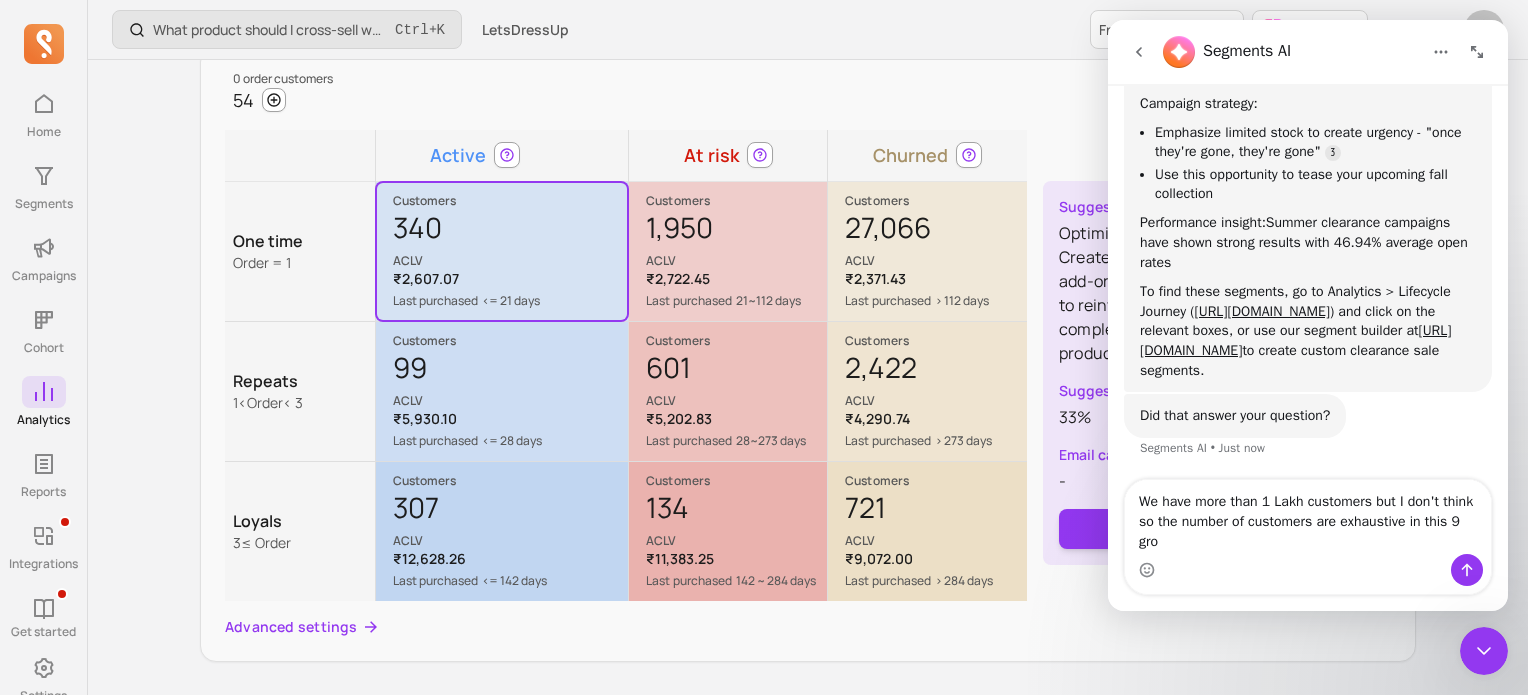 type on "We have more than 1 Lakh customers but I don't think so the number of customers are exhaustive in this 9 grod" 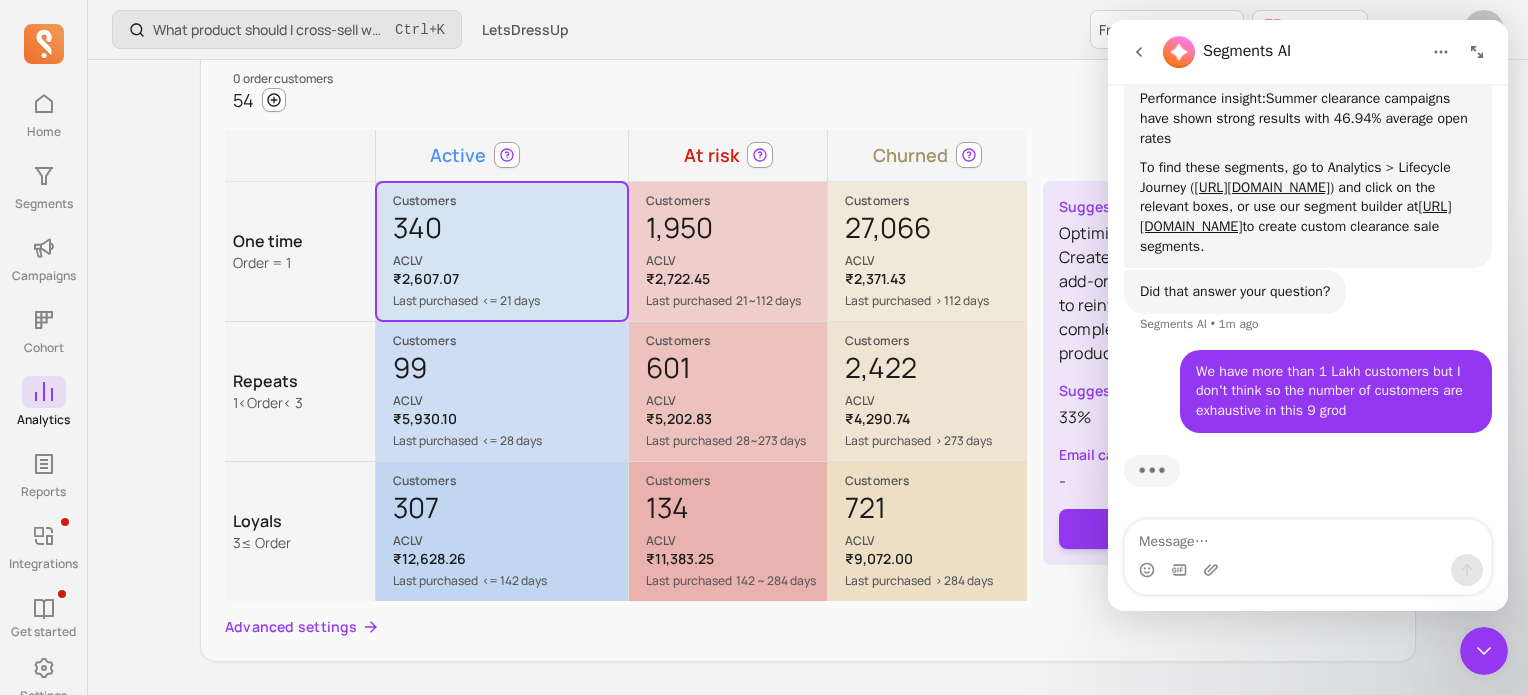 scroll, scrollTop: 3108, scrollLeft: 0, axis: vertical 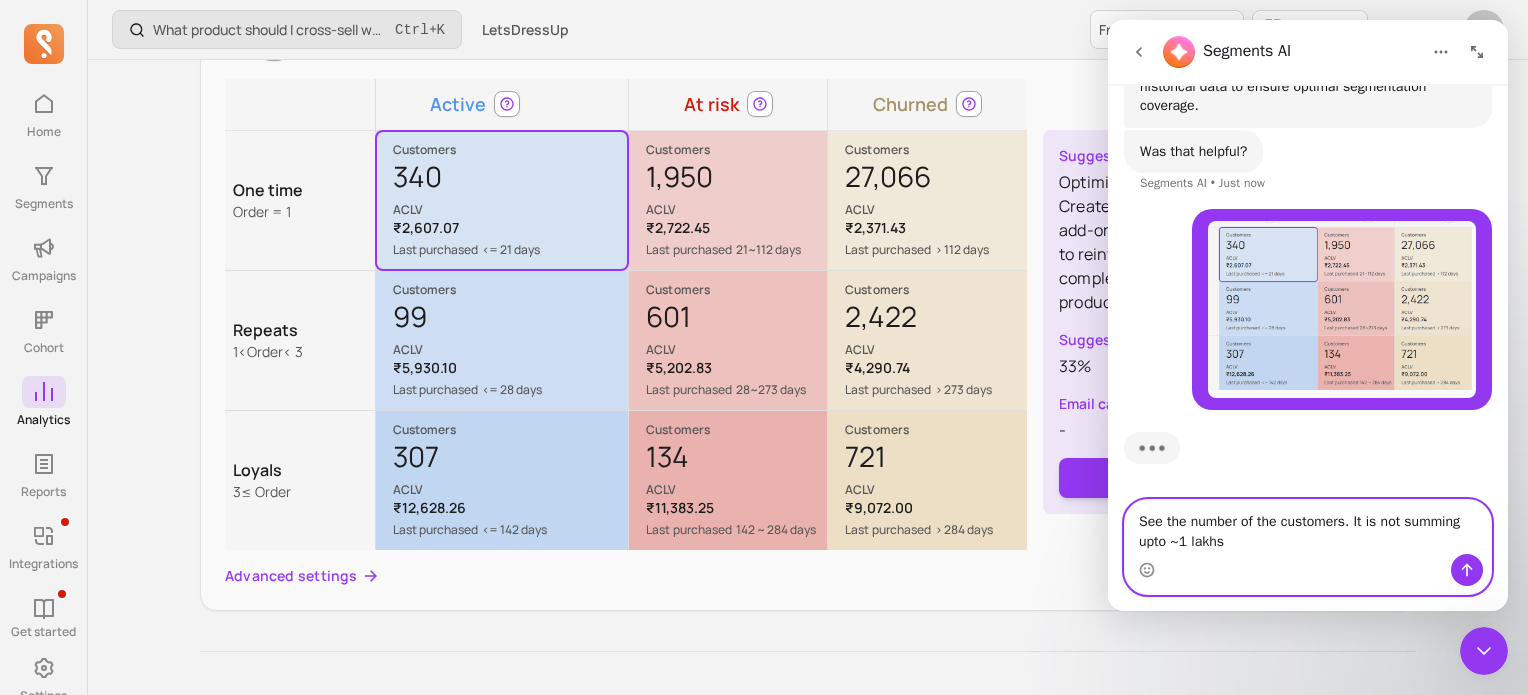 type on "See the number of the customers. It is not summing upto ~1 lakh" 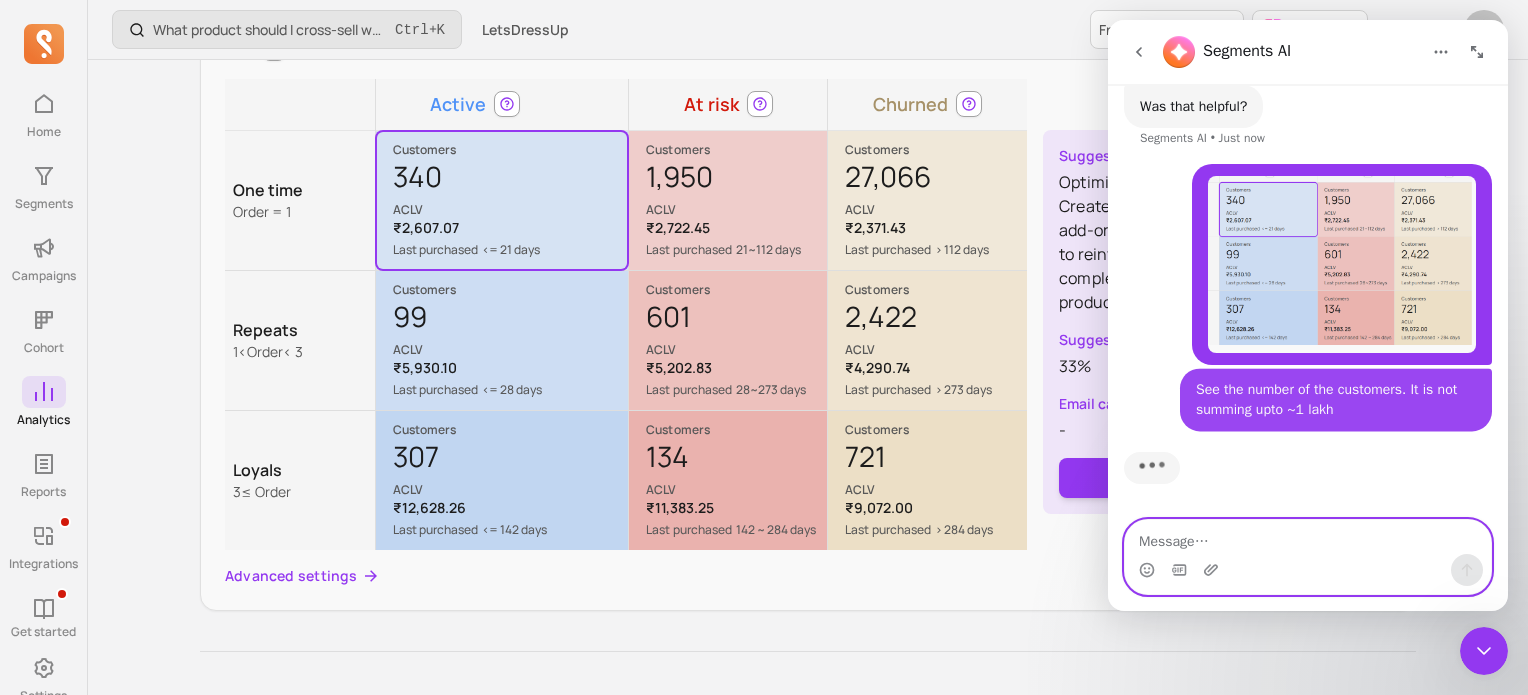 scroll, scrollTop: 3984, scrollLeft: 0, axis: vertical 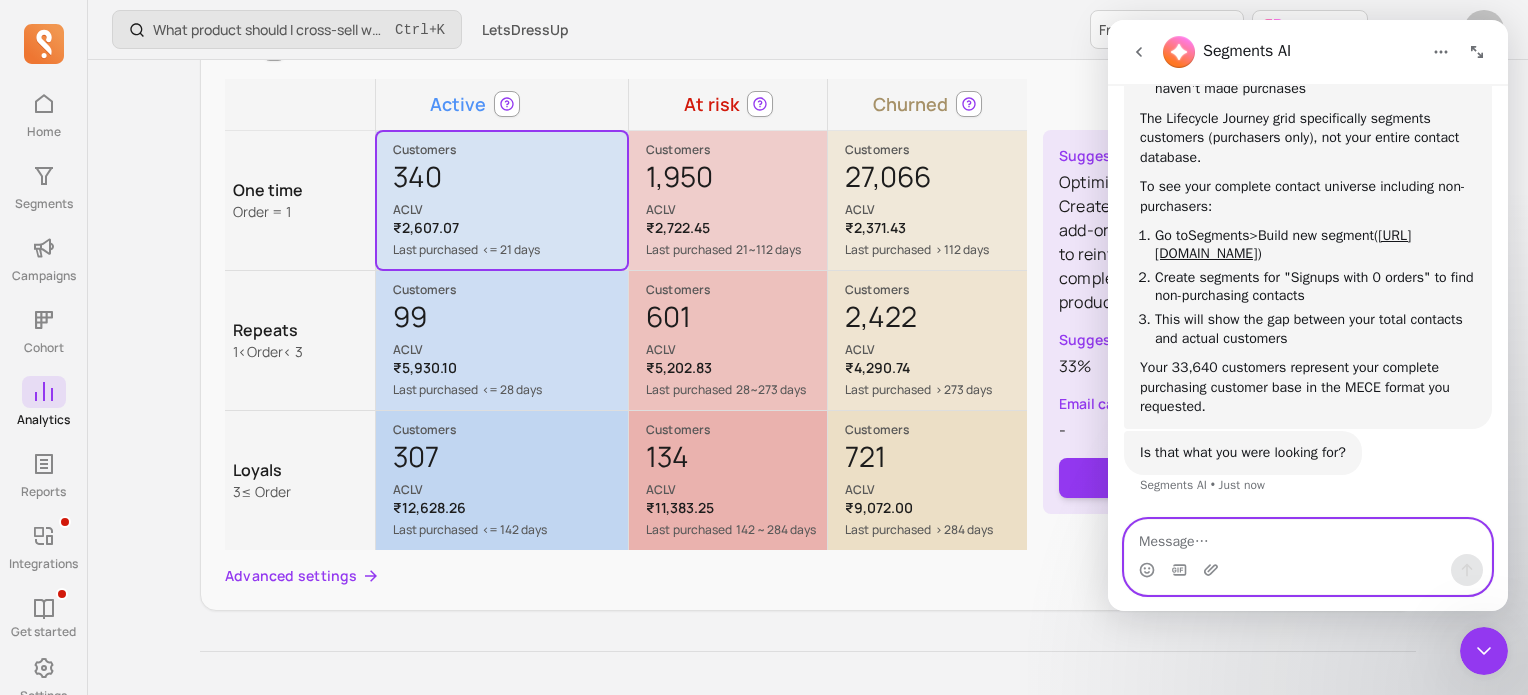 click at bounding box center [1308, 537] 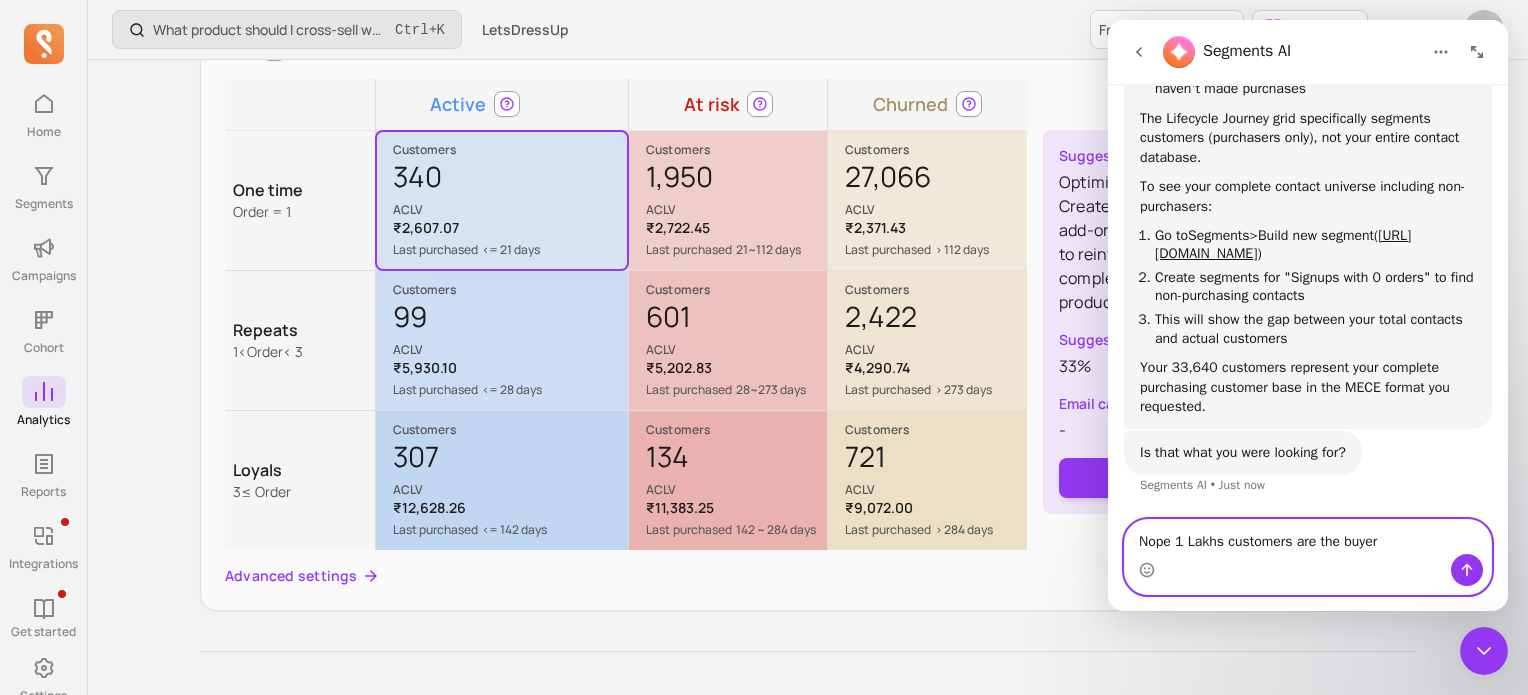 type on "Nope 1 Lakhs customers are the buyers" 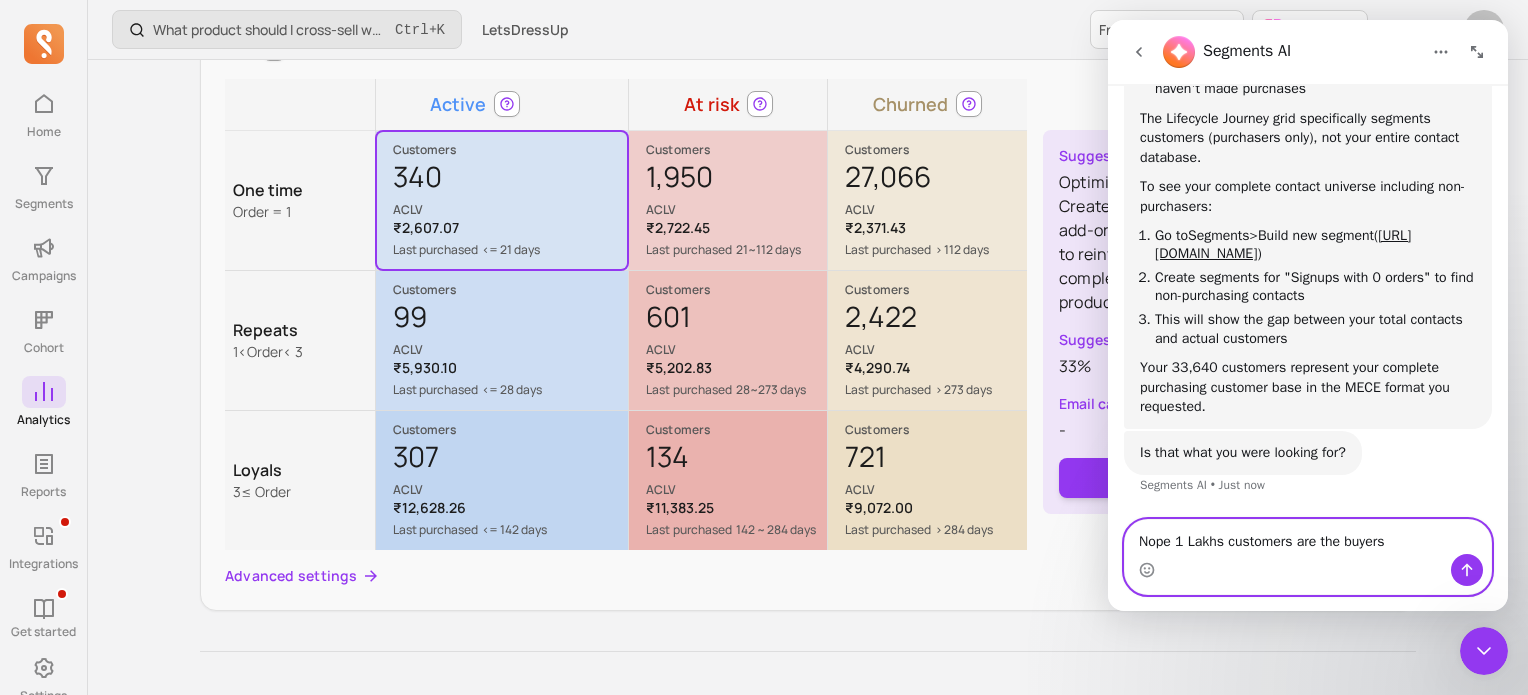 type 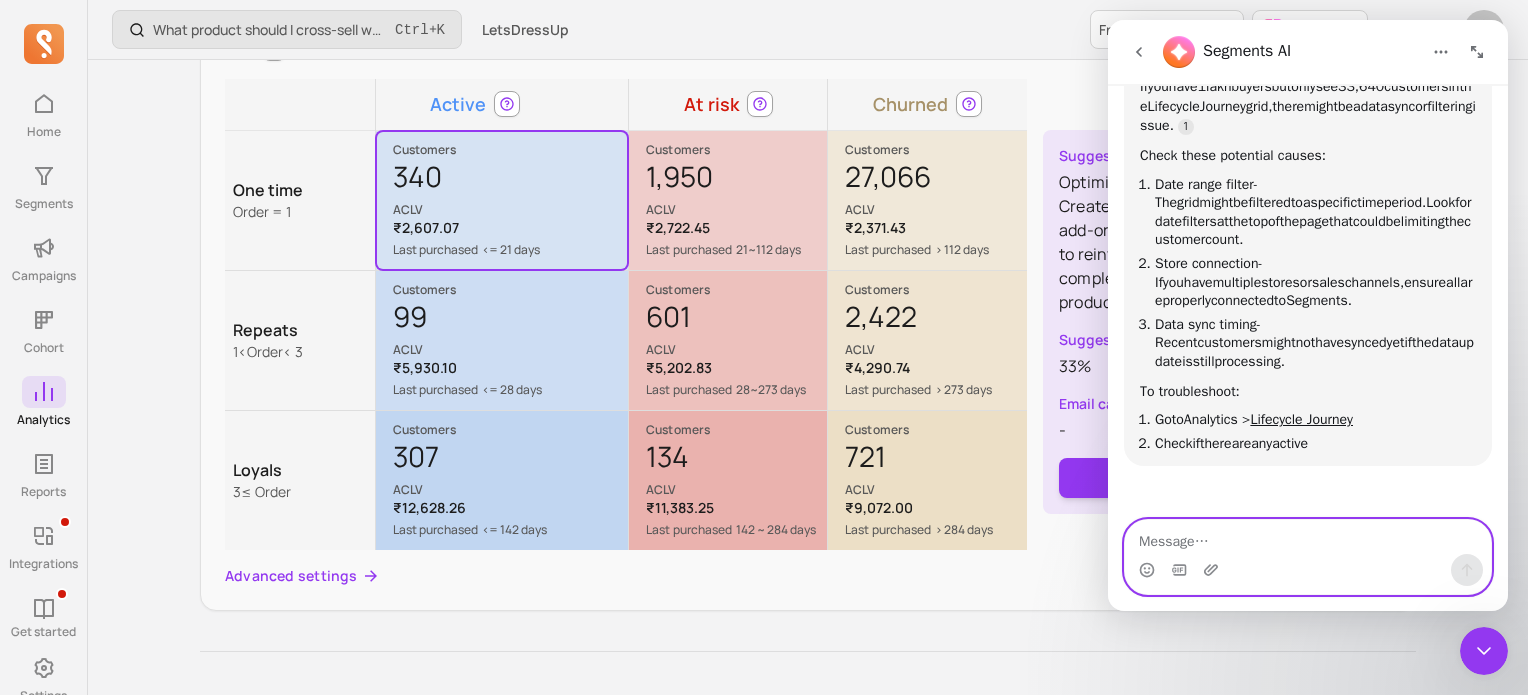 scroll, scrollTop: 4976, scrollLeft: 0, axis: vertical 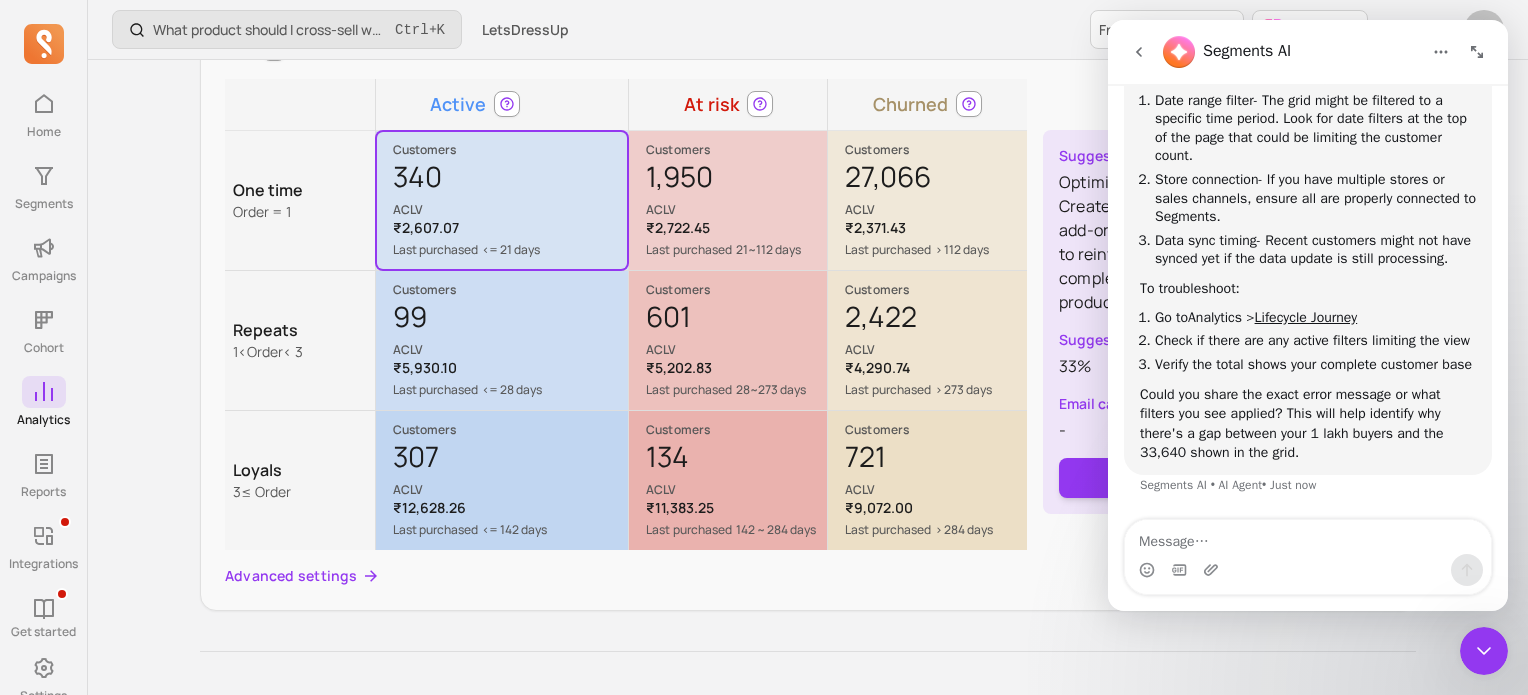 click 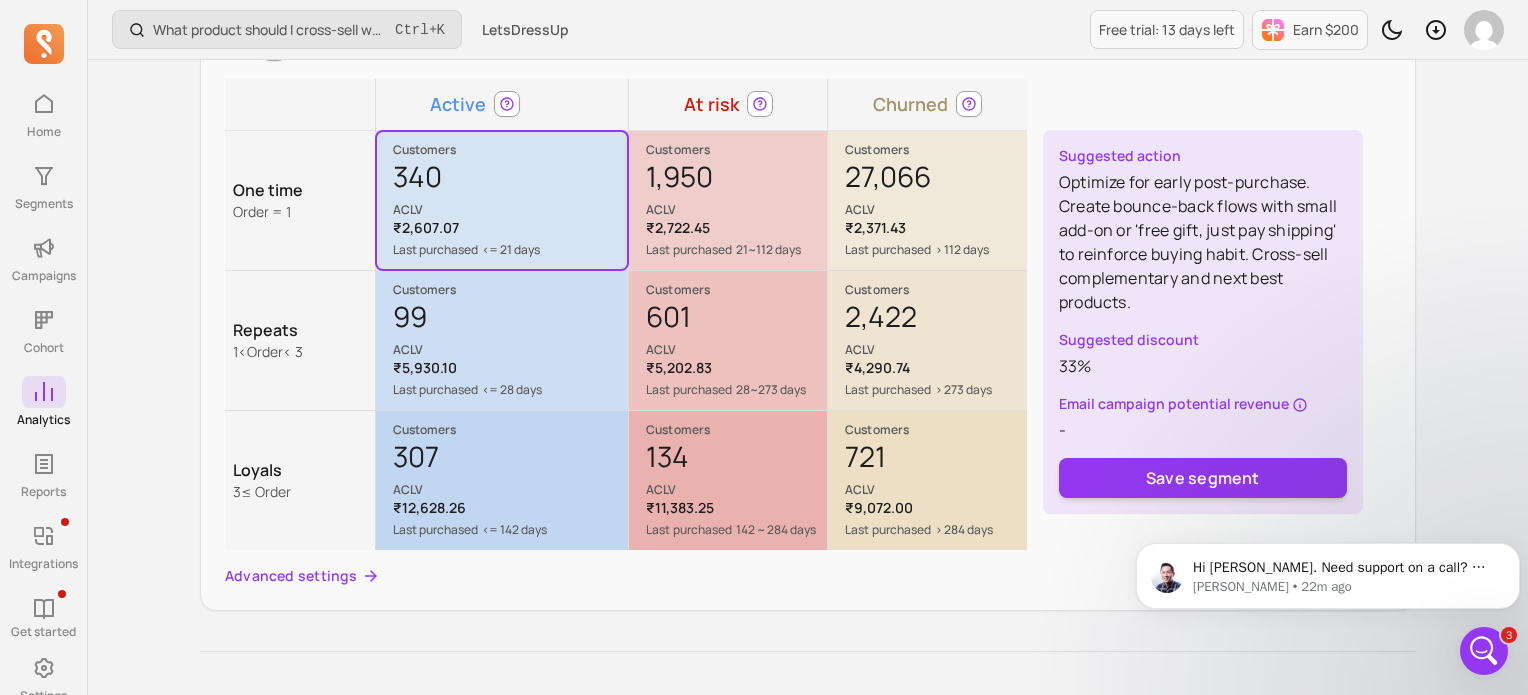 scroll, scrollTop: 0, scrollLeft: 0, axis: both 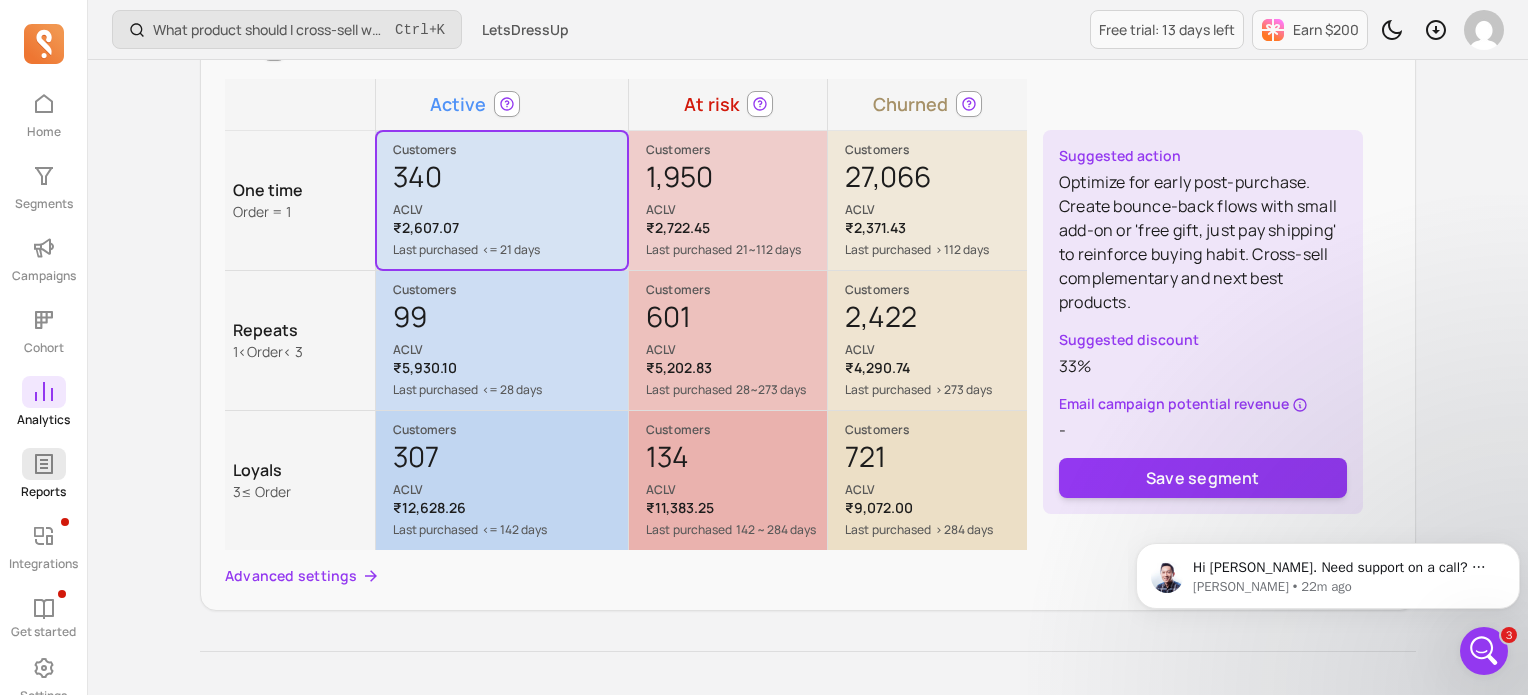 click 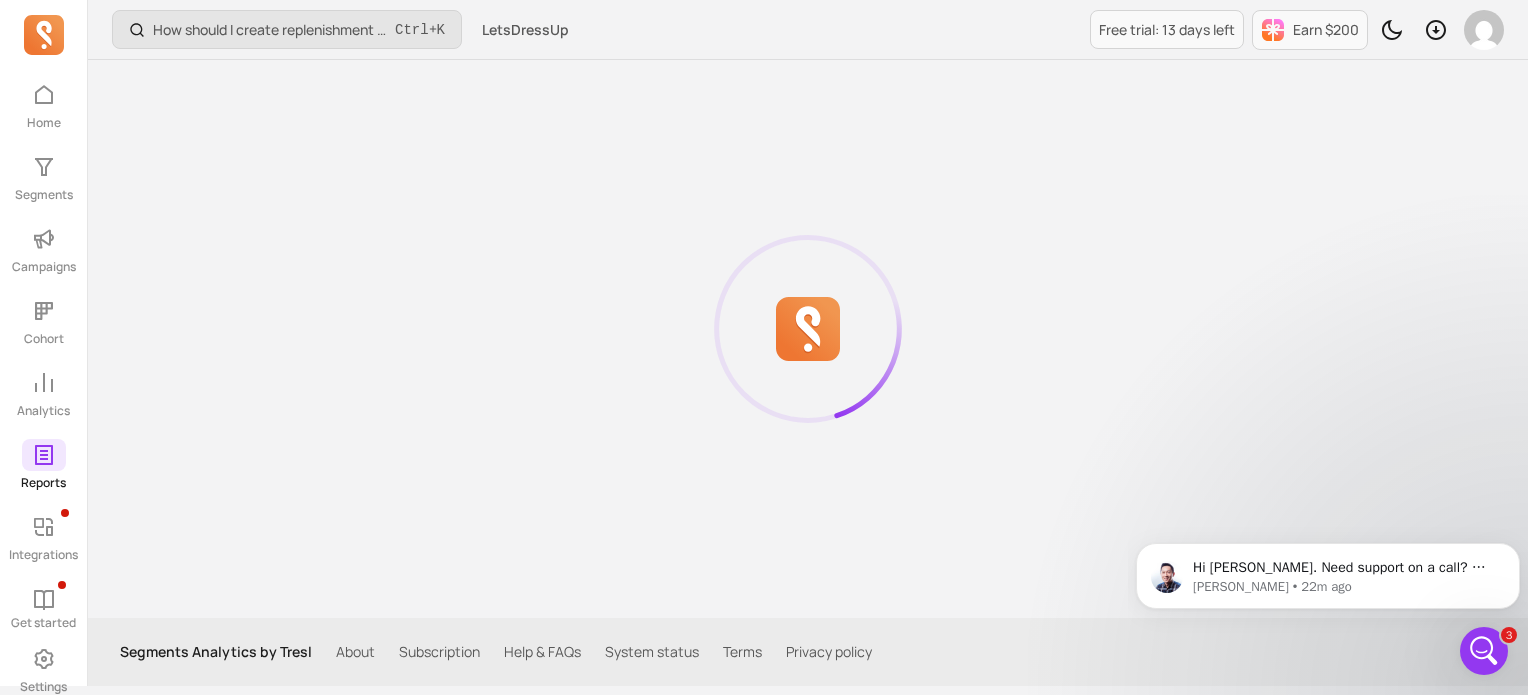scroll, scrollTop: 0, scrollLeft: 0, axis: both 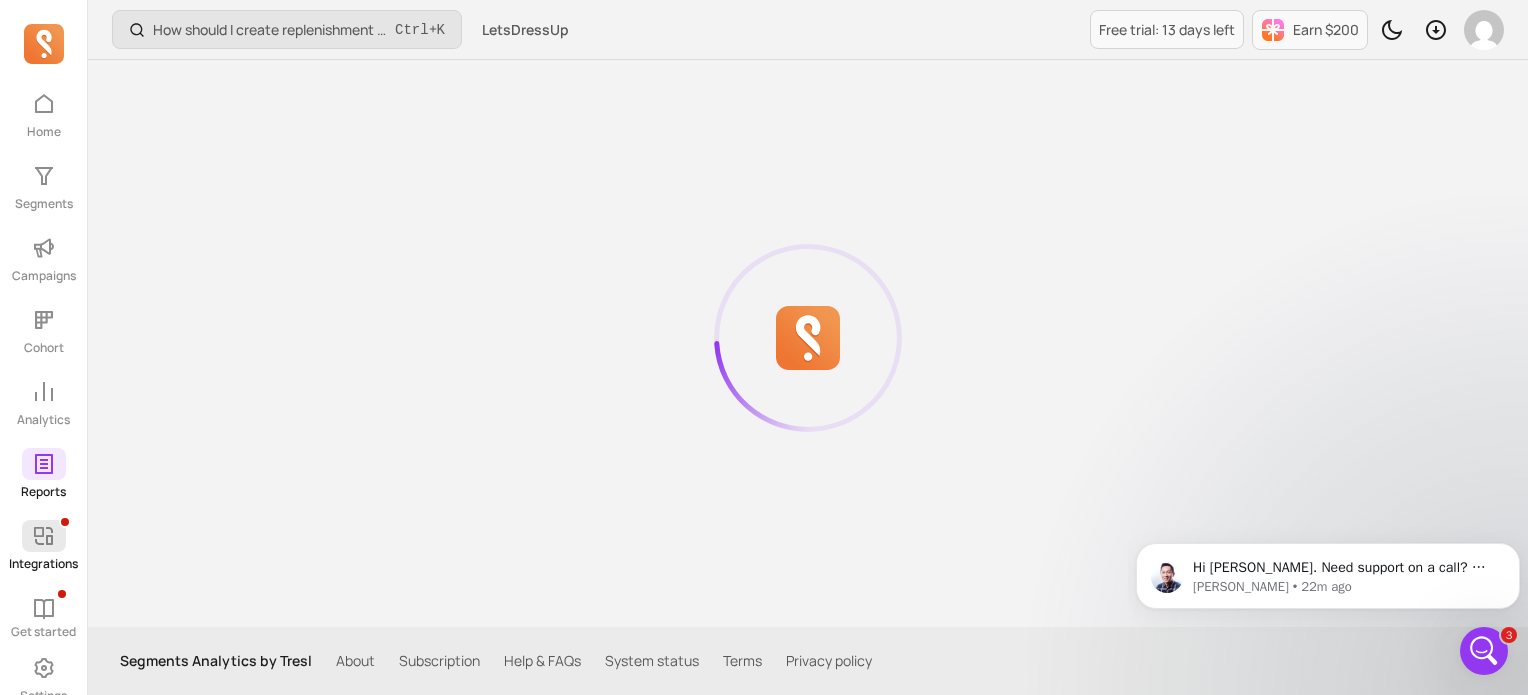 click at bounding box center [44, 536] 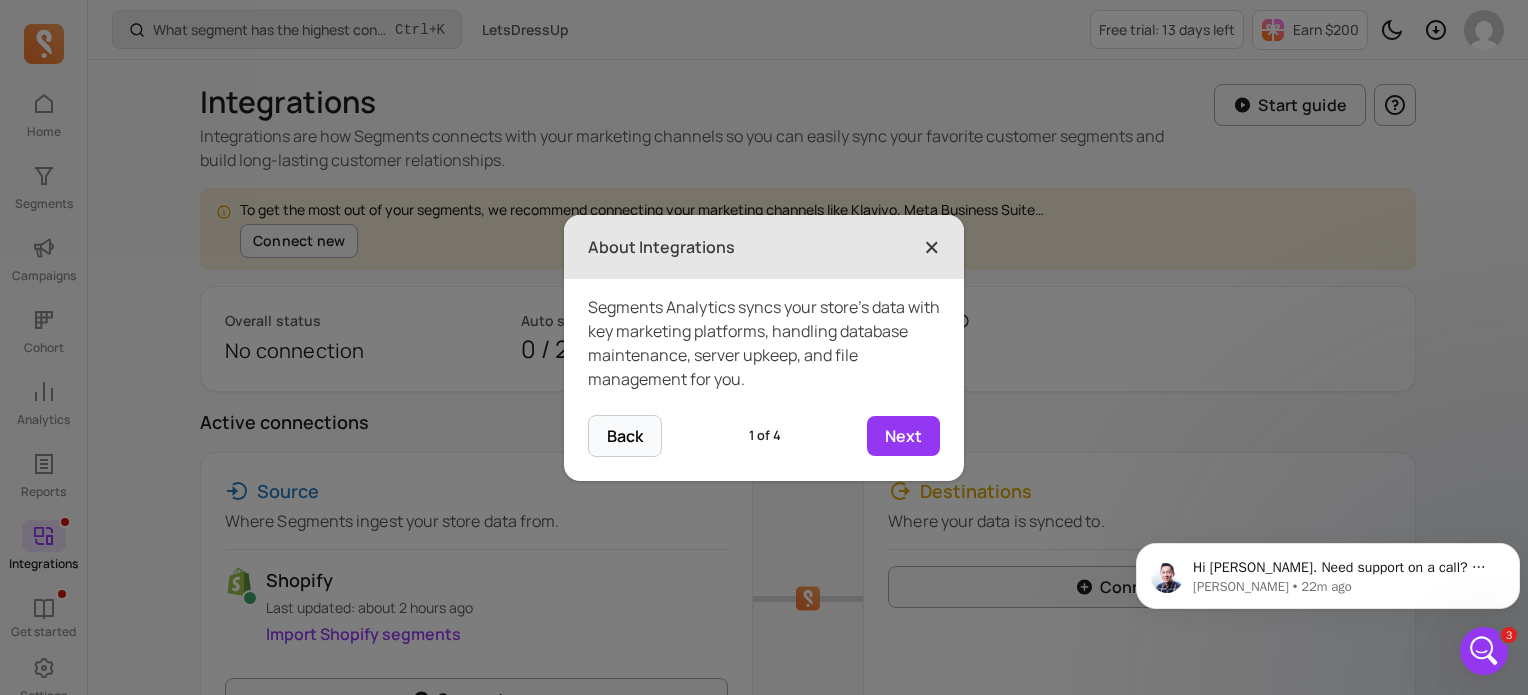 click on "×" at bounding box center (932, 247) 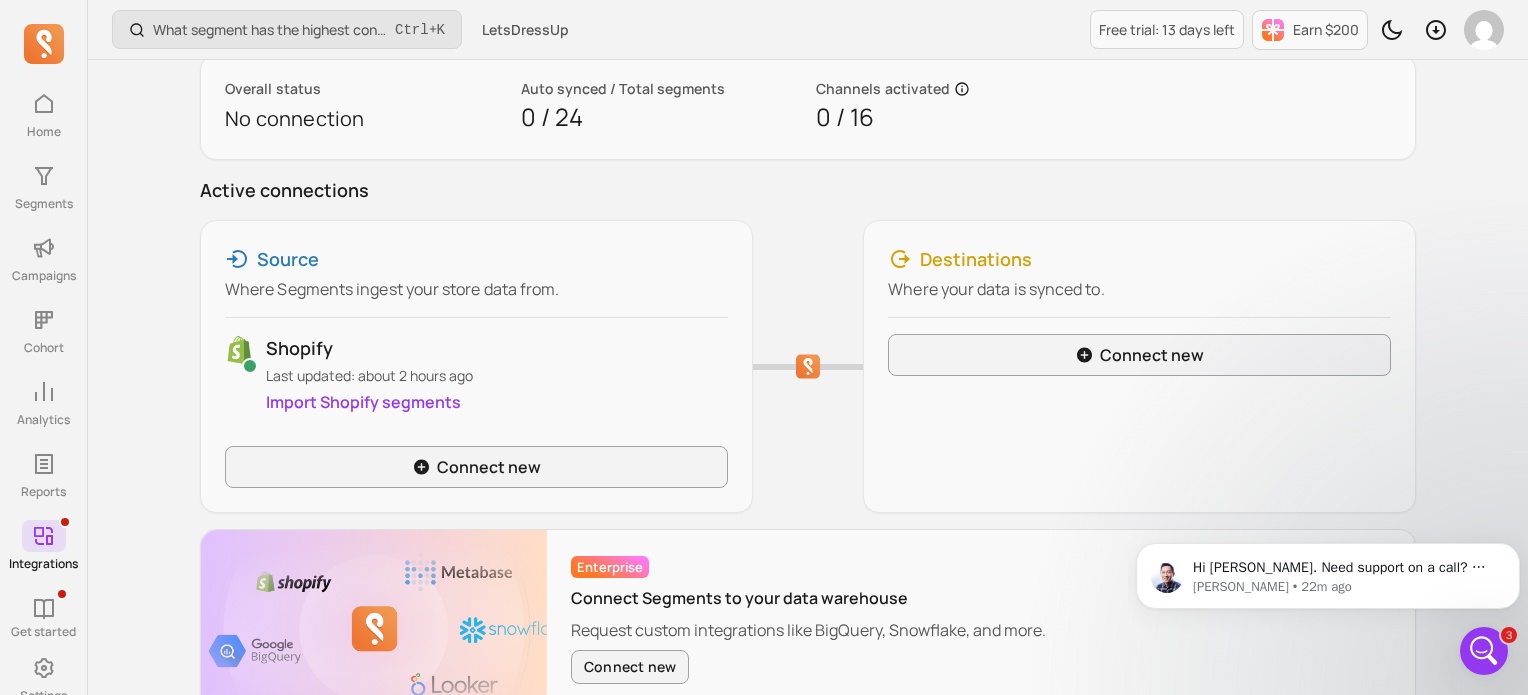 scroll, scrollTop: 232, scrollLeft: 0, axis: vertical 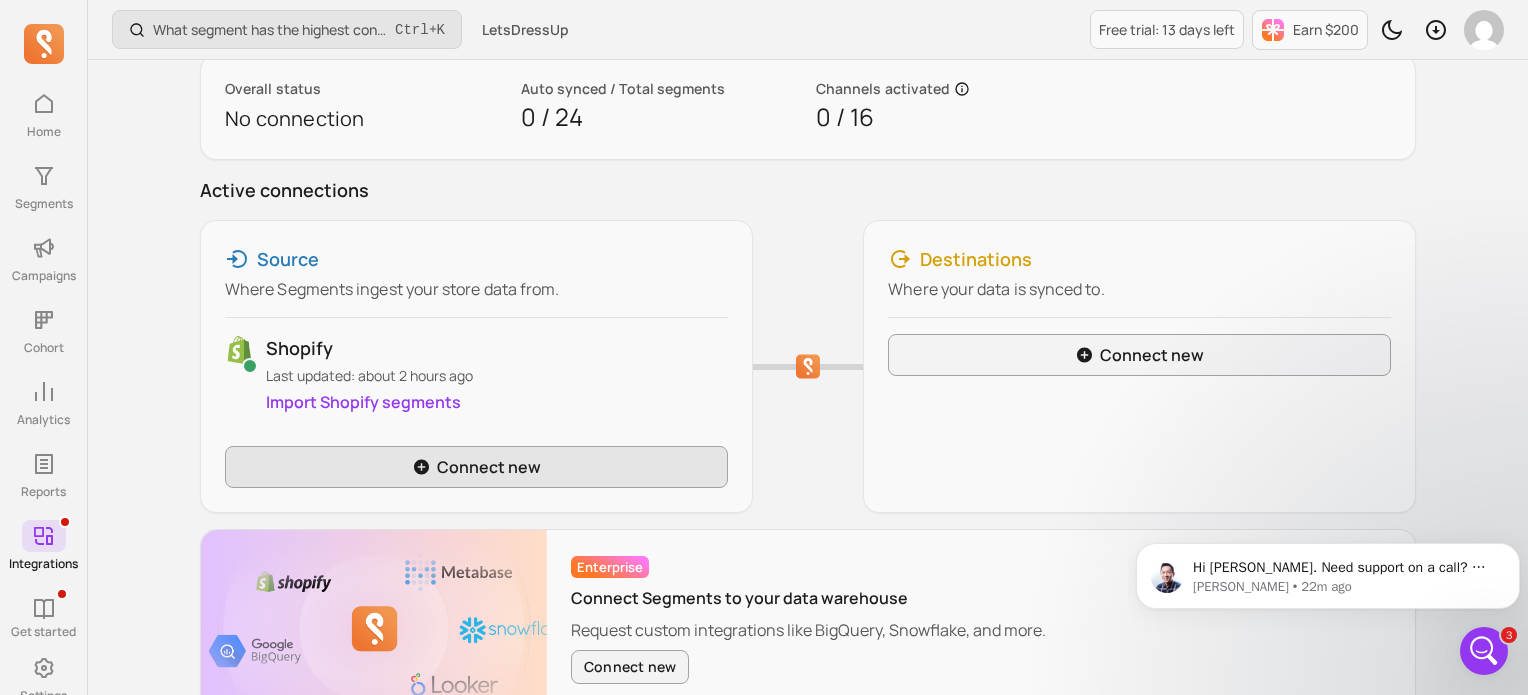 click on "Connect new" at bounding box center (476, 467) 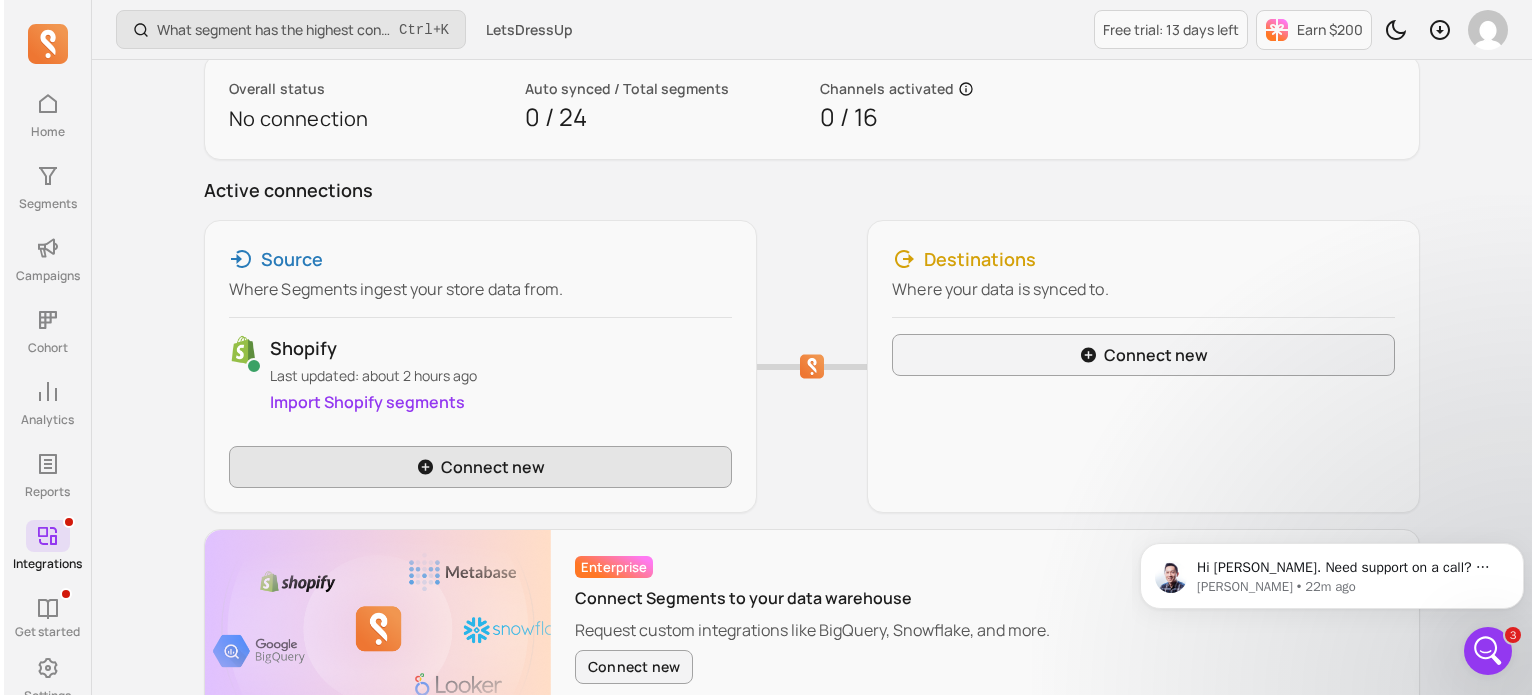 scroll, scrollTop: 0, scrollLeft: 0, axis: both 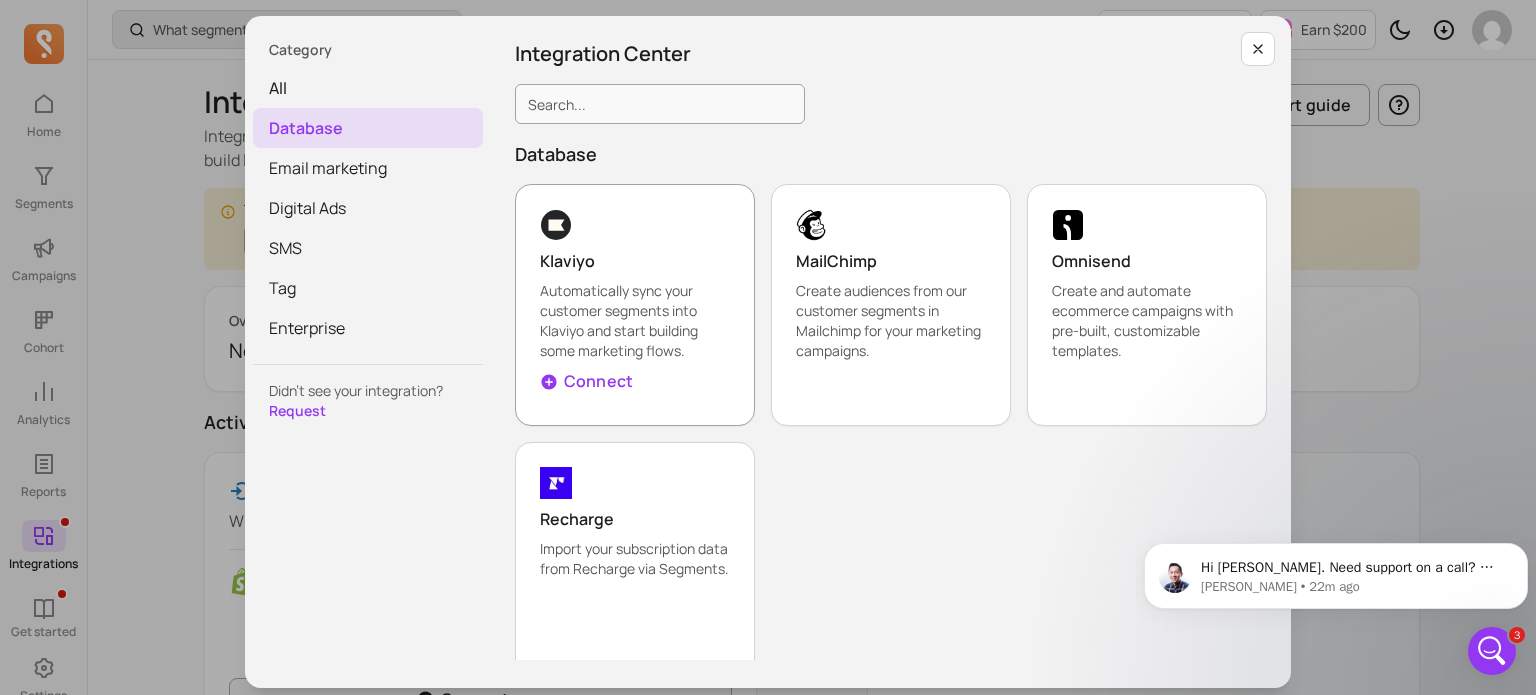 click on "Connect" at bounding box center (598, 381) 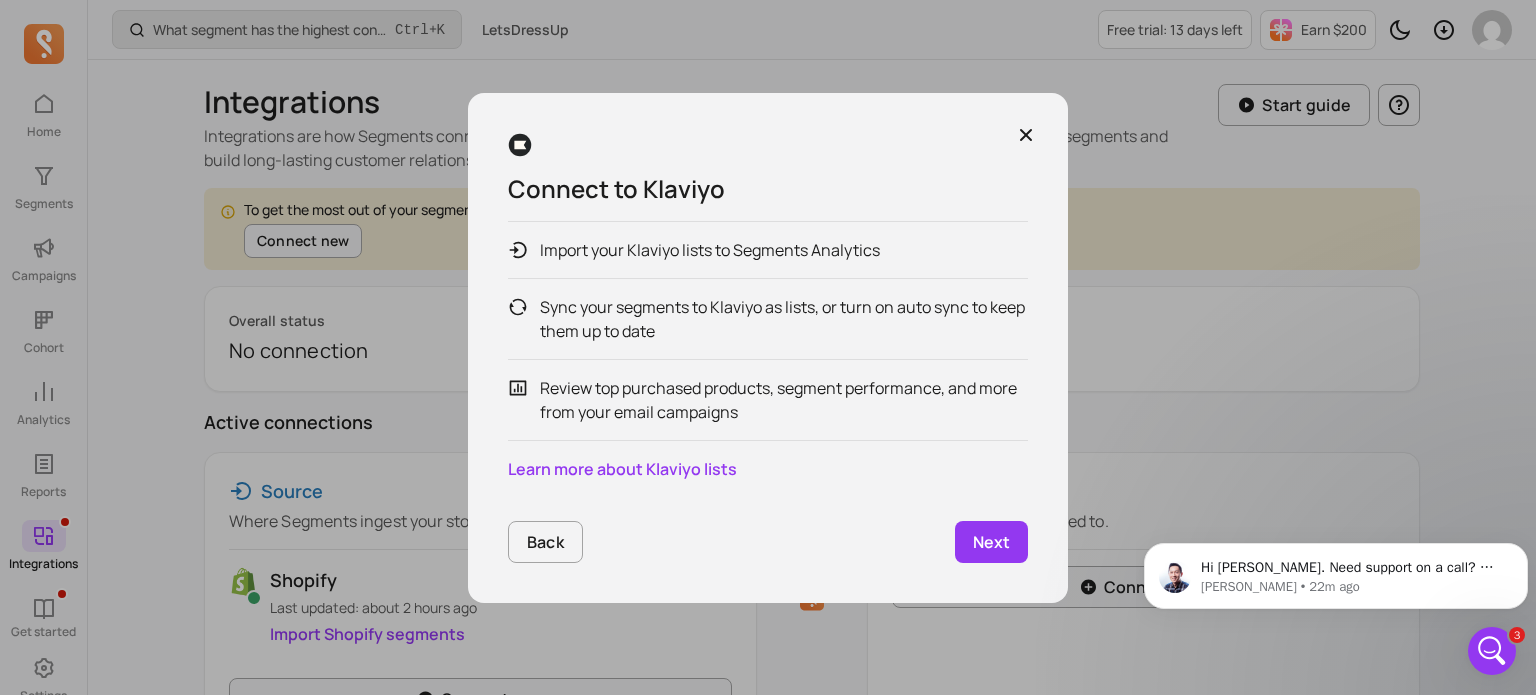 click on "Next" at bounding box center (991, 542) 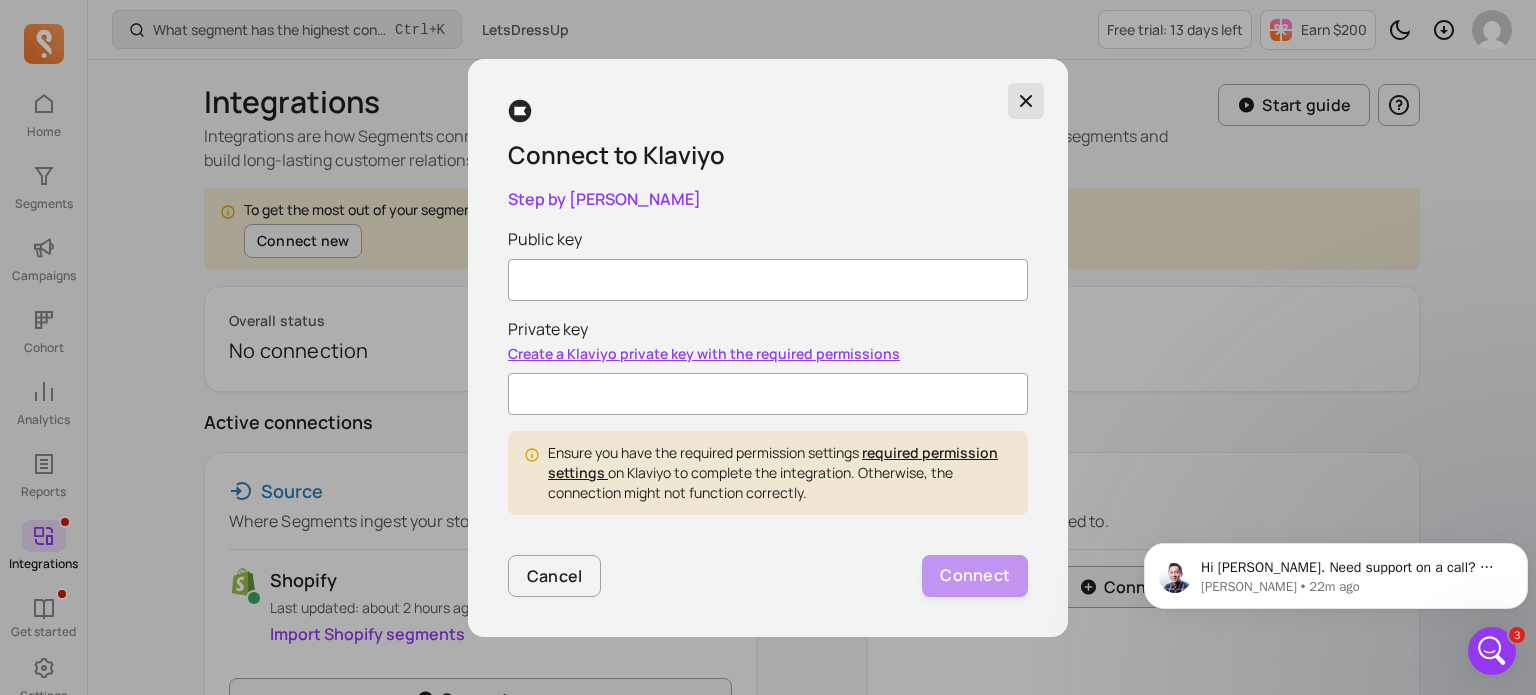 click 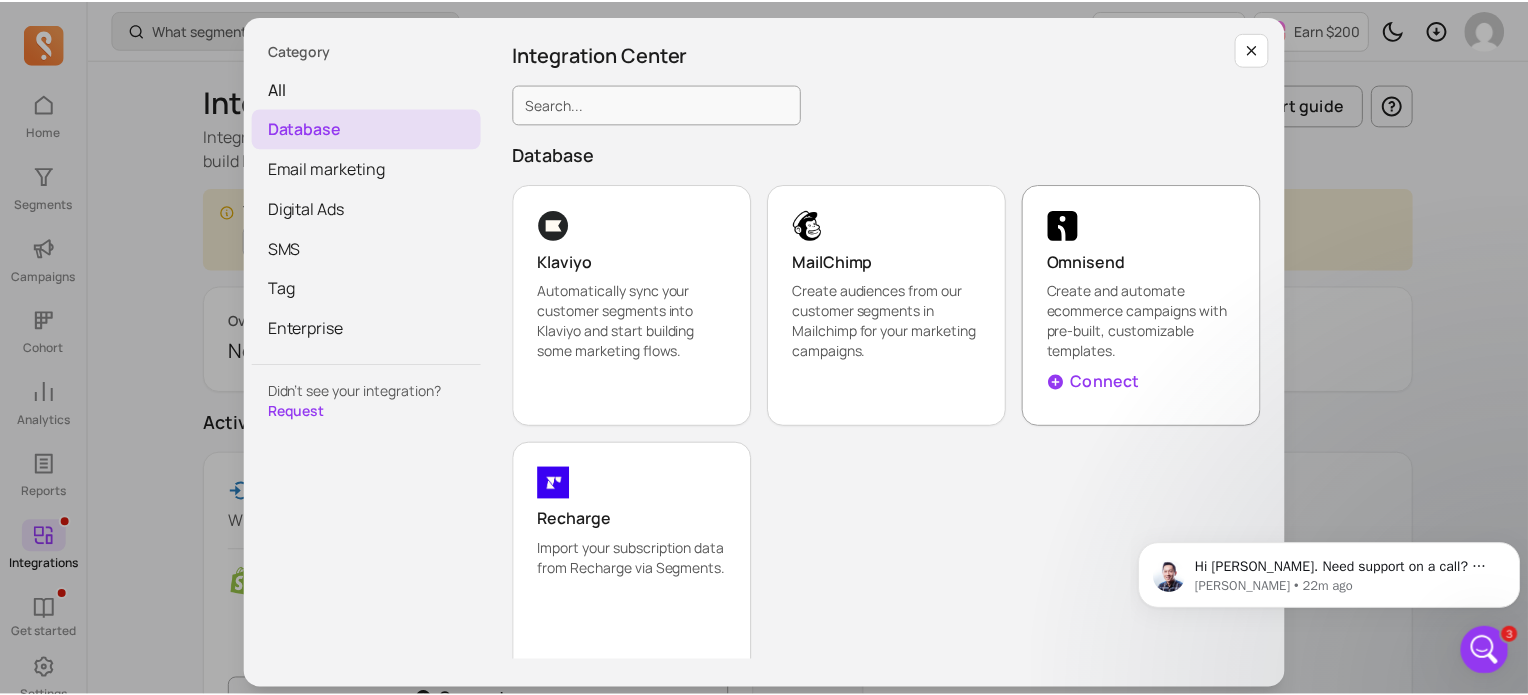 scroll, scrollTop: 24, scrollLeft: 0, axis: vertical 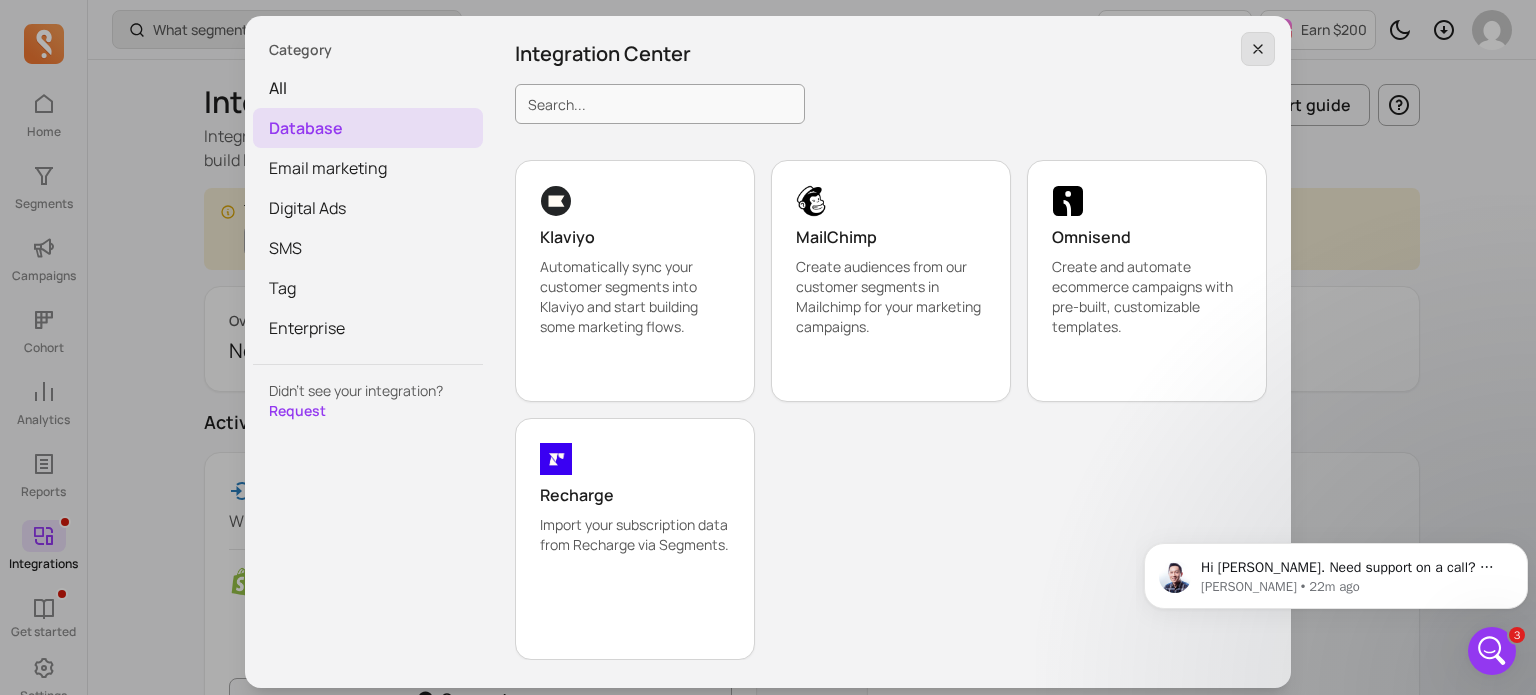 click 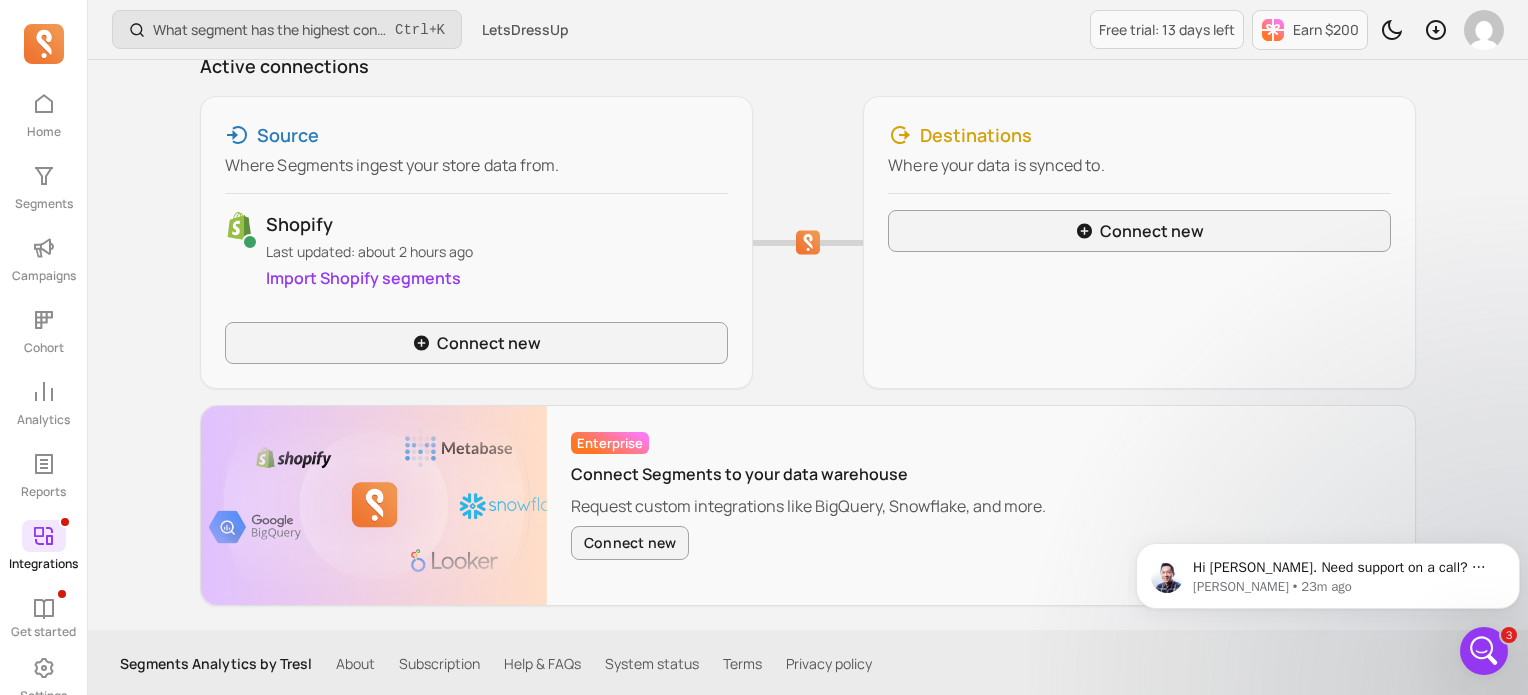 scroll, scrollTop: 356, scrollLeft: 0, axis: vertical 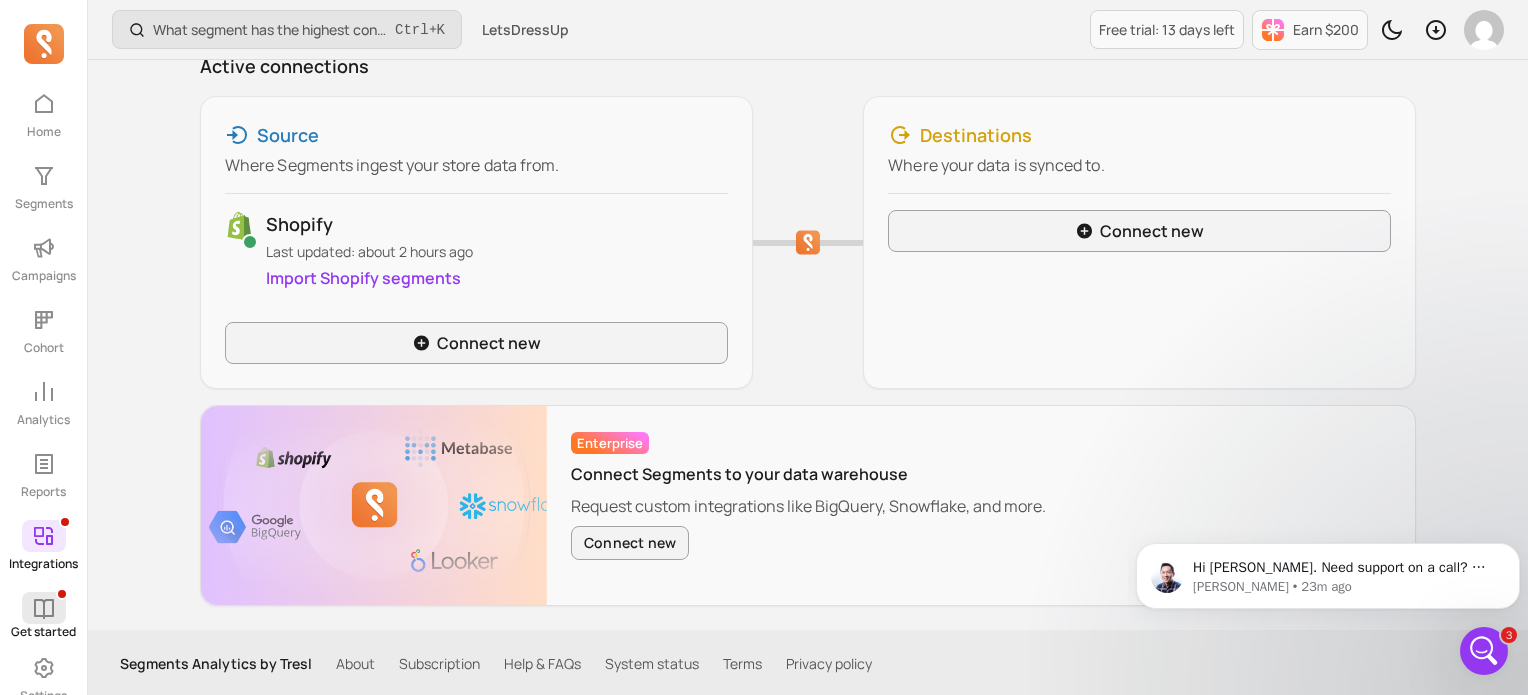 click on "Get started" at bounding box center (43, 616) 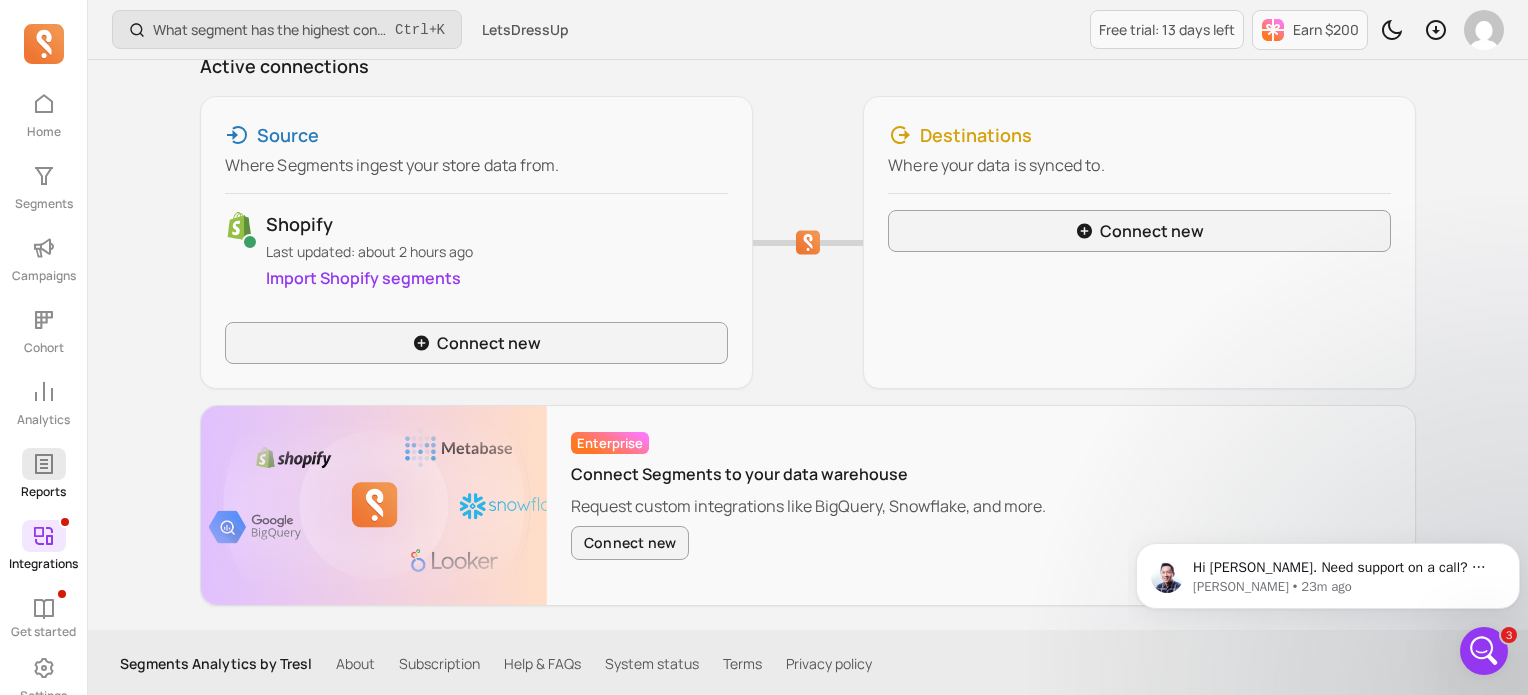 click on "Reports" at bounding box center (43, 474) 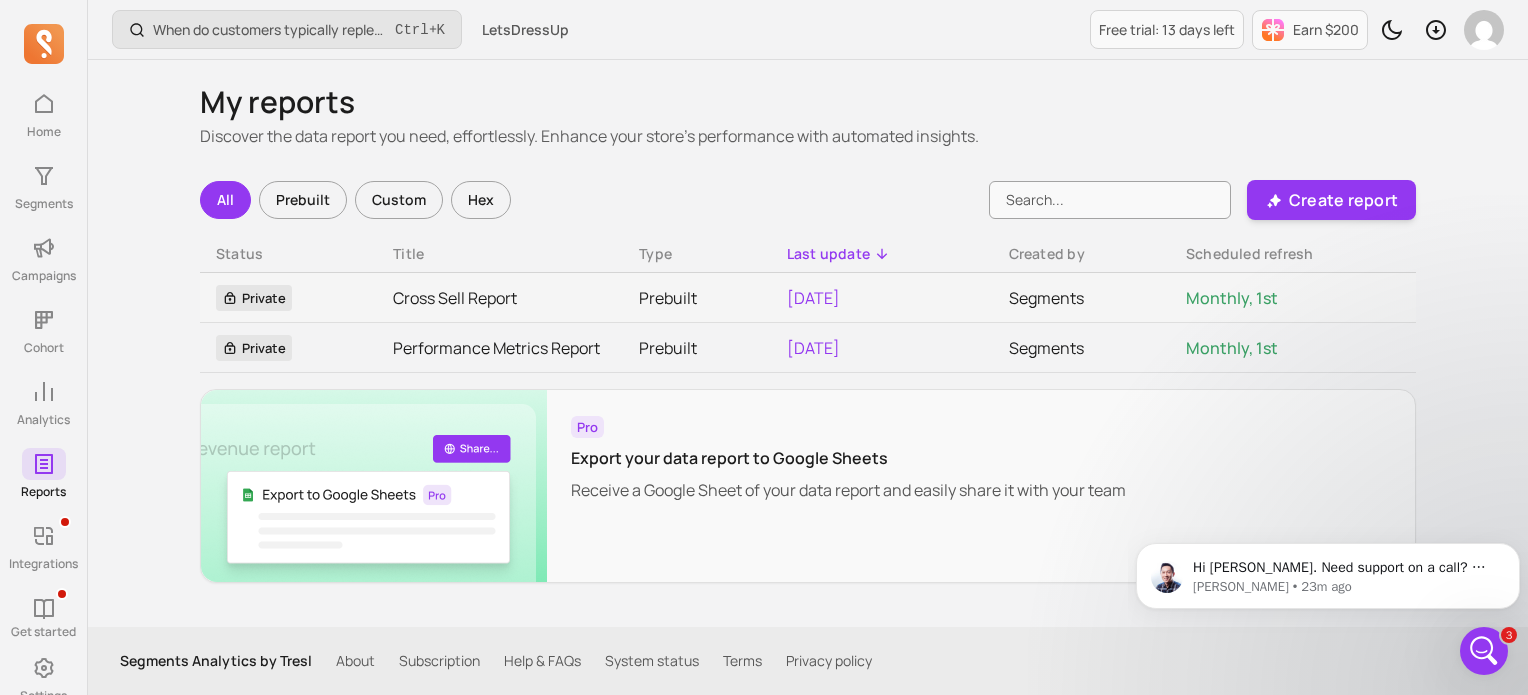 scroll, scrollTop: 8, scrollLeft: 0, axis: vertical 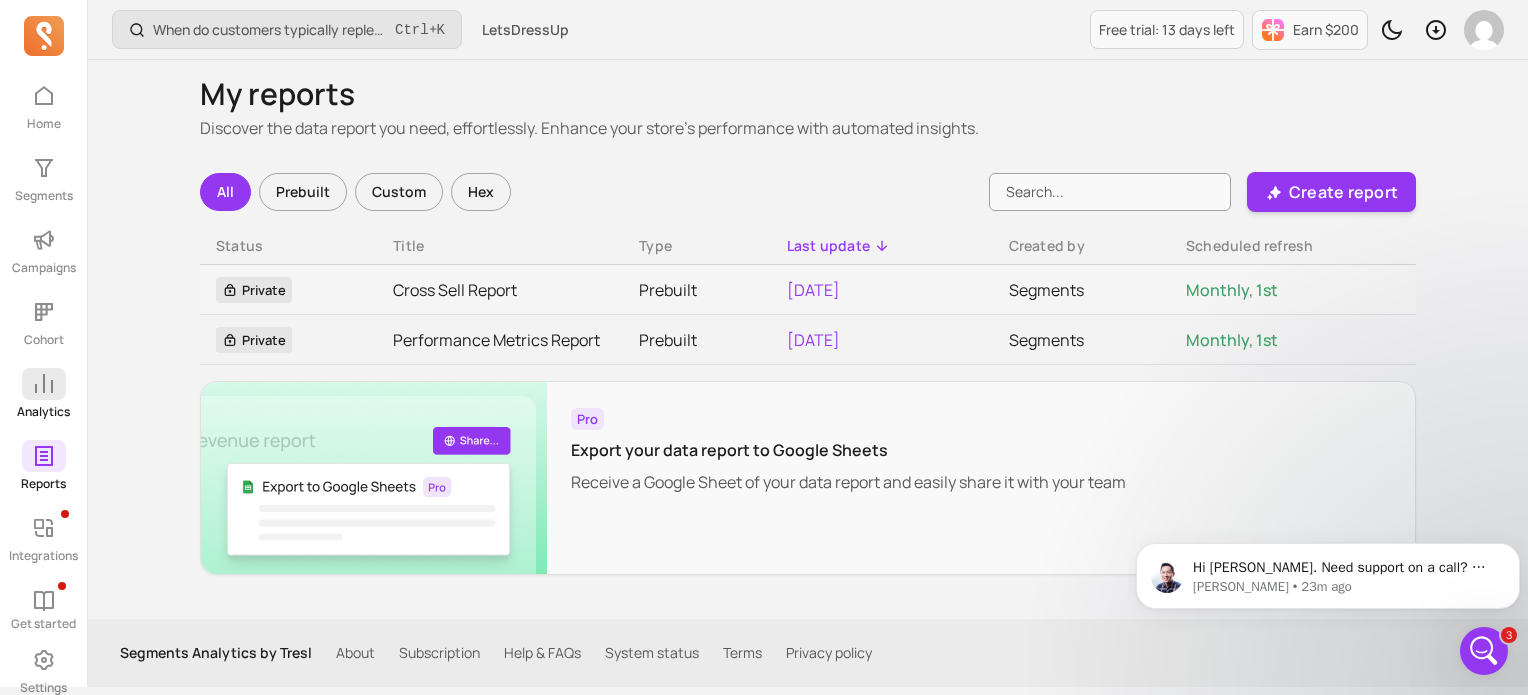 click on "Analytics" at bounding box center [43, 394] 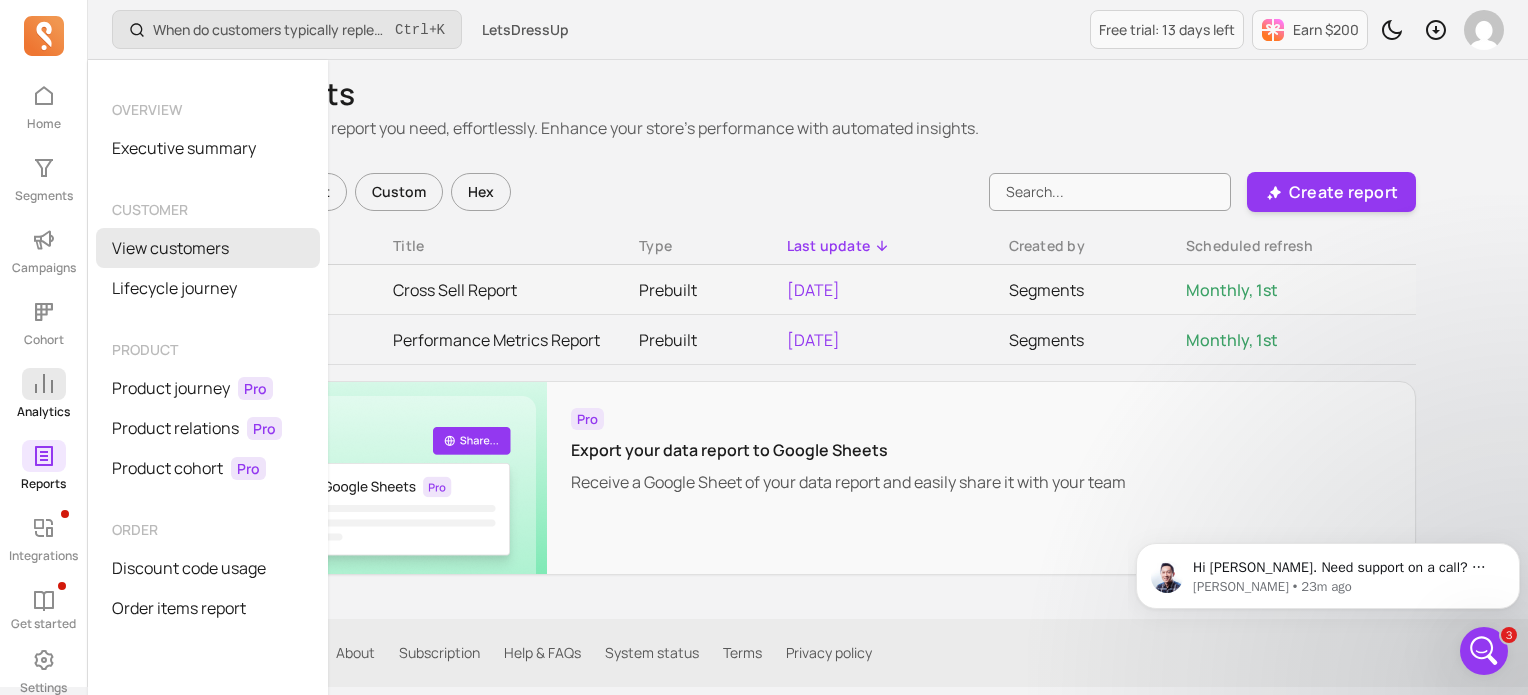 click on "View customers" at bounding box center [208, 248] 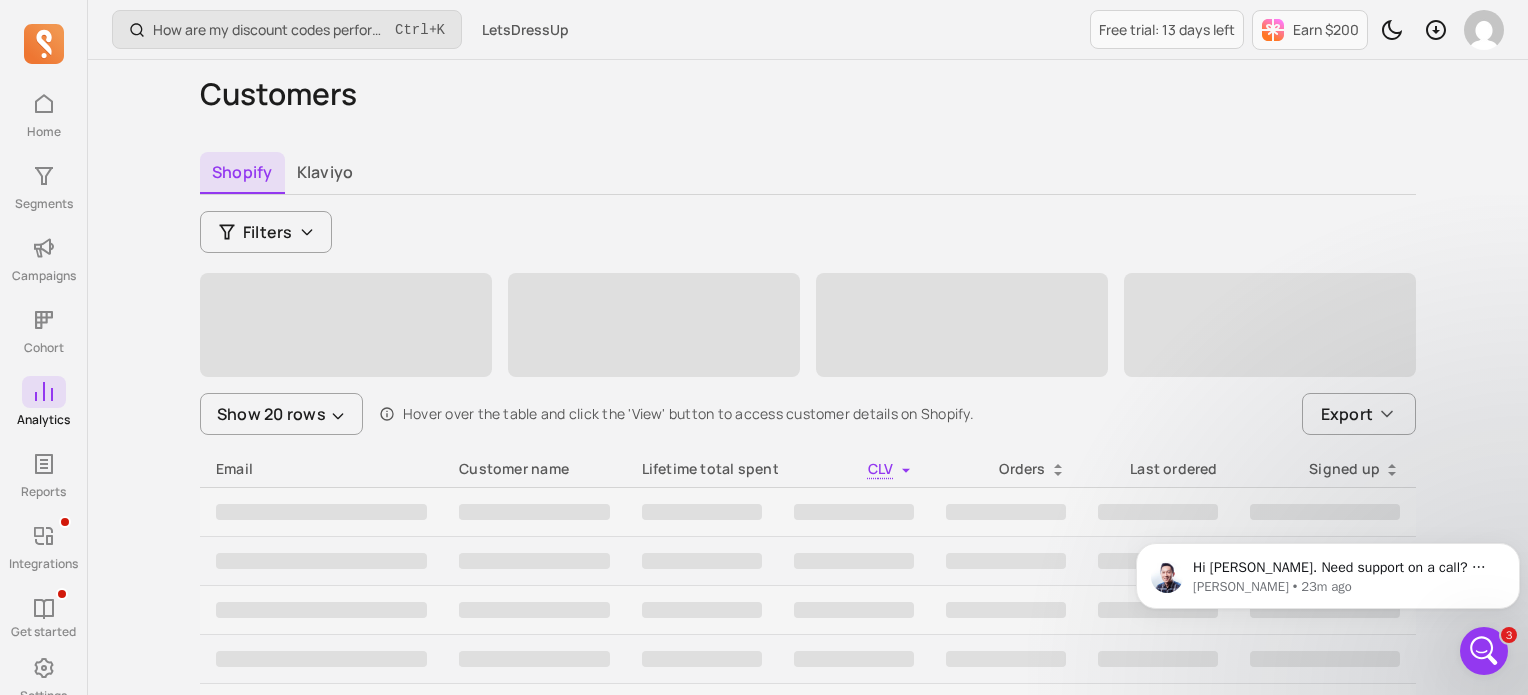 scroll, scrollTop: 0, scrollLeft: 0, axis: both 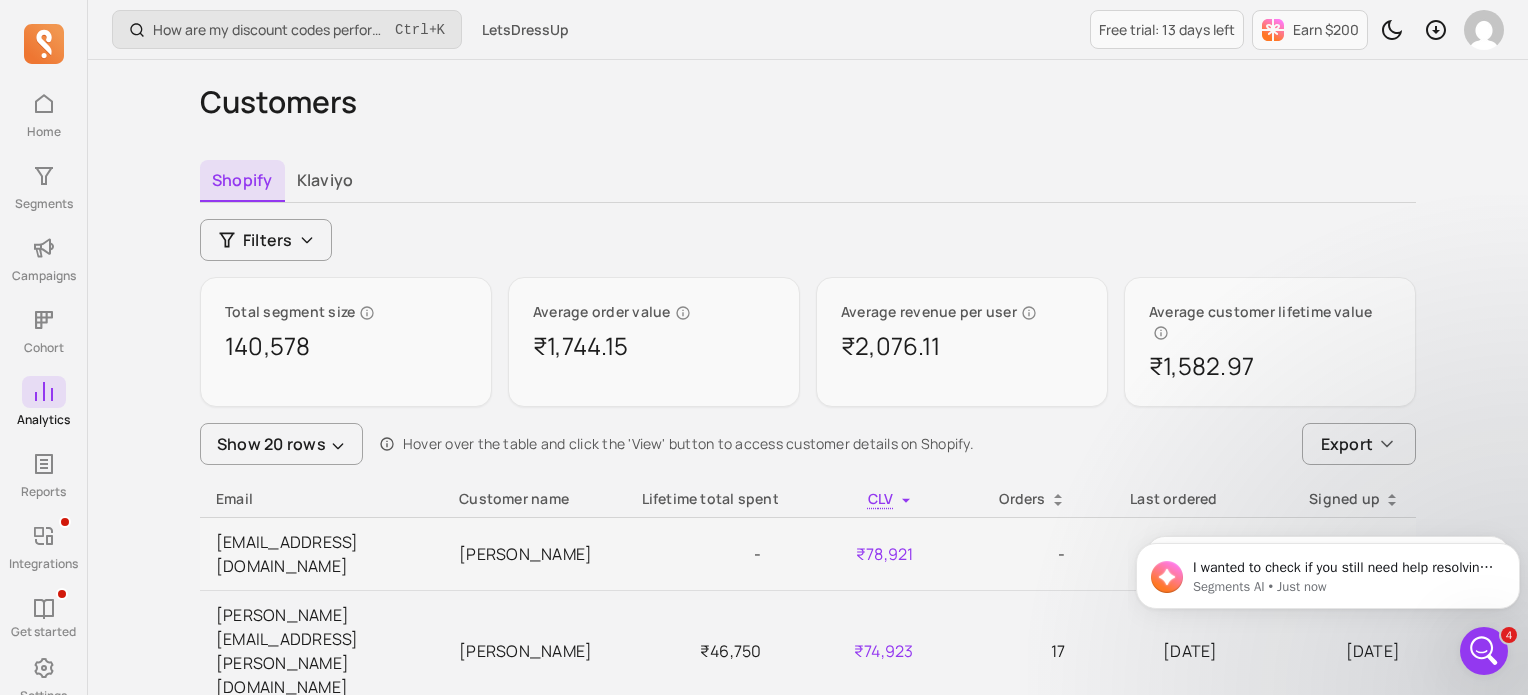 click on "How are my discount codes performing daily? Ctrl  +  K LetsDressUp   Free trial: 13 days left Earn $200 Customers Shopify Klaviyo Filters Total segment size 140,578 Average order value ₹1,744.15 Average revenue per user ₹2,076.11 Average customer lifetime value ₹1,582.97 Show 20 rows Hover over the table and click the 'View' button to access customer details on Shopify. Export Email Customer name Lifetime total spent     CLV Orders     Last ordered Signed up     [EMAIL_ADDRESS][DOMAIN_NAME] View [PERSON_NAME]  - ₹78,921 - - [DATE] [PERSON_NAME][EMAIL_ADDRESS][PERSON_NAME][DOMAIN_NAME] View [PERSON_NAME] ₹46,750 ₹74,923 17 [DATE] [DATE] [EMAIL_ADDRESS][DOMAIN_NAME] View [PERSON_NAME] ₹27,084 ₹71,045 2 [DATE] [DATE] [EMAIL_ADDRESS][DOMAIN_NAME] View Rubysingh Nizami ₹18,433 ₹64,355 7 [DATE] [DATE] [EMAIL_ADDRESS][DOMAIN_NAME] View [PERSON_NAME] ₹7,895 ₹60,754 3 [DATE] [DATE] [EMAIL_ADDRESS][DOMAIN_NAME] View [PERSON_NAME] ₹8,893 ₹54,107 1 [DATE] [DATE] [EMAIL_ADDRESS][DOMAIN_NAME] View [PERSON_NAME]" at bounding box center (808, 1128) 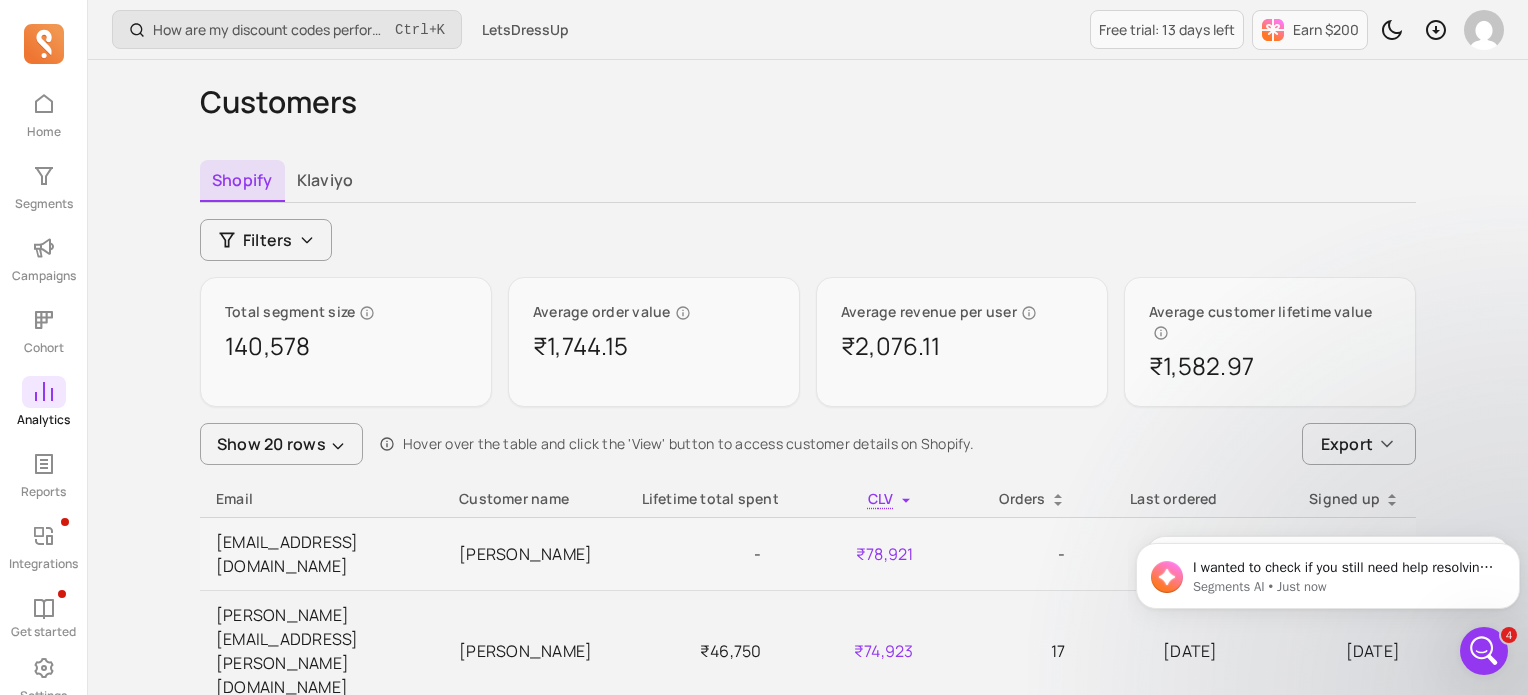 click 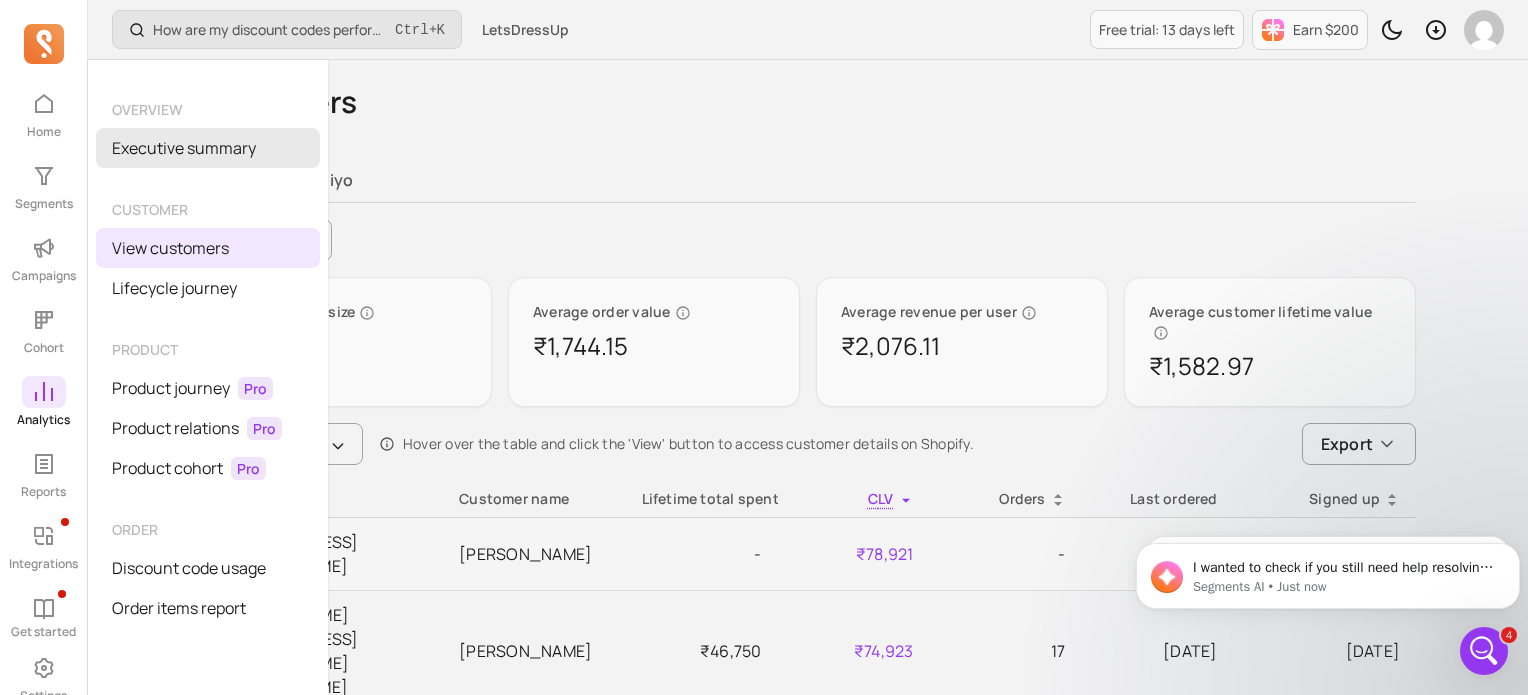 click on "Executive summary" at bounding box center (208, 148) 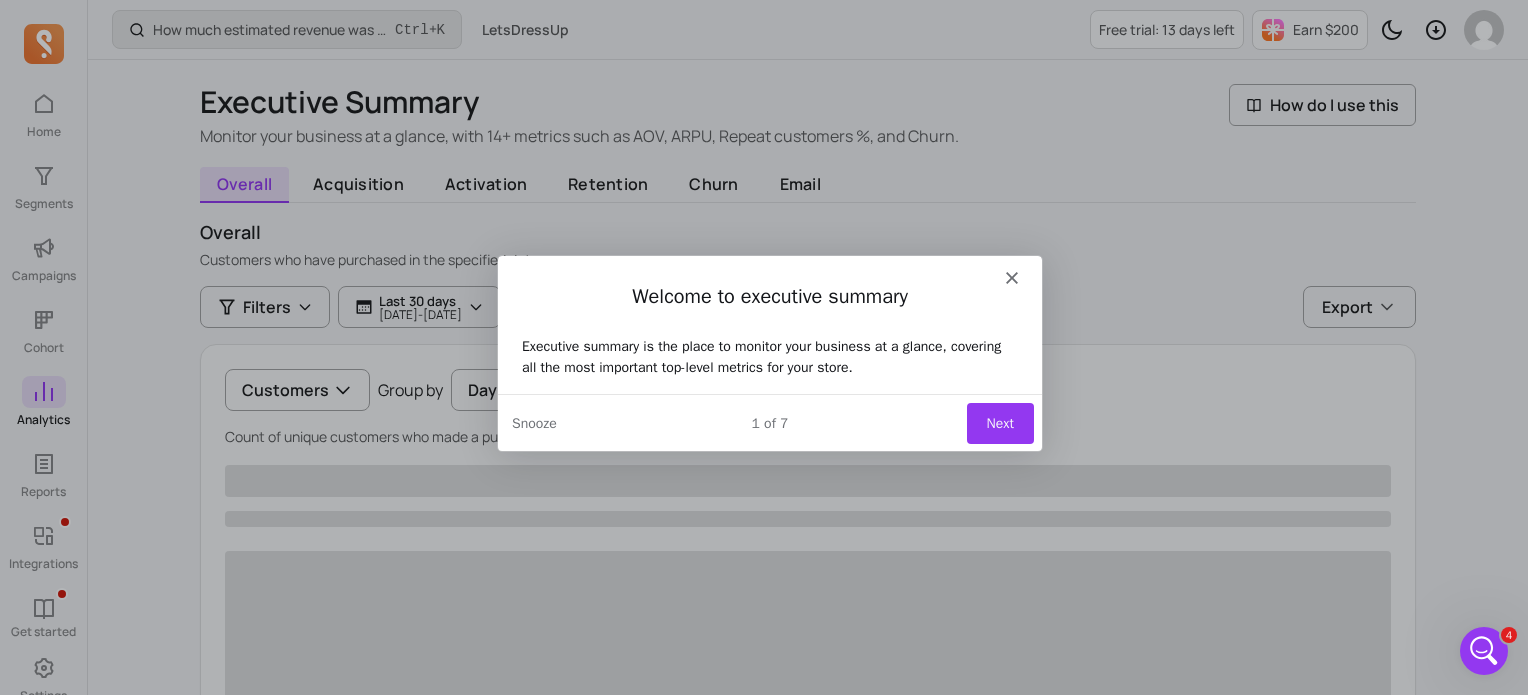 scroll, scrollTop: 0, scrollLeft: 0, axis: both 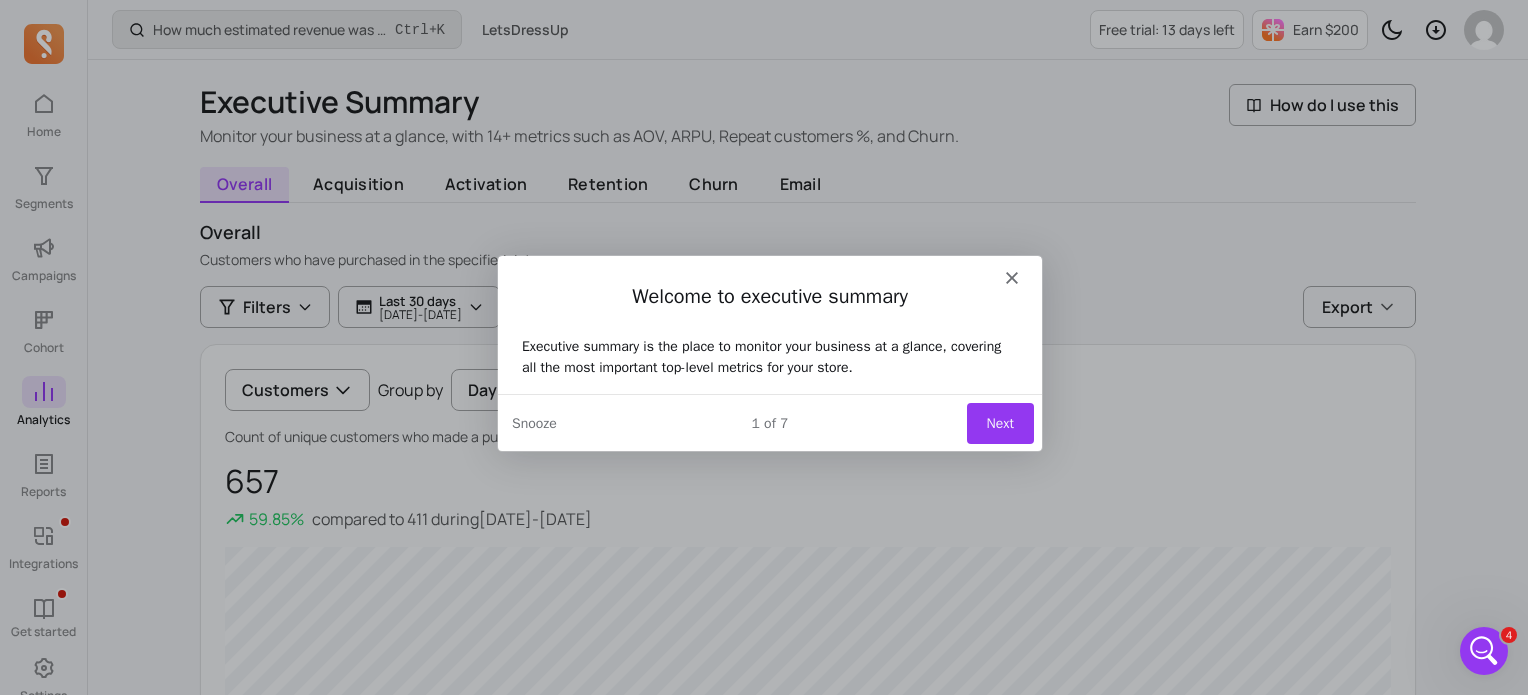 click on "Next" at bounding box center (999, 421) 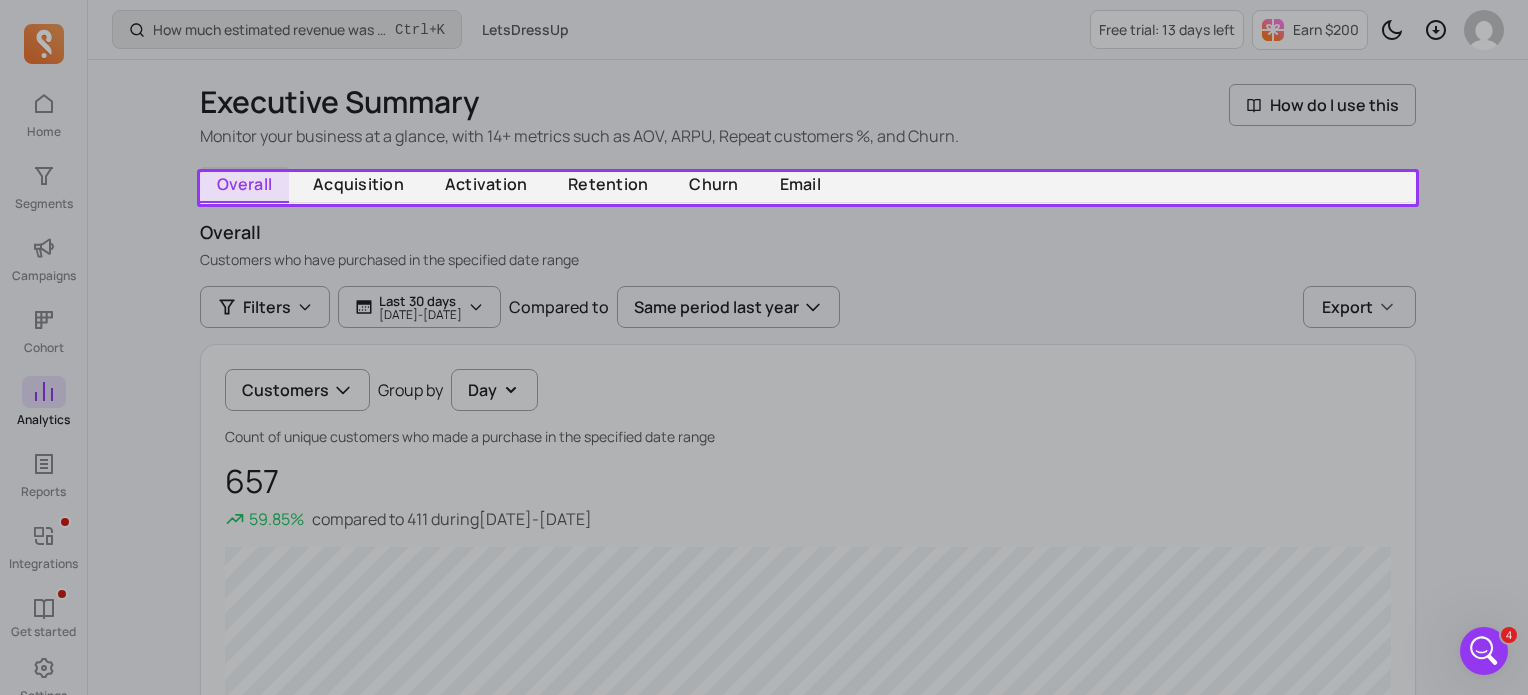 scroll, scrollTop: 0, scrollLeft: 0, axis: both 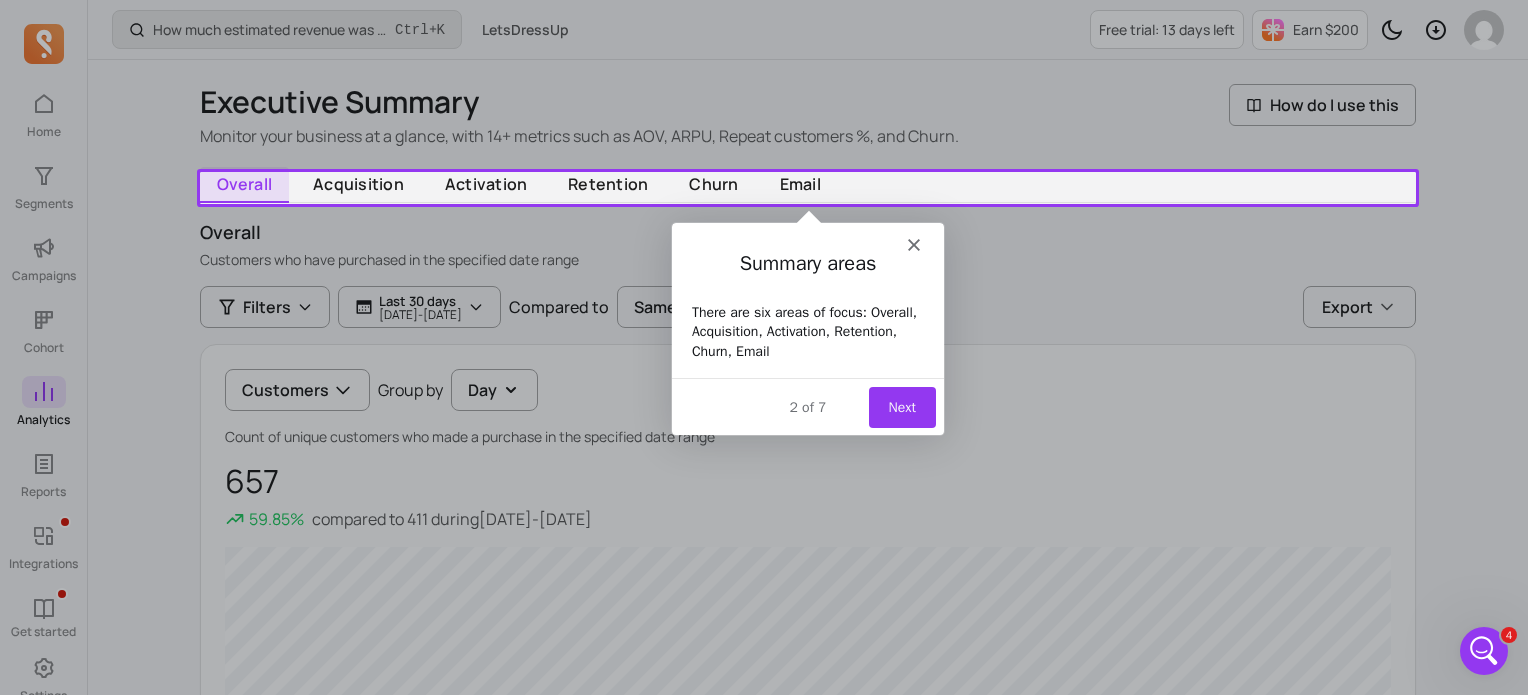 click 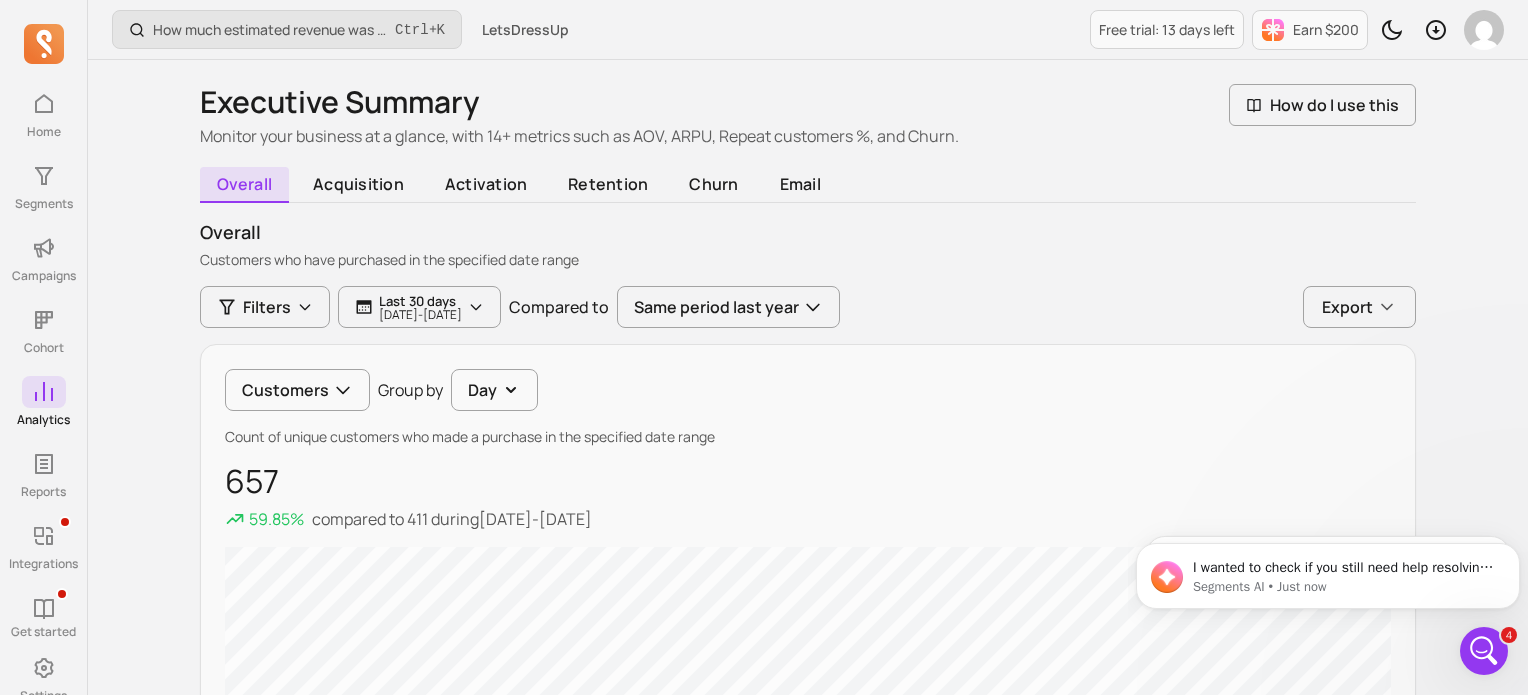scroll, scrollTop: 0, scrollLeft: 0, axis: both 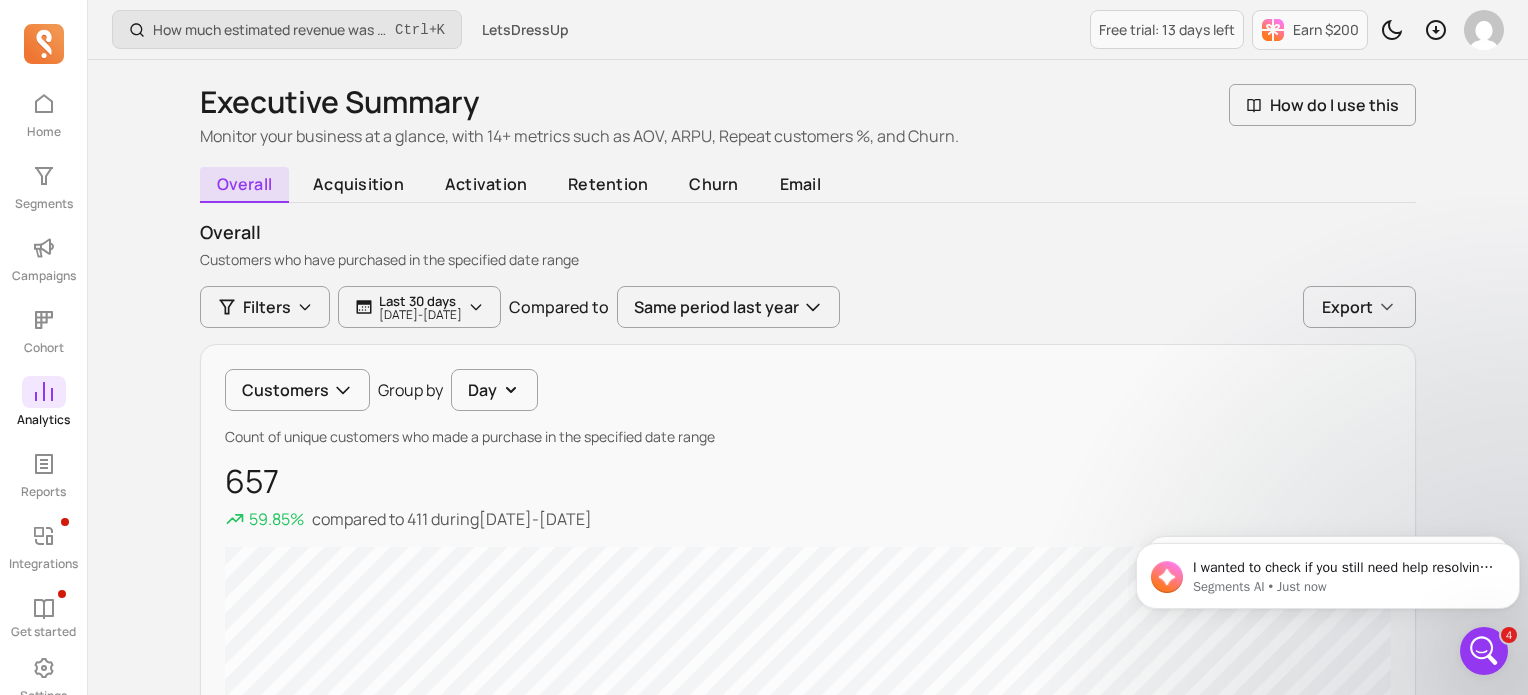 click at bounding box center [44, 392] 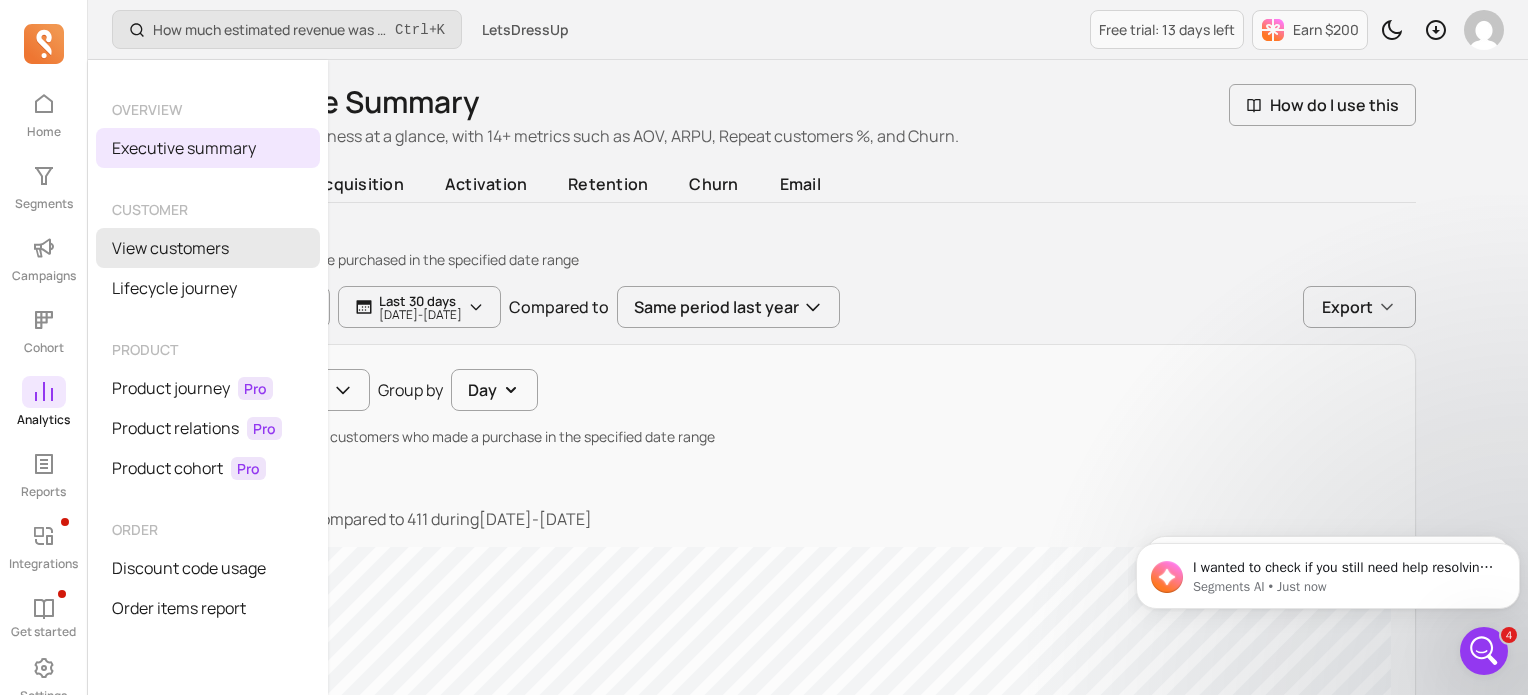 click on "View customers" at bounding box center (208, 248) 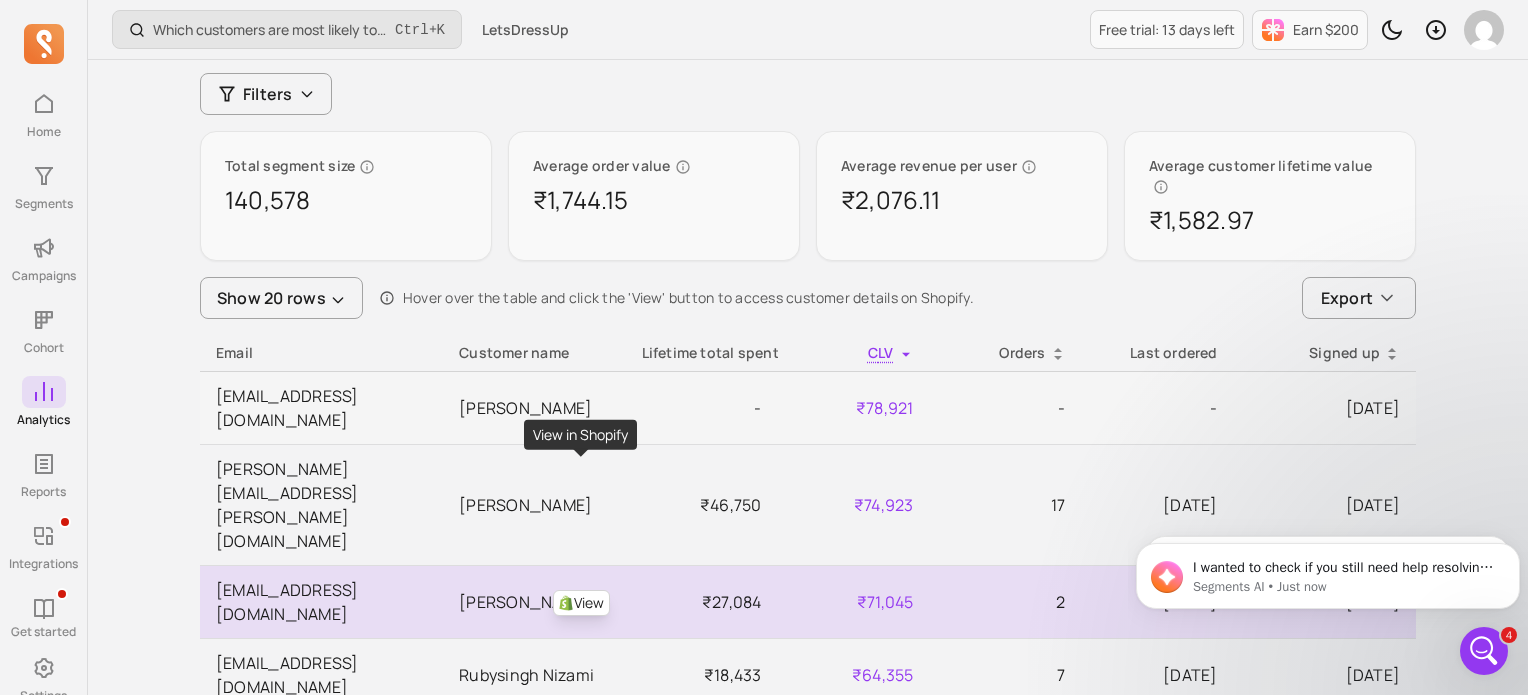 scroll, scrollTop: 0, scrollLeft: 0, axis: both 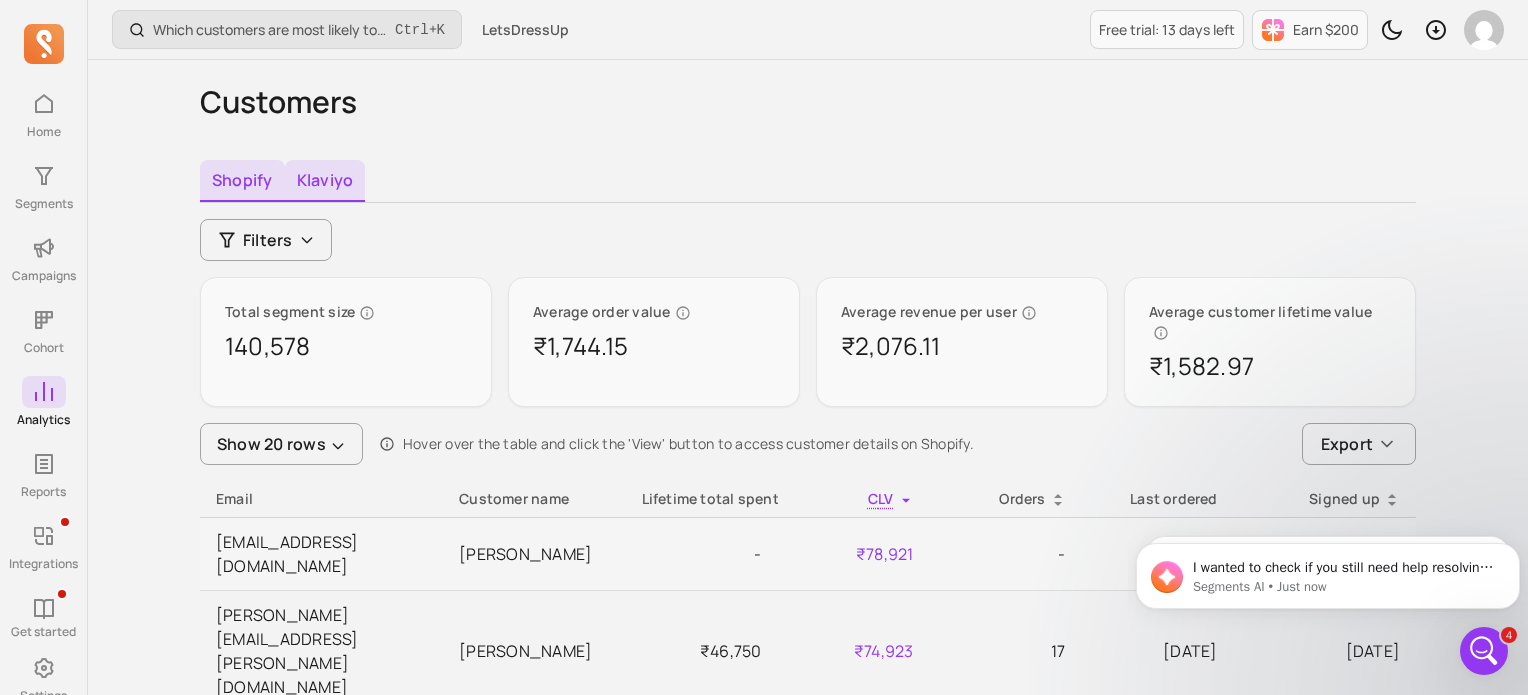 click on "Klaviyo" at bounding box center (325, 181) 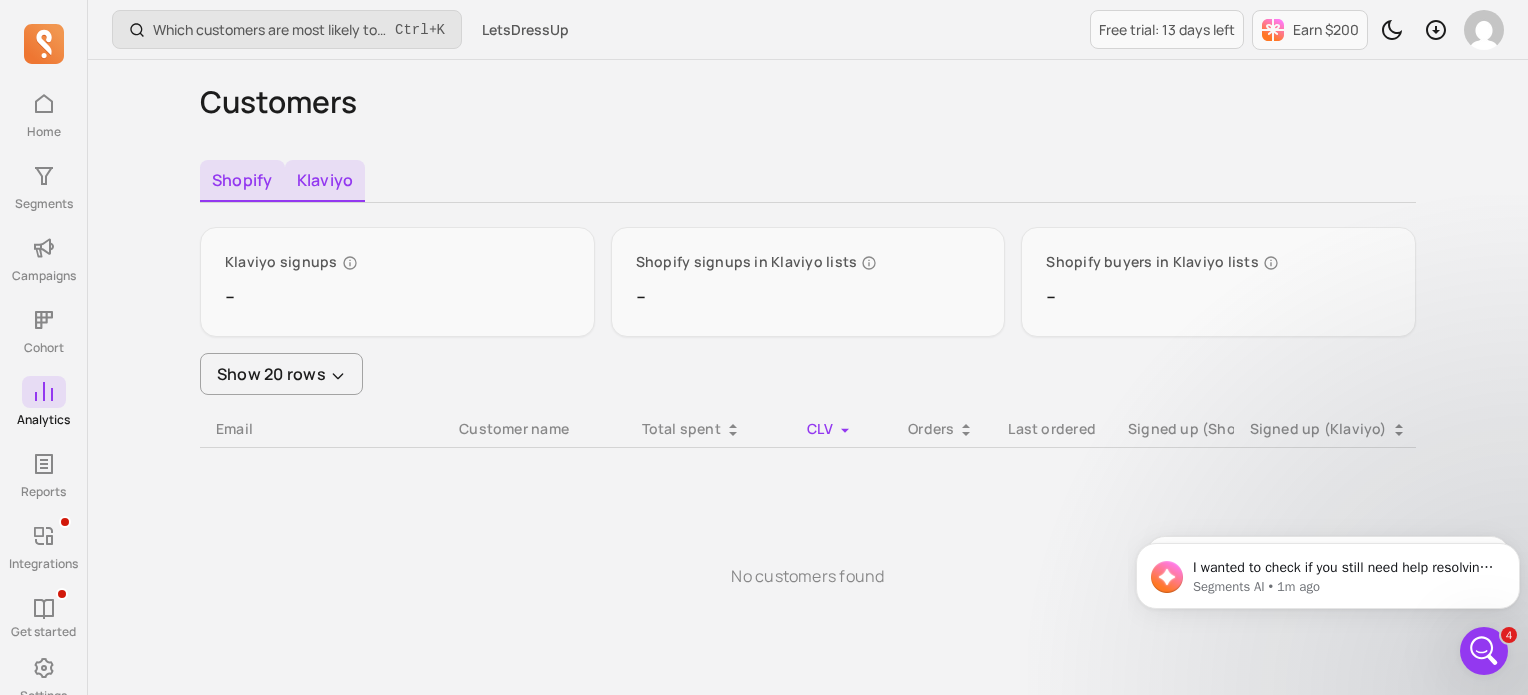 click on "Shopify" at bounding box center (242, 181) 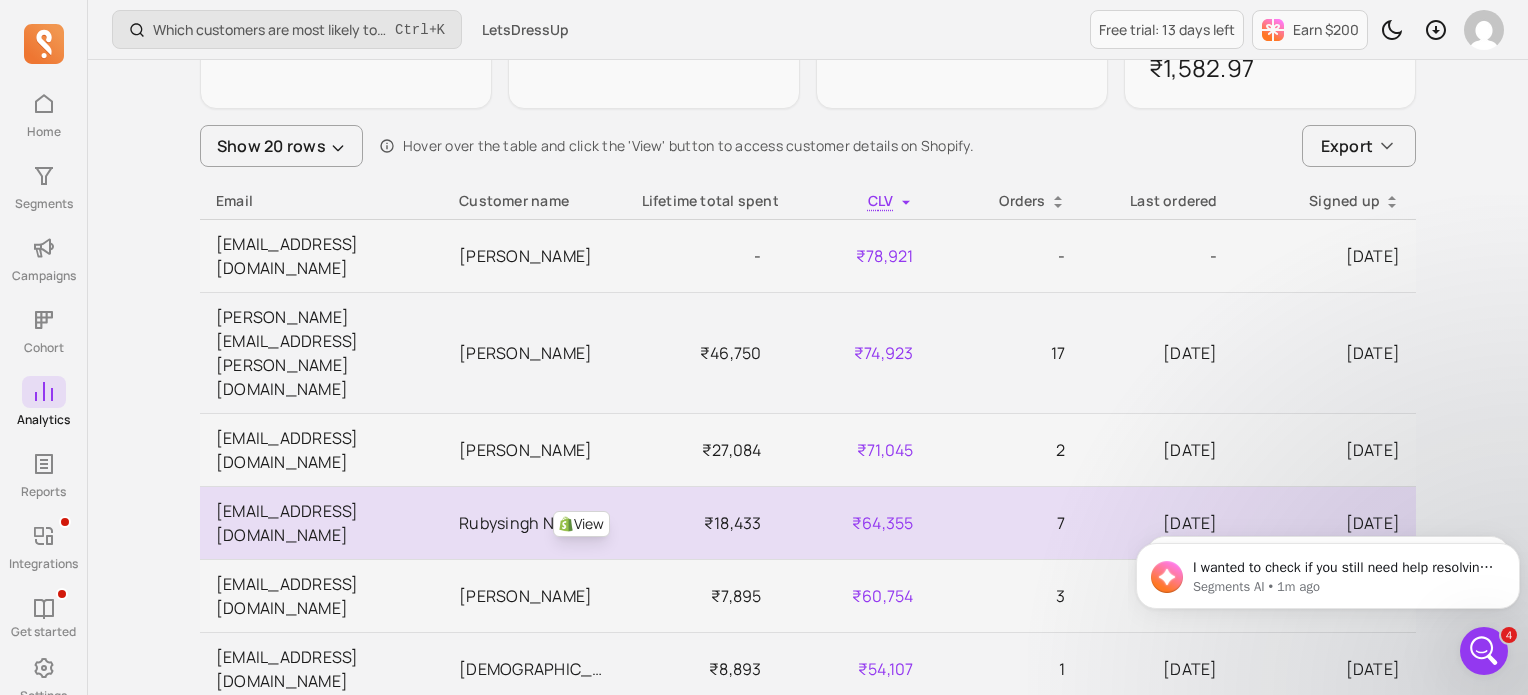 scroll, scrollTop: 262, scrollLeft: 0, axis: vertical 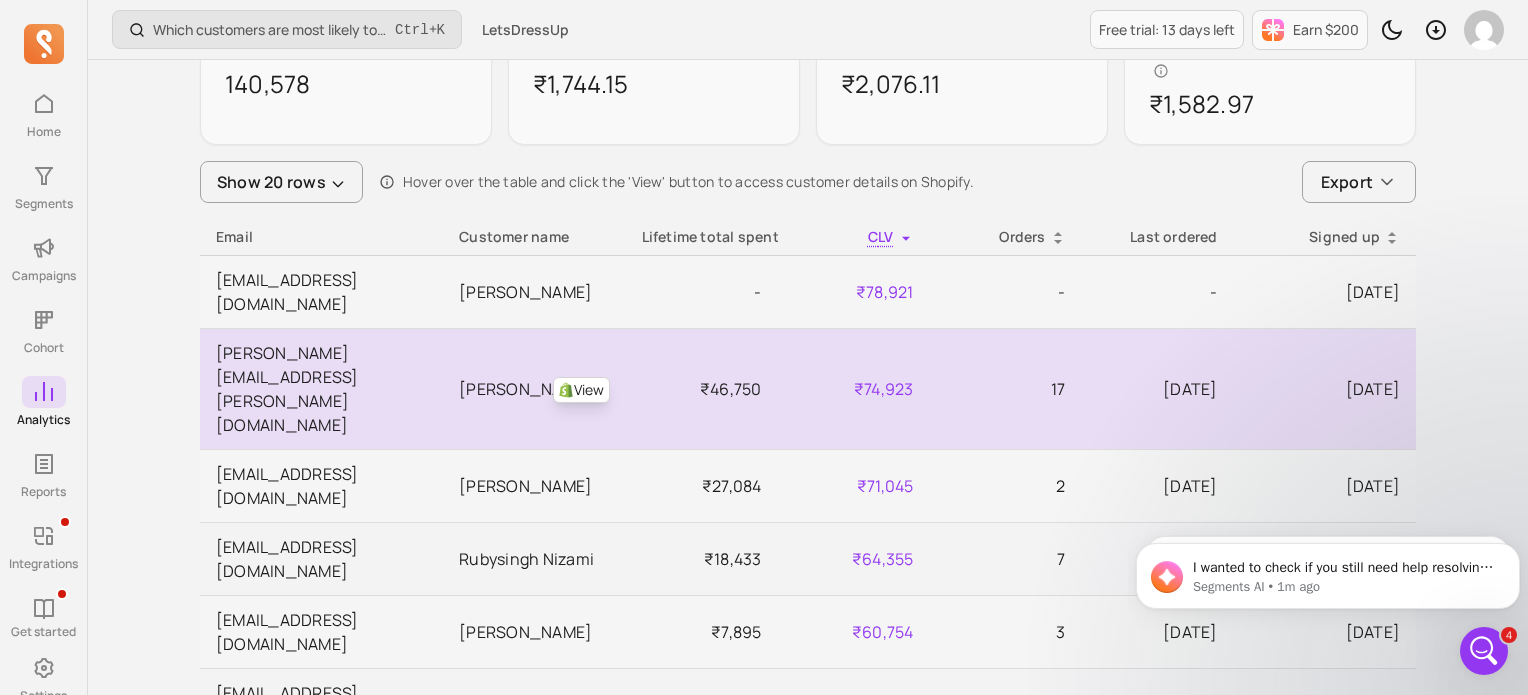 click on "₹46,750" at bounding box center (702, 389) 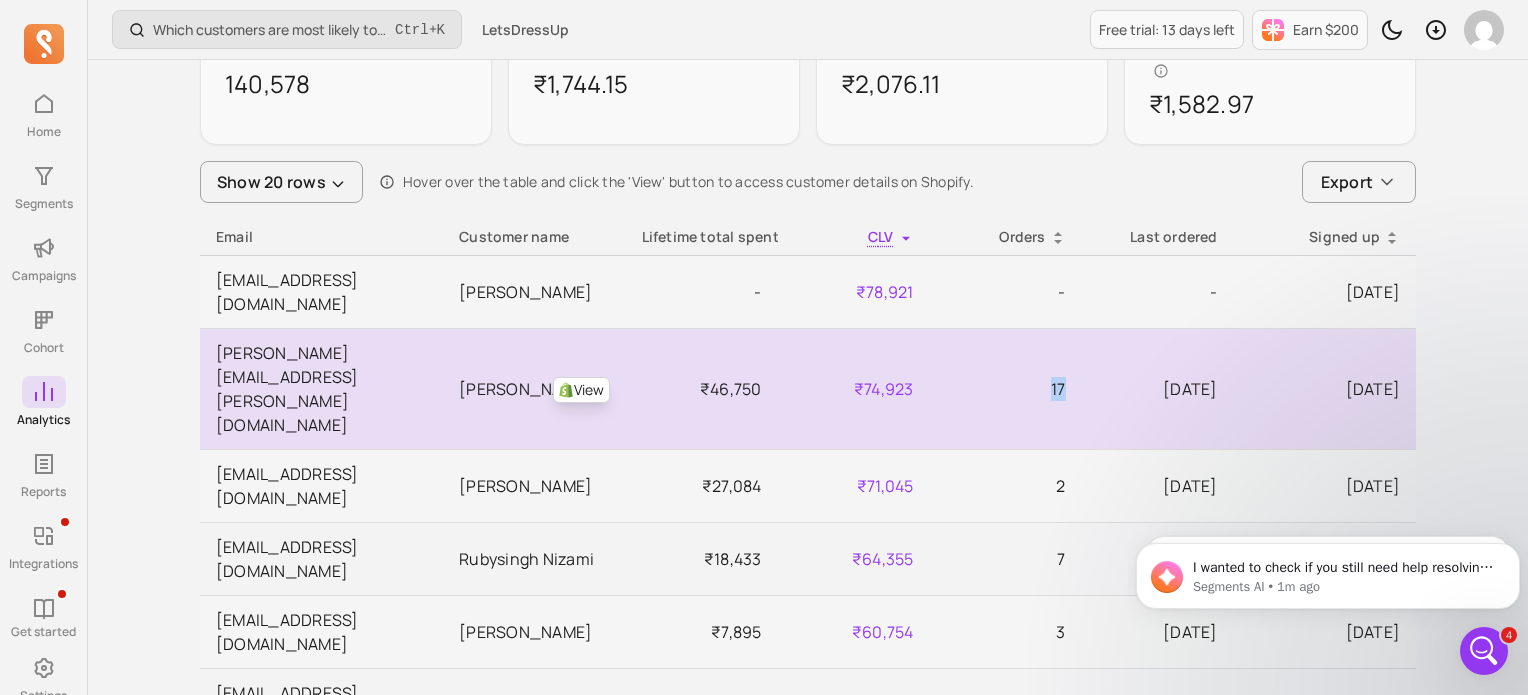 click on "17" at bounding box center (1006, 389) 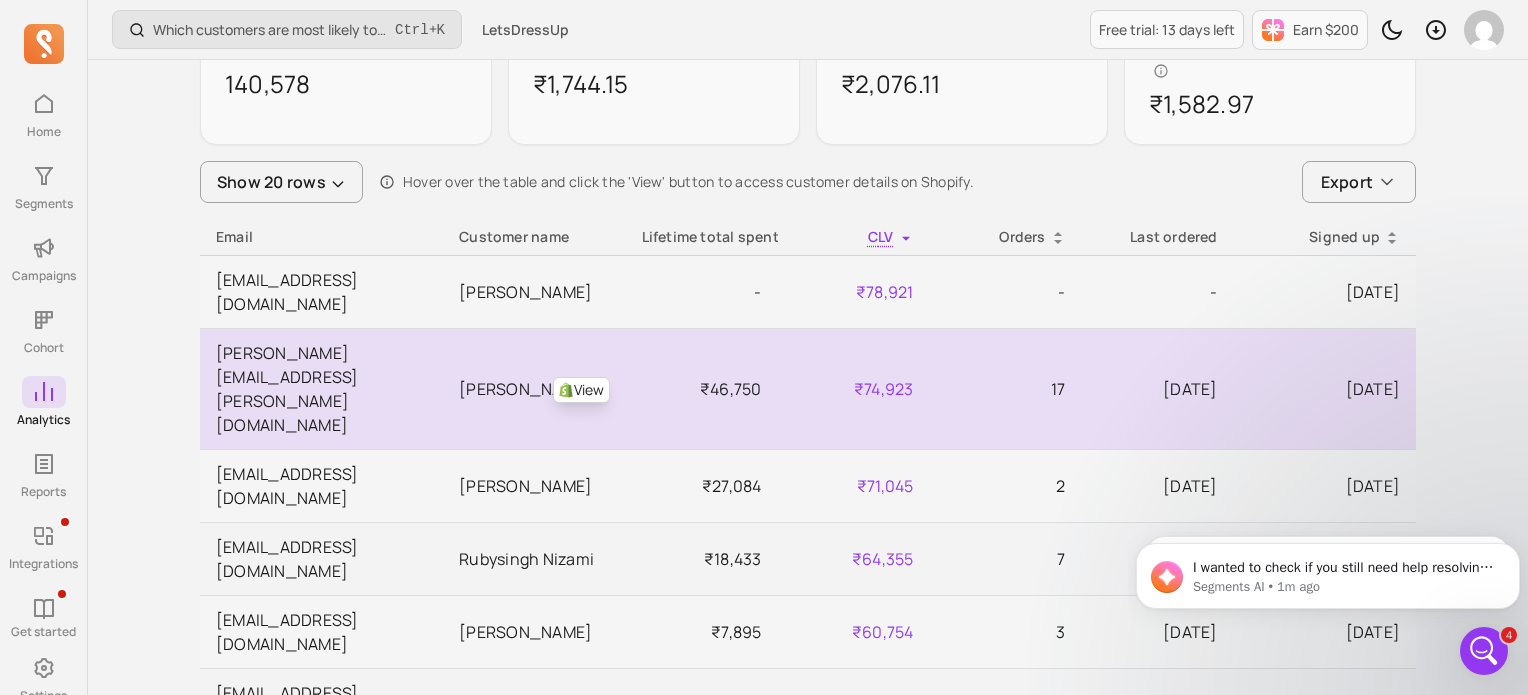 click on "[PERSON_NAME][EMAIL_ADDRESS][PERSON_NAME][DOMAIN_NAME]" at bounding box center [321, 389] 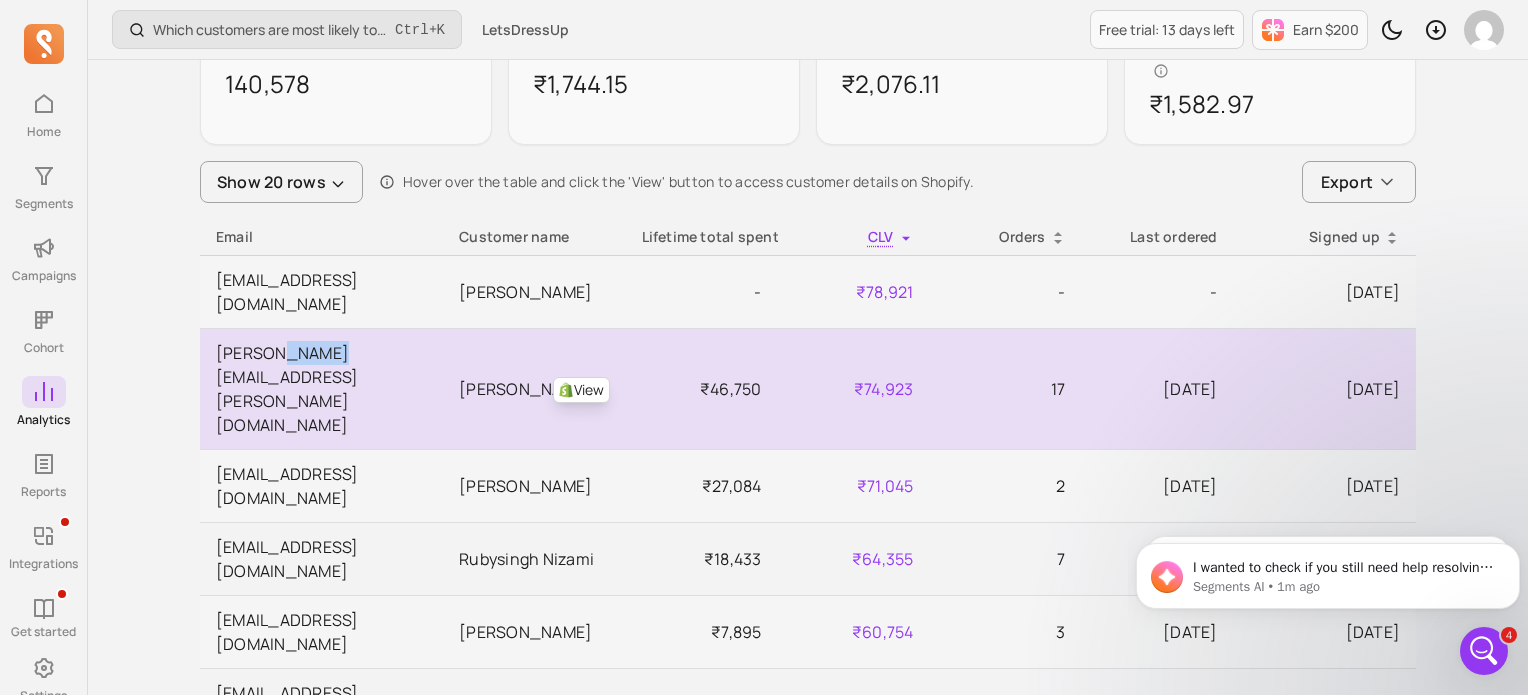 click on "[PERSON_NAME][EMAIL_ADDRESS][PERSON_NAME][DOMAIN_NAME]" at bounding box center [321, 389] 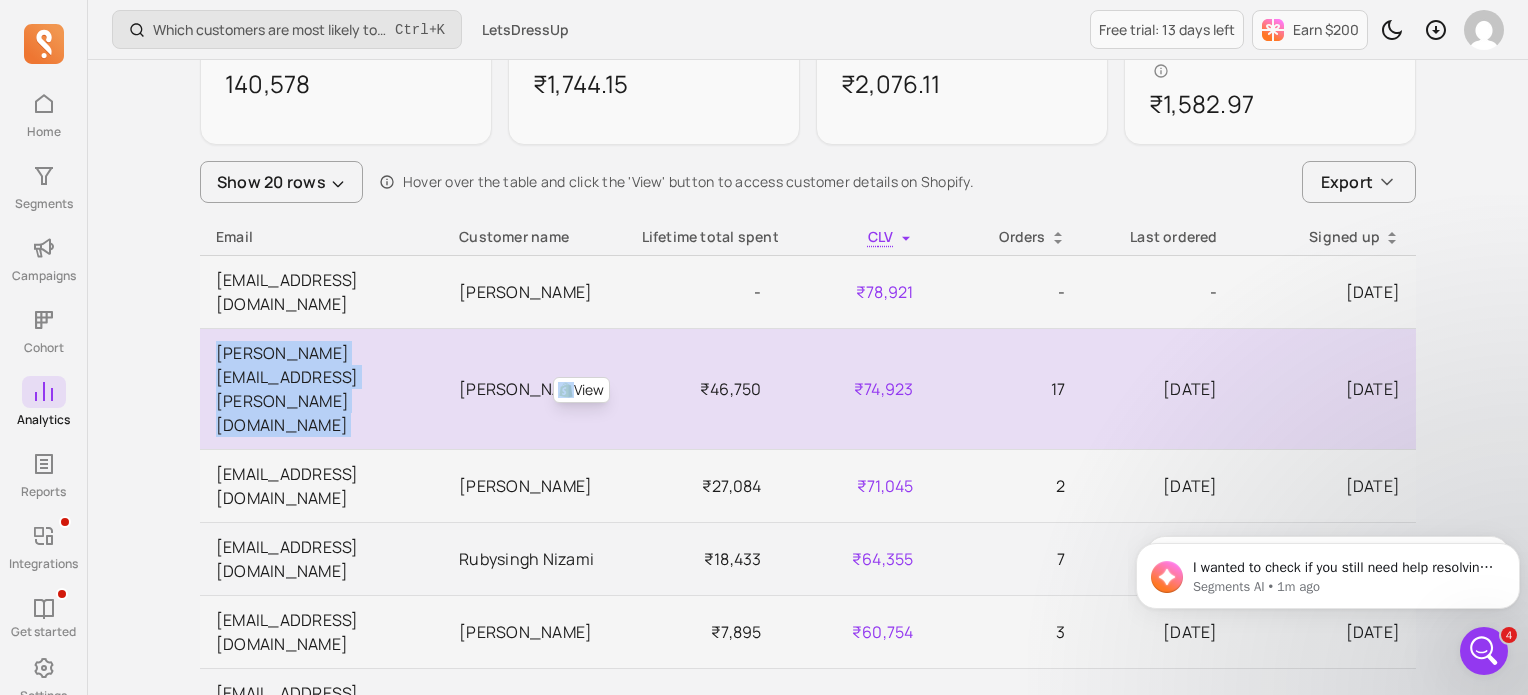 click on "[PERSON_NAME][EMAIL_ADDRESS][PERSON_NAME][DOMAIN_NAME]" at bounding box center [321, 389] 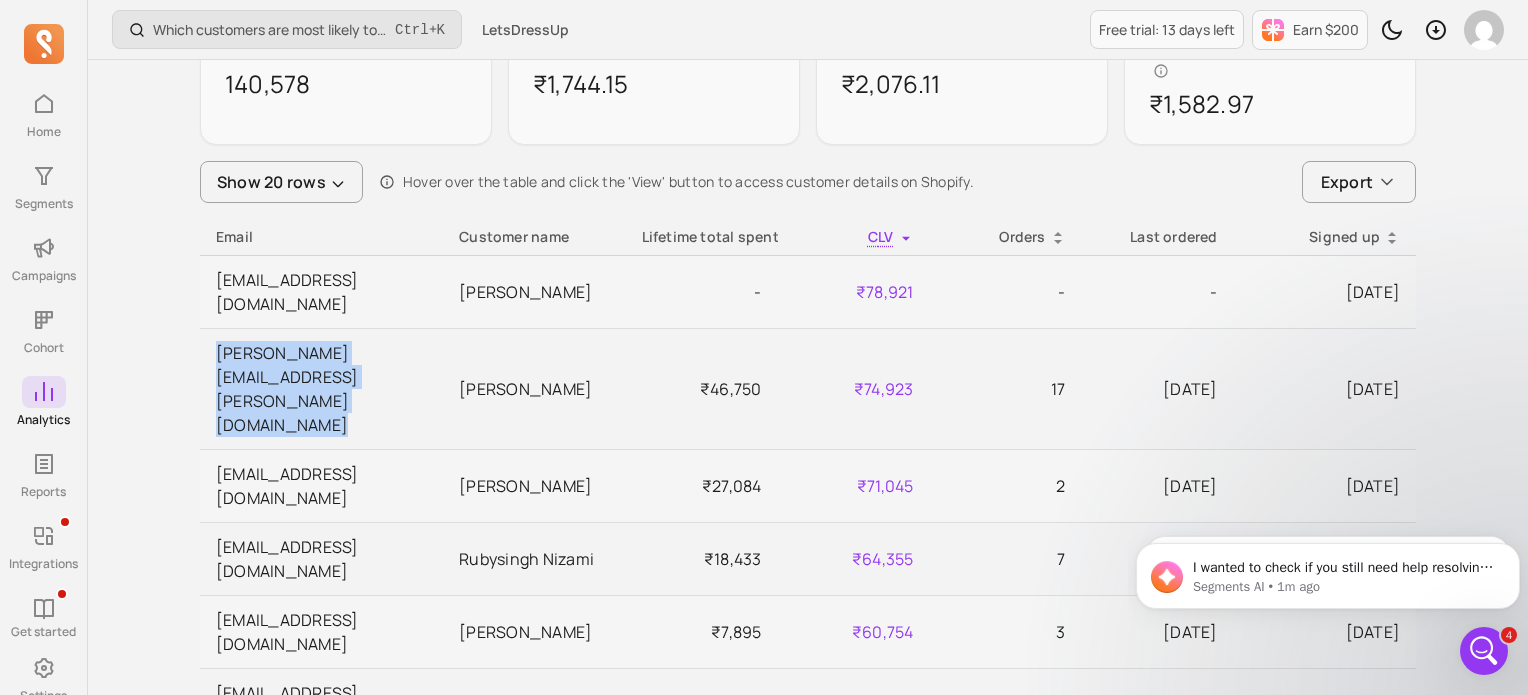 click 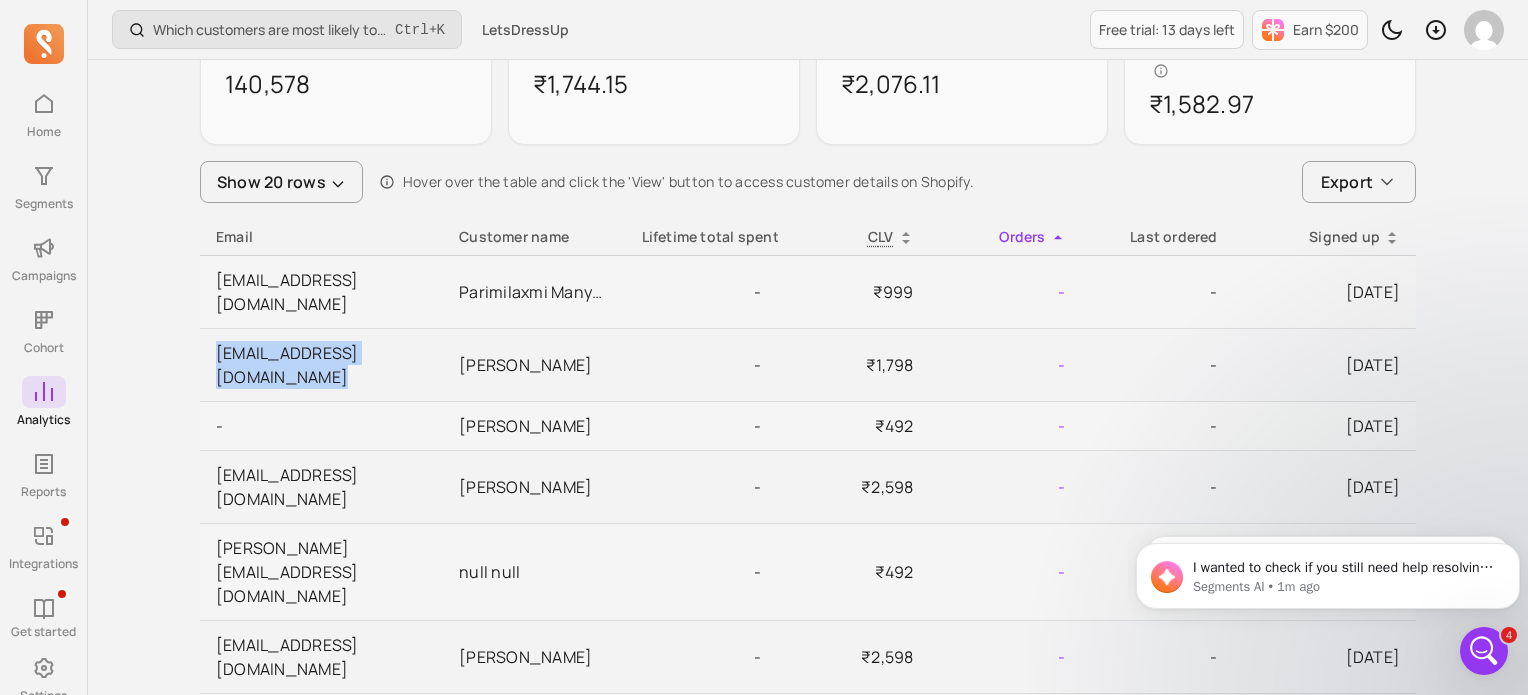 click on "Orders" at bounding box center [1006, 237] 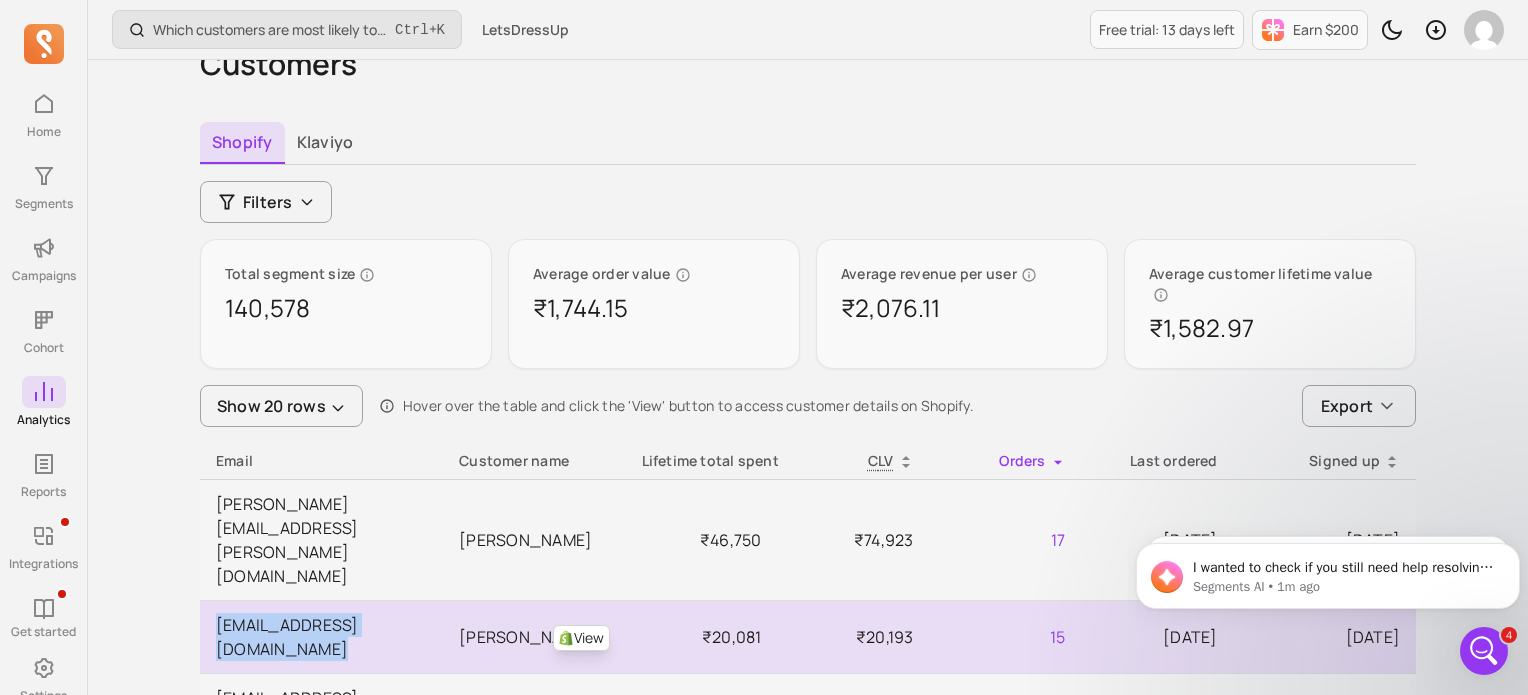 scroll, scrollTop: 30, scrollLeft: 0, axis: vertical 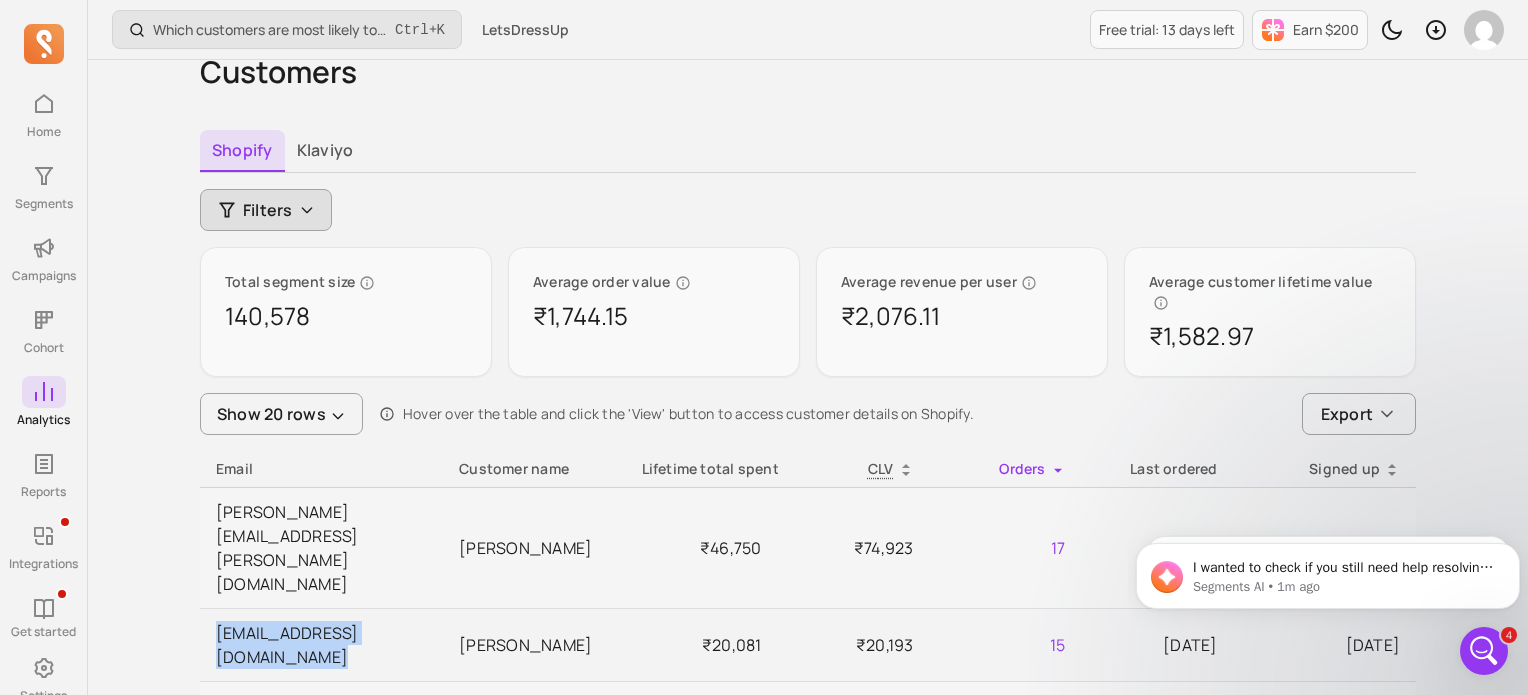 click on "Filters" at bounding box center [268, 210] 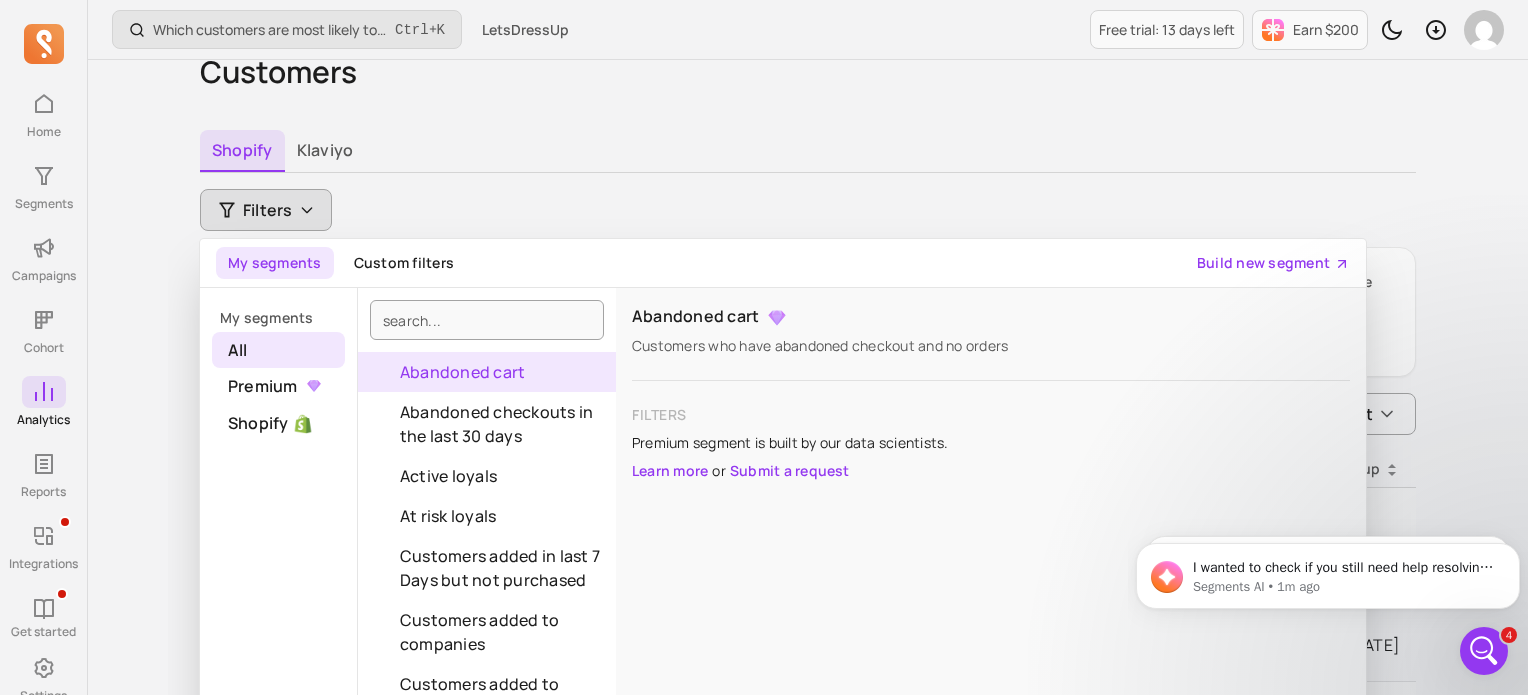 click on "Abandoned cart" at bounding box center (487, 372) 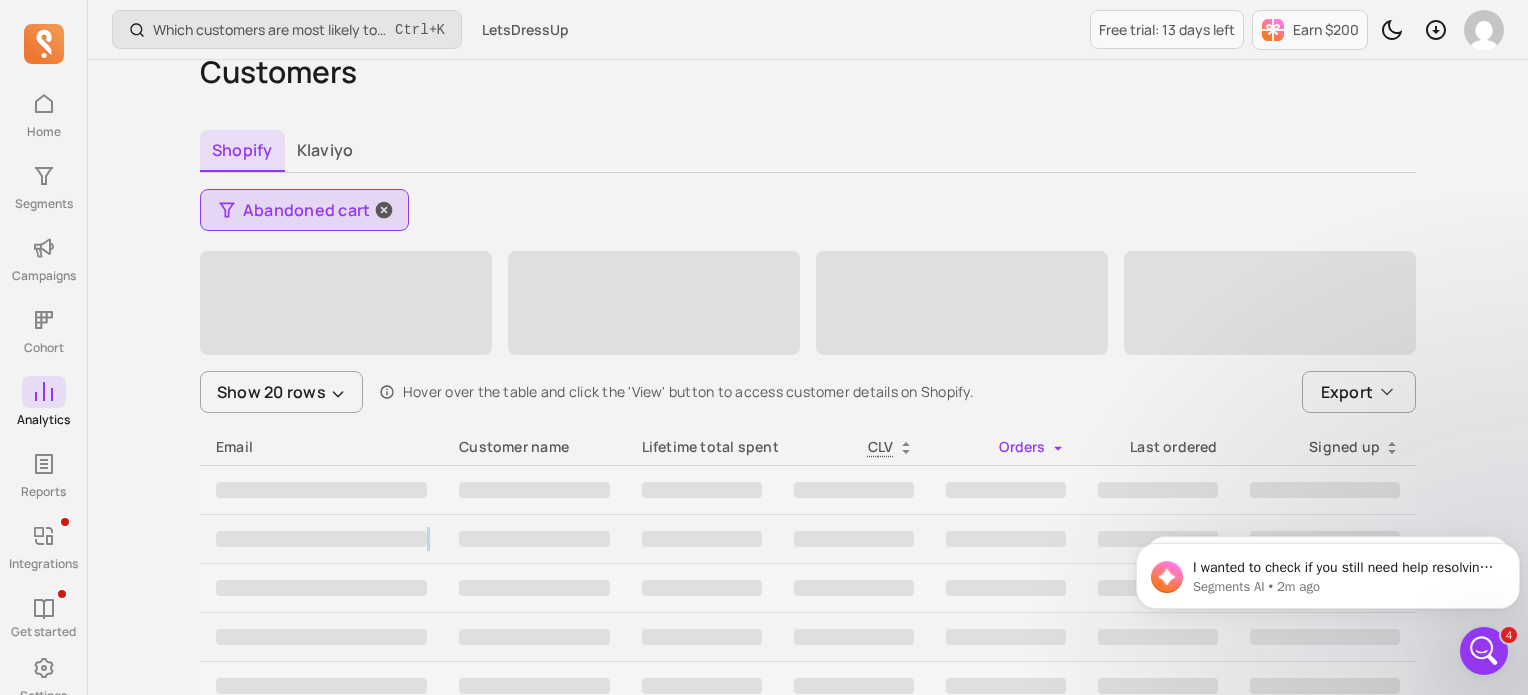 click on "Abandoned cart" at bounding box center (306, 210) 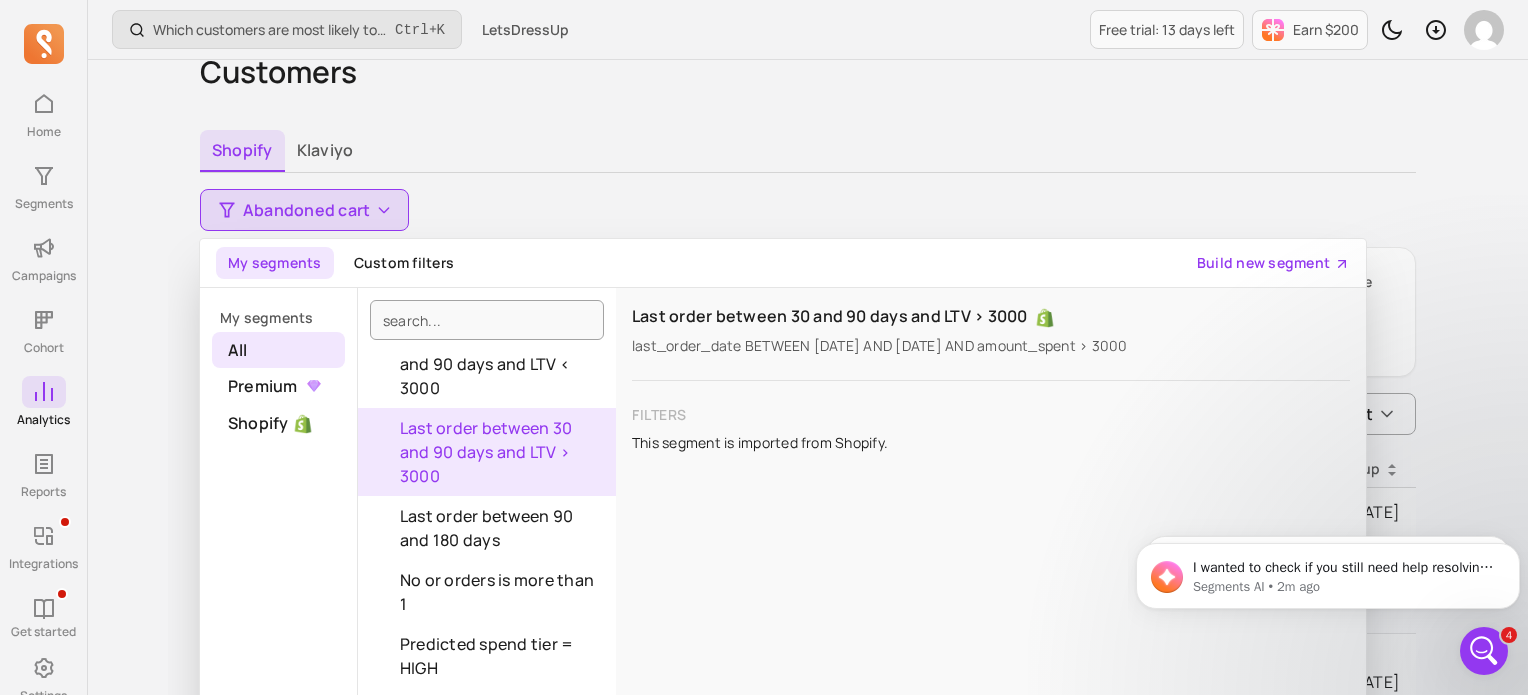 scroll, scrollTop: 1012, scrollLeft: 0, axis: vertical 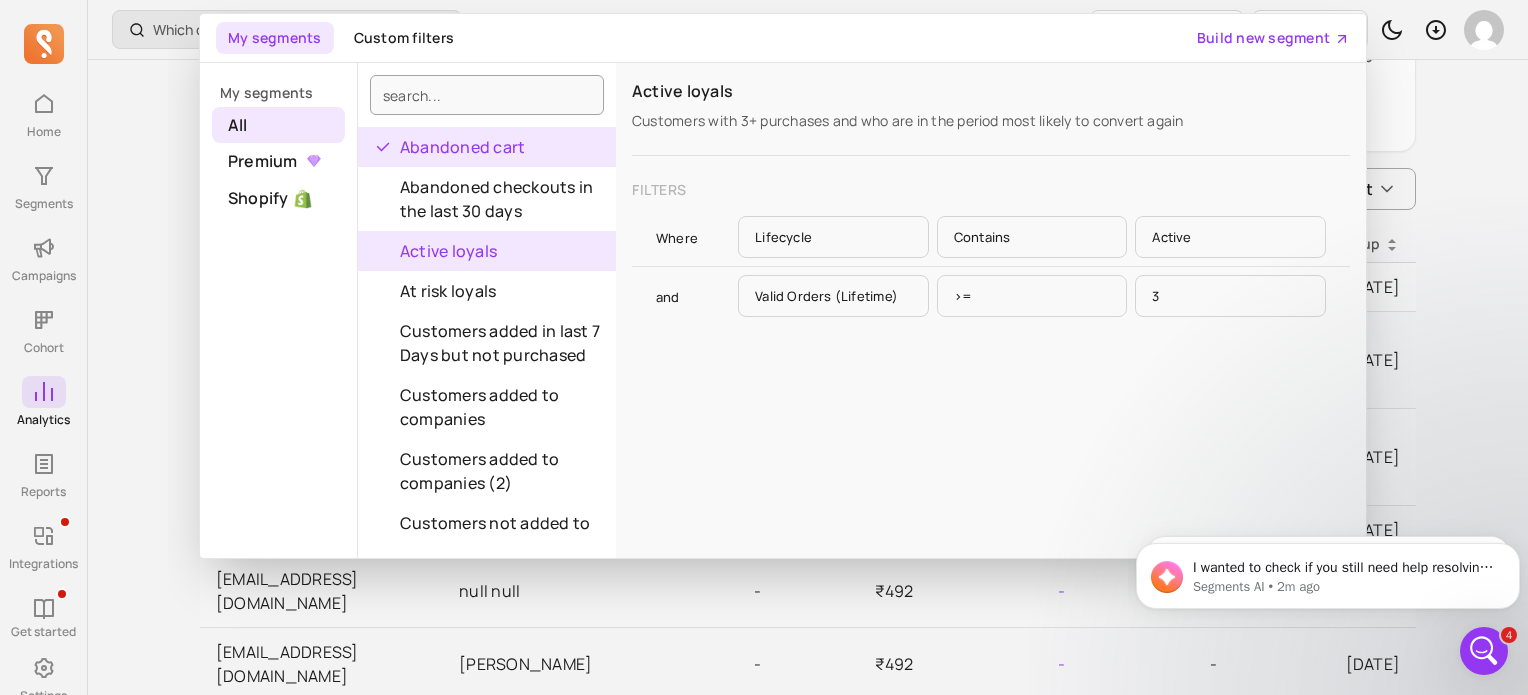 click on "Which customers are most likely to buy again soon? Ctrl  +  K LetsDressUp   Free trial: 13 days left Earn $200 Customers Shopify Klaviyo Abandoned cart My segments Custom filters Build new segment My segments All Premium Shopify Abandoned cart Abandoned checkouts in the last 30 days Active loyals At risk loyals Customers added in last 7 Days but not purchased Customers added to companies Customers added to companies (2) Customers not added to companies Customers not added to companies (2) Customers who have placed at least 1 order Customers who have purchased more than once Customers who haven't purchased Email subscribers Engage new customers for referral_Nector_AN_[DATE] High spenders Indian Customer Last order between 30 and 90 days and LTV < 3000 Last order between 30 and 90 days and LTV > 3000 Last order between 90 and 180 days No or orders is more than 1 Predicted spend tier = HIGH Repeat customers Value shopper Weekend shopper Active loyals   Filters Where Lifecycle contains active and >= 3 1,557 - -" at bounding box center (808, 837) 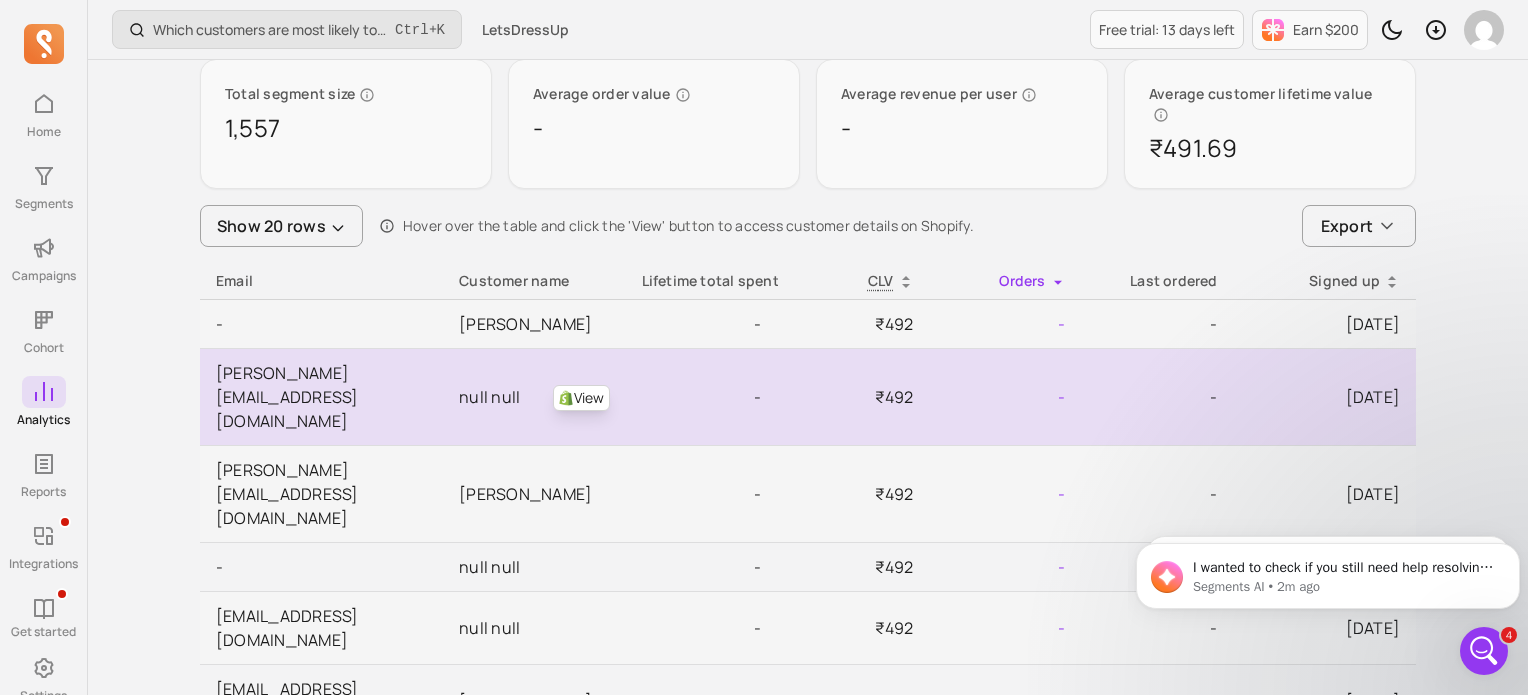 scroll, scrollTop: 0, scrollLeft: 0, axis: both 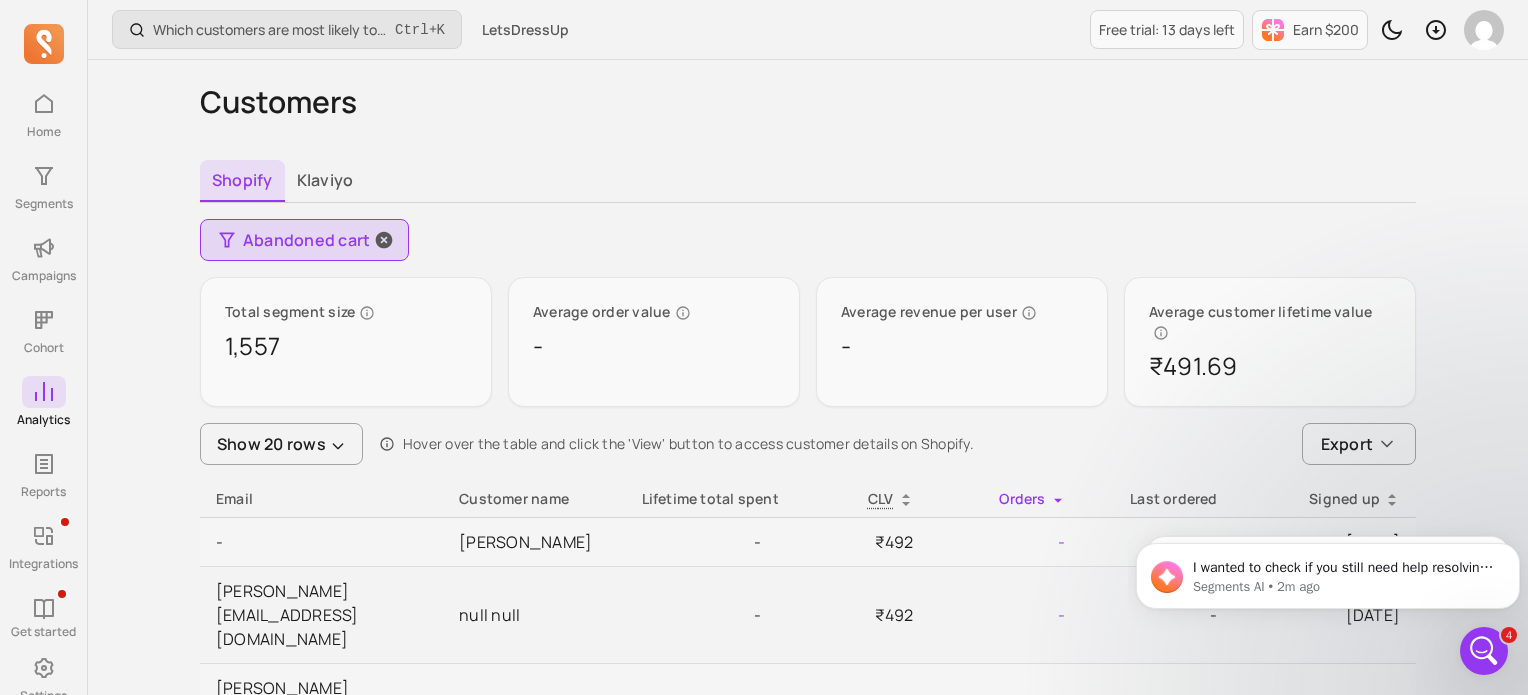 click 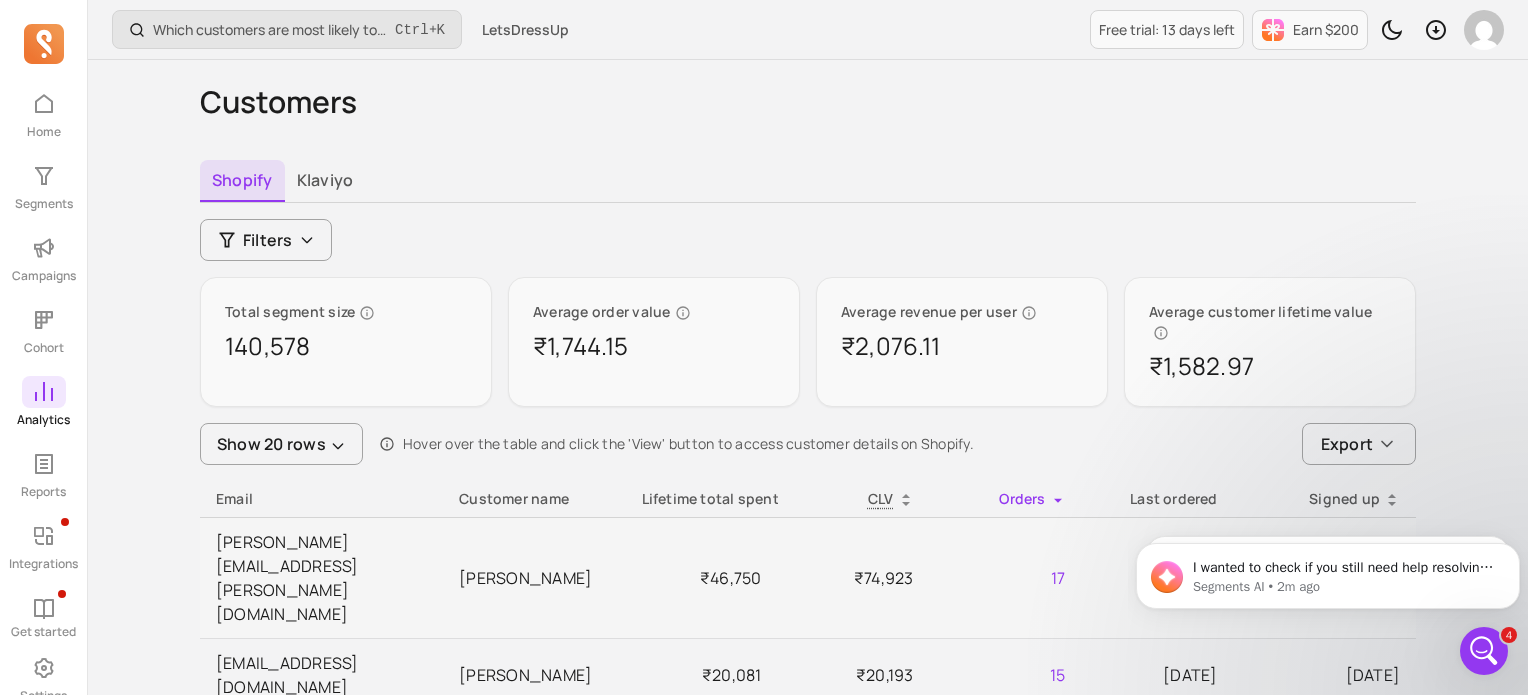 click 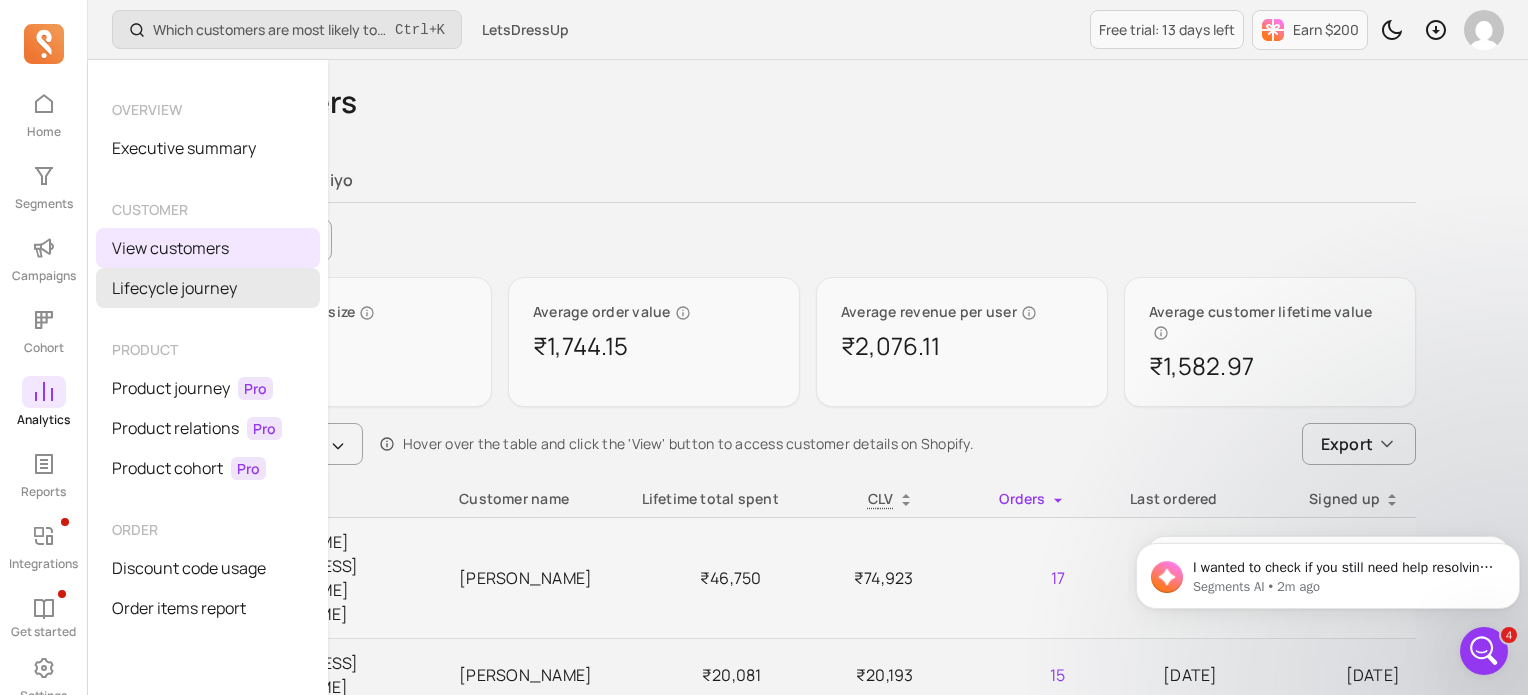click on "Lifecycle journey" at bounding box center (208, 288) 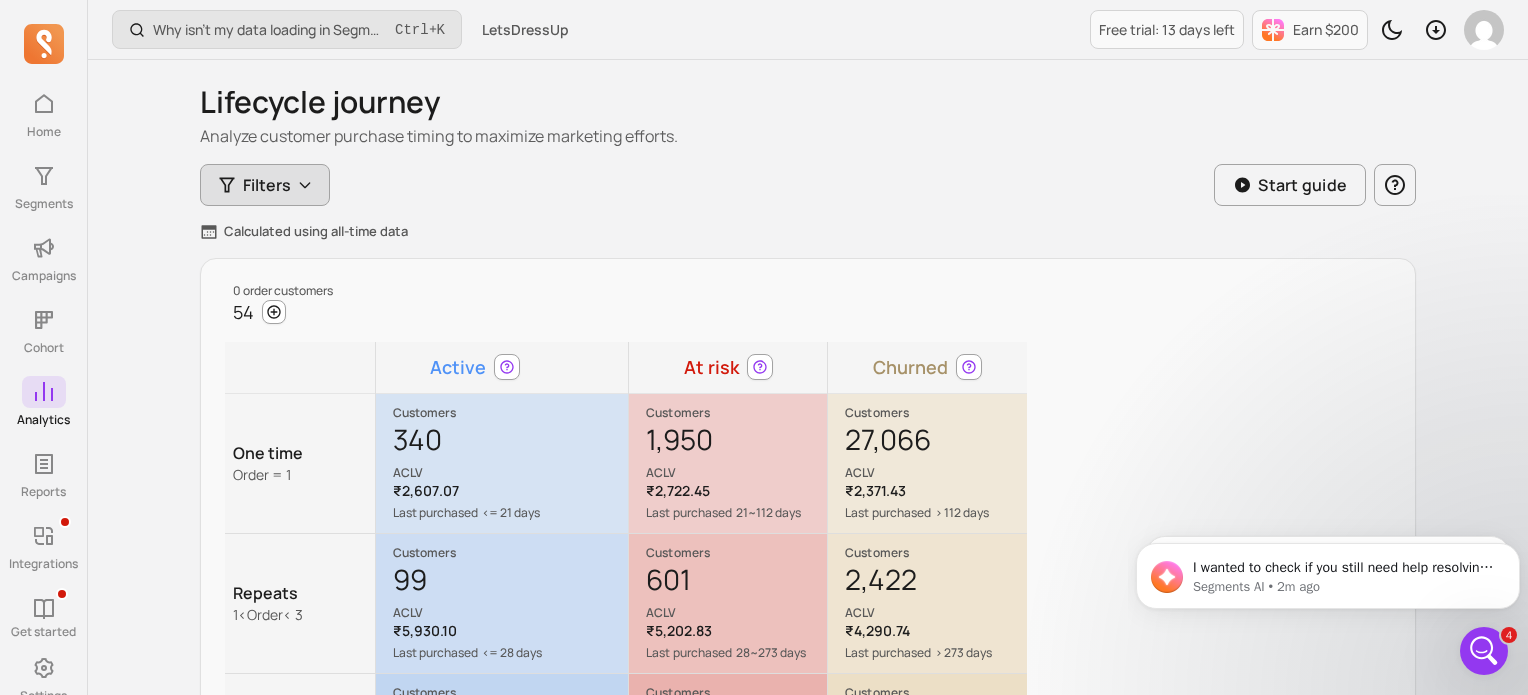 click on "Filters" at bounding box center [265, 185] 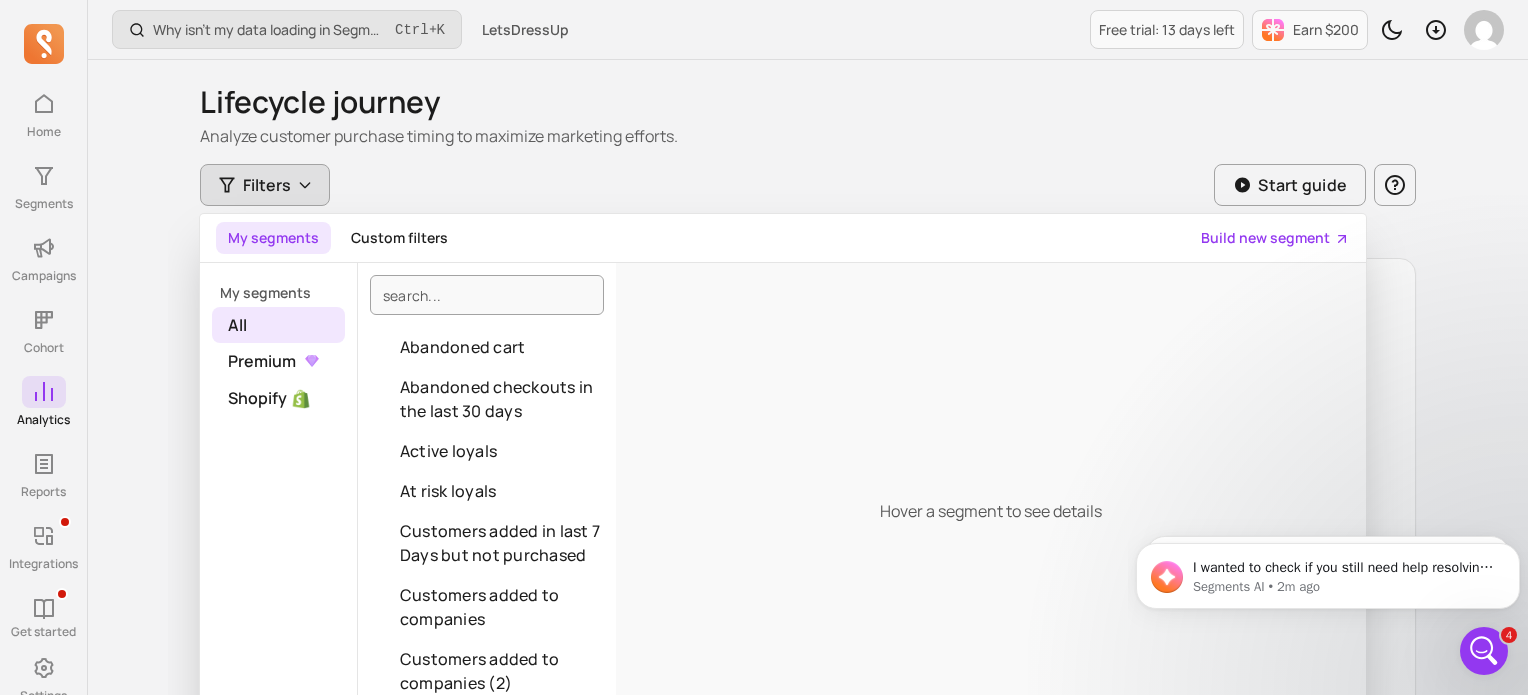 click on "Analyze customer purchase timing to maximize marketing efforts." at bounding box center [808, 136] 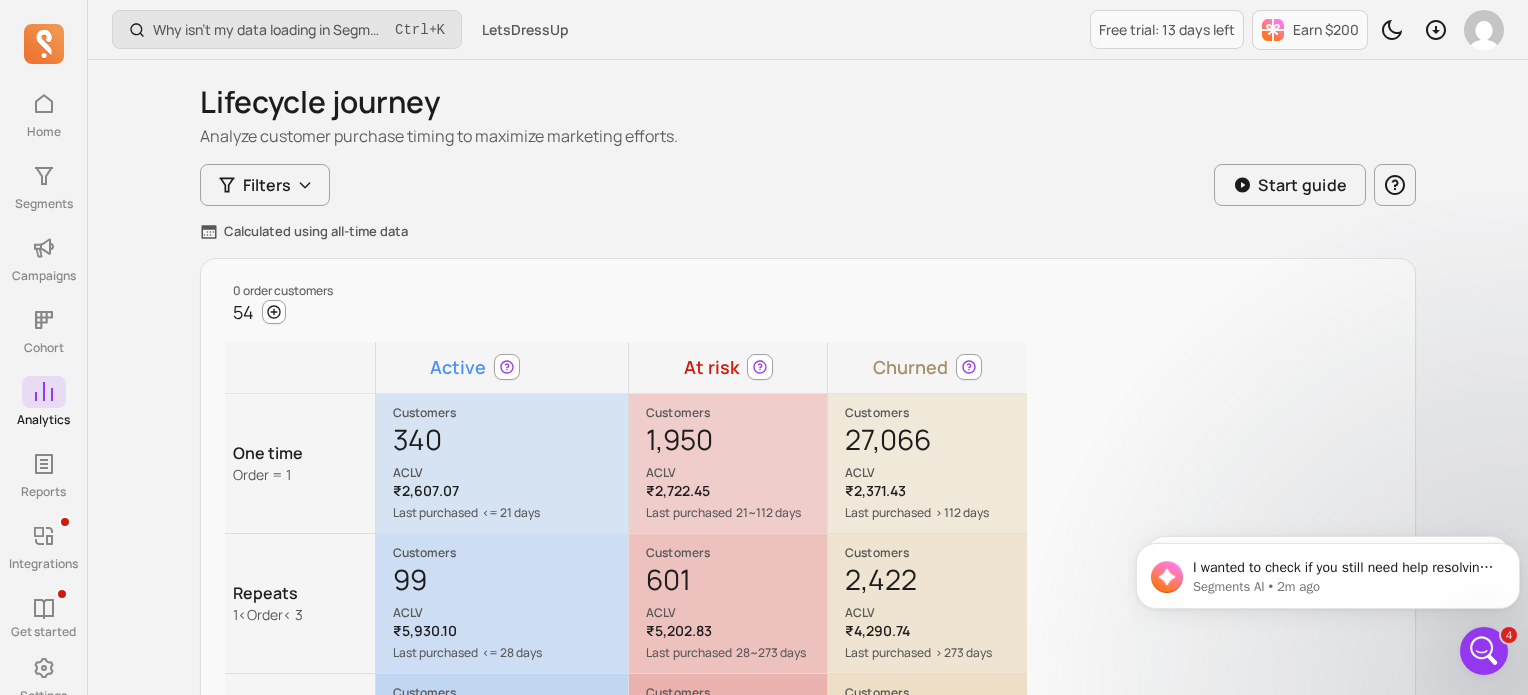 click on "Calculated using all-time data" at bounding box center (316, 232) 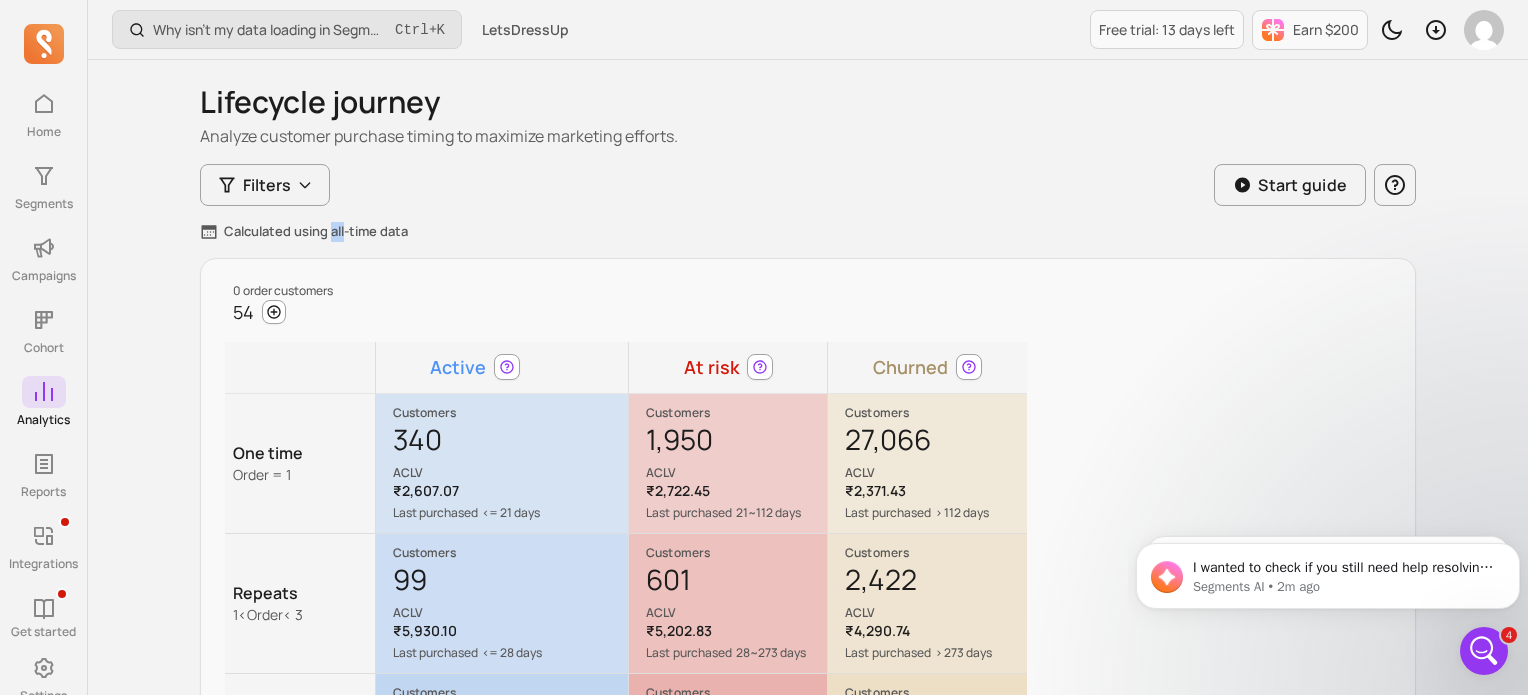 click on "Calculated using all-time data" at bounding box center (316, 232) 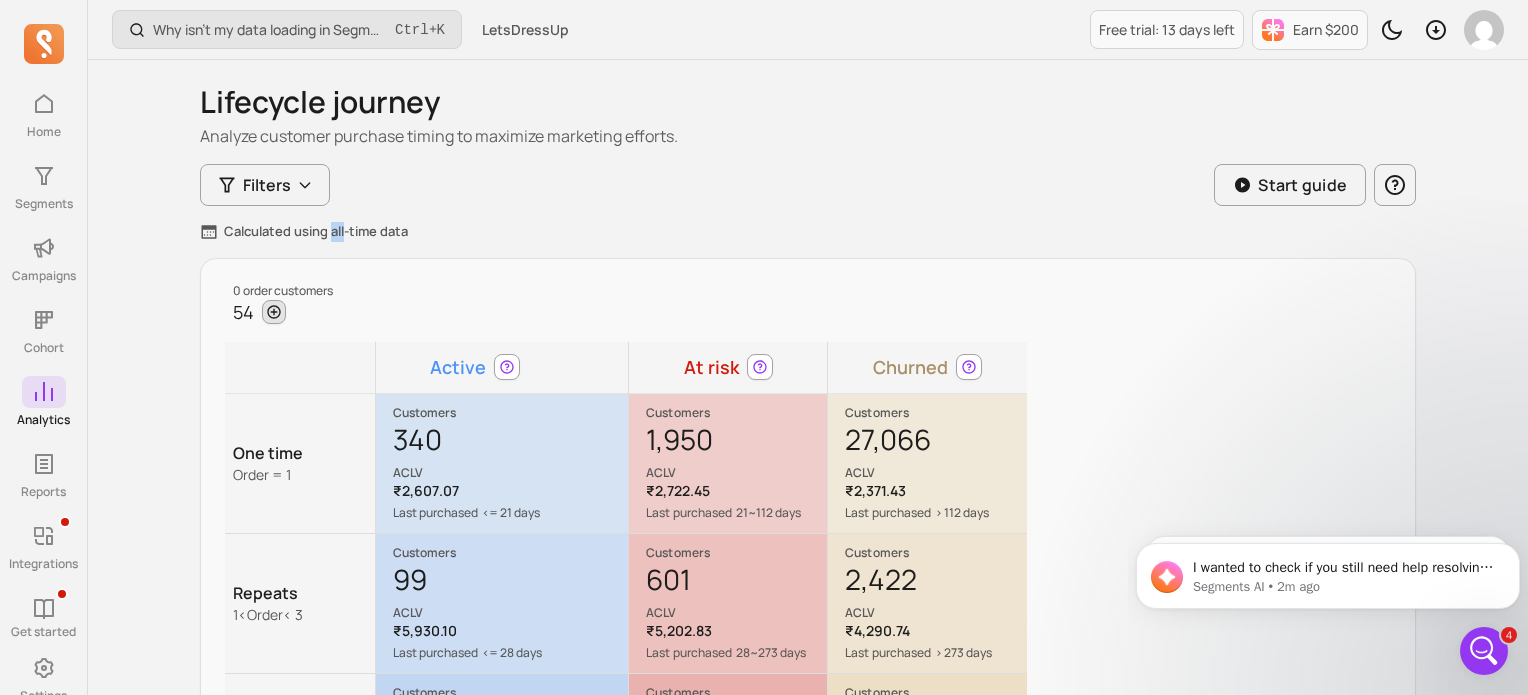click 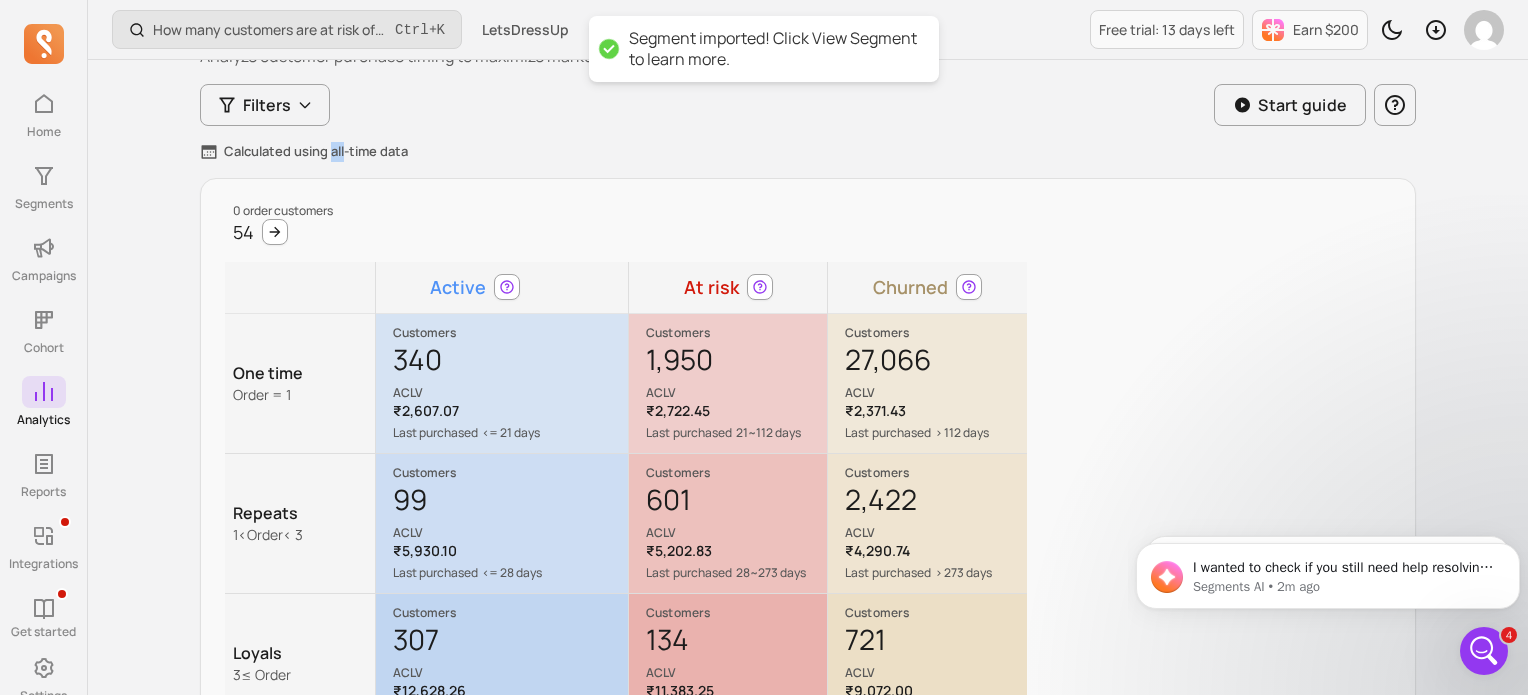 scroll, scrollTop: 80, scrollLeft: 0, axis: vertical 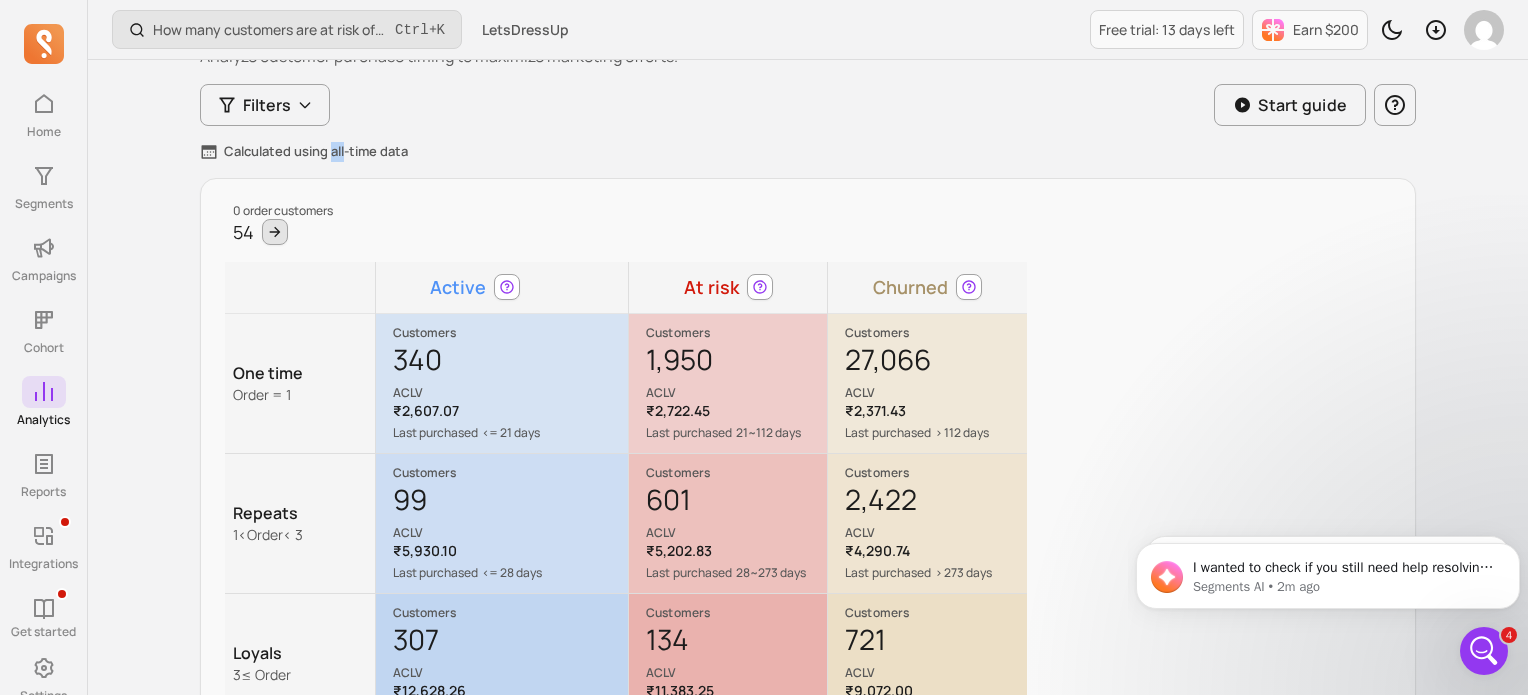 click 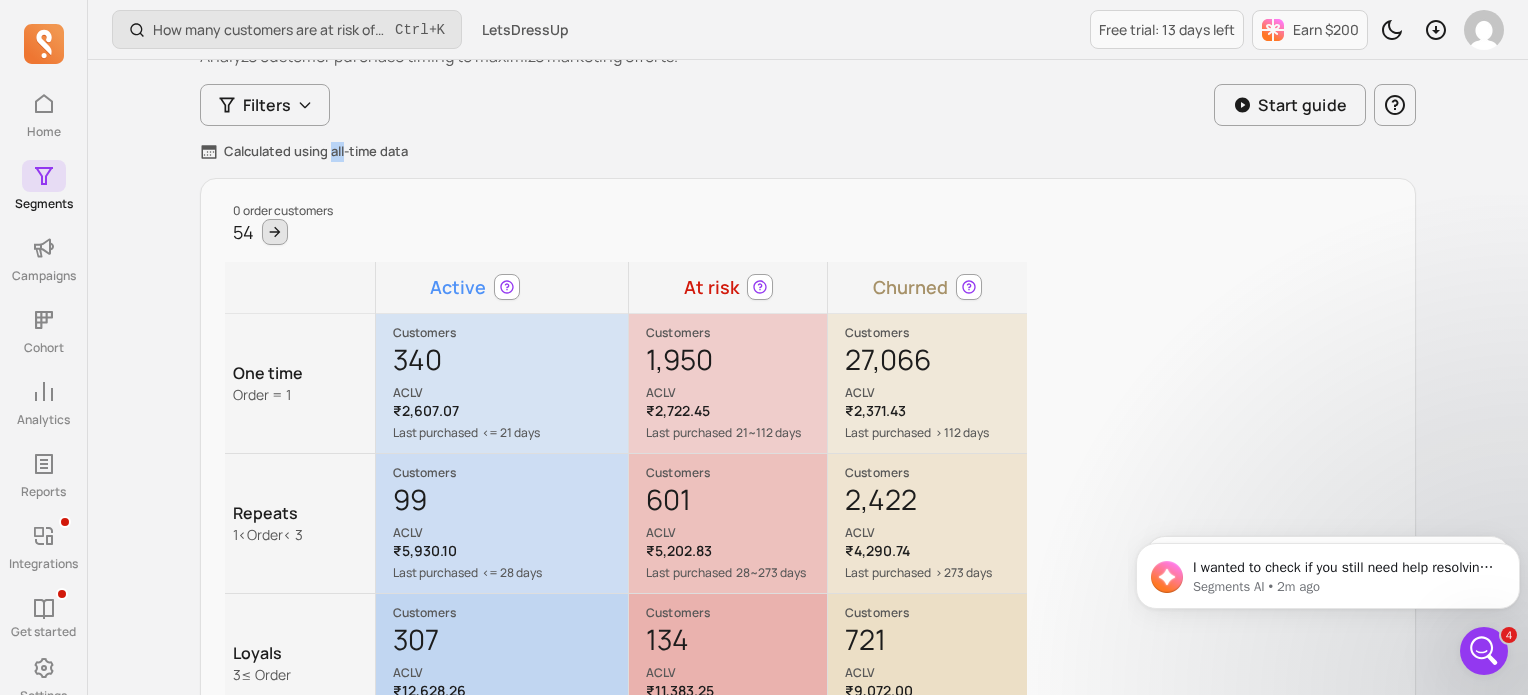 scroll, scrollTop: 0, scrollLeft: 0, axis: both 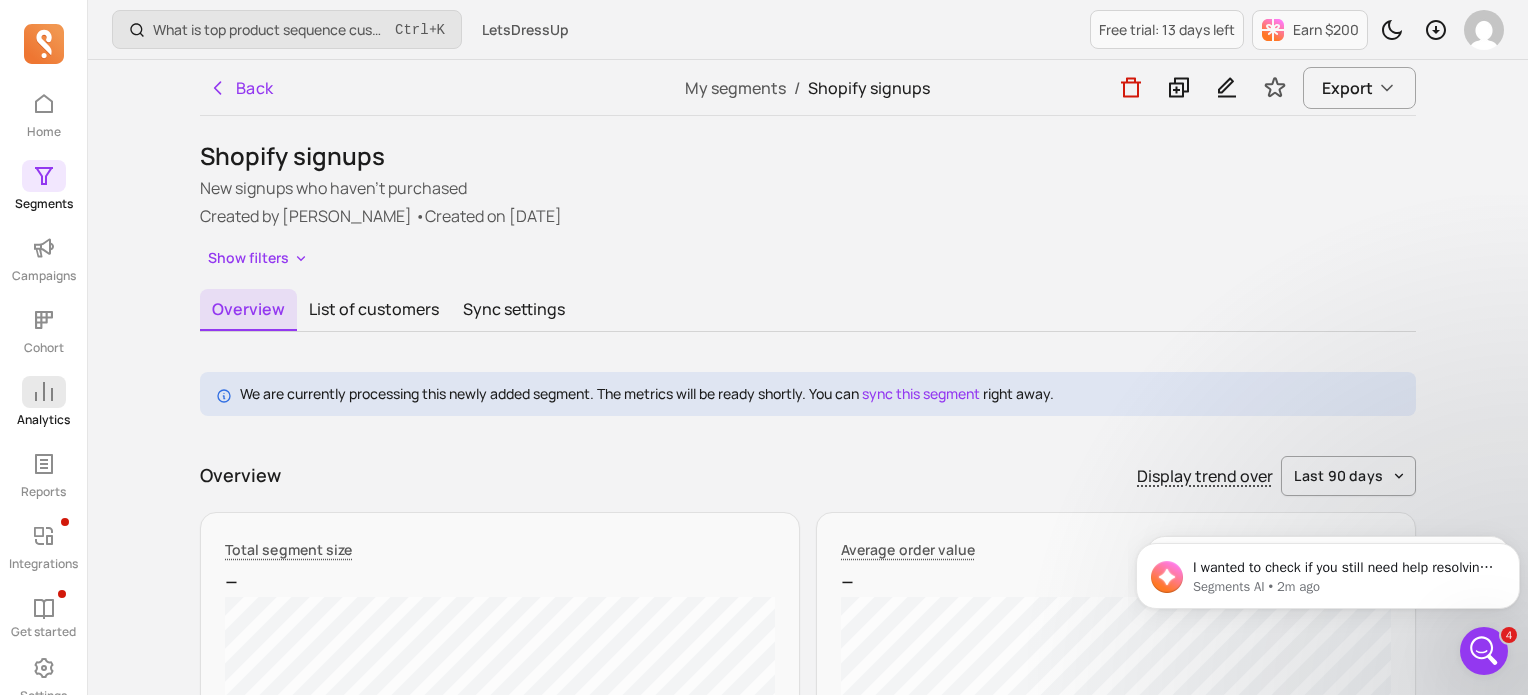 click 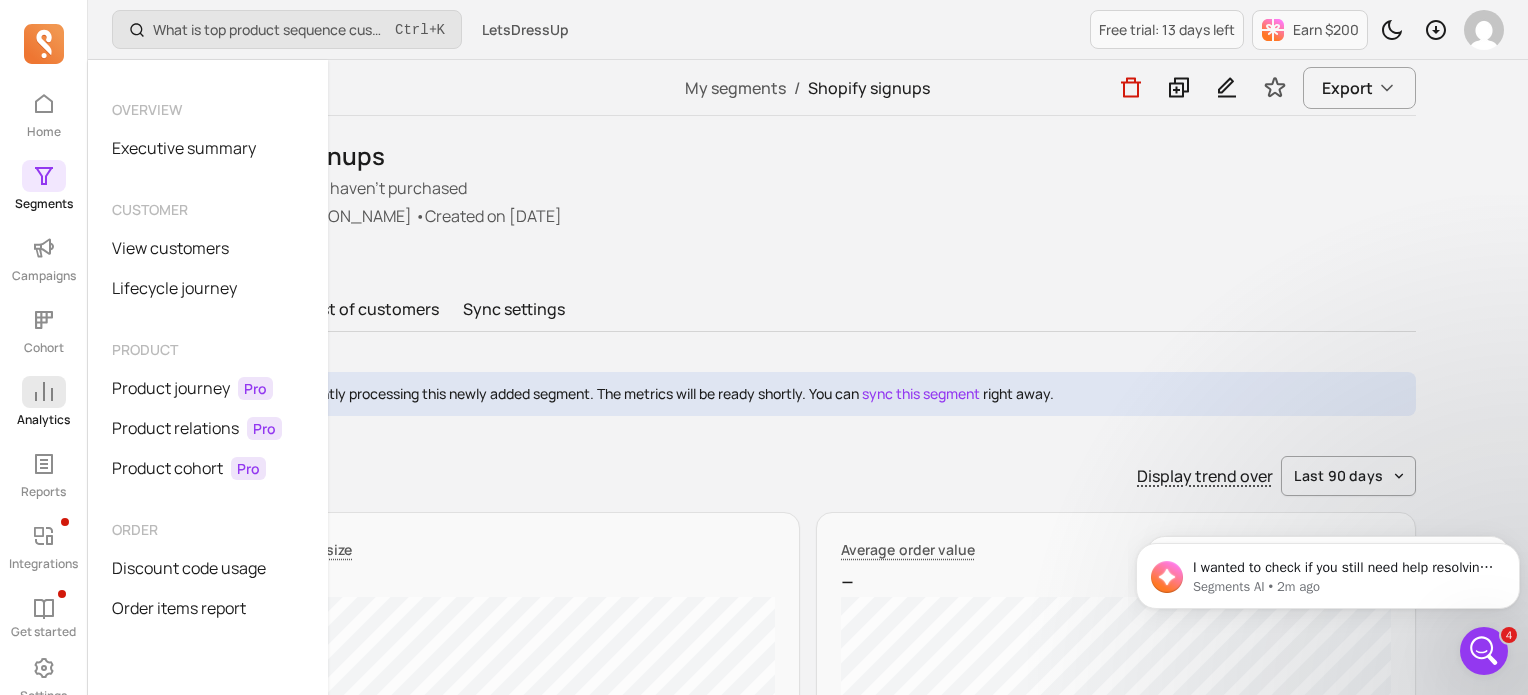 click 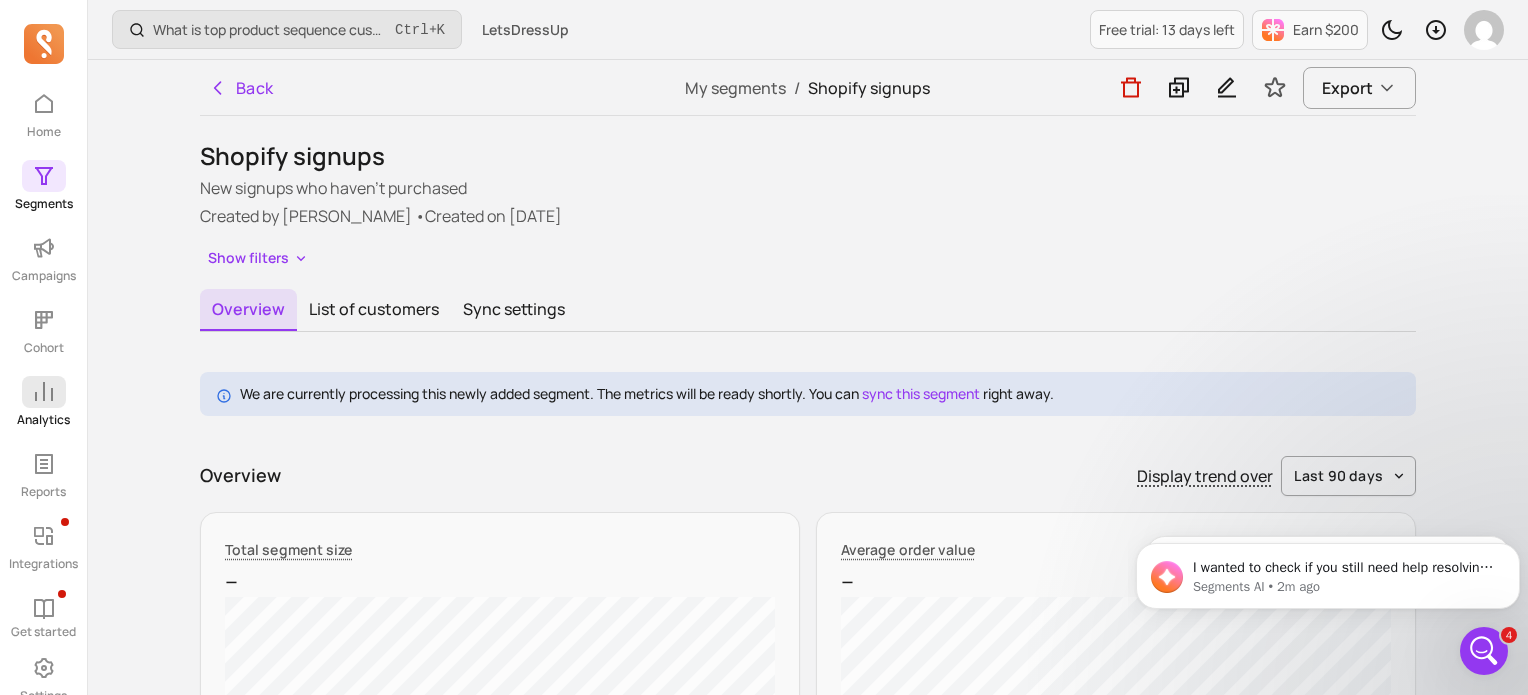 click 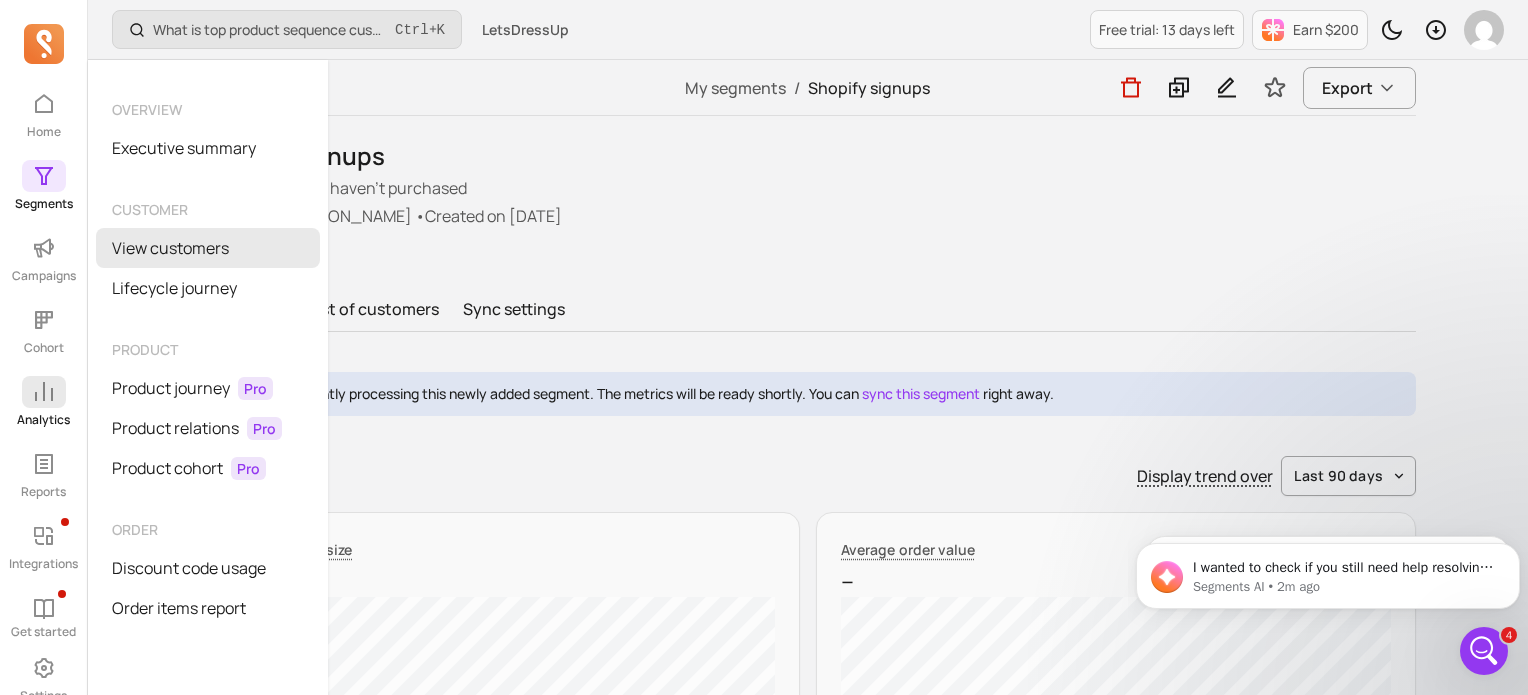 click on "View customers" at bounding box center [208, 248] 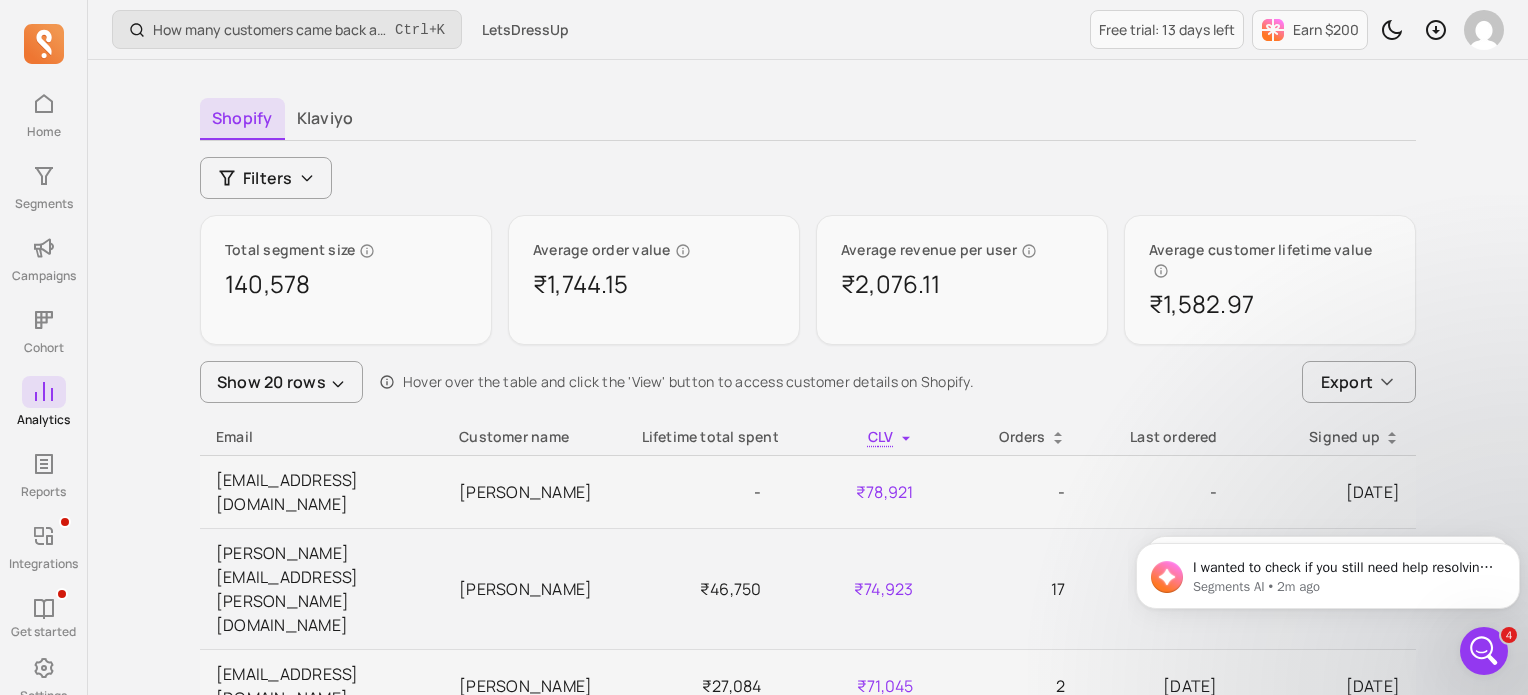 scroll, scrollTop: 50, scrollLeft: 0, axis: vertical 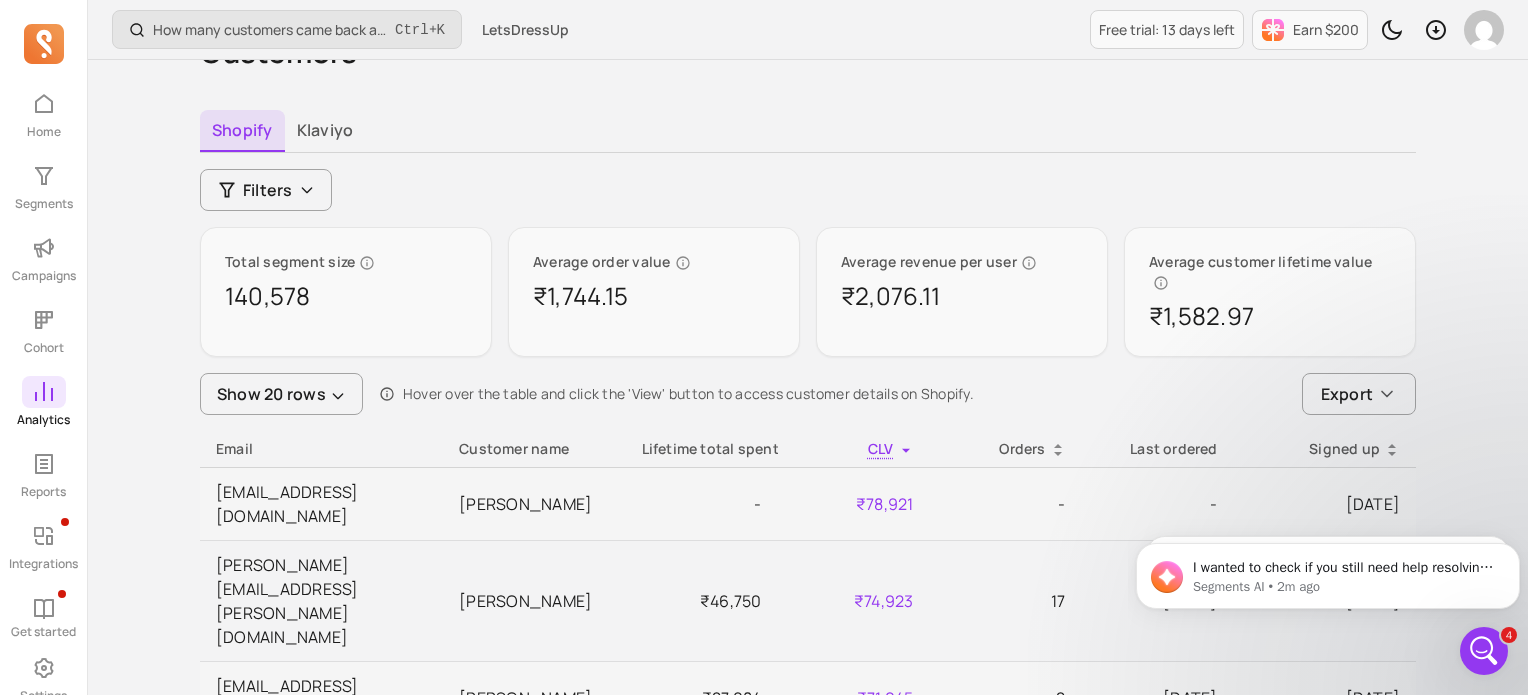 click 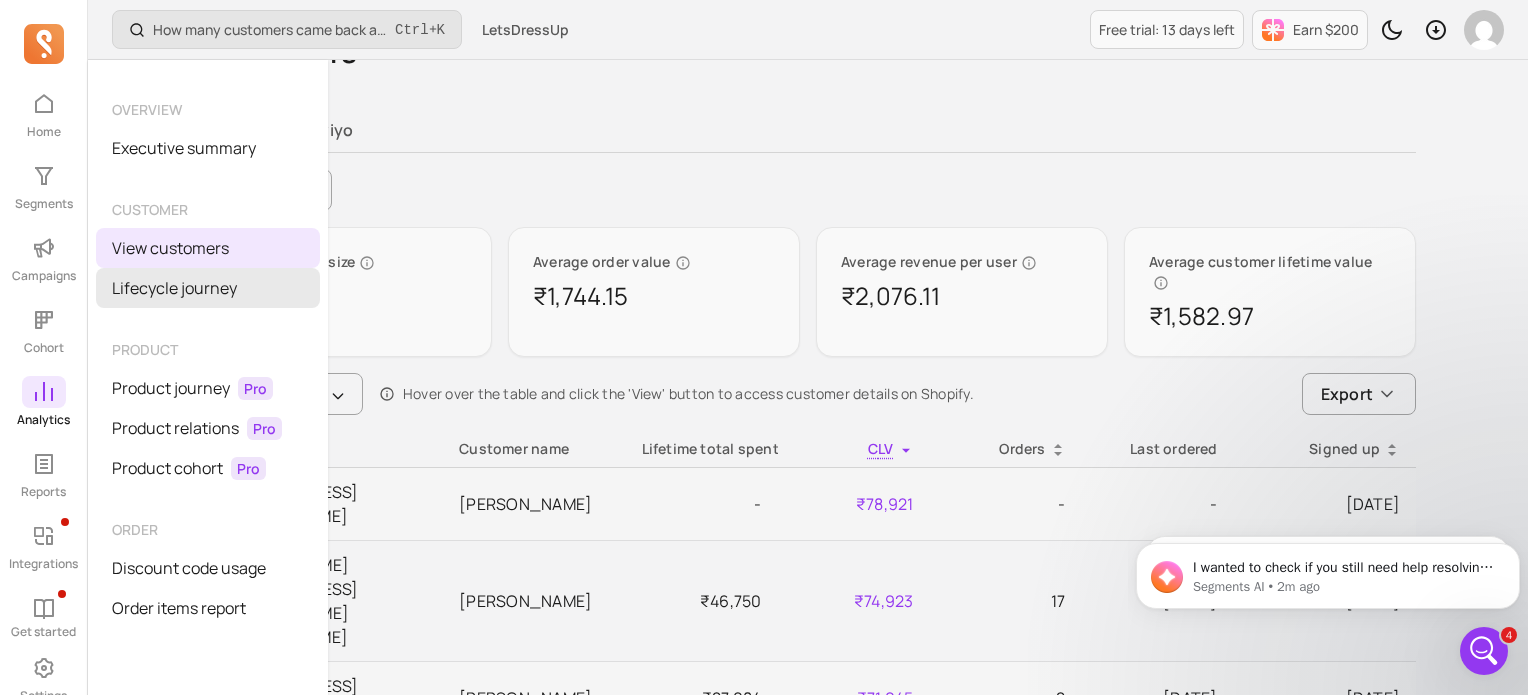 click on "Lifecycle journey" at bounding box center (208, 288) 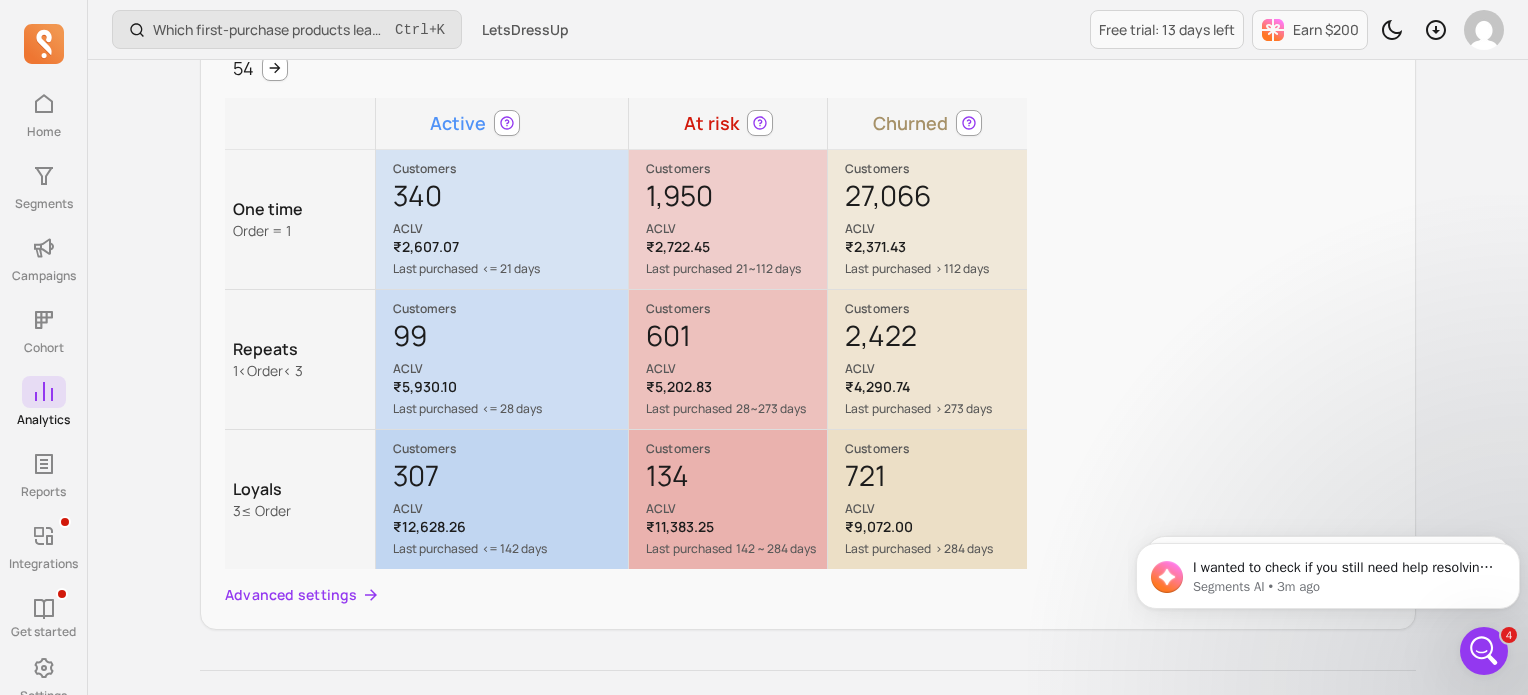 scroll, scrollTop: 248, scrollLeft: 0, axis: vertical 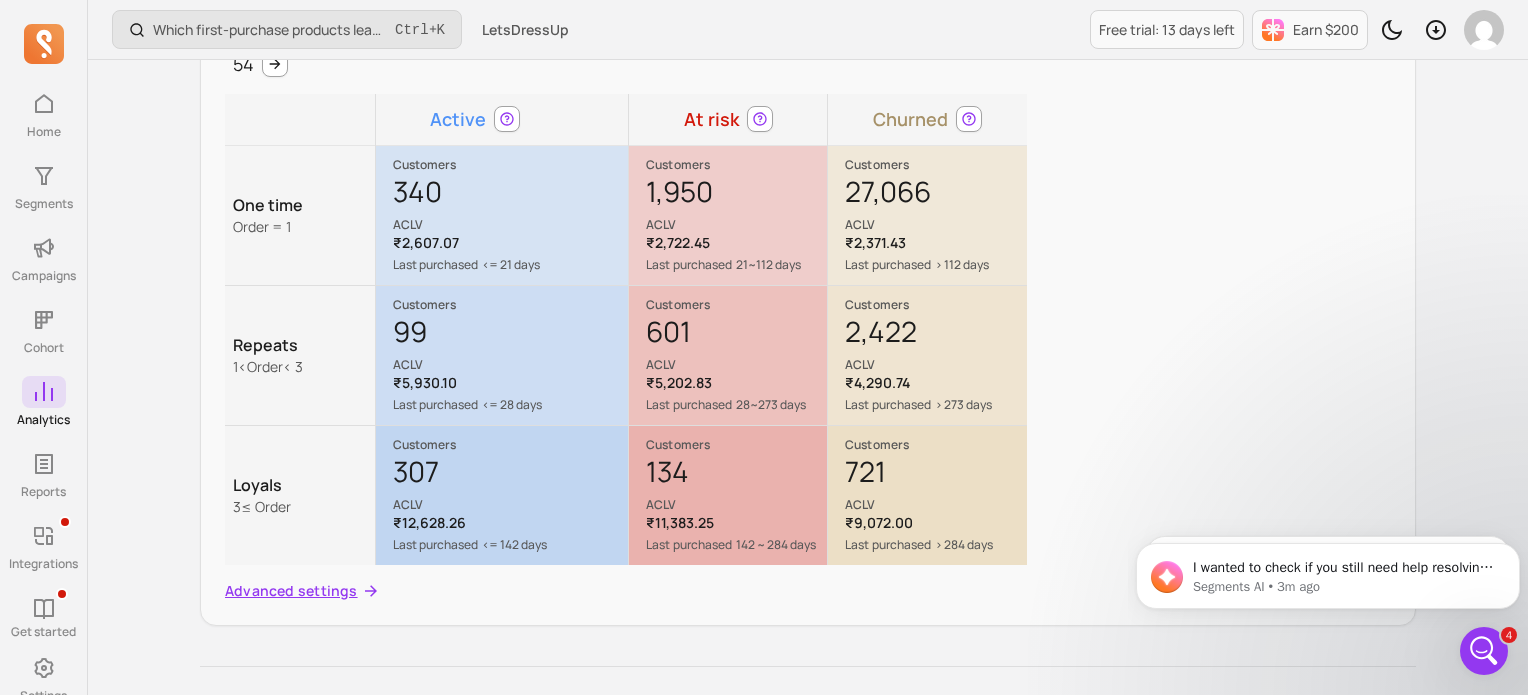 click on "Advanced settings" at bounding box center [291, 591] 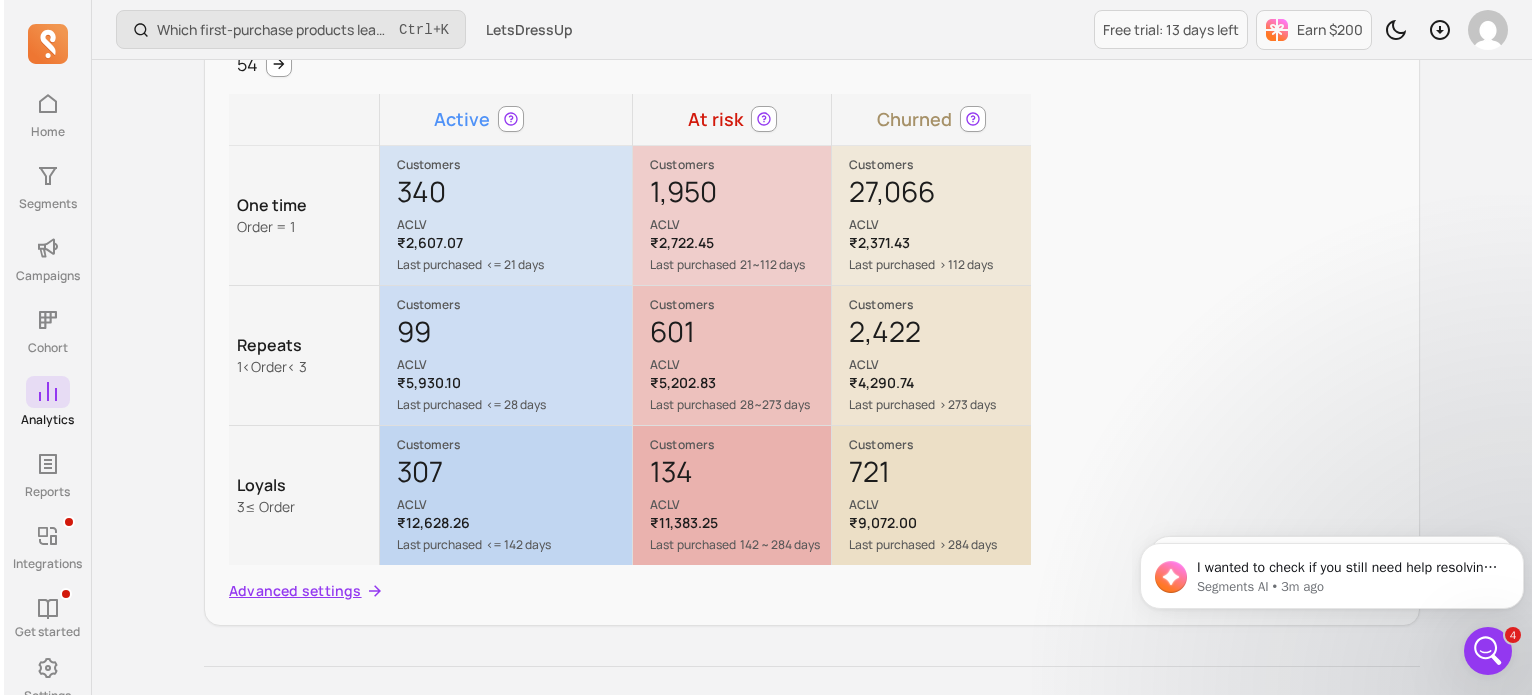 scroll, scrollTop: 0, scrollLeft: 0, axis: both 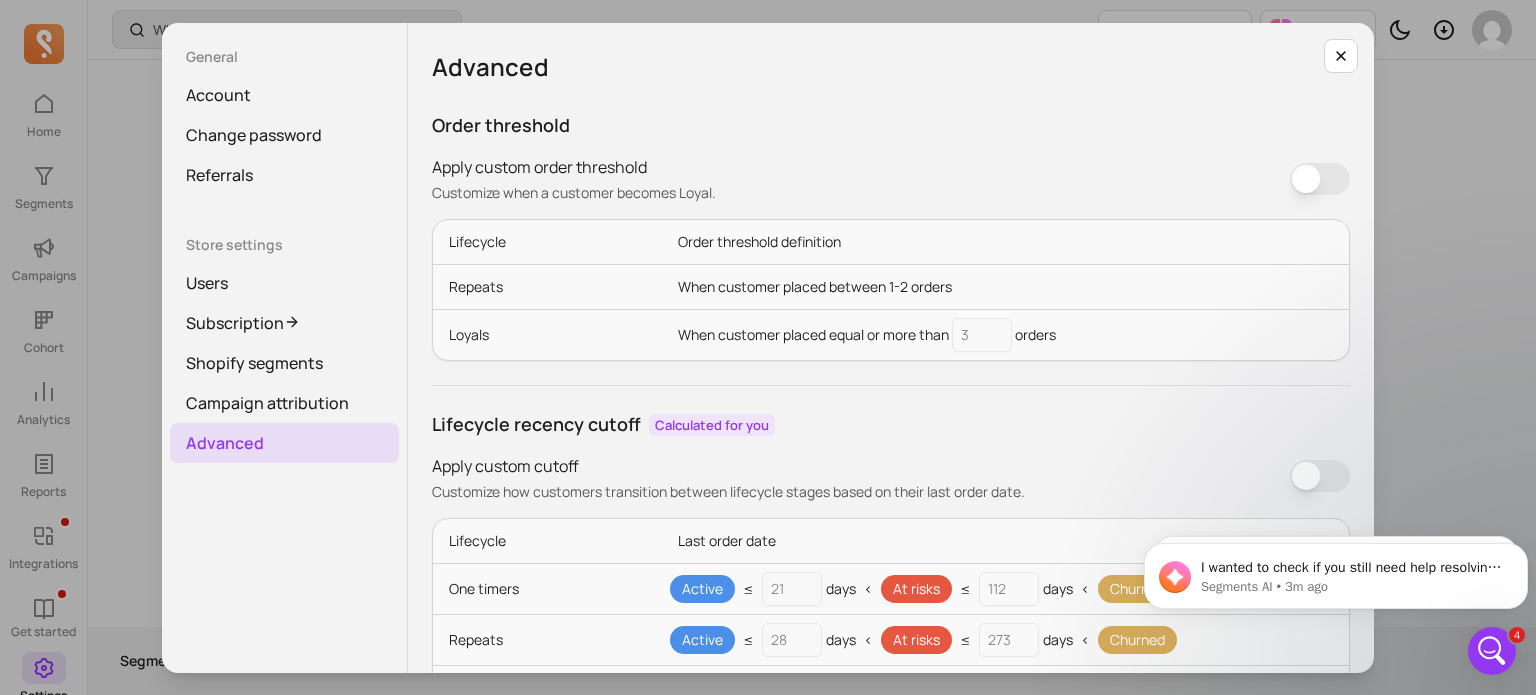 click on "Order threshold definition" at bounding box center [1005, 242] 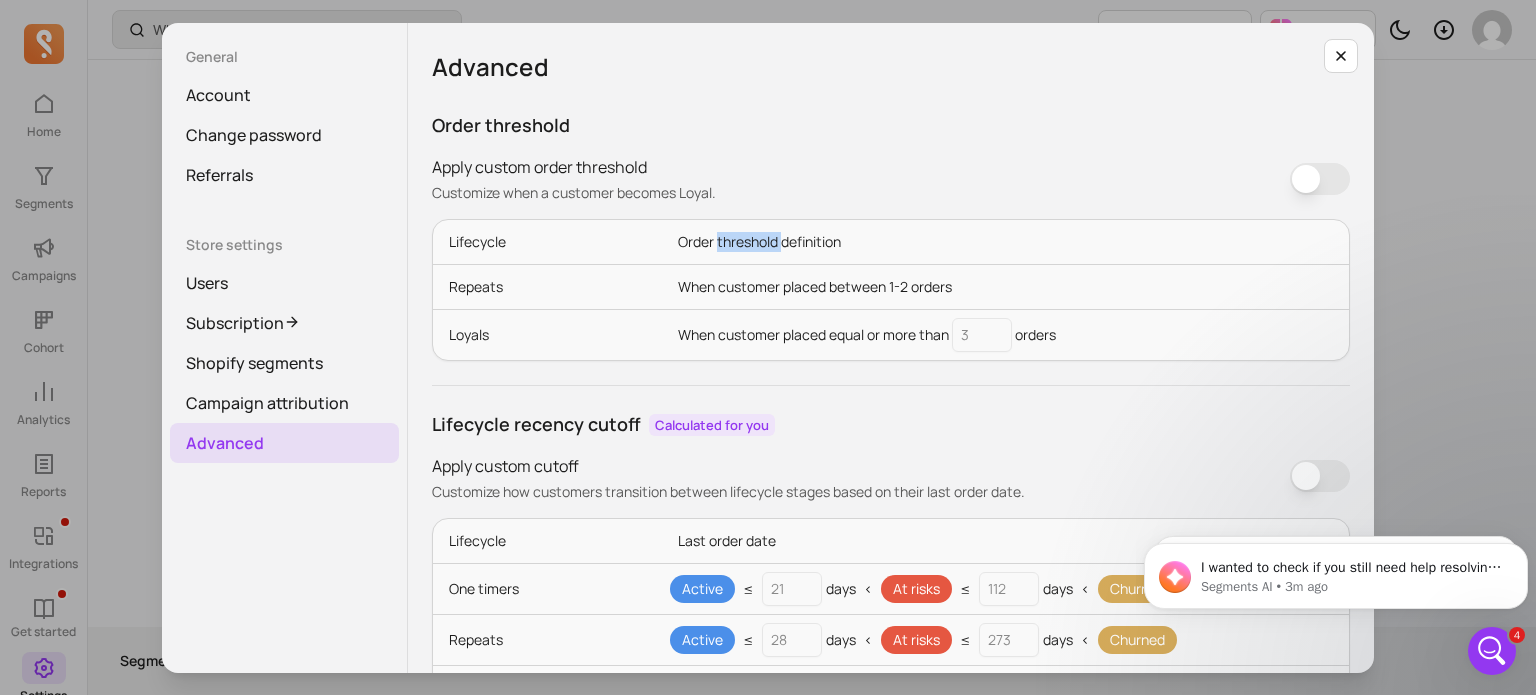 click on "Order threshold definition" at bounding box center (1005, 242) 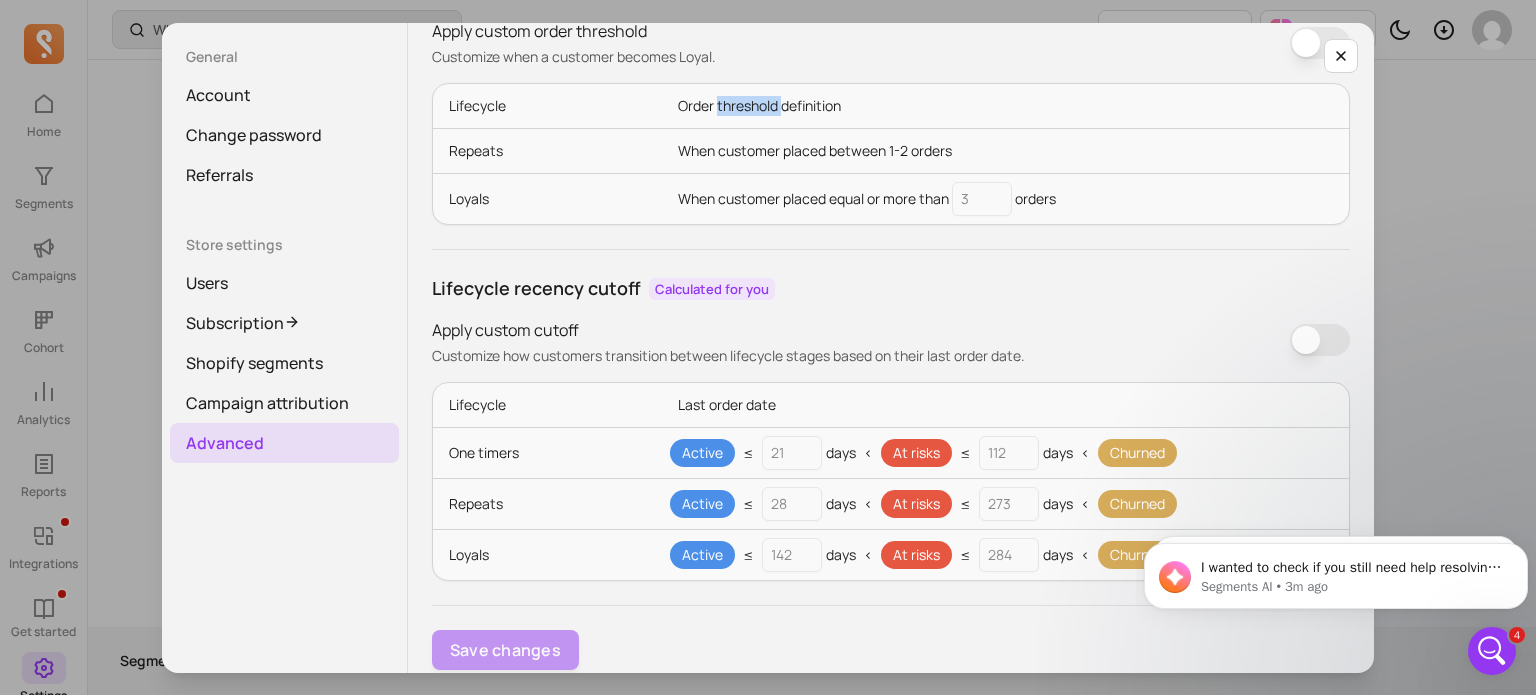 scroll, scrollTop: 216, scrollLeft: 0, axis: vertical 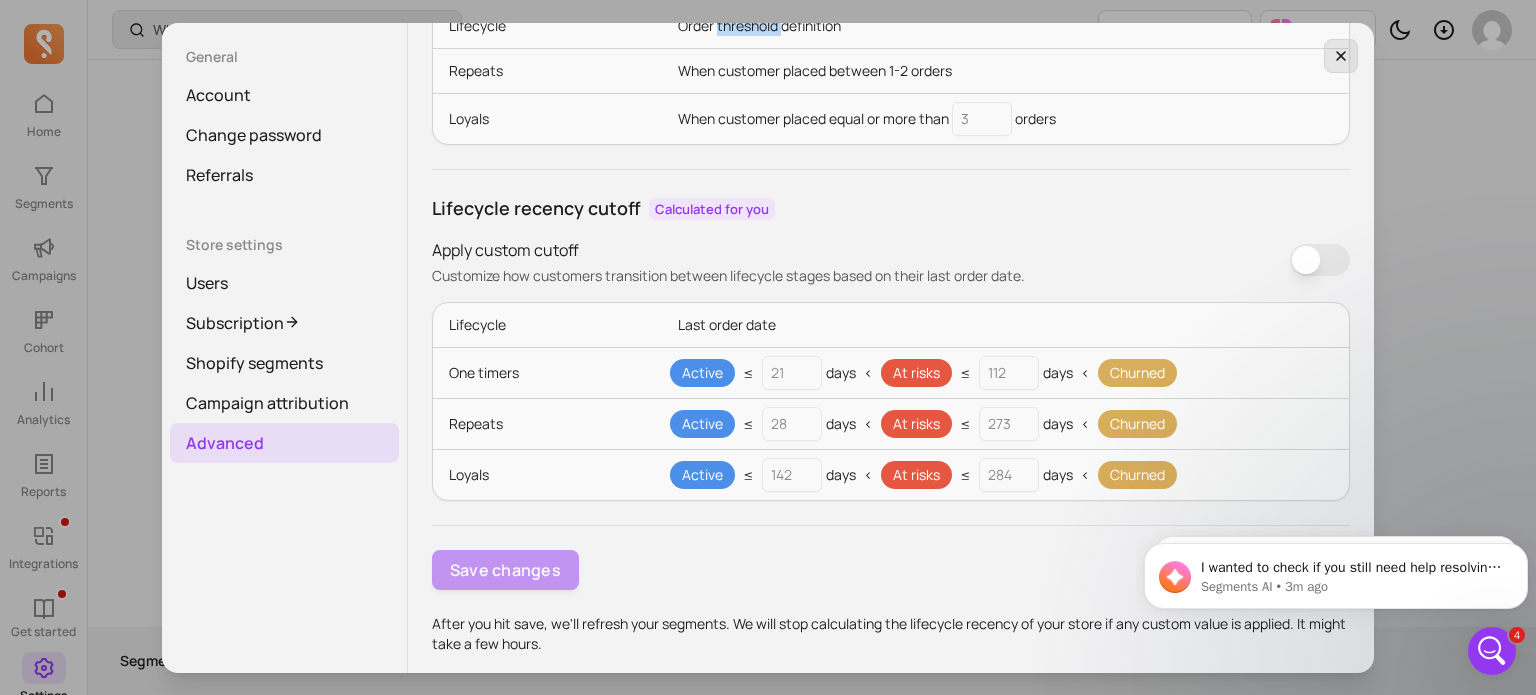 click 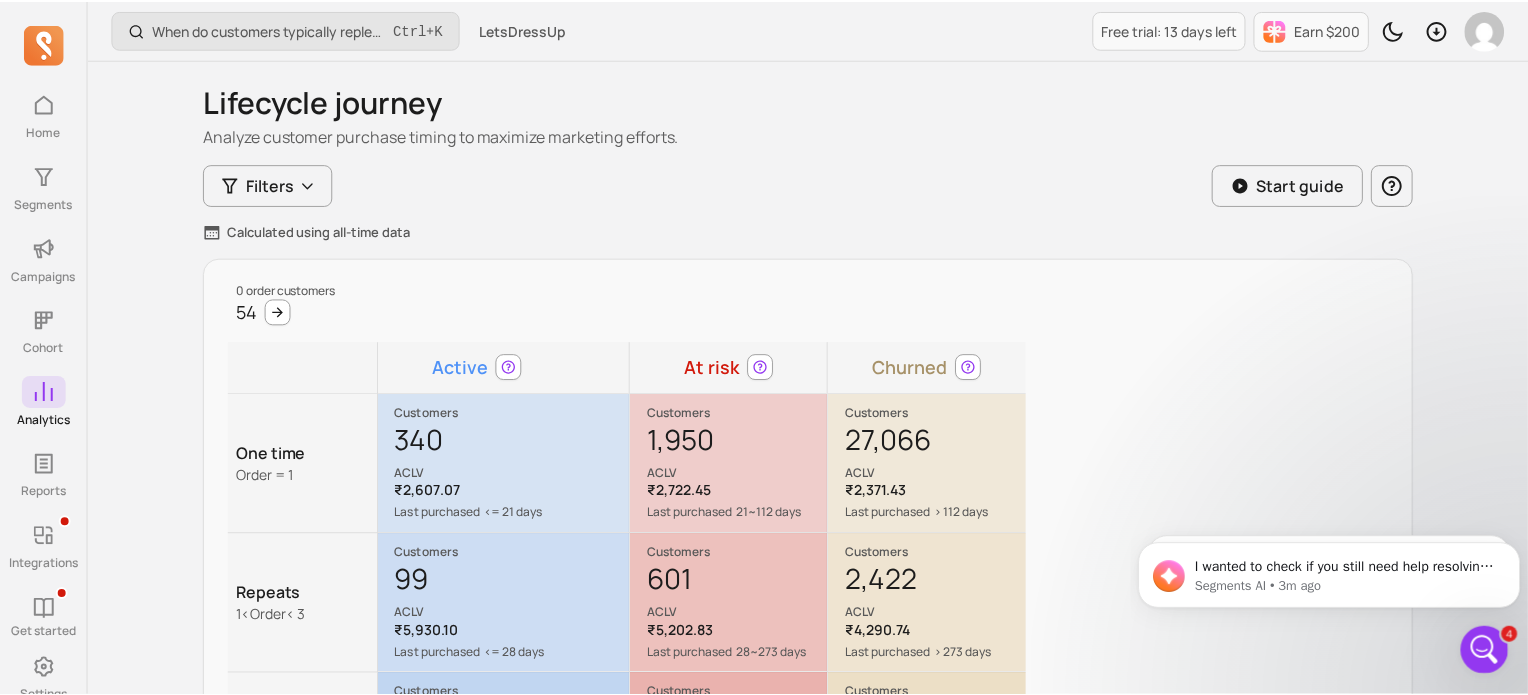 scroll, scrollTop: 248, scrollLeft: 0, axis: vertical 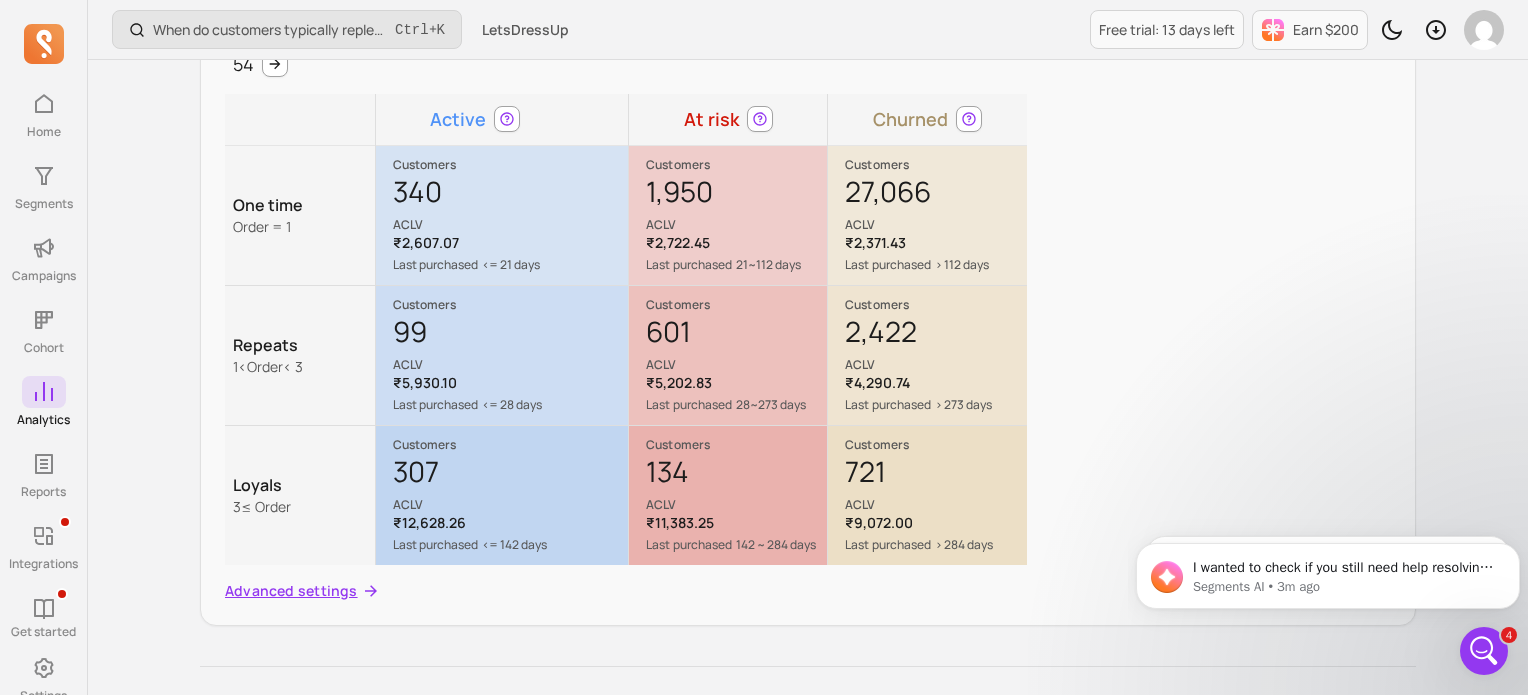 click on "Advanced settings" at bounding box center [291, 591] 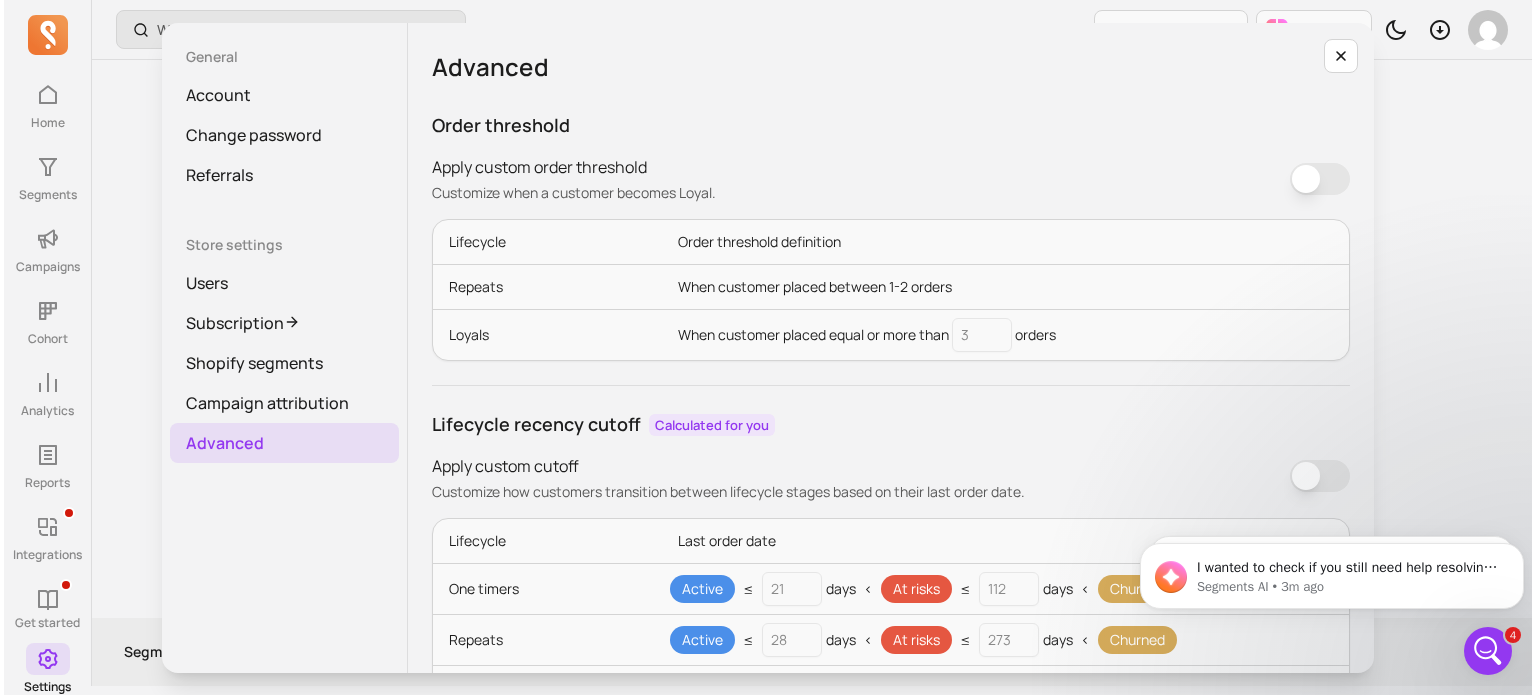 scroll, scrollTop: 0, scrollLeft: 0, axis: both 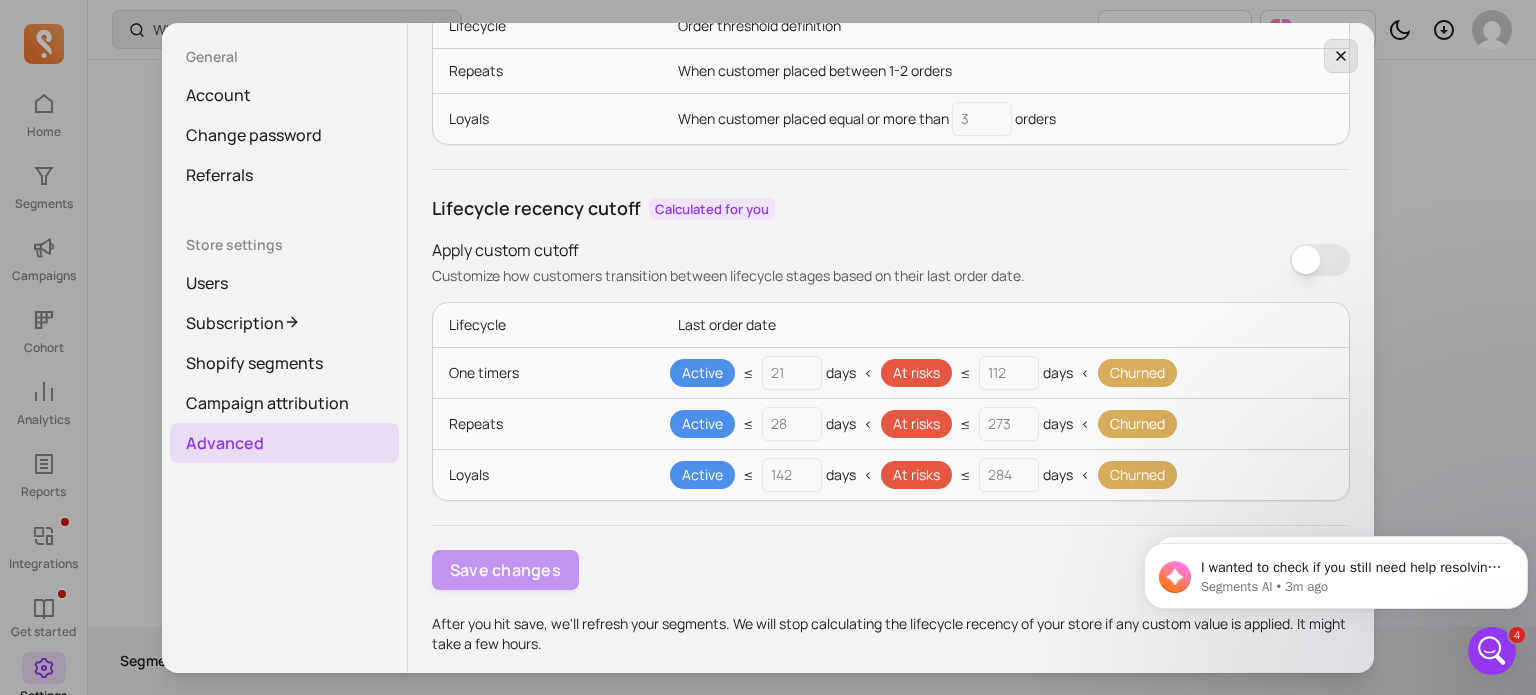 click 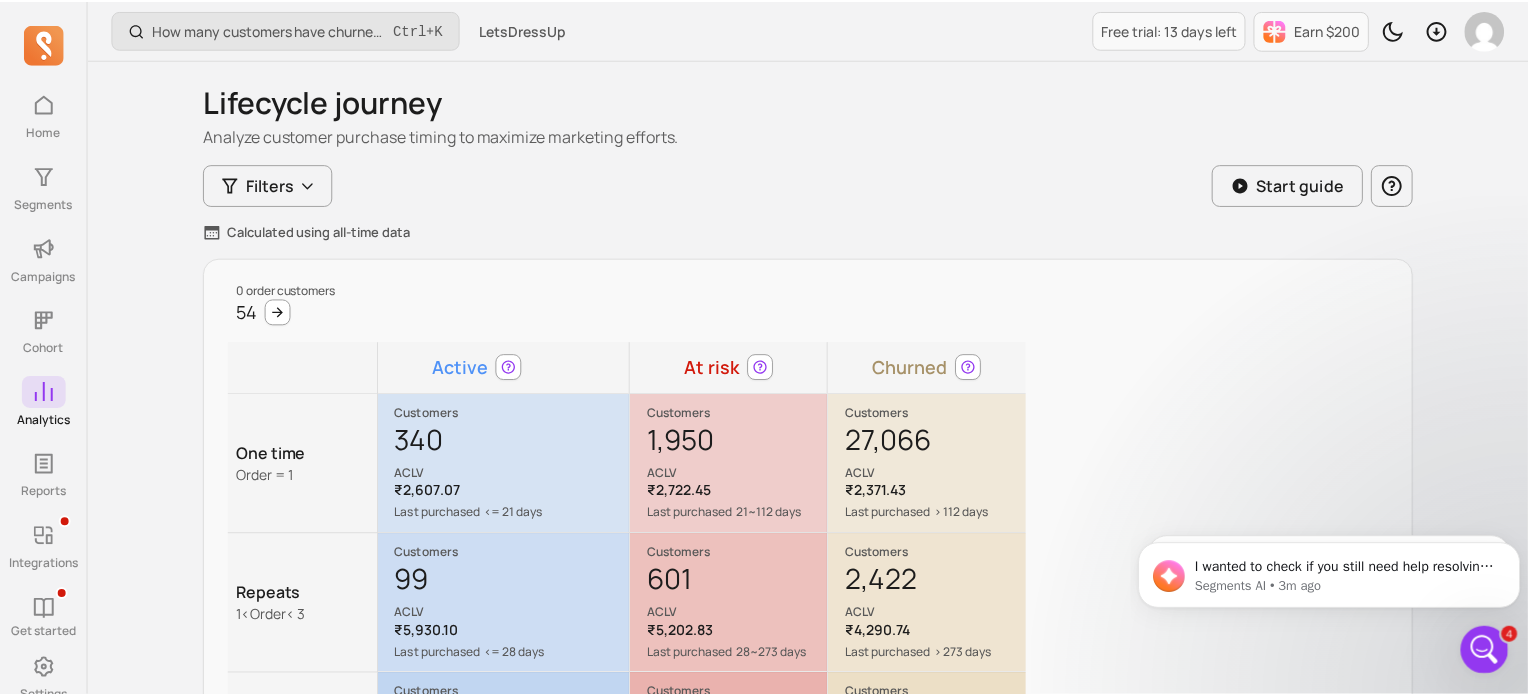scroll, scrollTop: 248, scrollLeft: 0, axis: vertical 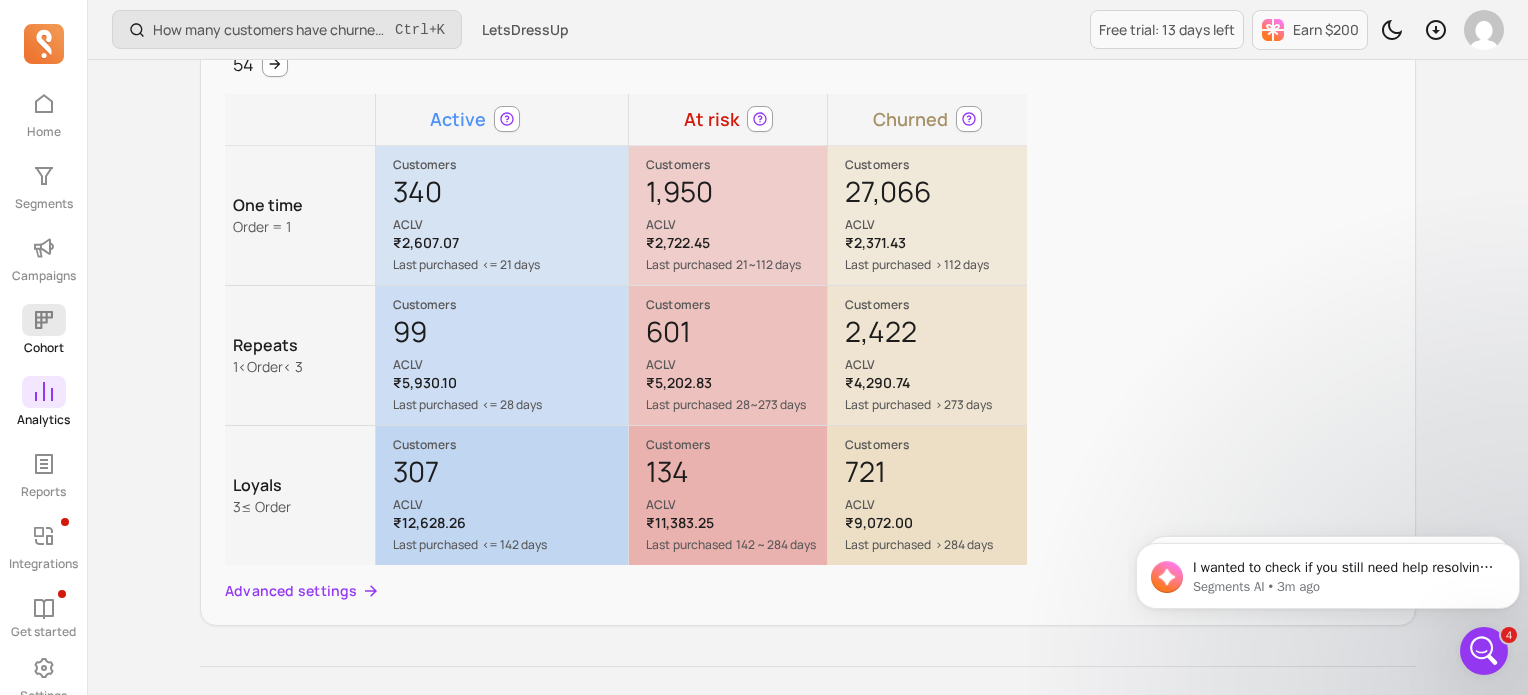 click 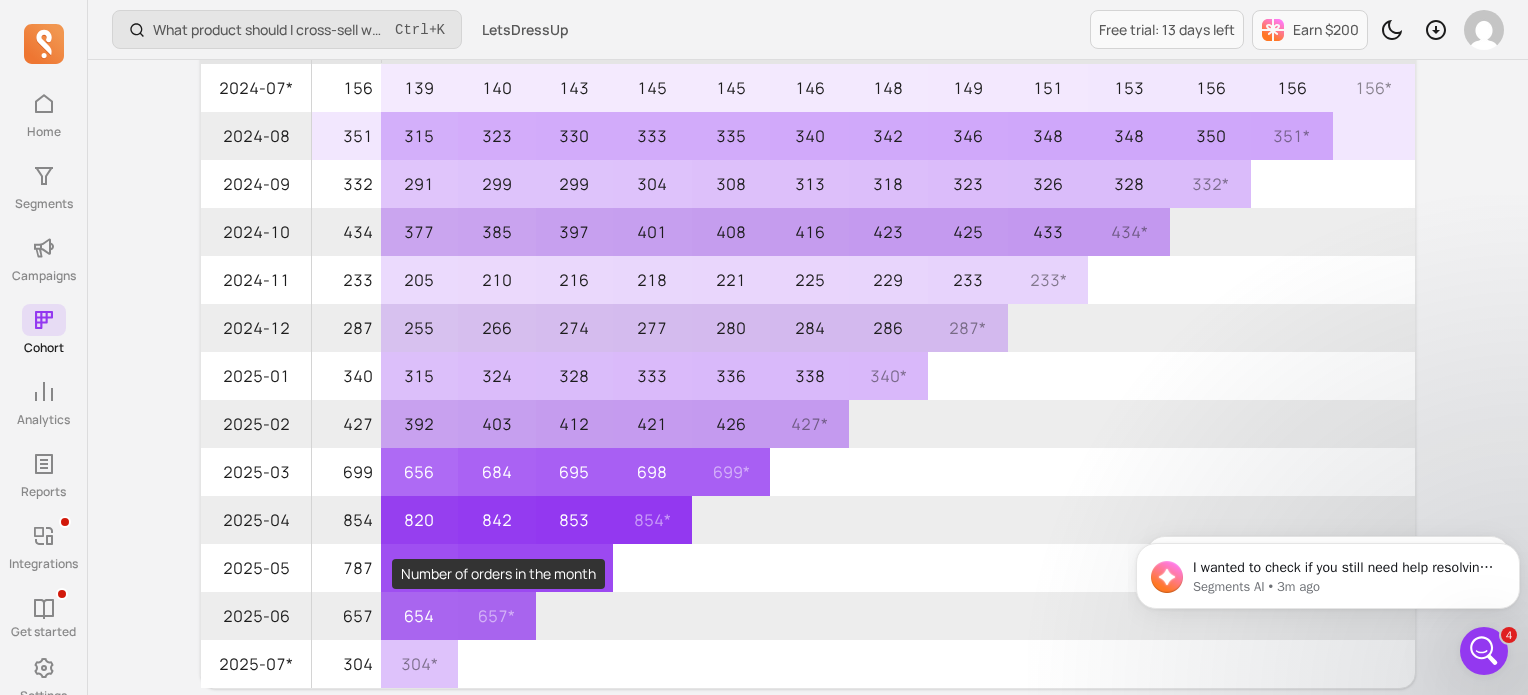 scroll, scrollTop: 0, scrollLeft: 0, axis: both 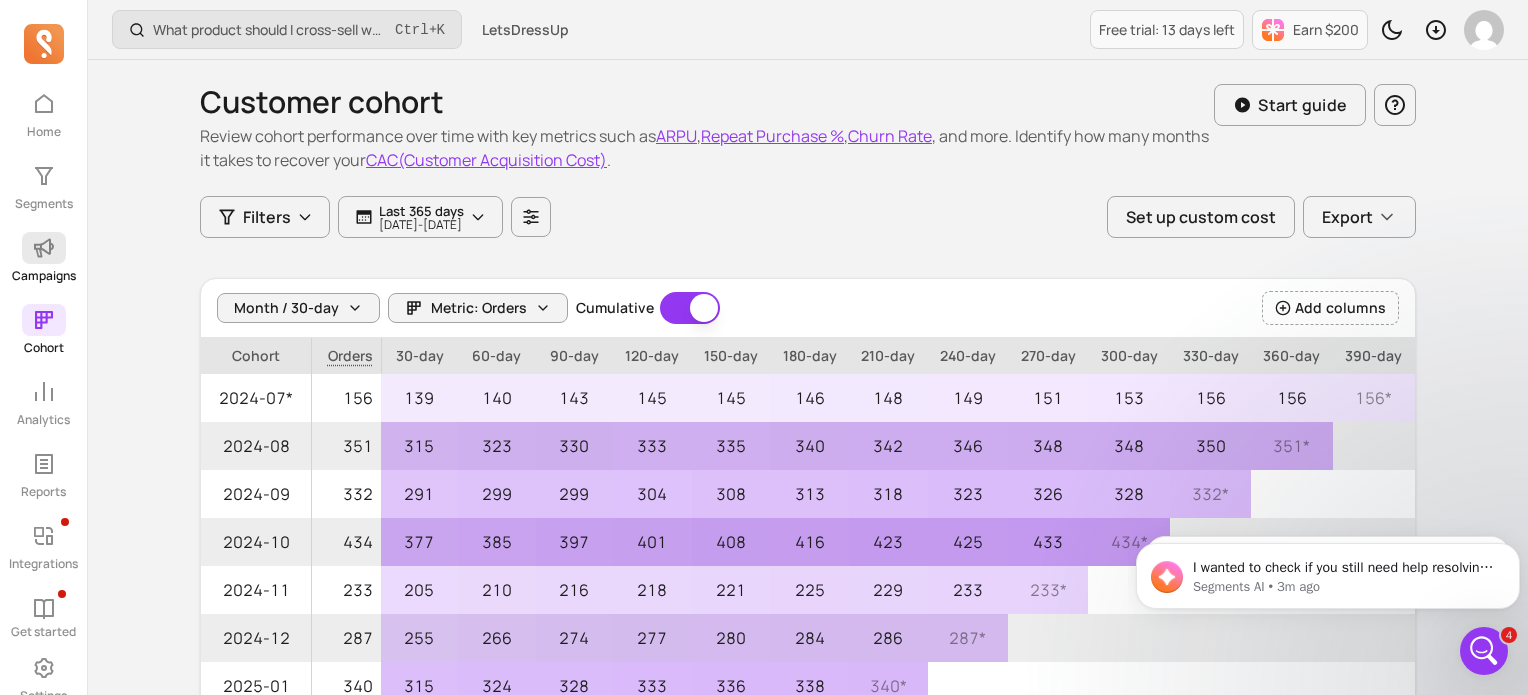 click at bounding box center (44, 248) 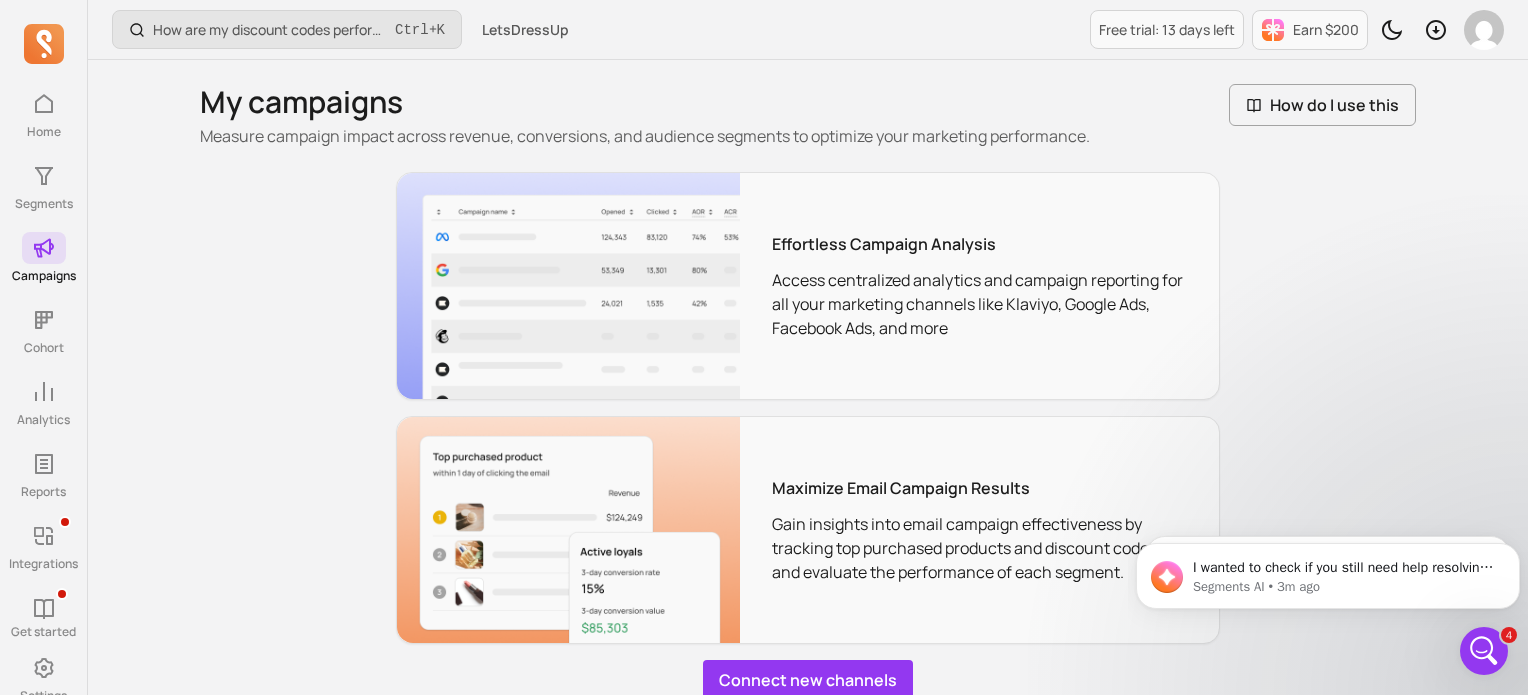 scroll, scrollTop: 72, scrollLeft: 0, axis: vertical 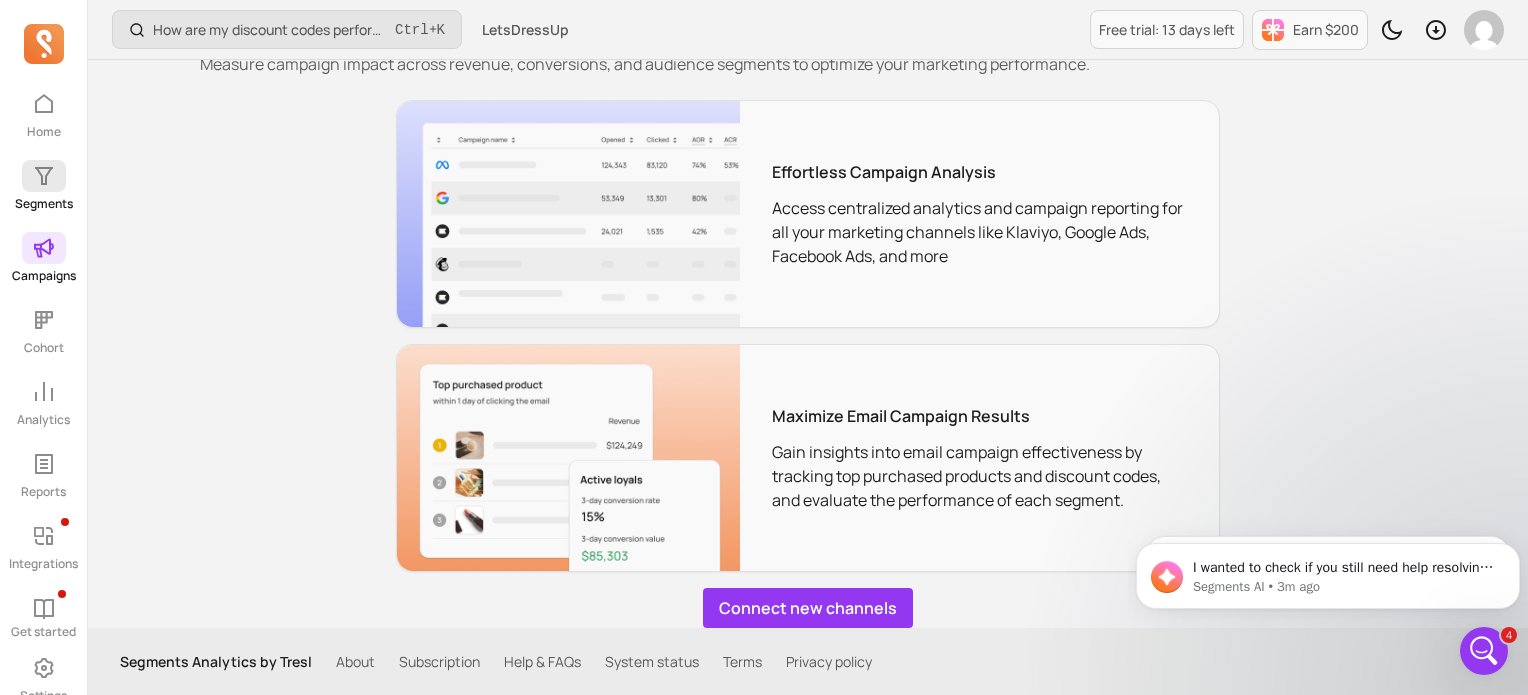click 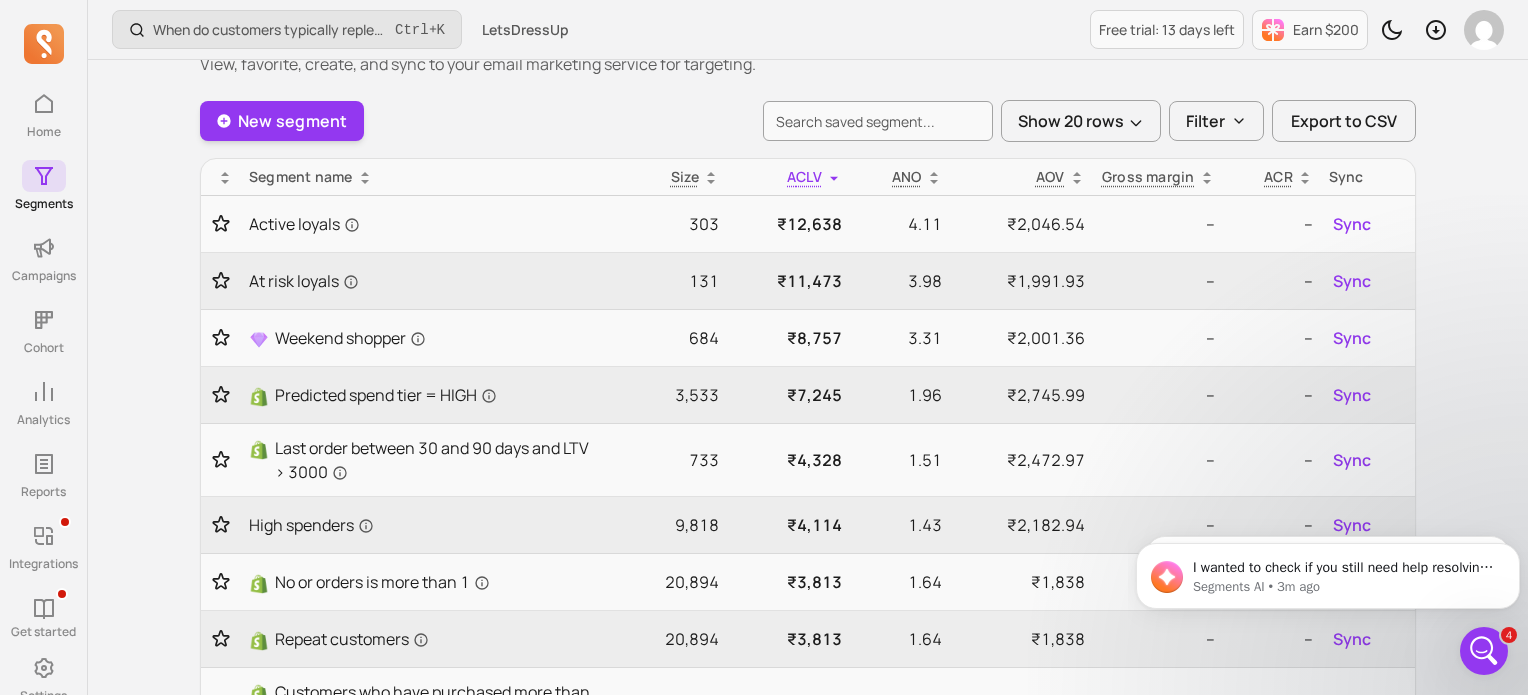 scroll, scrollTop: 0, scrollLeft: 0, axis: both 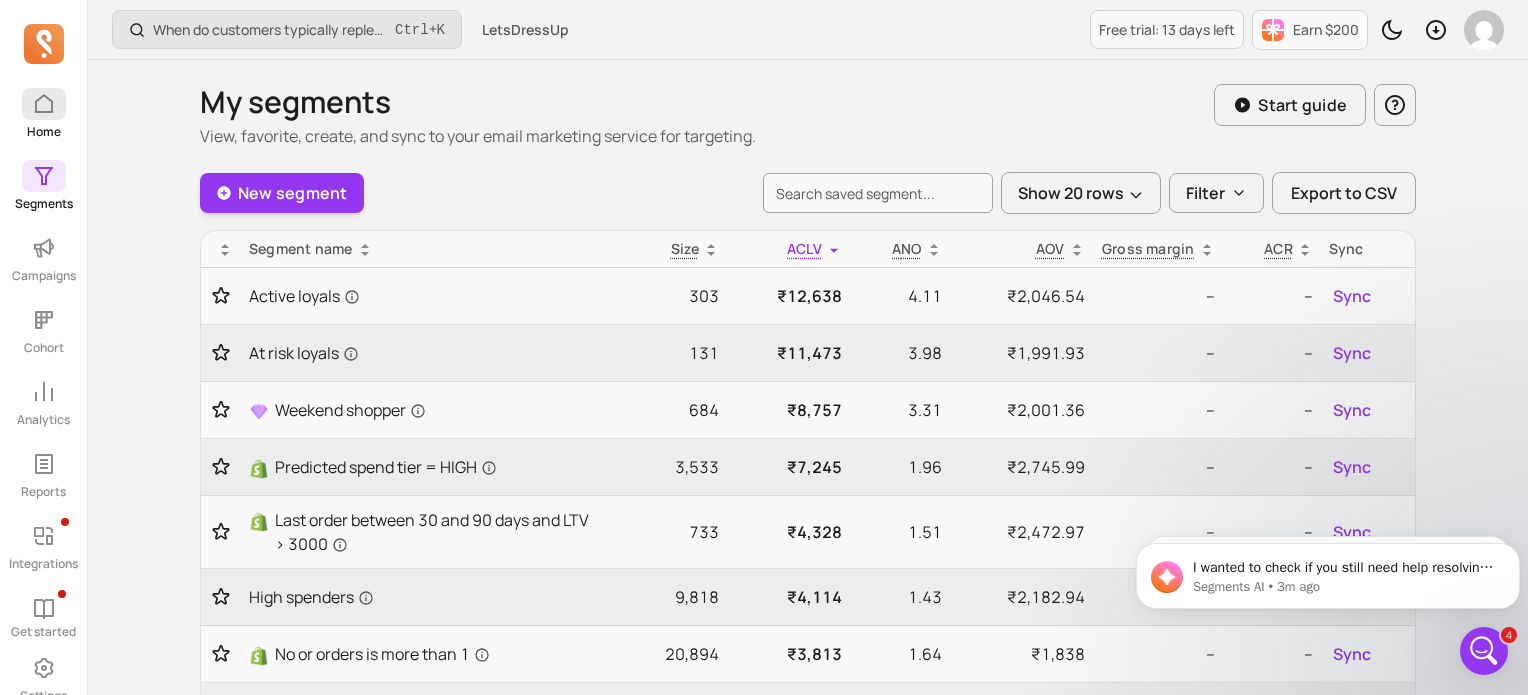 click on "Home" at bounding box center (43, 114) 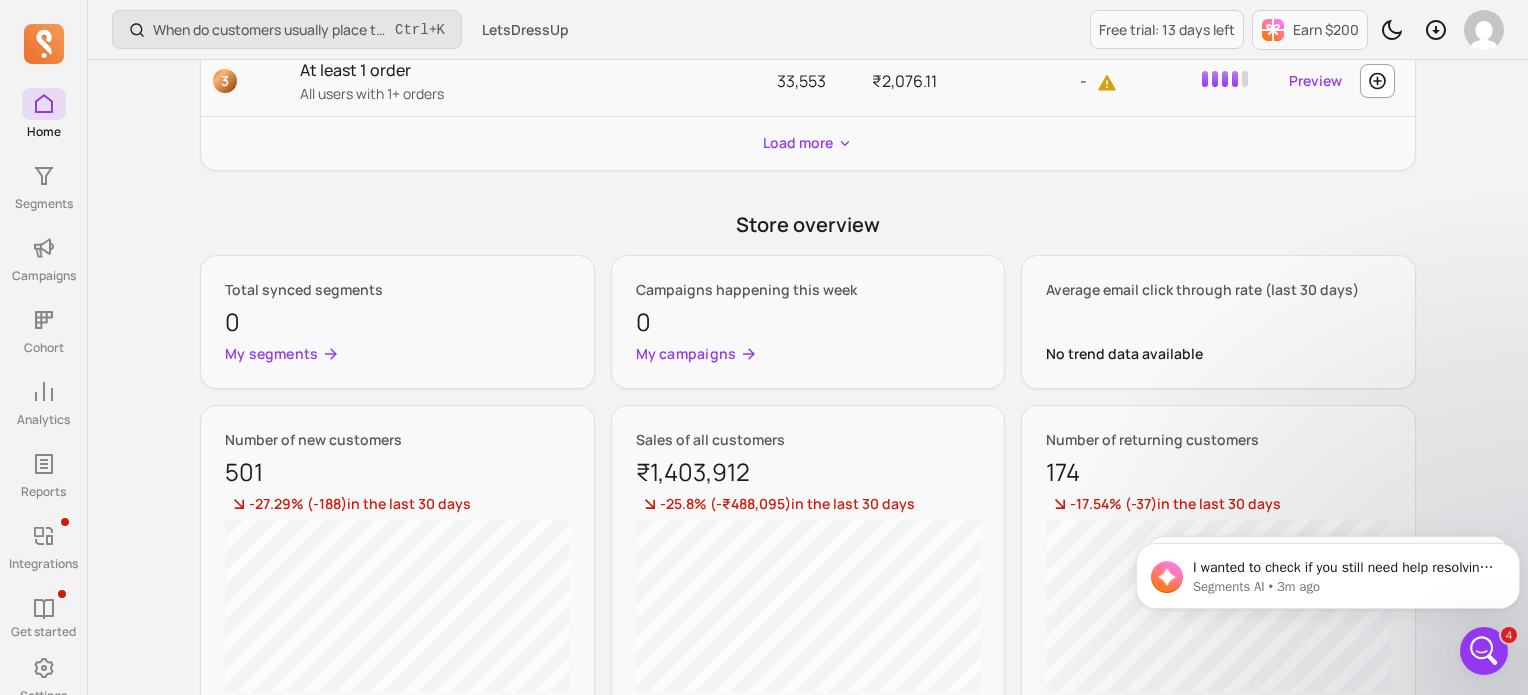 scroll, scrollTop: 1299, scrollLeft: 0, axis: vertical 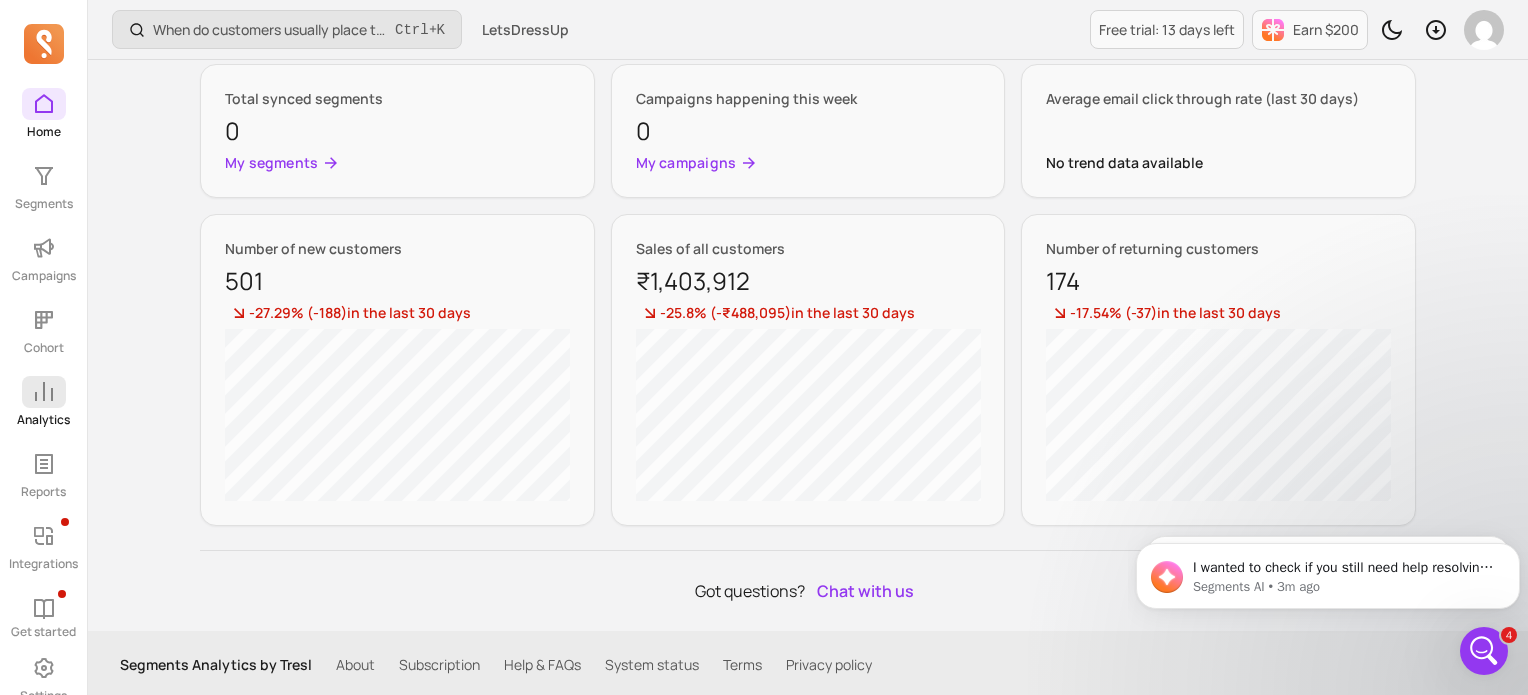 click at bounding box center (44, 392) 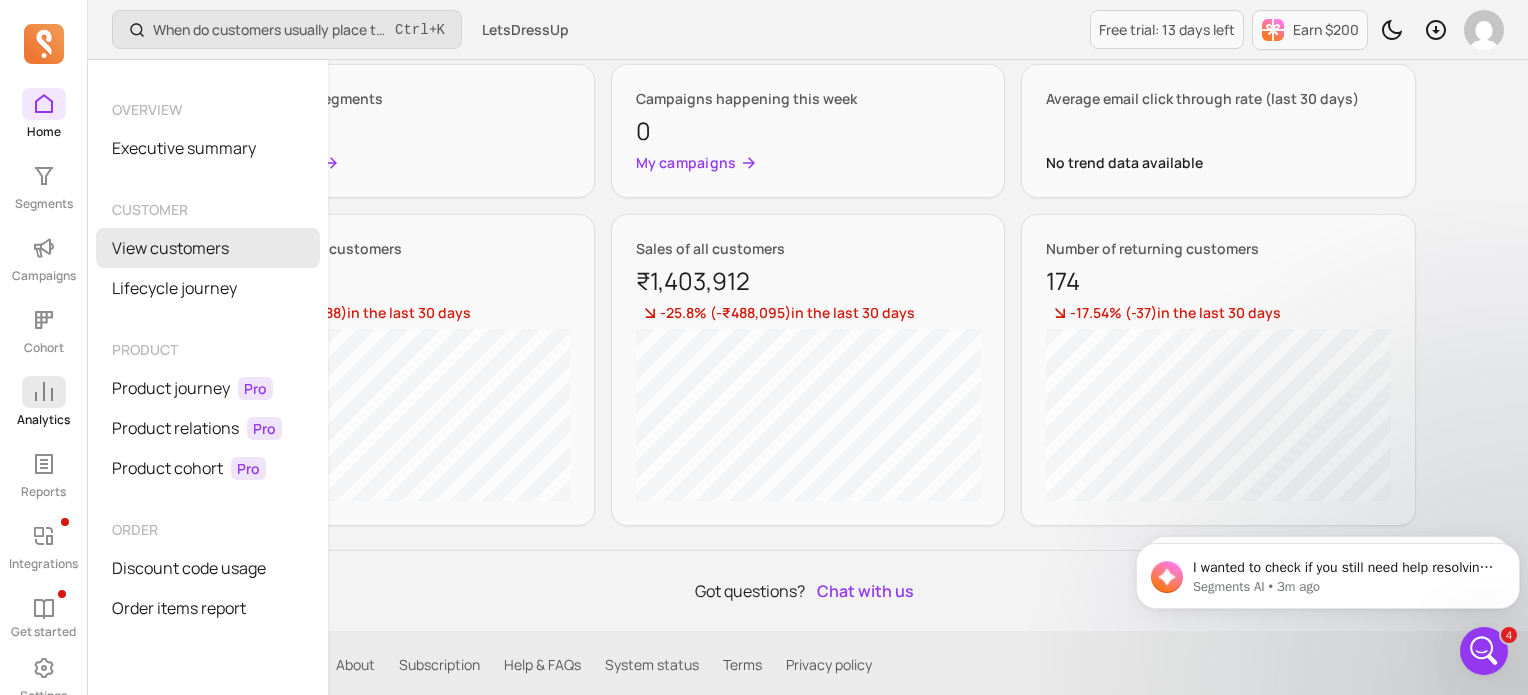 click on "View customers" at bounding box center [208, 248] 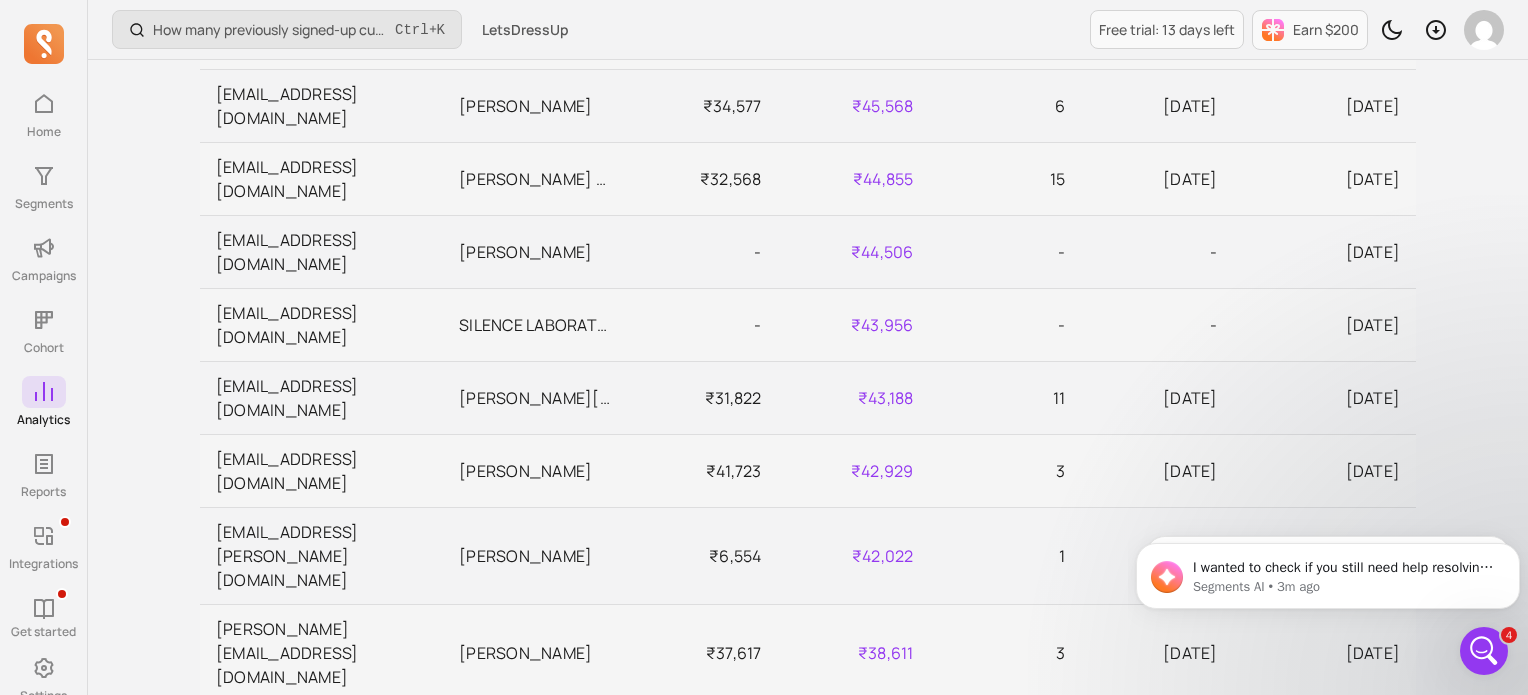 scroll, scrollTop: 0, scrollLeft: 0, axis: both 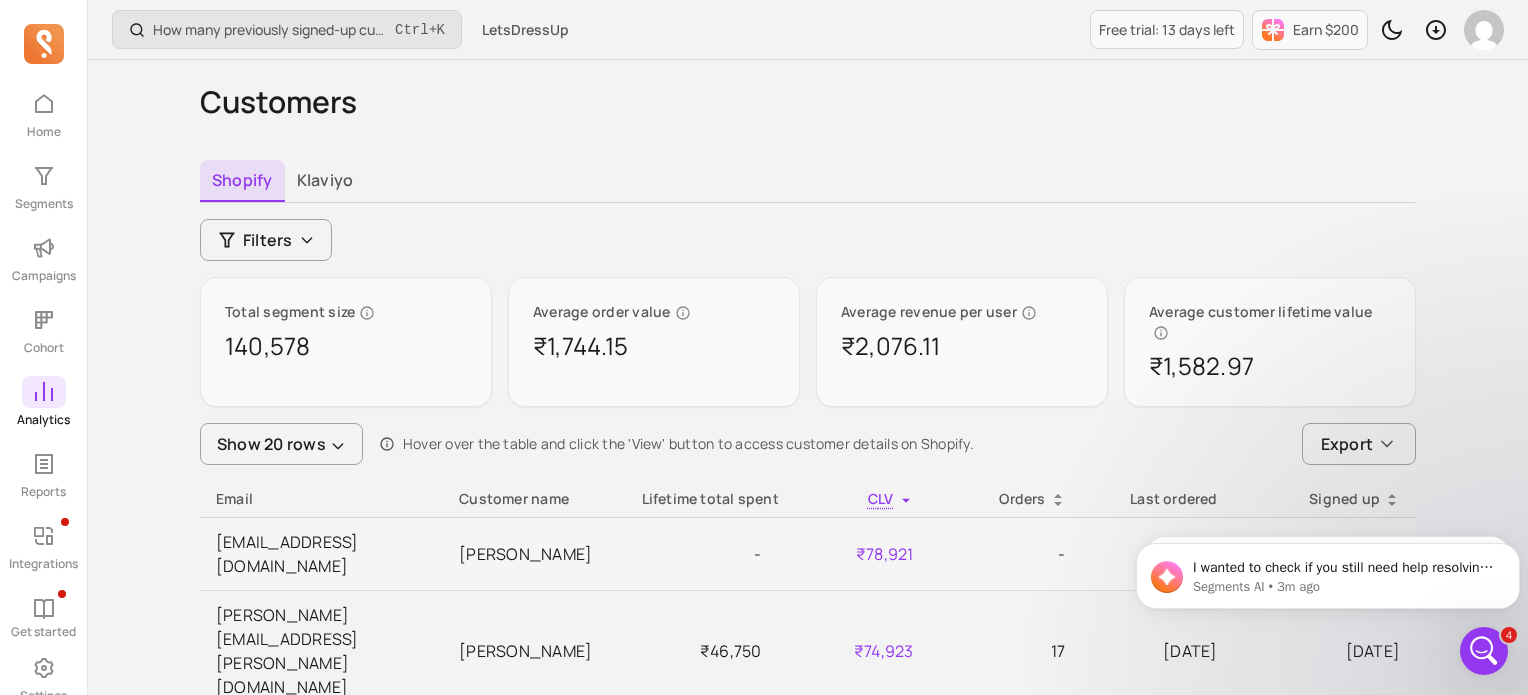 click at bounding box center [44, 392] 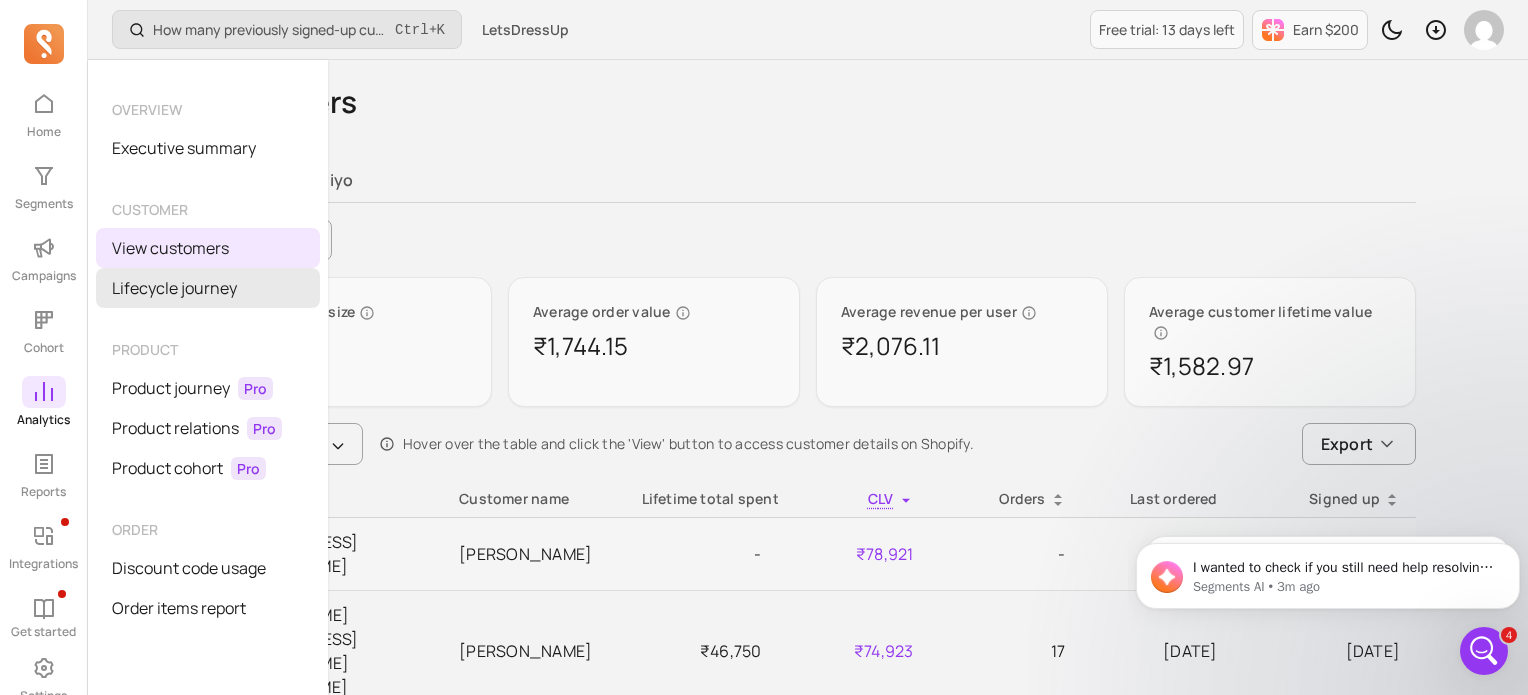 click on "Lifecycle journey" at bounding box center (208, 288) 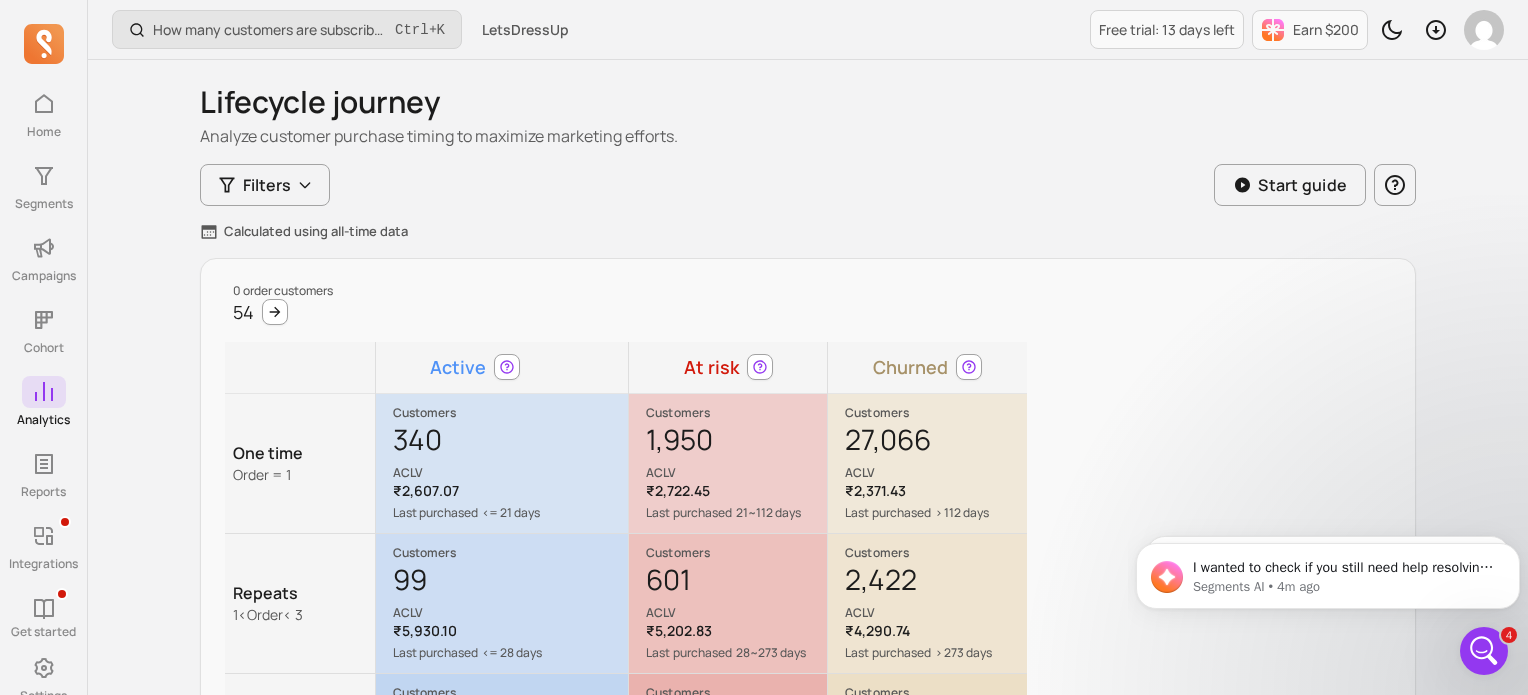 click on "Filters Start guide Calculated using all-time data 0 order customers 54 Active At risk Churned One time Order = 1 Customers 340 ACLV ₹2,607.07 Last purchased <= 21 days Suggested action Optimize for early post-purchase. Create bounce-back flows with small add-on or 'free gift, just pay shipping' to reinforce buying habit. Cross-sell complementary and next best products. Suggested discount 33% Email campaign potential revenue   - Save segment Customers 1,950 ACLV ₹2,722.45 Last purchased 21~112 days Suggested action Create tiered discount strategy in post-purchase flows. Ramp up discounts relative to churn risk. Cross-sell matching products. Offer subscribe & save when it makes sense. Suggested discount 40% Email campaign potential revenue   - Save segment Customers 27,066 ACLV ₹2,371.43 Last purchased > 112 days Suggested action Win back or suppress. Execute a one-time win back campaign. Suppress if no engagement. Retarget if CLV/CAC is > 1. Suggested discount 50%, countdown offers   - Save segment 1  <" at bounding box center [808, 519] 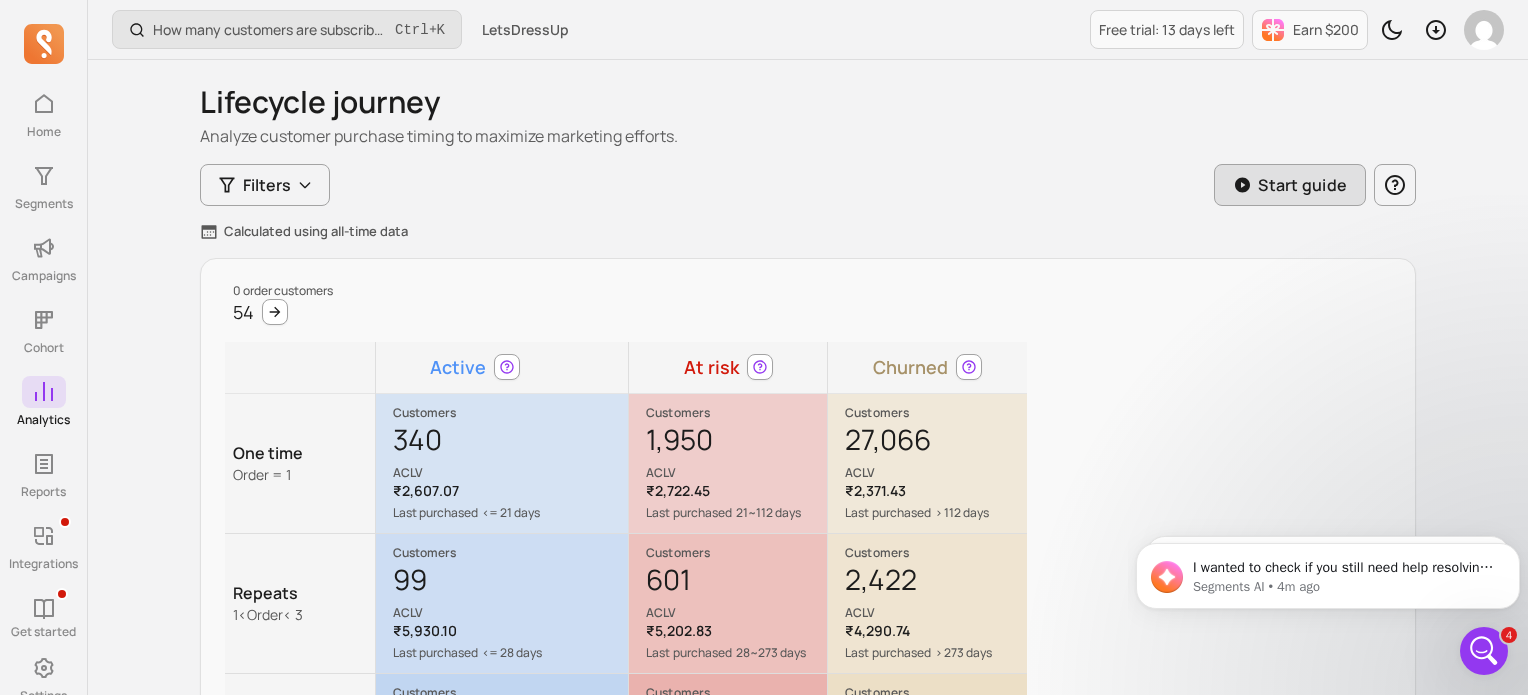 click on "Start guide" at bounding box center [1302, 185] 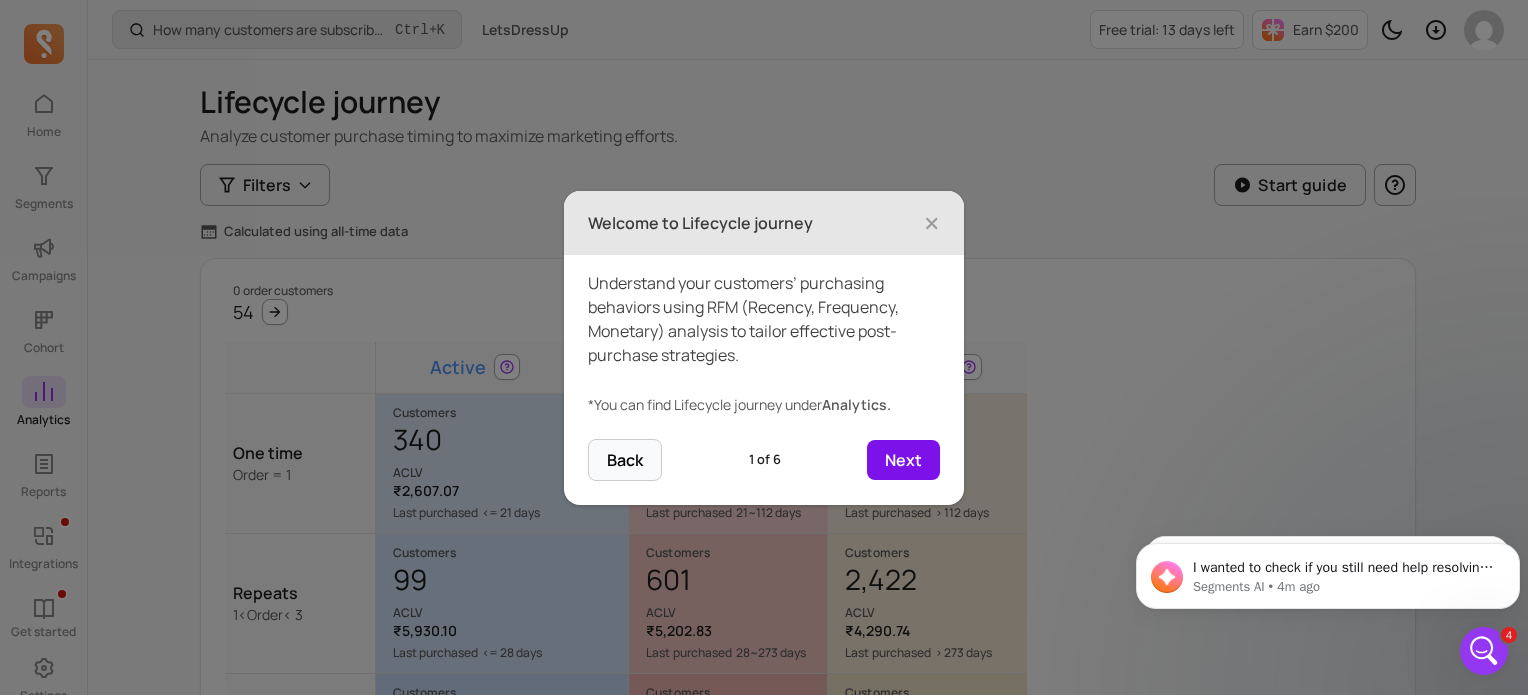click on "Next" at bounding box center [903, 460] 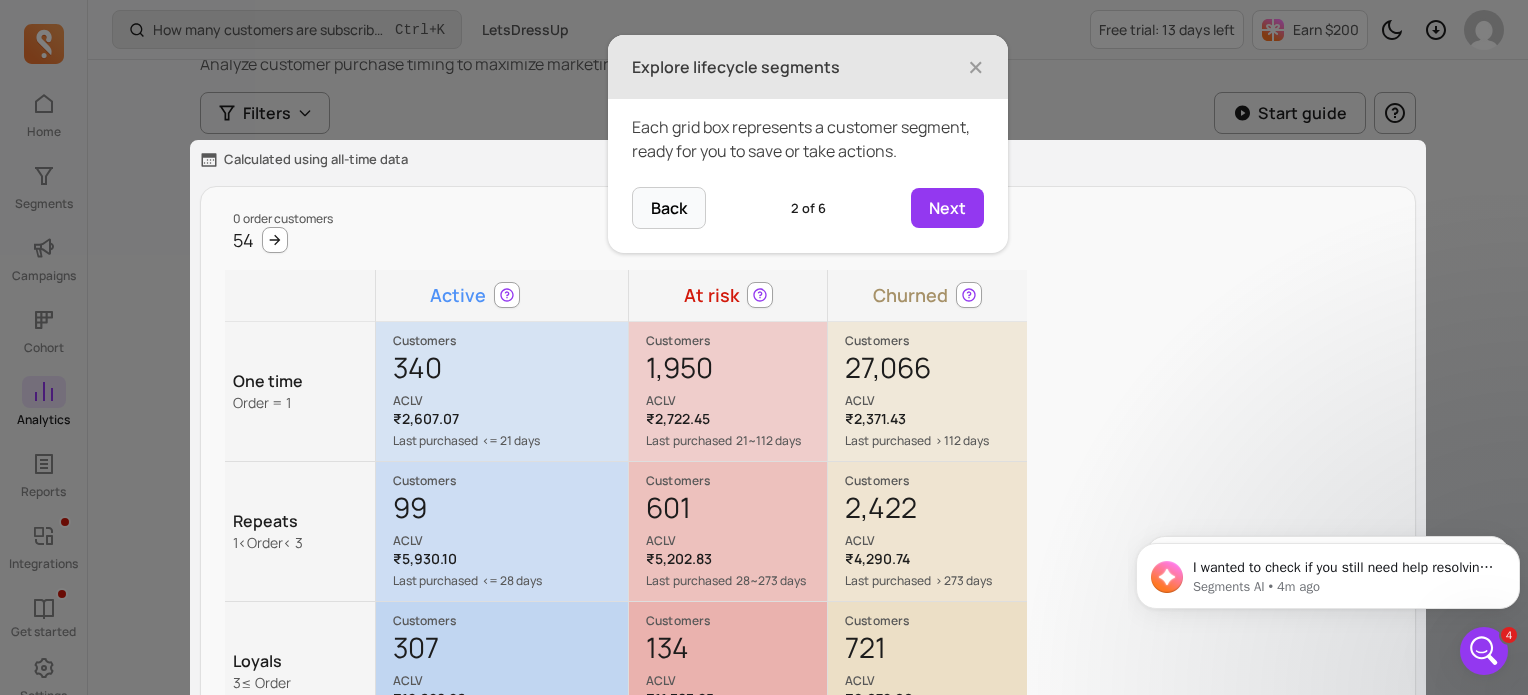 scroll, scrollTop: 107, scrollLeft: 0, axis: vertical 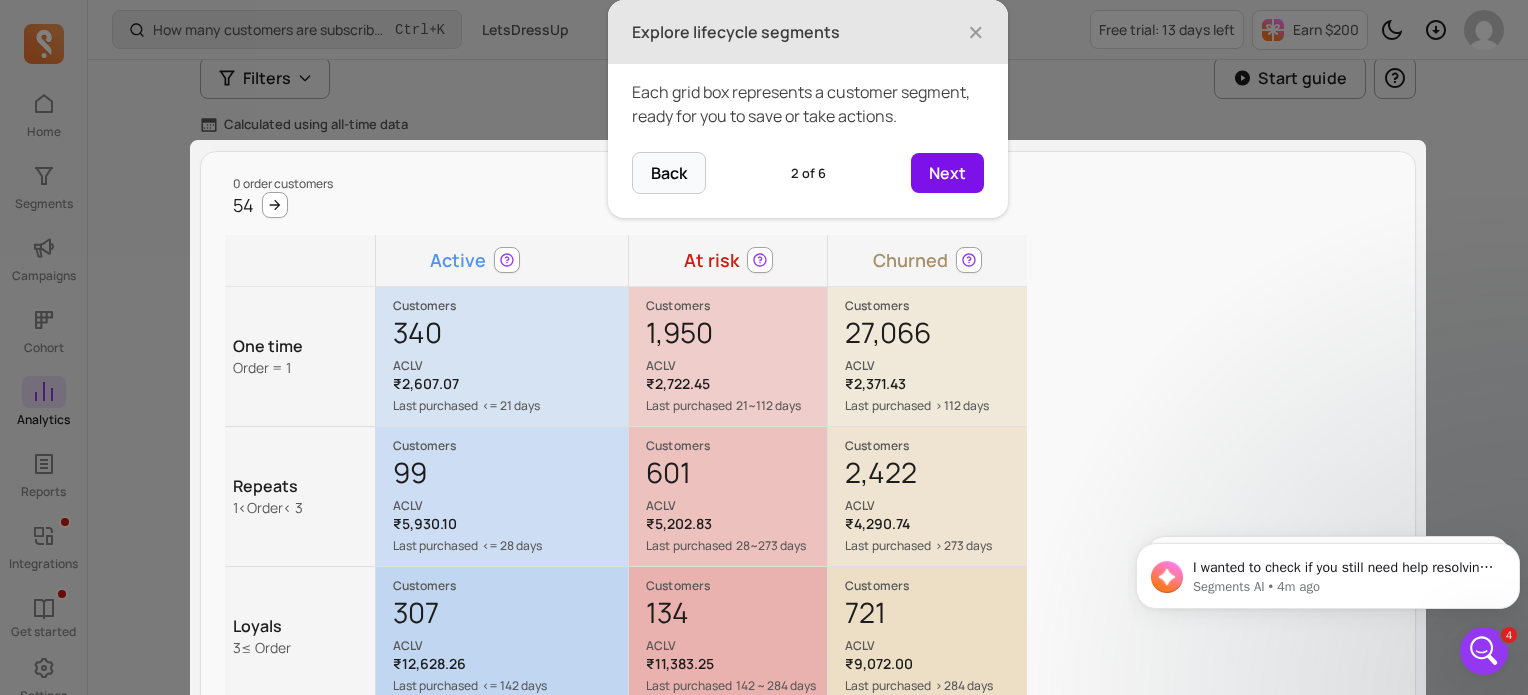 click on "Next" at bounding box center [947, 173] 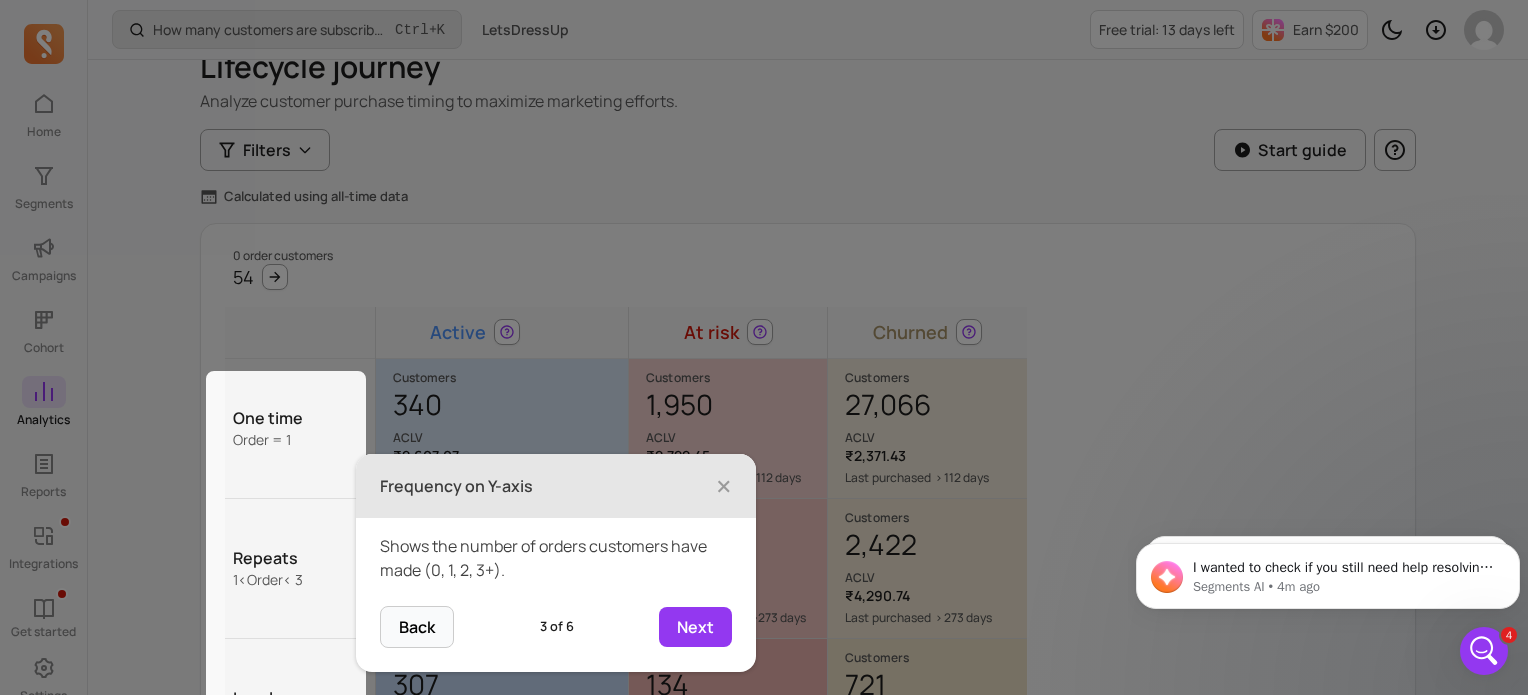 scroll, scrollTop: 0, scrollLeft: 0, axis: both 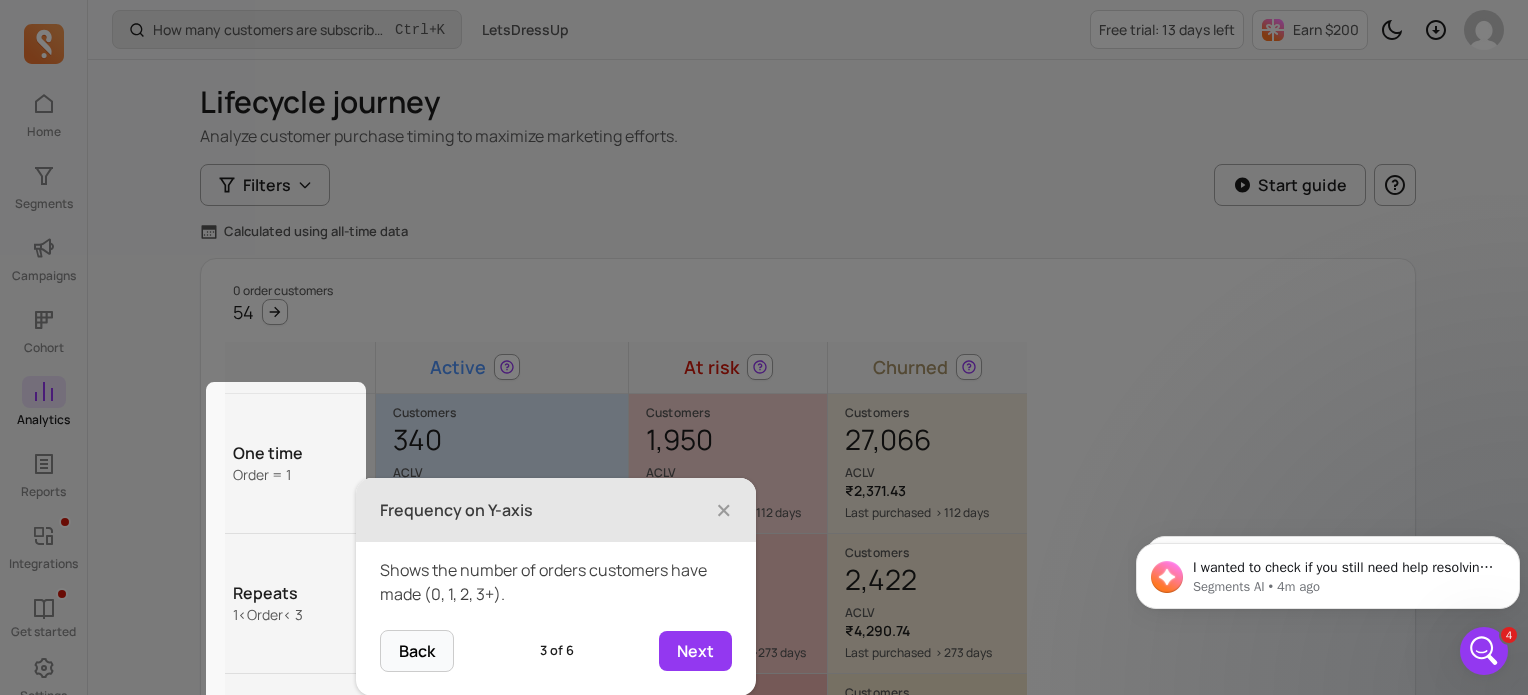 click on "Back 3 of 6 Next" at bounding box center (556, 663) 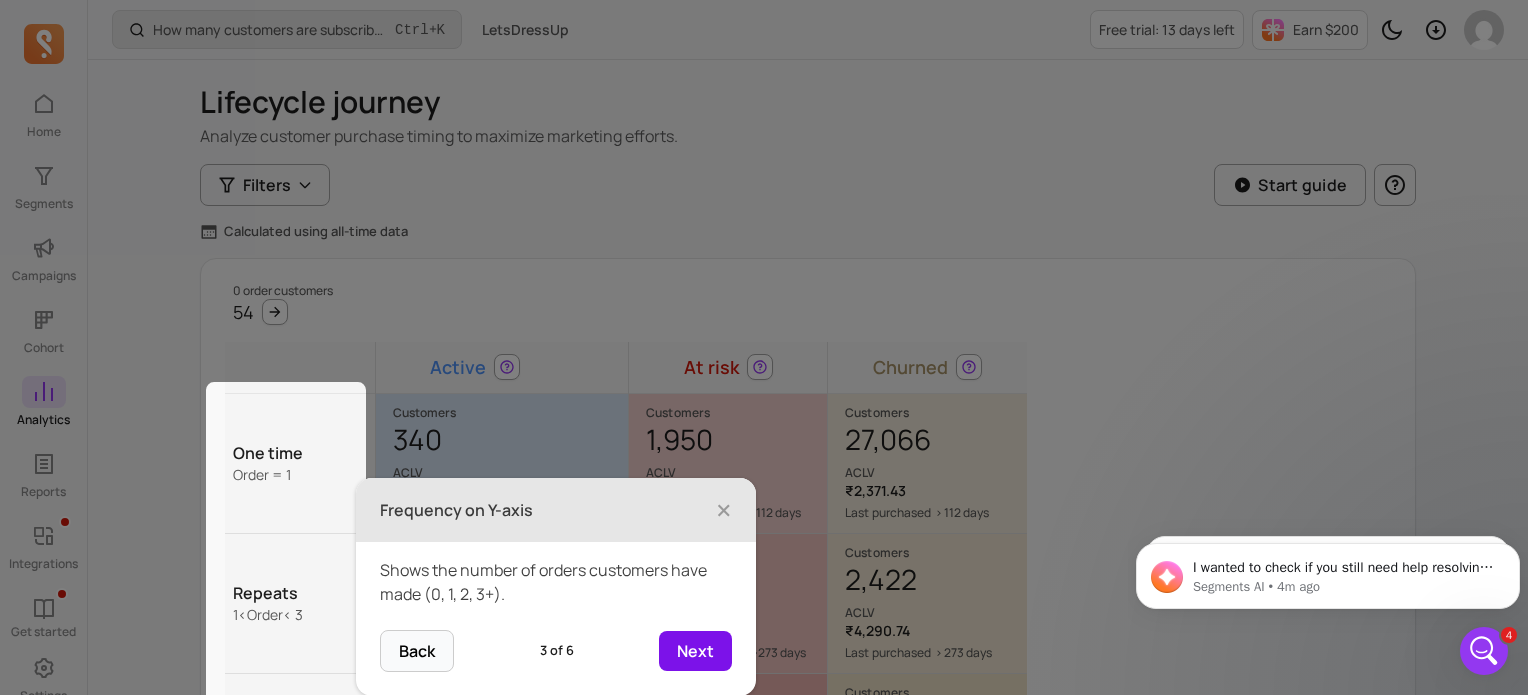 click on "Next" at bounding box center [695, 651] 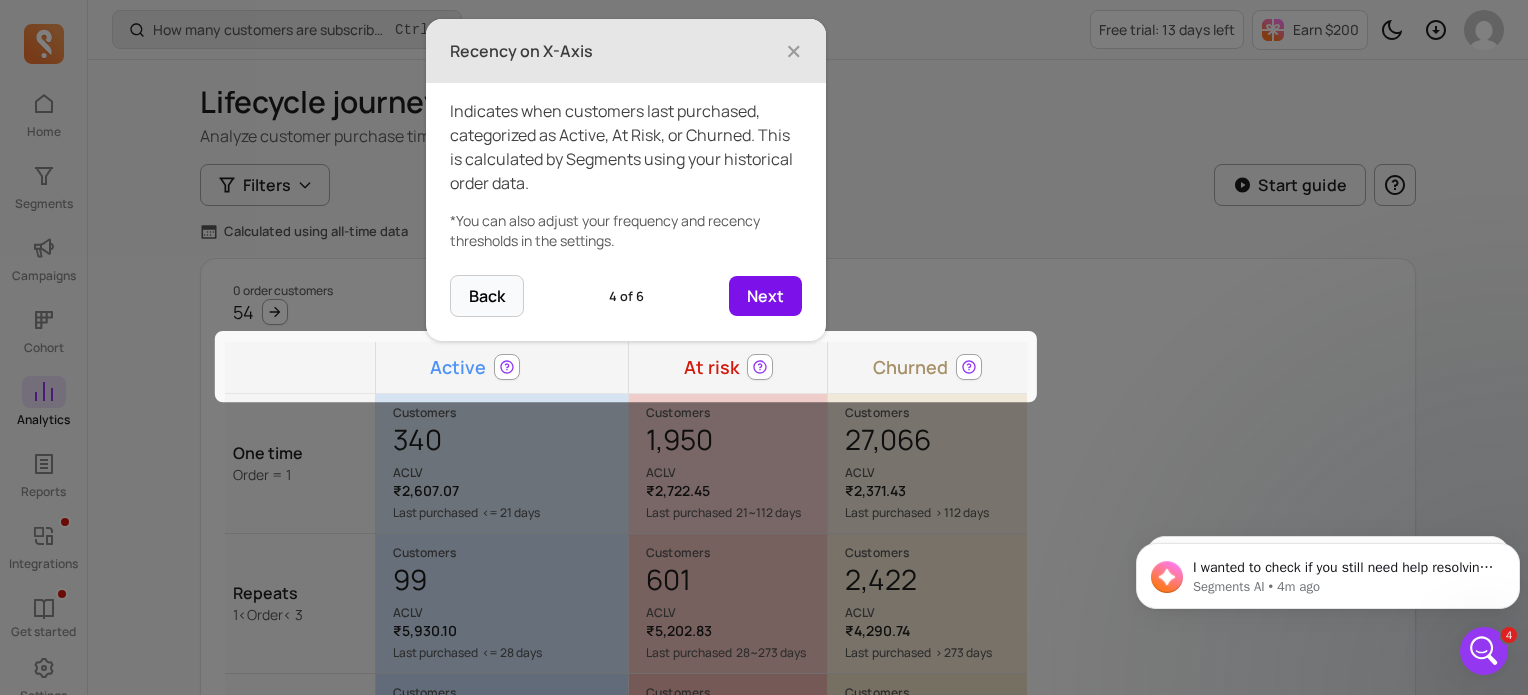 click on "Next" at bounding box center [765, 296] 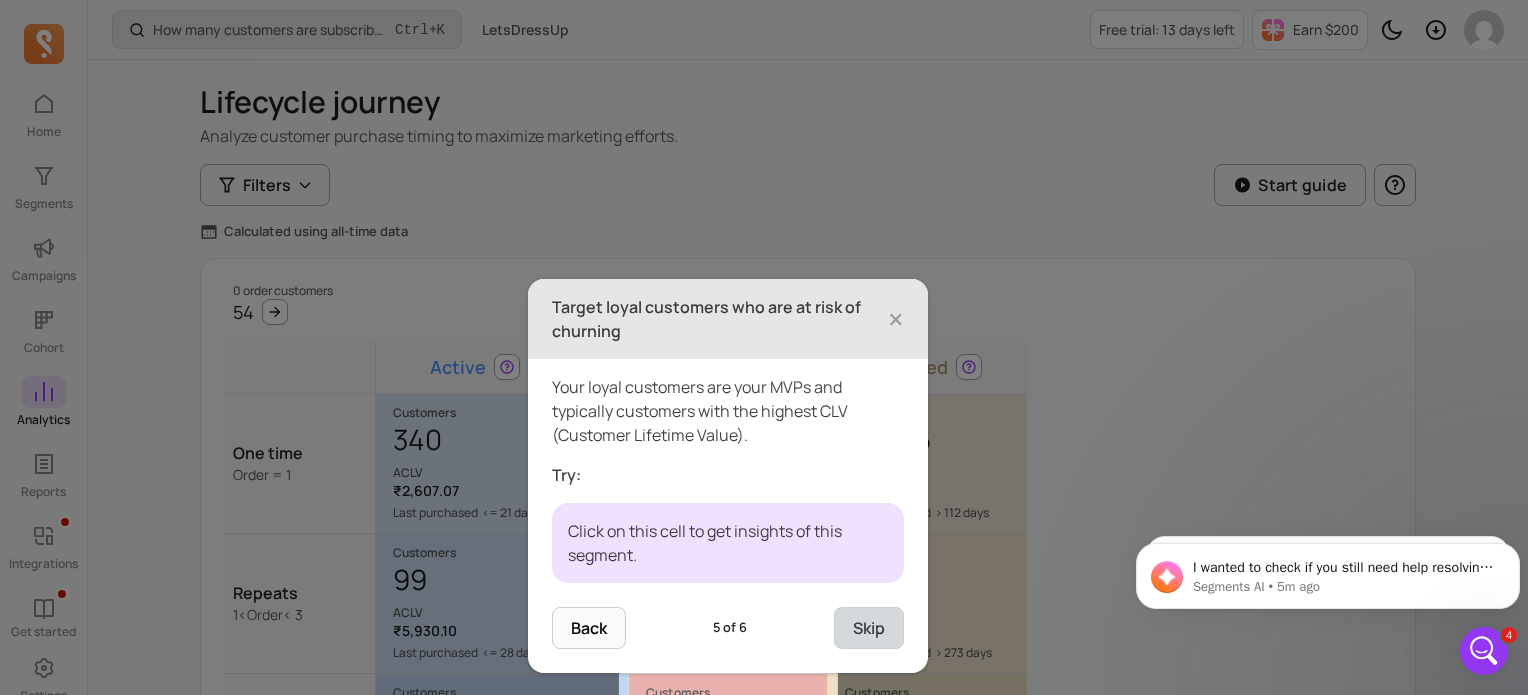 click on "Skip" at bounding box center (869, 628) 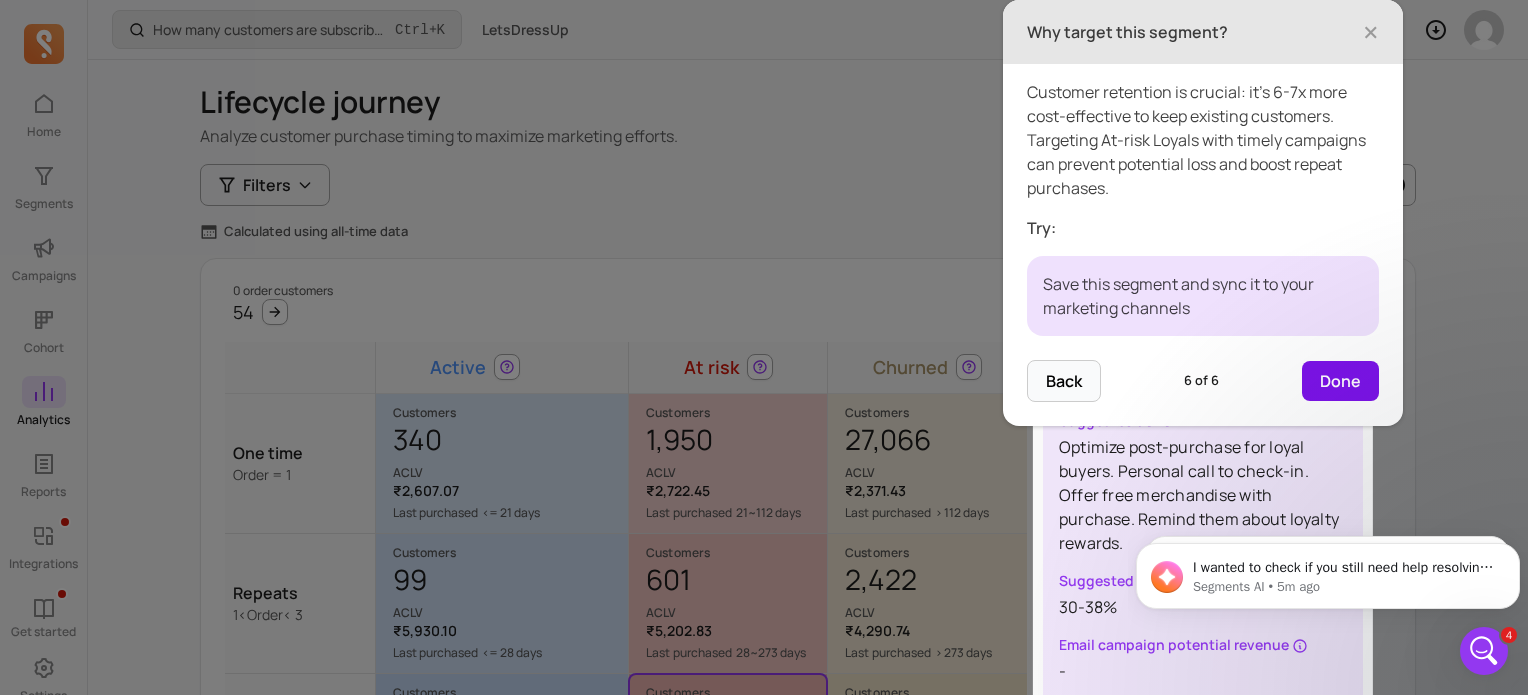 click on "Done" at bounding box center [1340, 381] 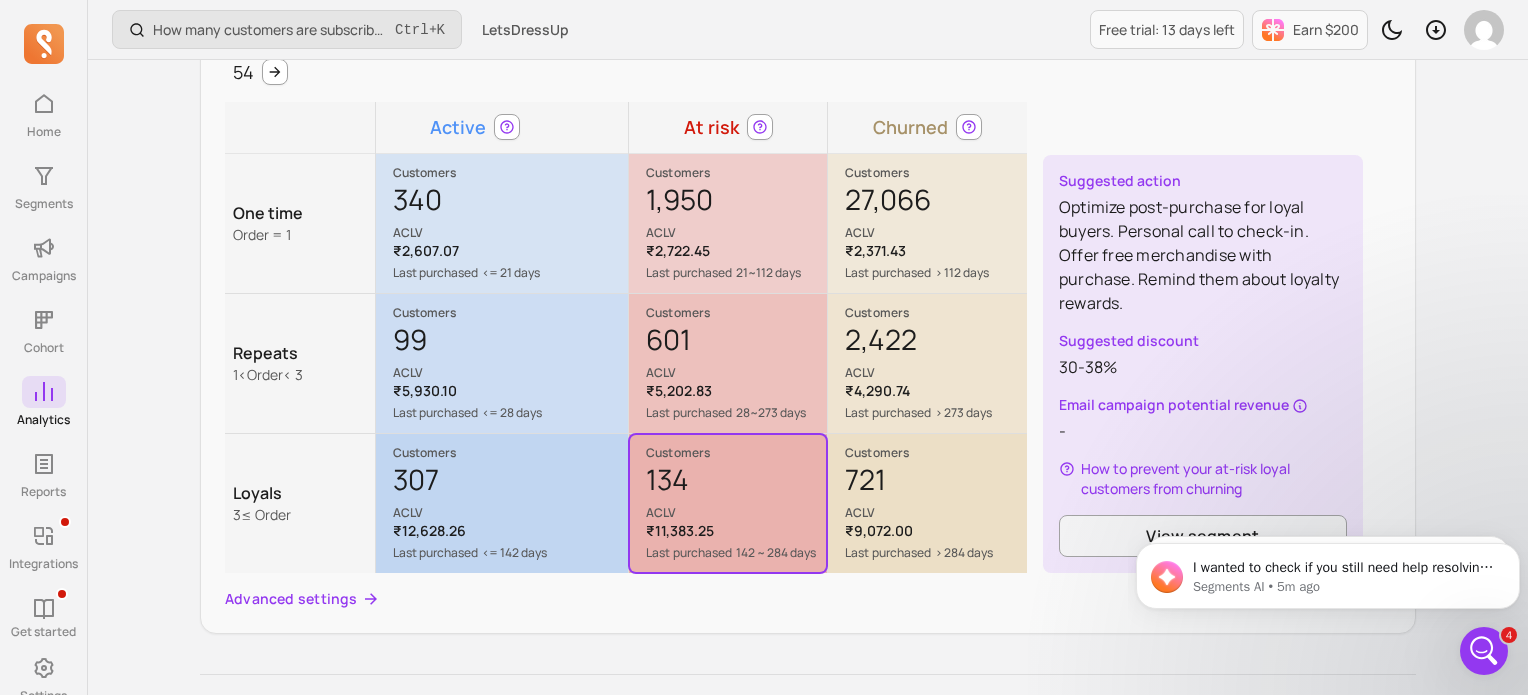 scroll, scrollTop: 239, scrollLeft: 0, axis: vertical 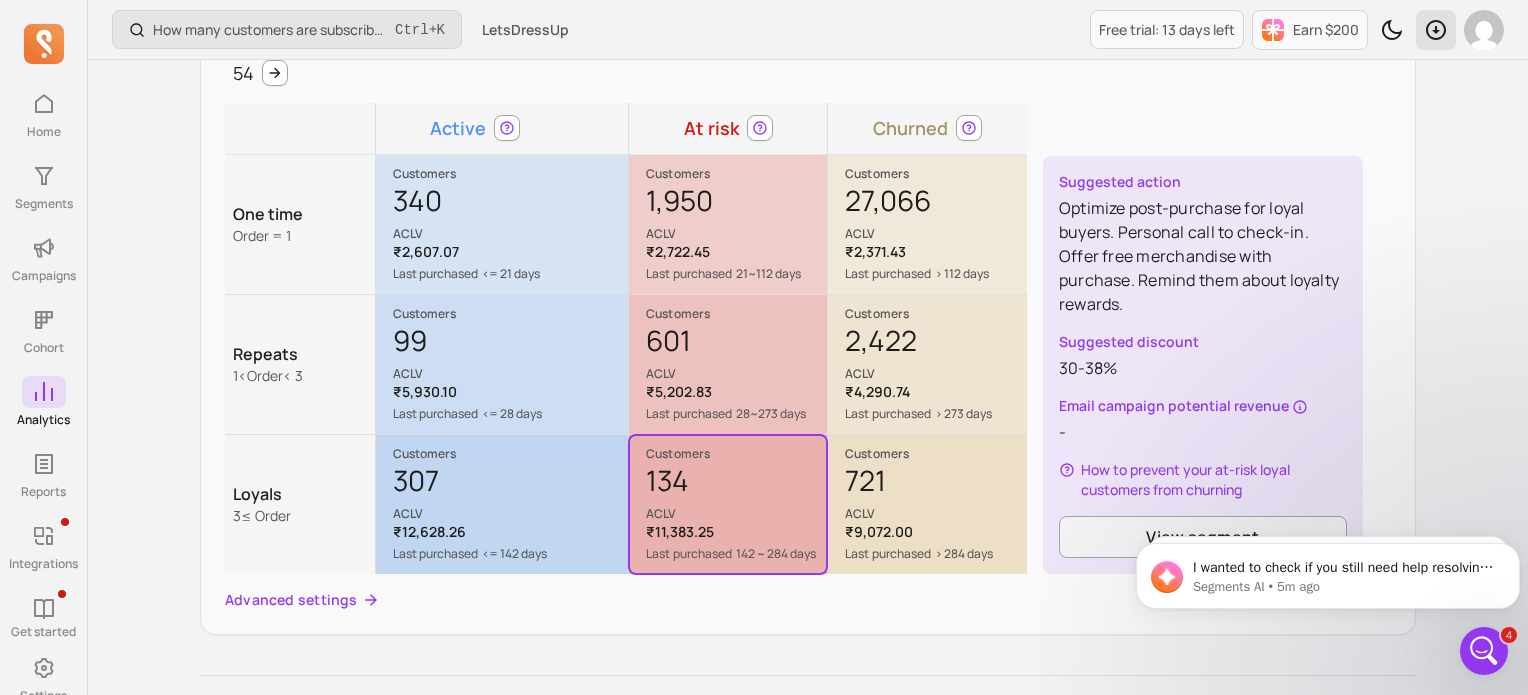 click 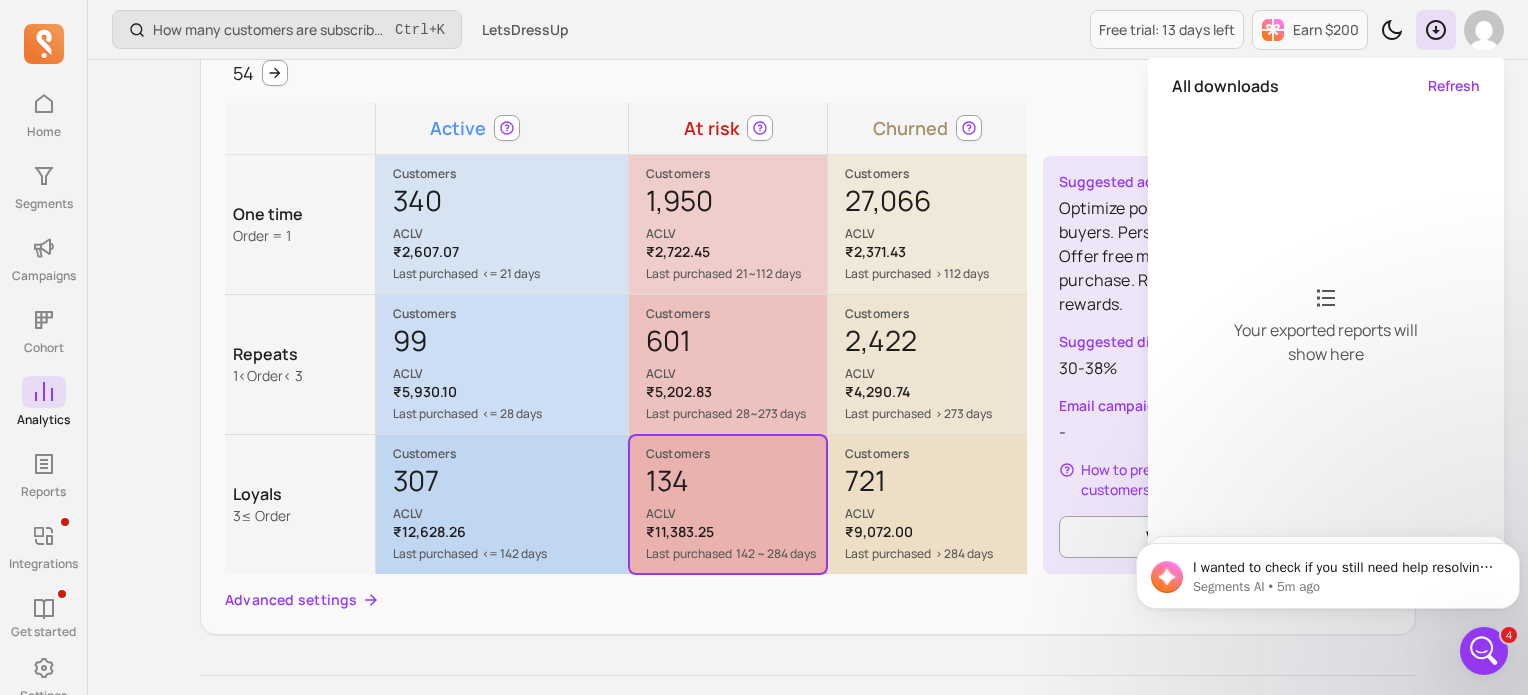 click on "Free trial: 13 days left Earn $200 All downloads Refresh   Your exported reports will show here" at bounding box center (1297, 29) 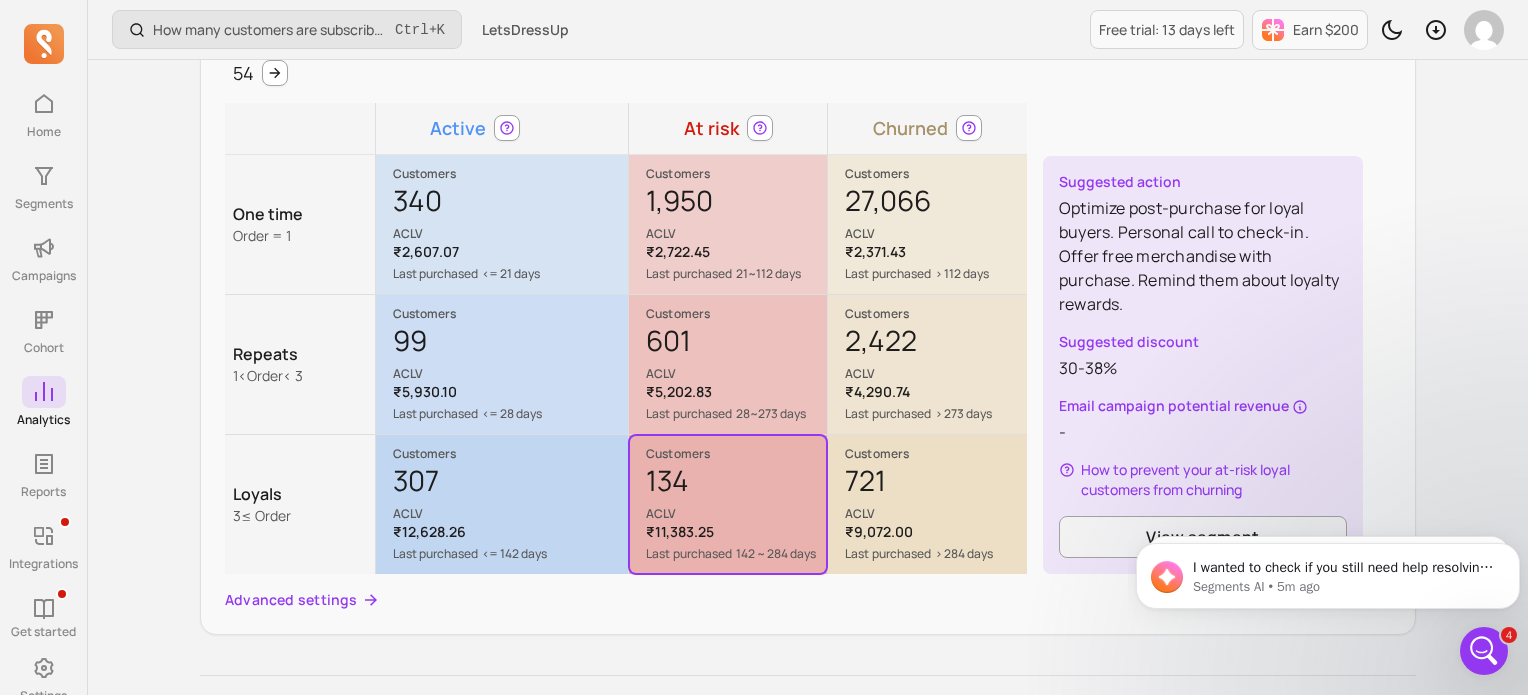 click on "How many customers are subscribed to my email list? Ctrl  +  K LetsDressUp   Free trial: 13 days left Earn $200" at bounding box center [808, 30] 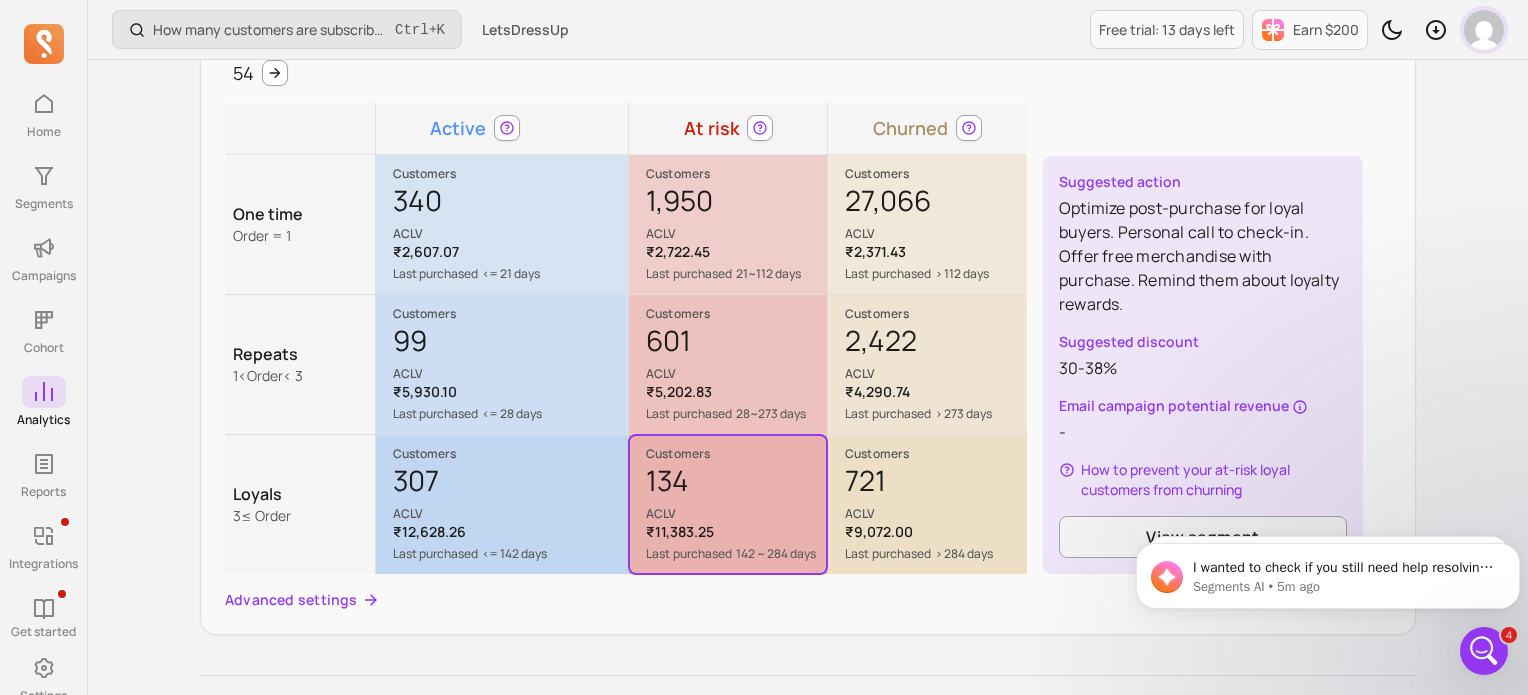 click at bounding box center (1484, 30) 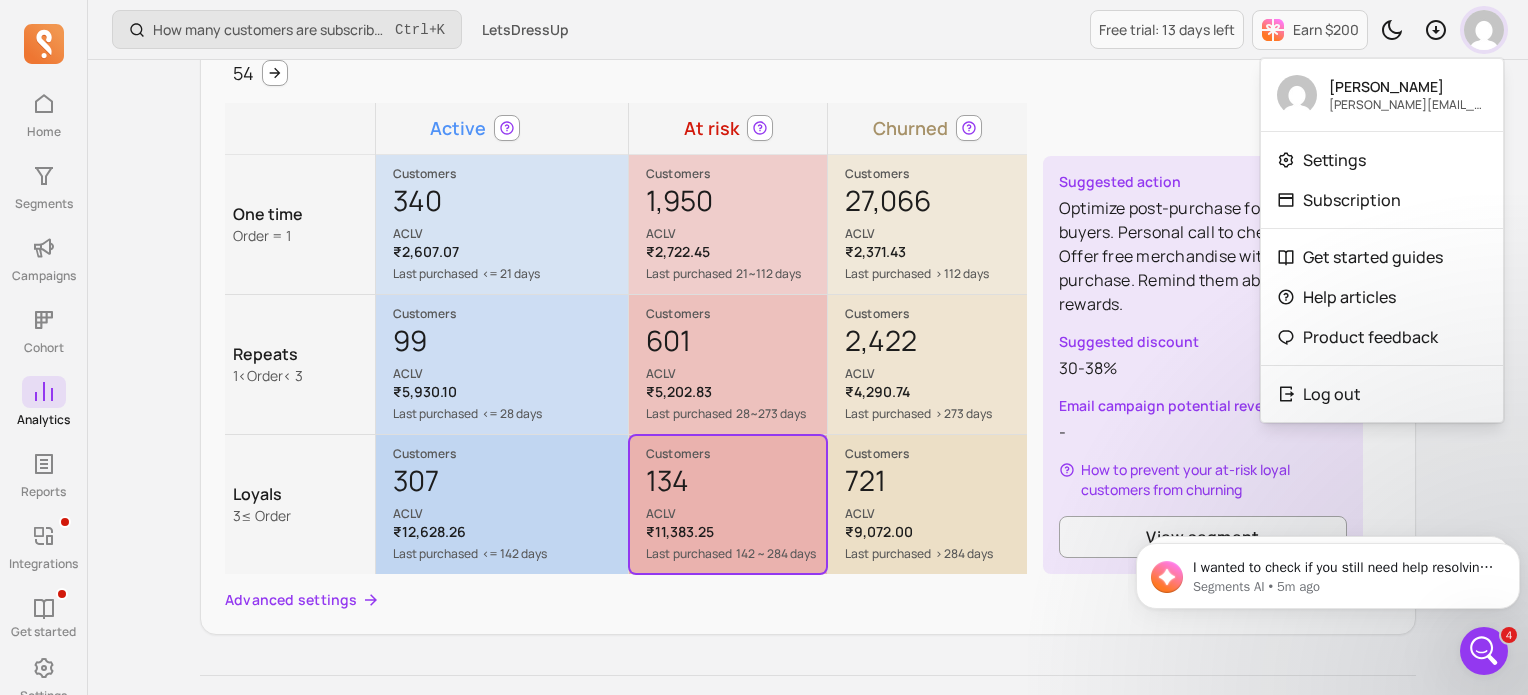 click at bounding box center (1484, 30) 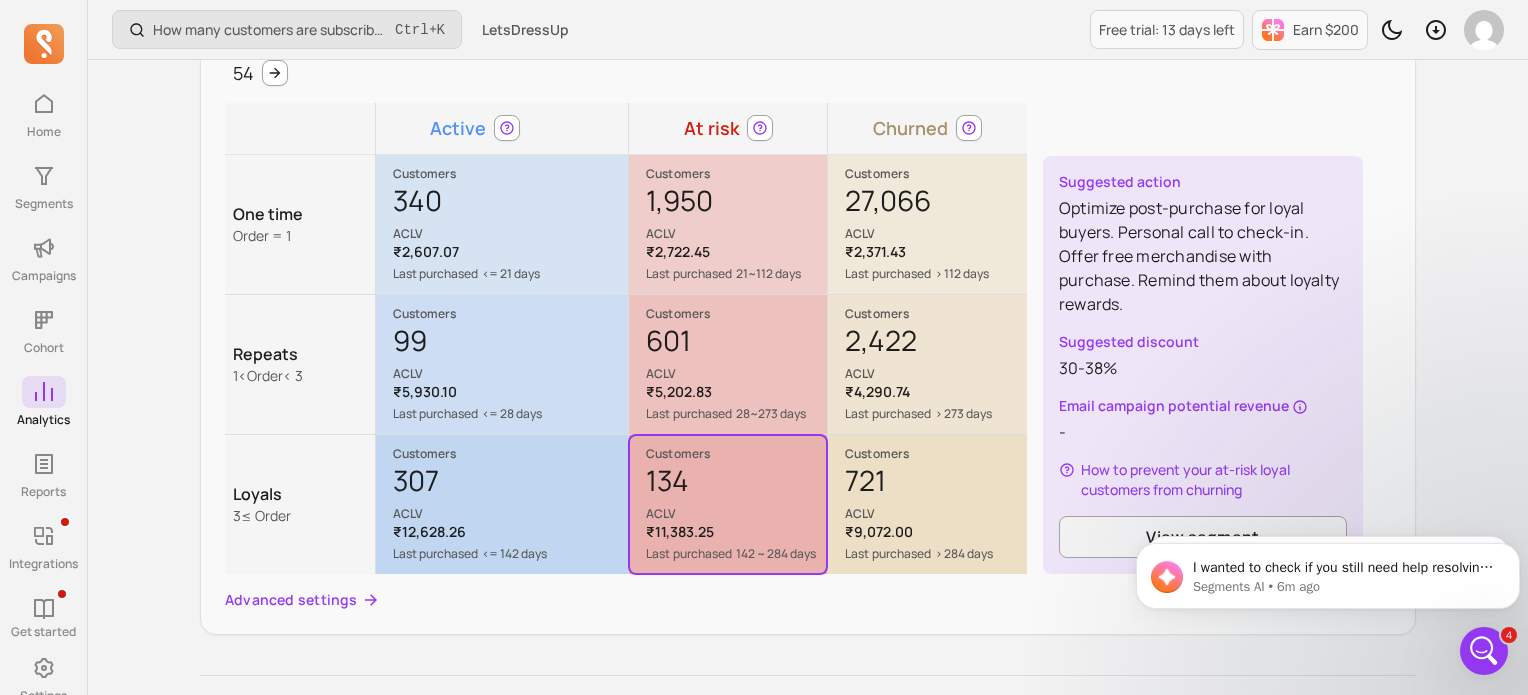 type 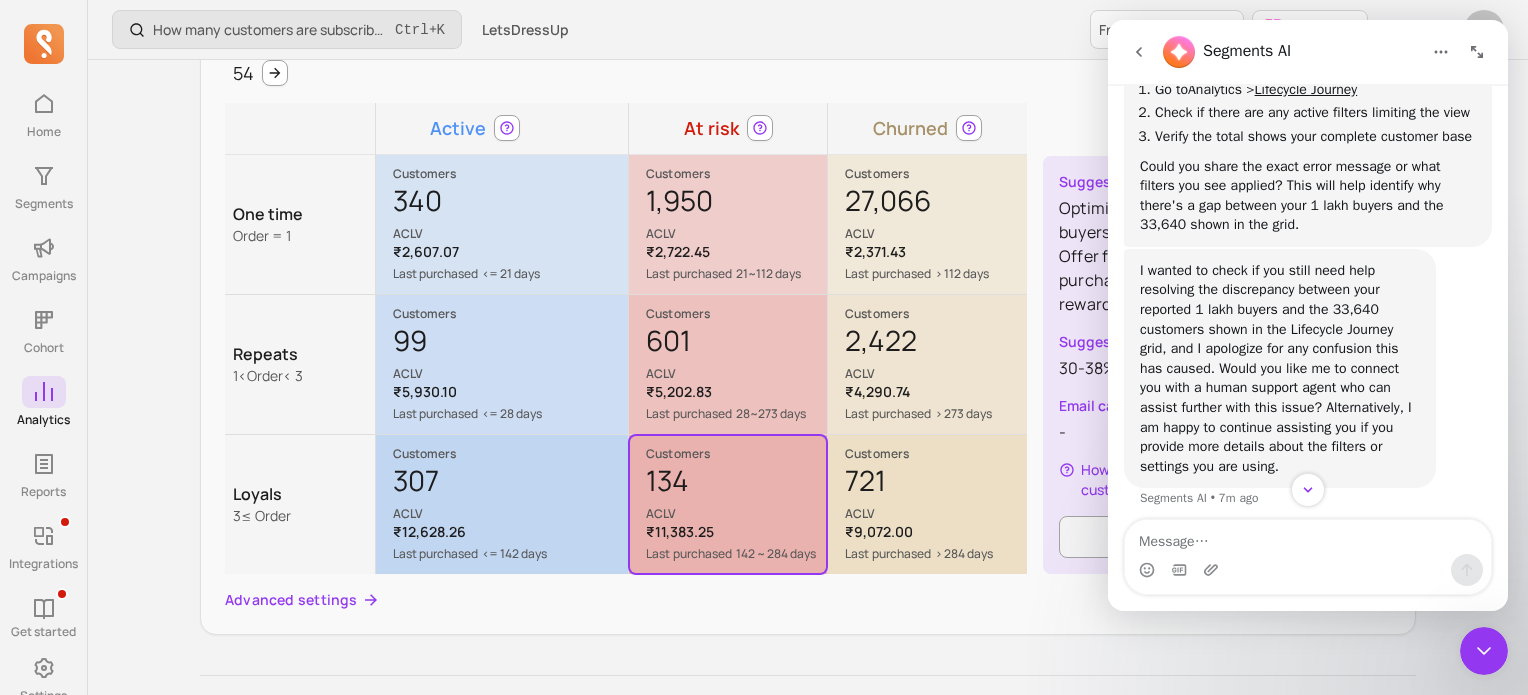 scroll, scrollTop: 5254, scrollLeft: 0, axis: vertical 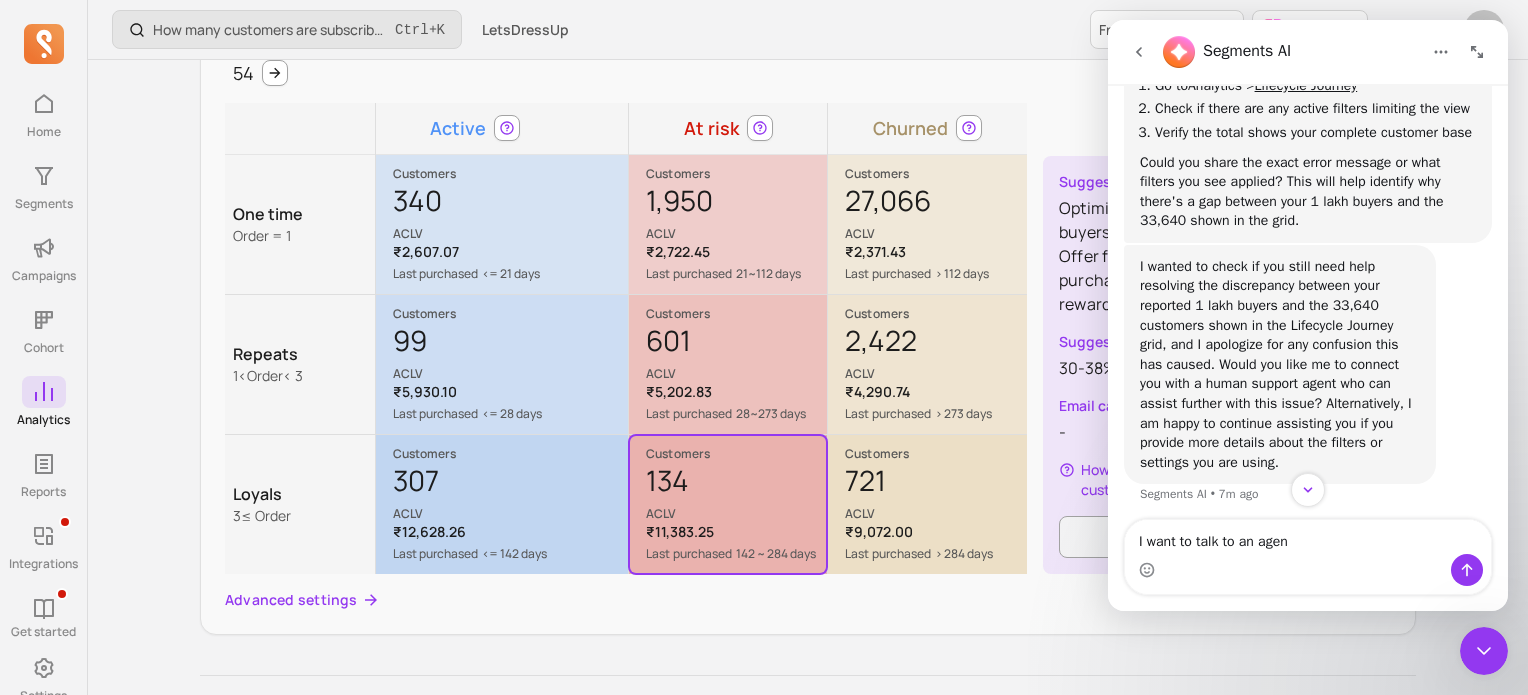 type on "I want to talk to an agent" 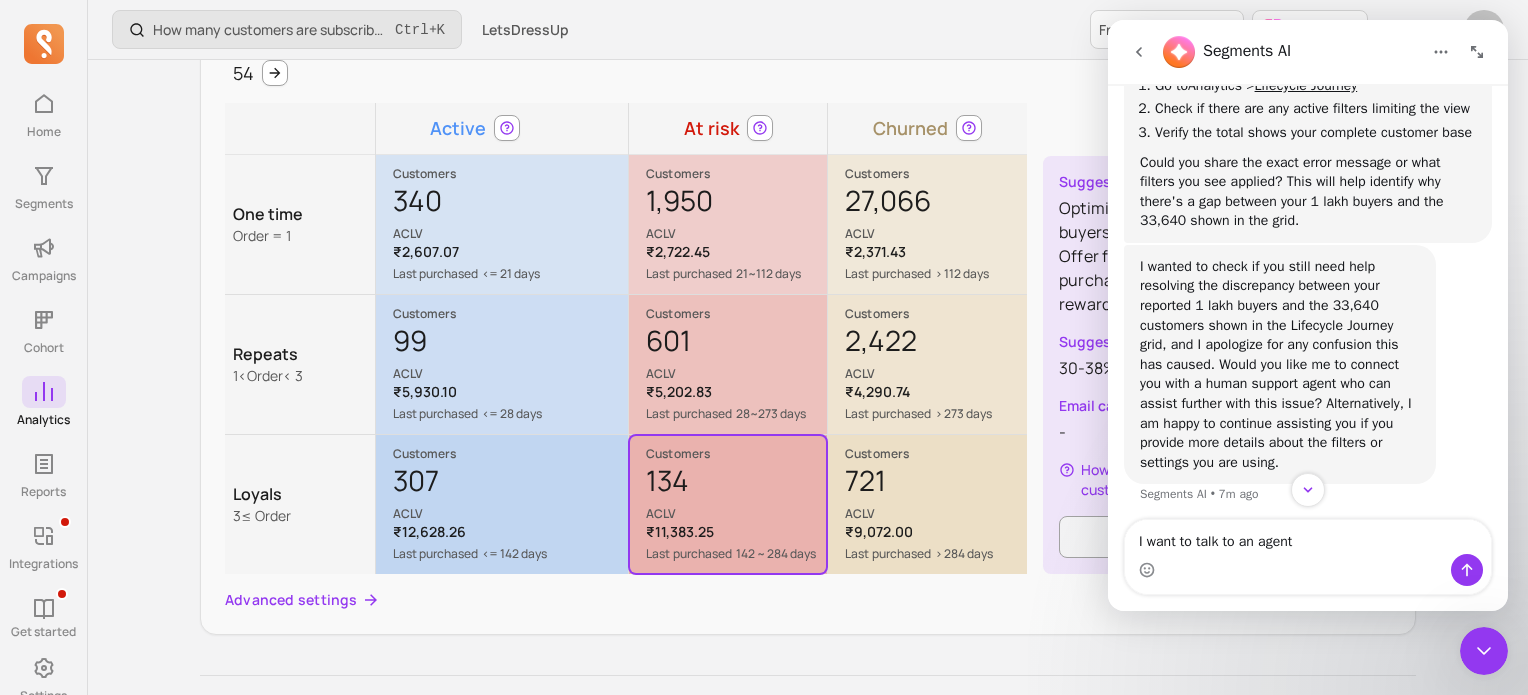 type 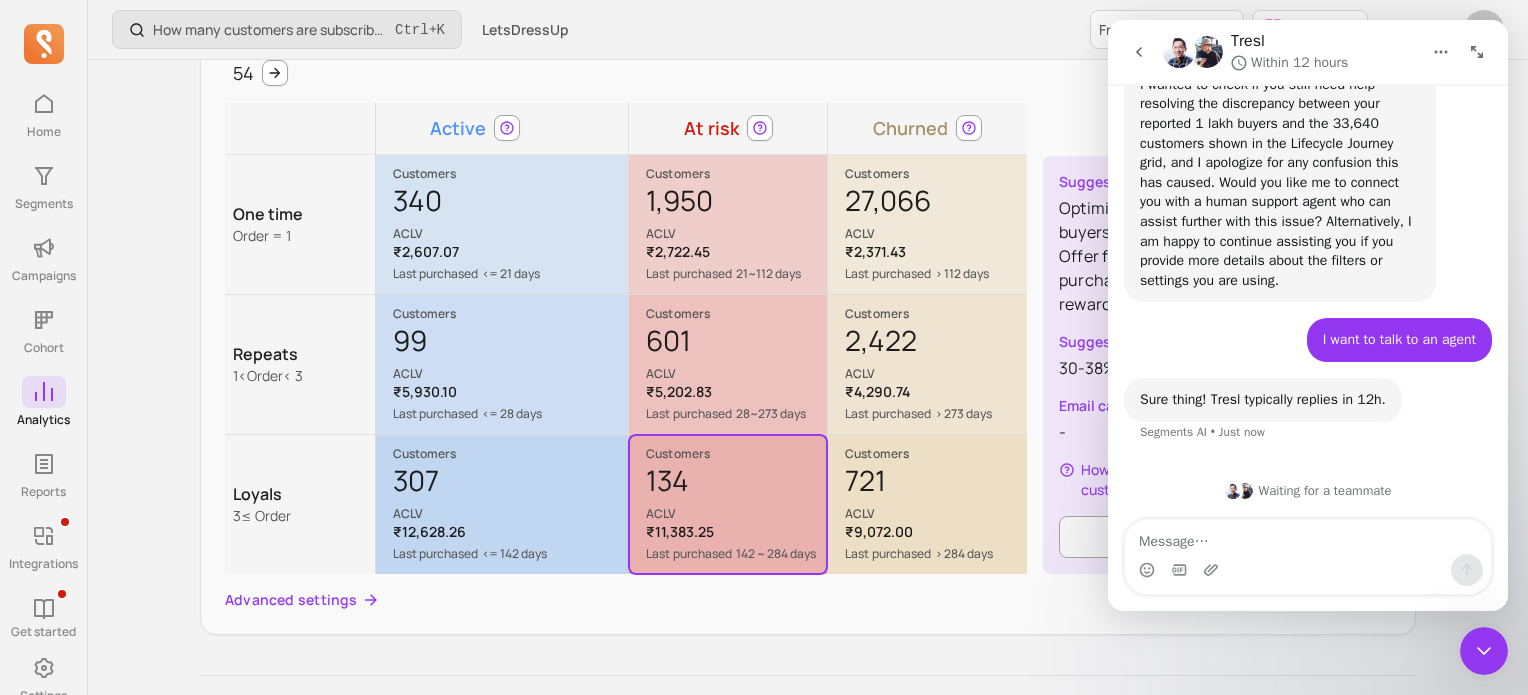 scroll, scrollTop: 5562, scrollLeft: 0, axis: vertical 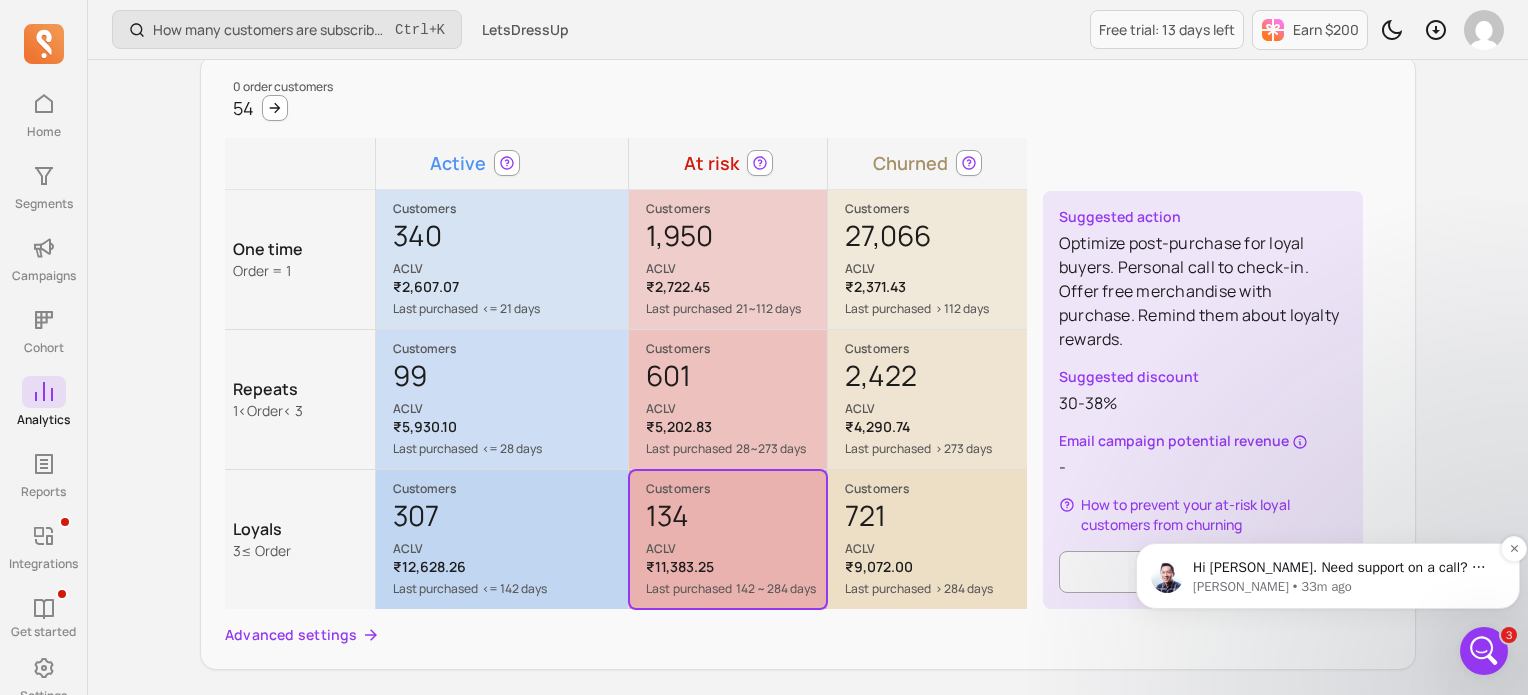 click on "Hi [PERSON_NAME].  Need support on a call? We can help with... Connecting marketing channels to make sure everything is set up properly, Identifying 2-3 quick wins to implement right away, Reviewing your store's data to identify areas for improvement 👉 Schedule an onboarding call ​ ​P.S. As a quickstart, here's our Getting Started Guides" at bounding box center [1344, 568] 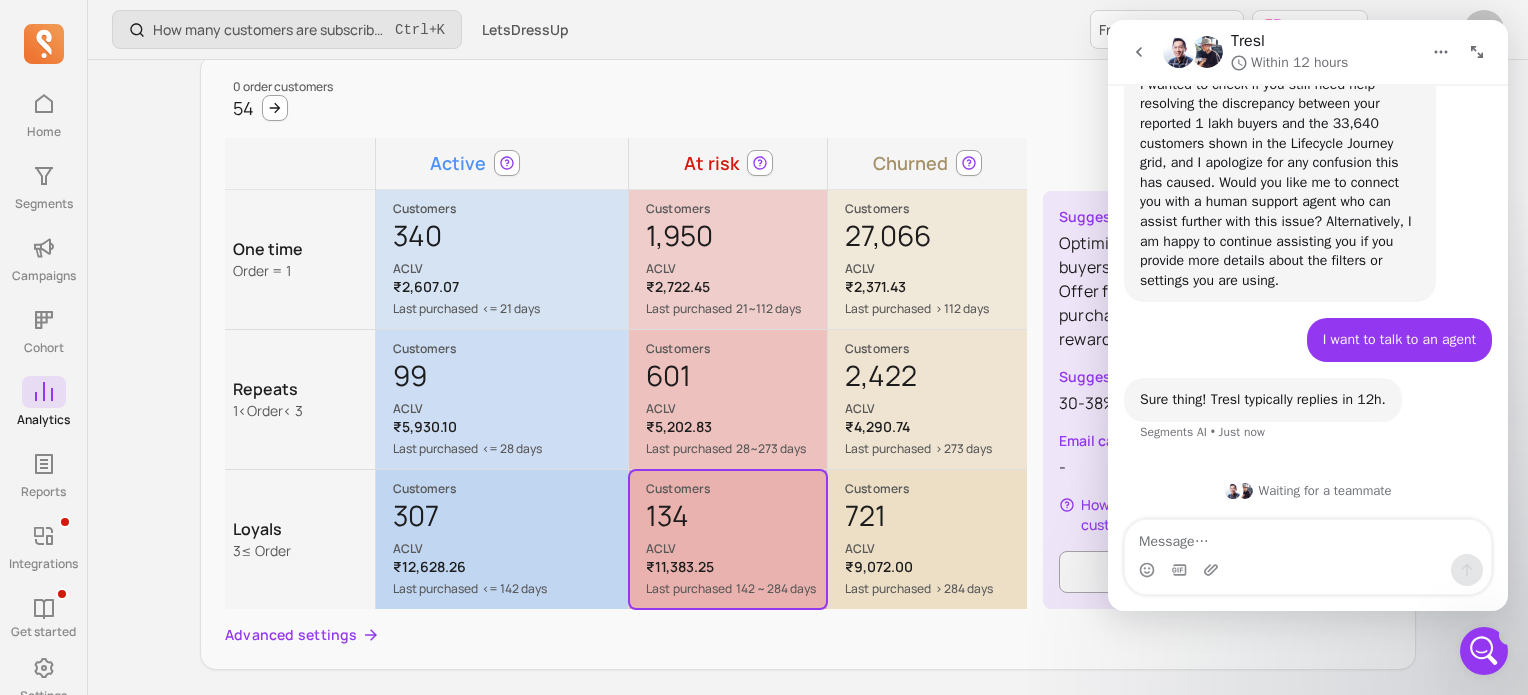 scroll, scrollTop: 0, scrollLeft: 0, axis: both 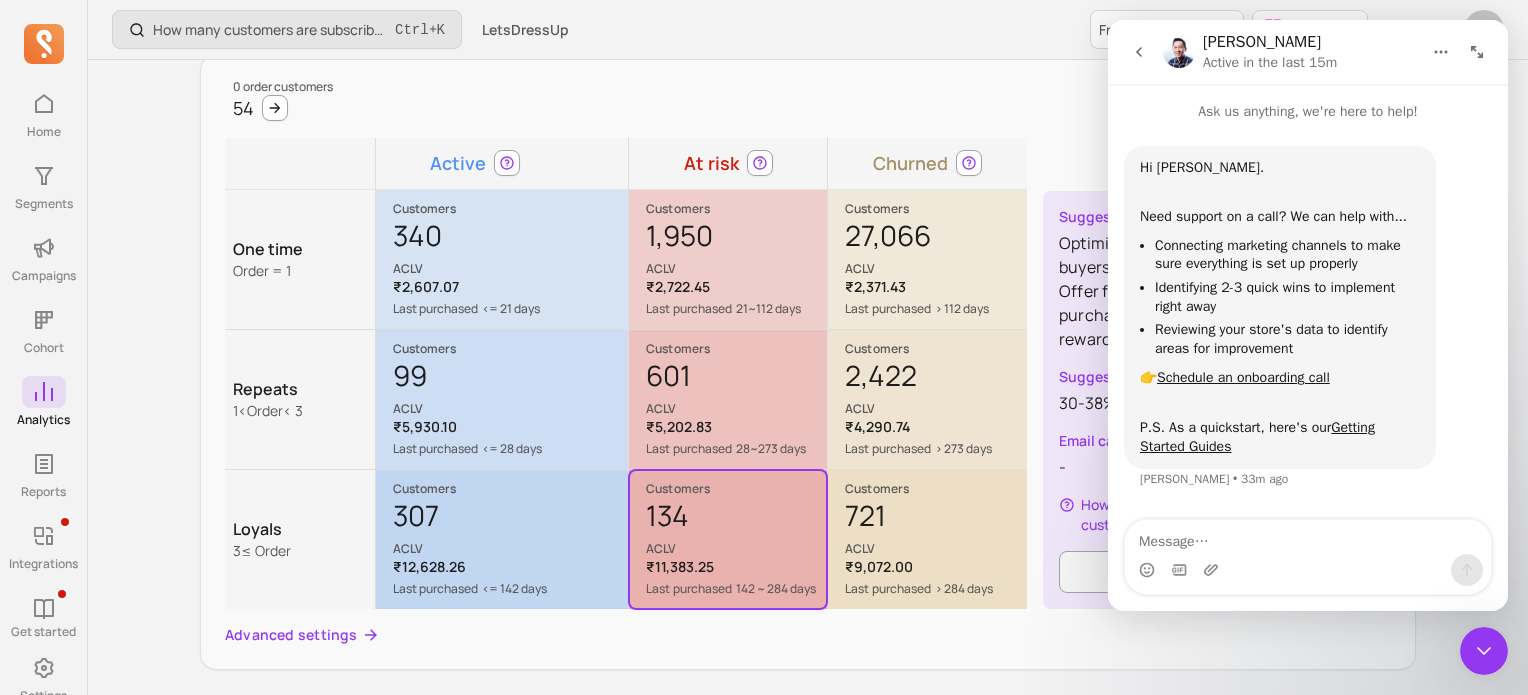 click on "Identifying 2-3 quick wins to implement right away" at bounding box center (1287, 297) 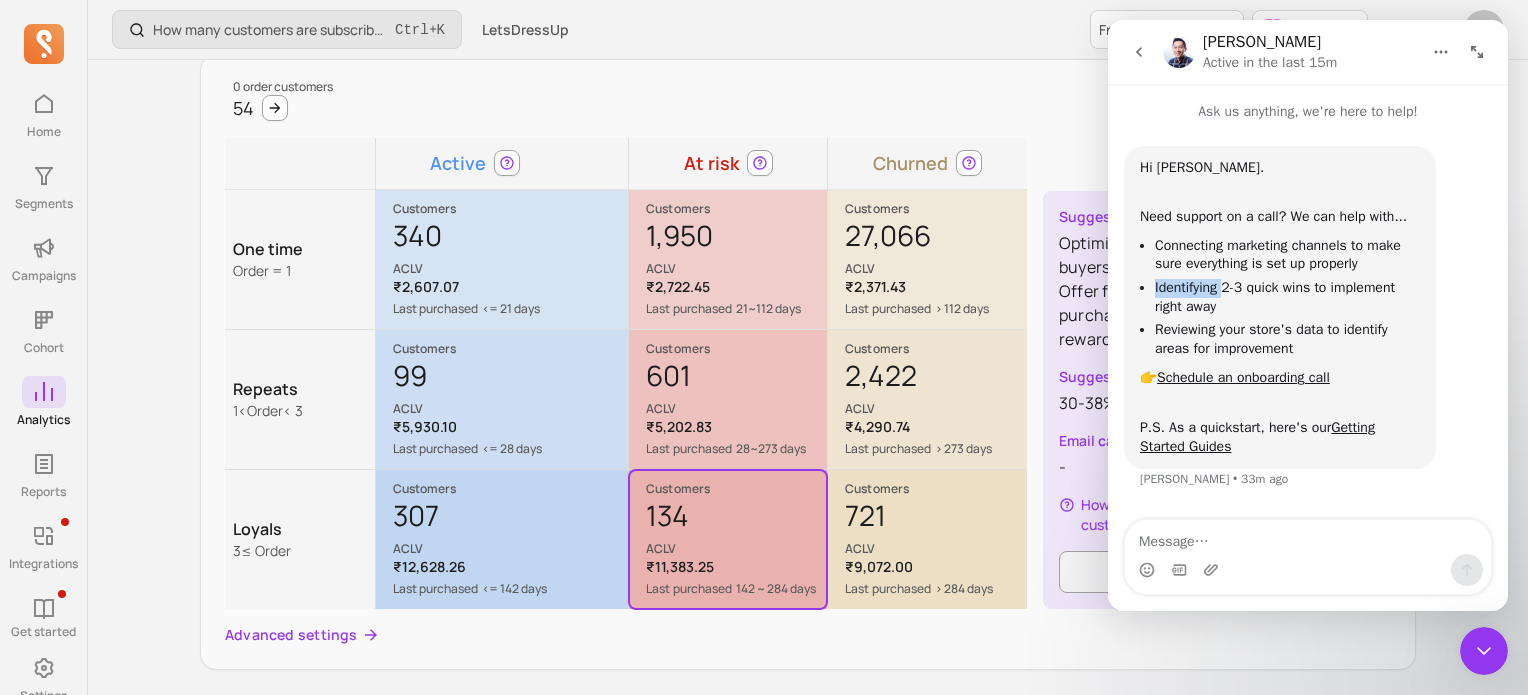 click on "Identifying 2-3 quick wins to implement right away" at bounding box center [1287, 297] 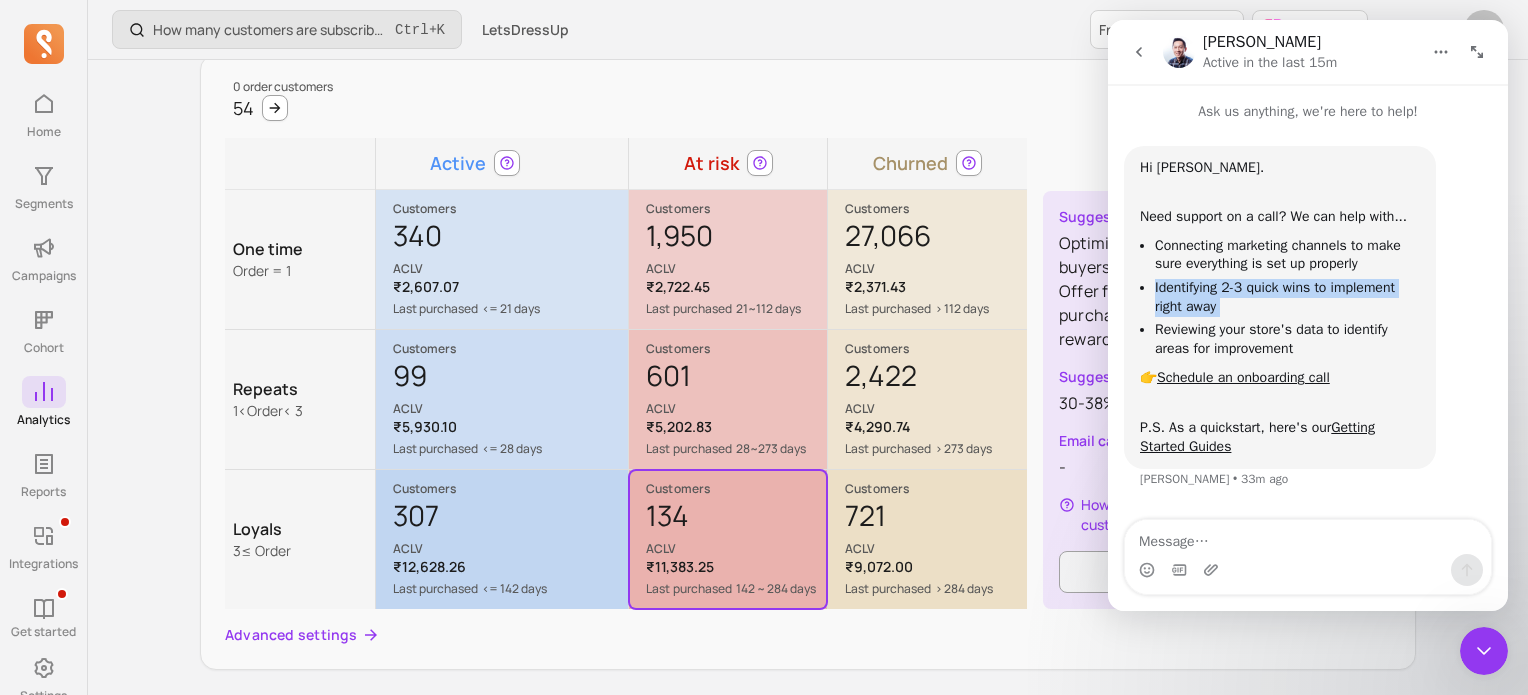 click on "Identifying 2-3 quick wins to implement right away" at bounding box center [1287, 297] 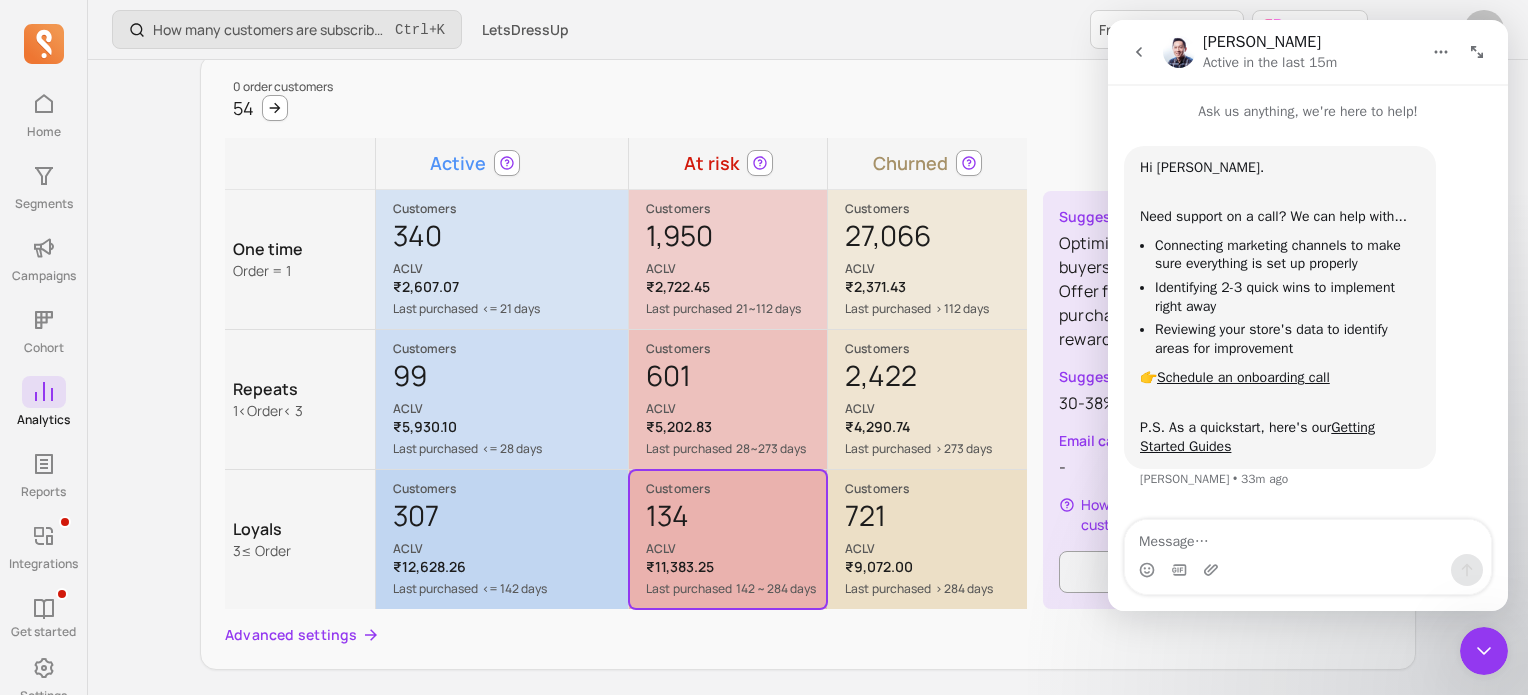 click on "Reviewing your store's data to identify areas for improvement" at bounding box center [1287, 339] 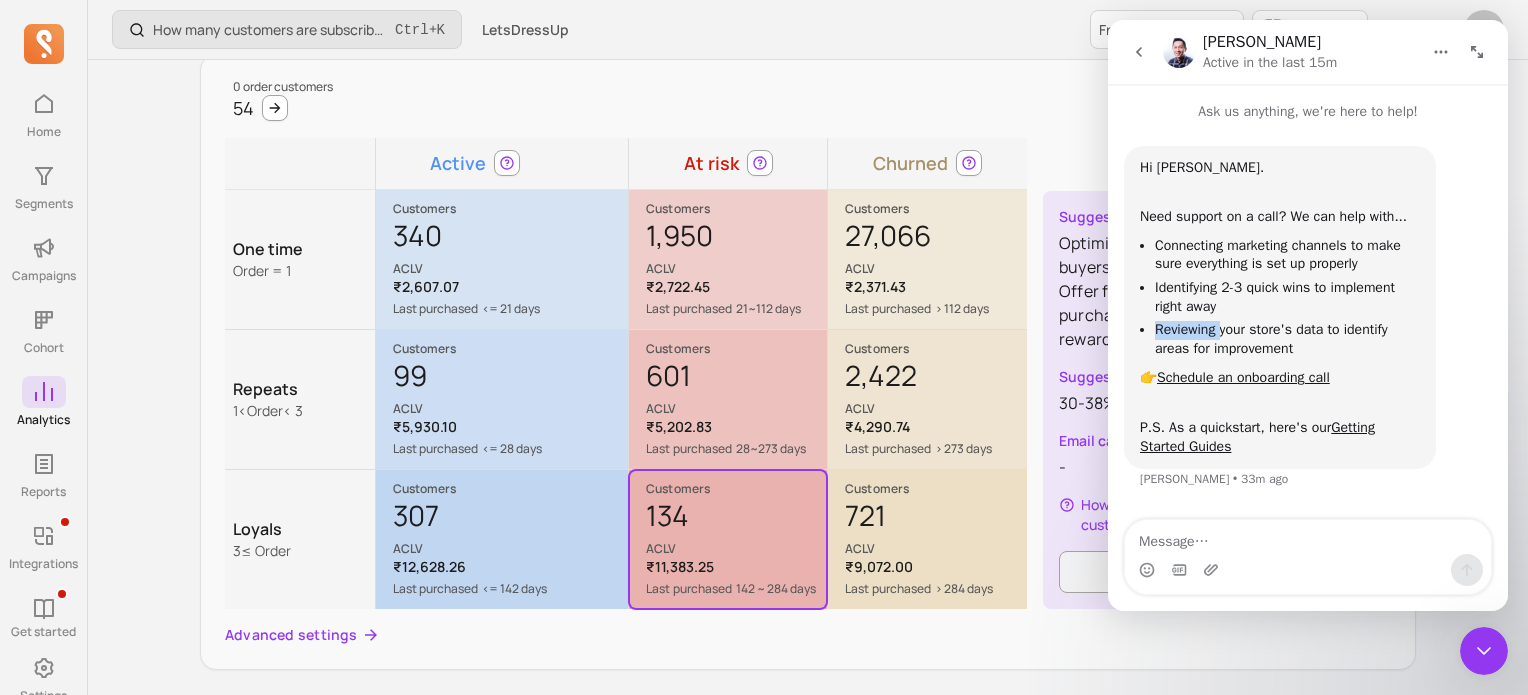 click on "Reviewing your store's data to identify areas for improvement" at bounding box center [1287, 339] 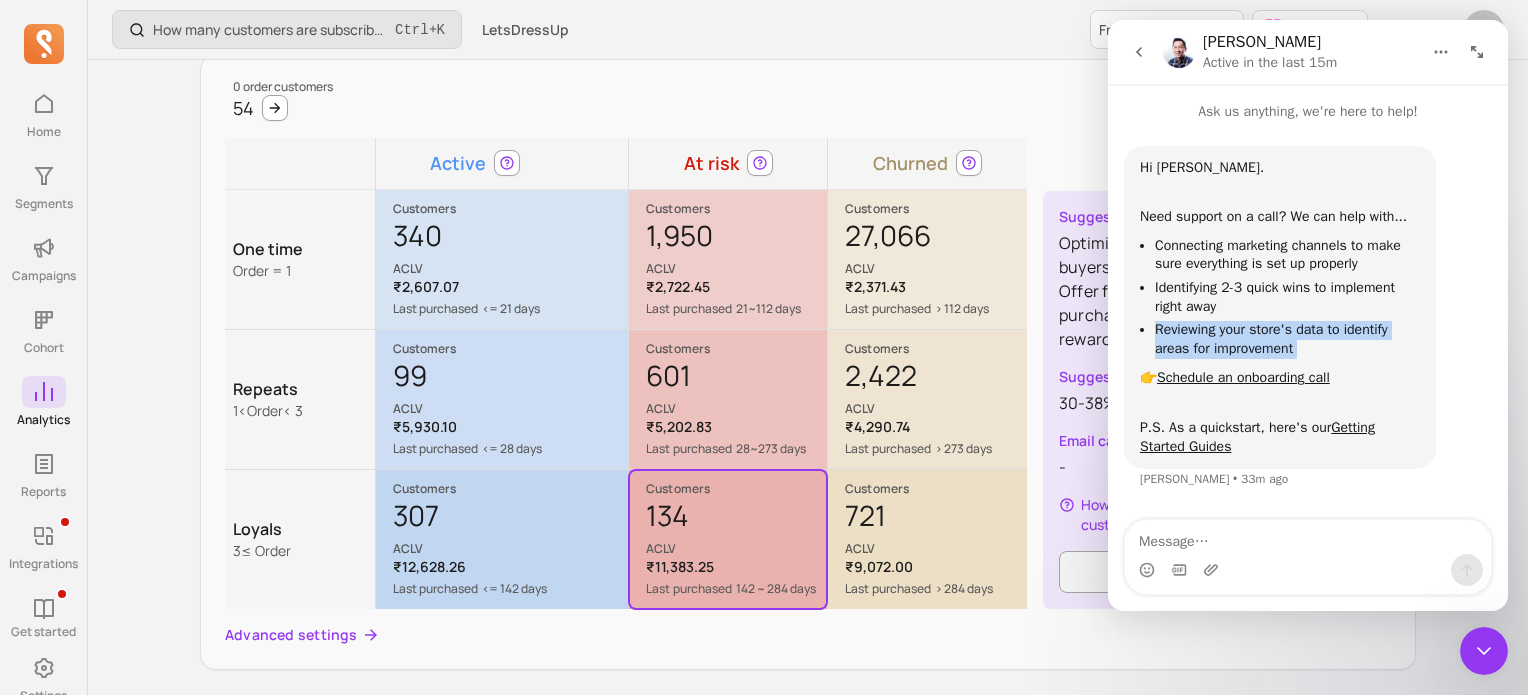 click on "Reviewing your store's data to identify areas for improvement" at bounding box center (1287, 339) 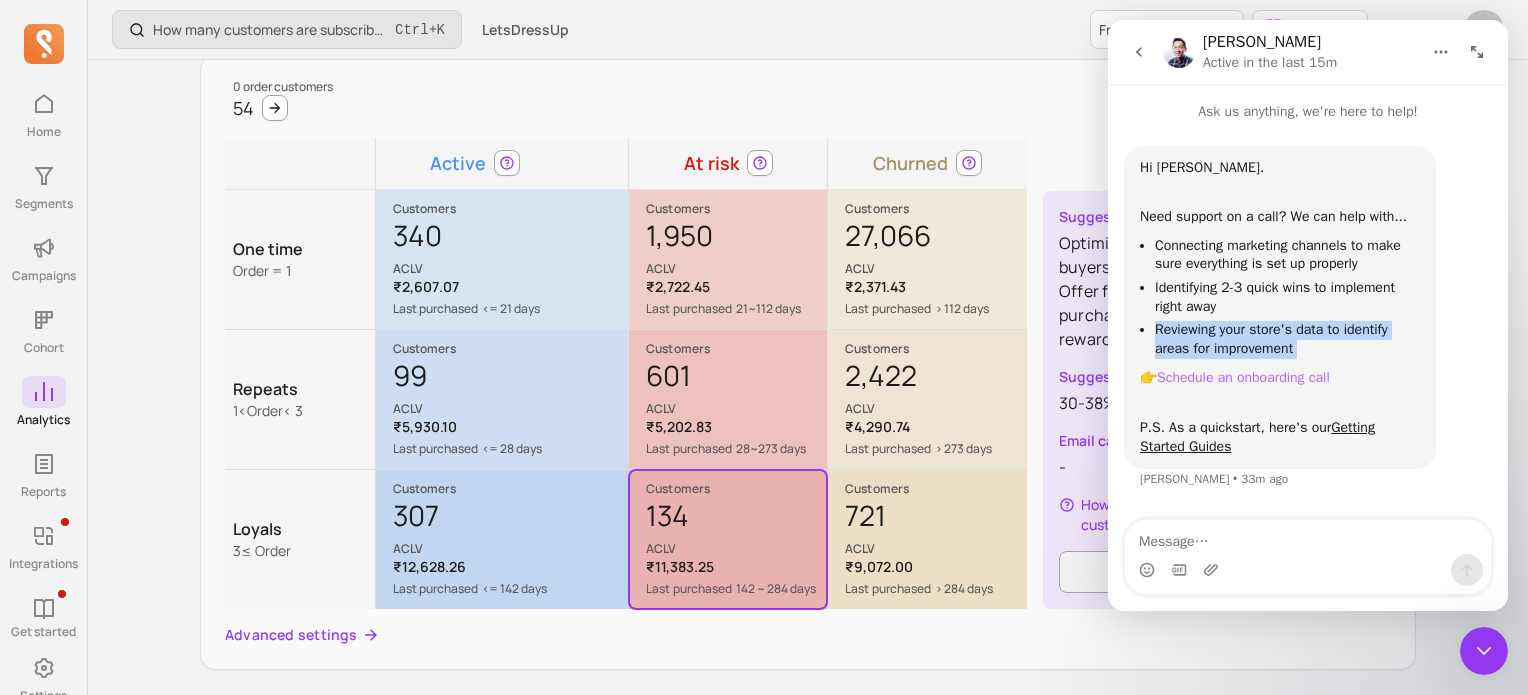 click on "Schedule an onboarding call" at bounding box center [1243, 377] 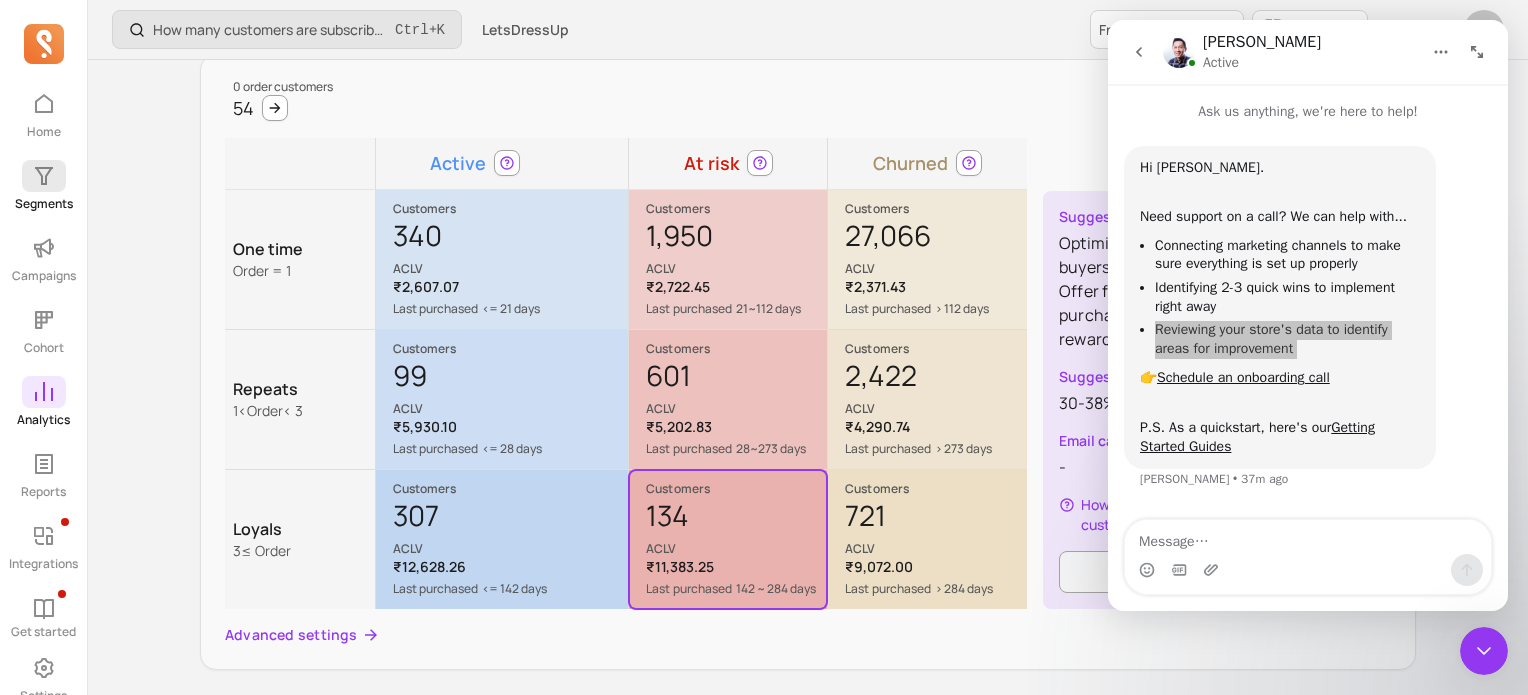 click on "Segments" at bounding box center [43, 186] 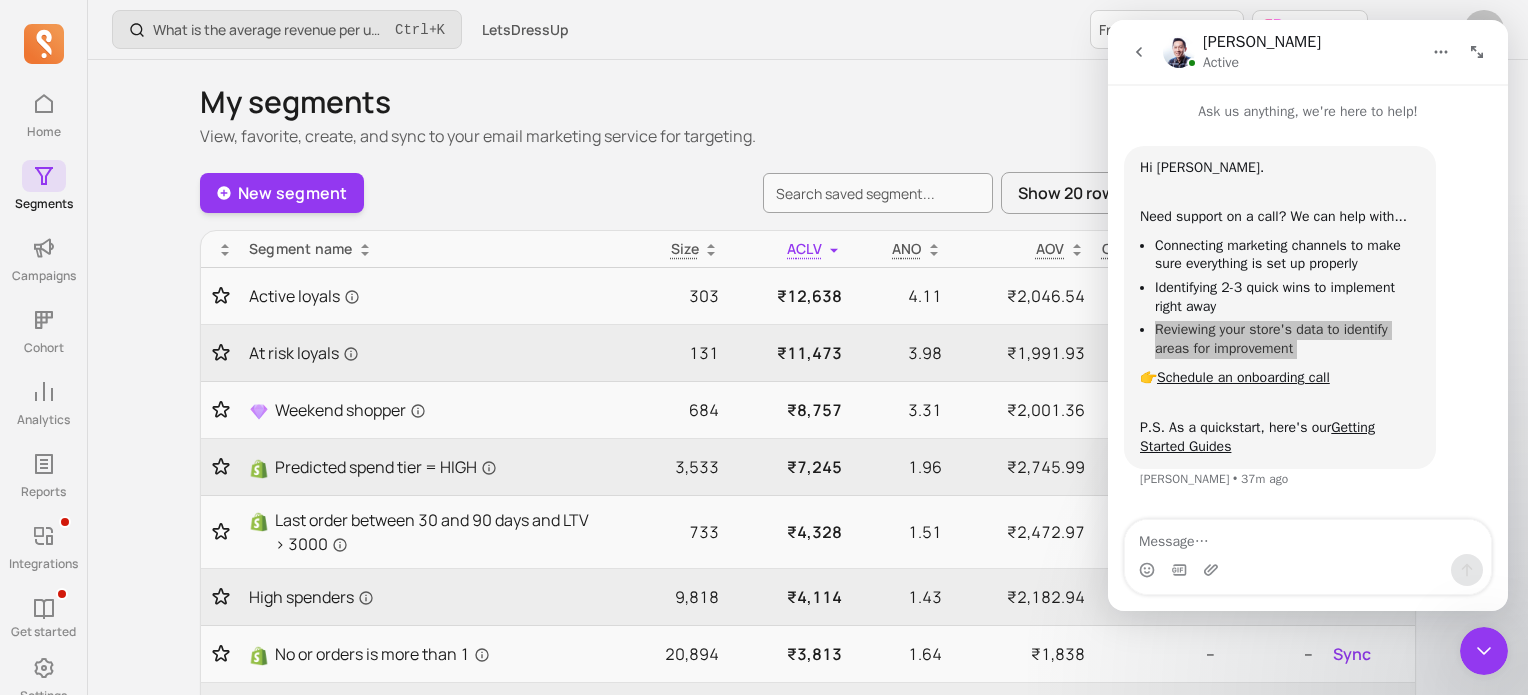 click 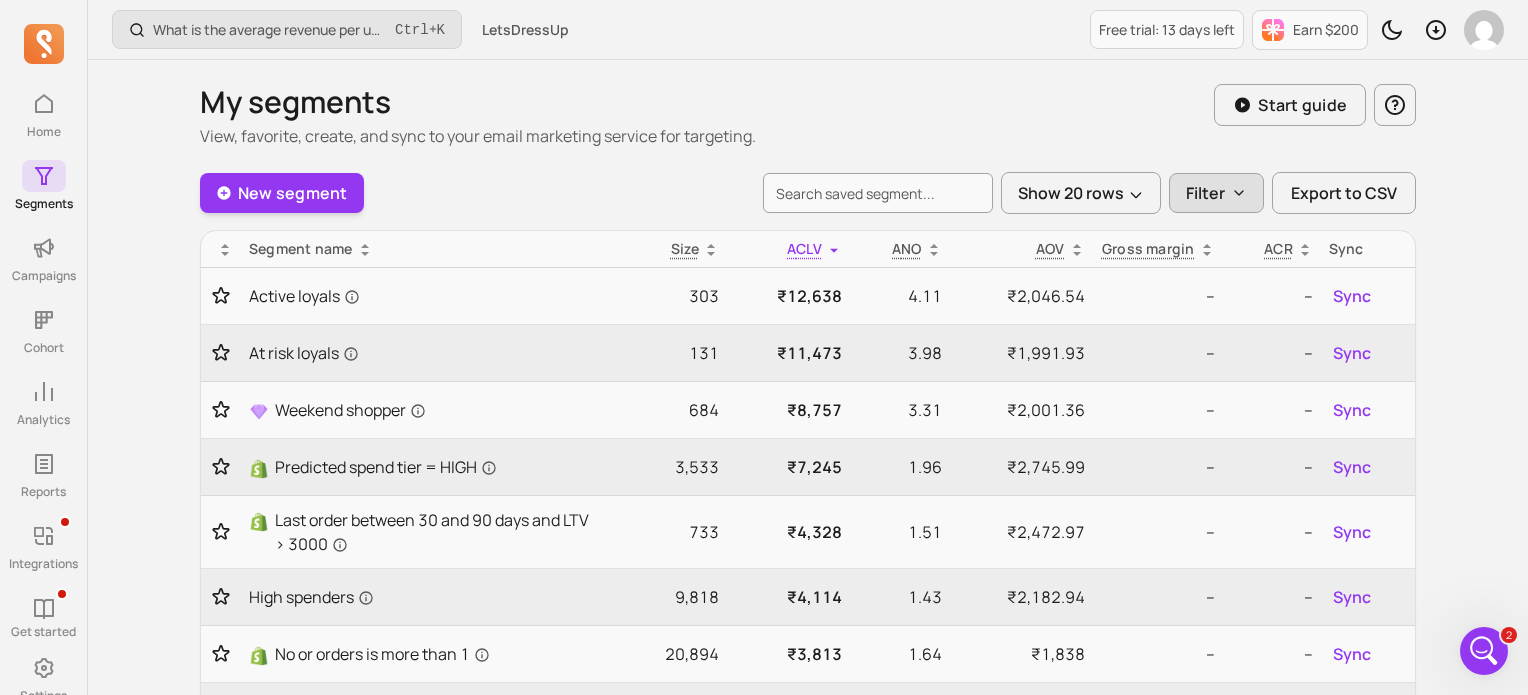 click on "Filter" at bounding box center [1216, 193] 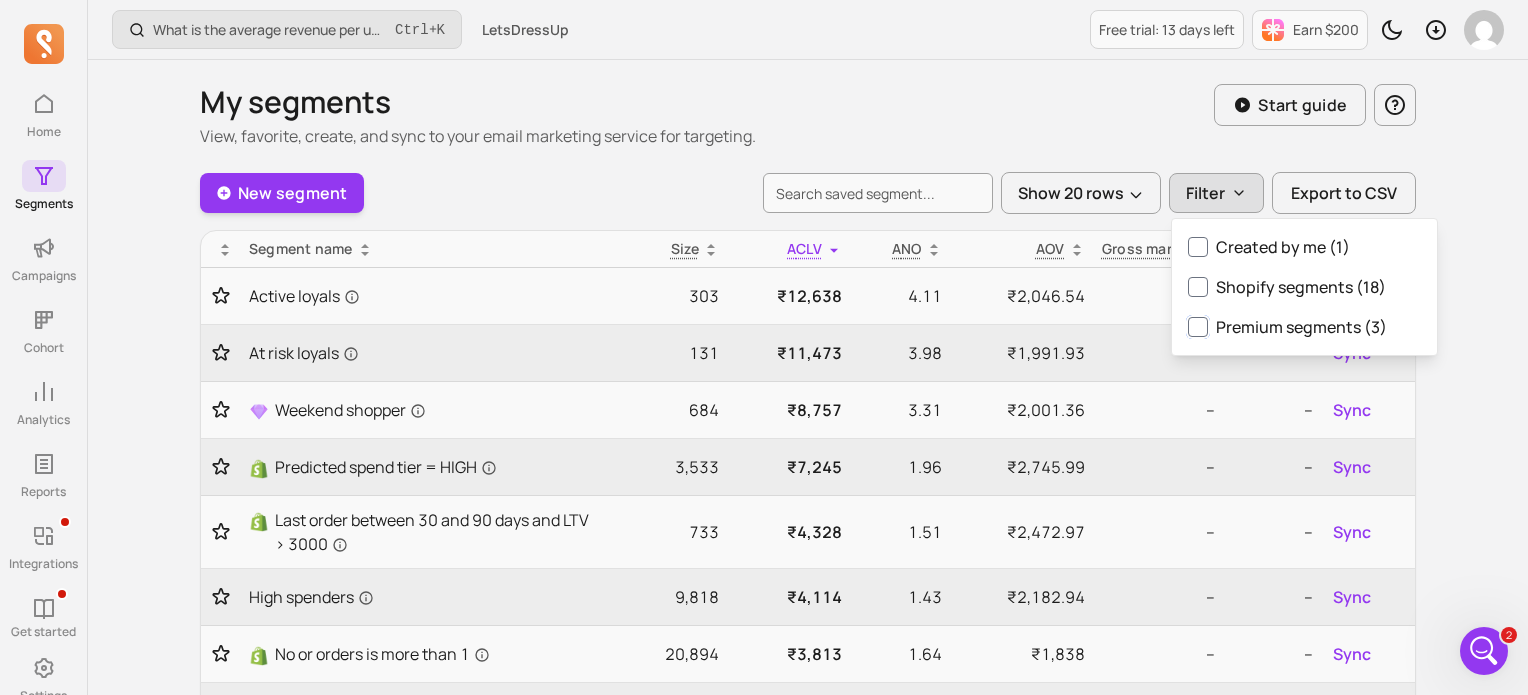 click on "Premium segments   (3)" at bounding box center (1198, 327) 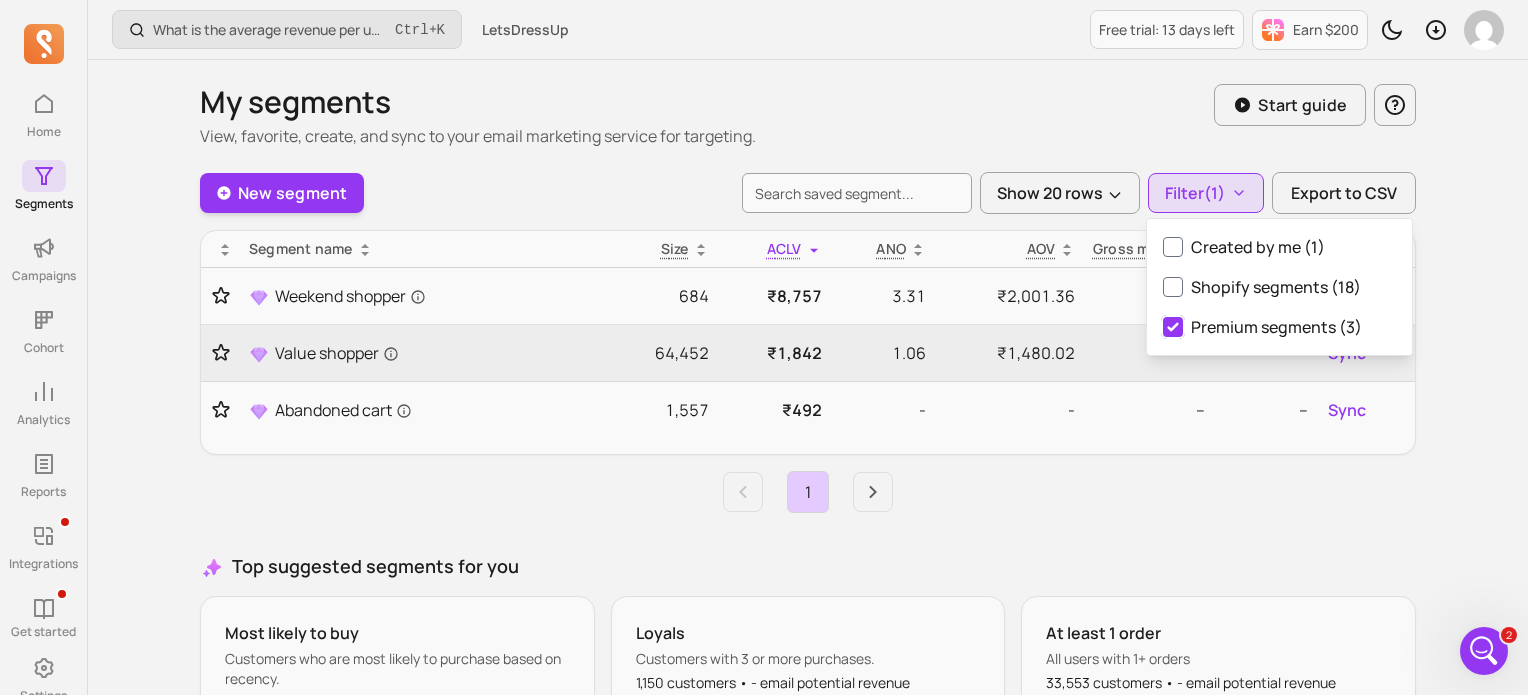 click on "Premium segments   (3)" at bounding box center [1173, 327] 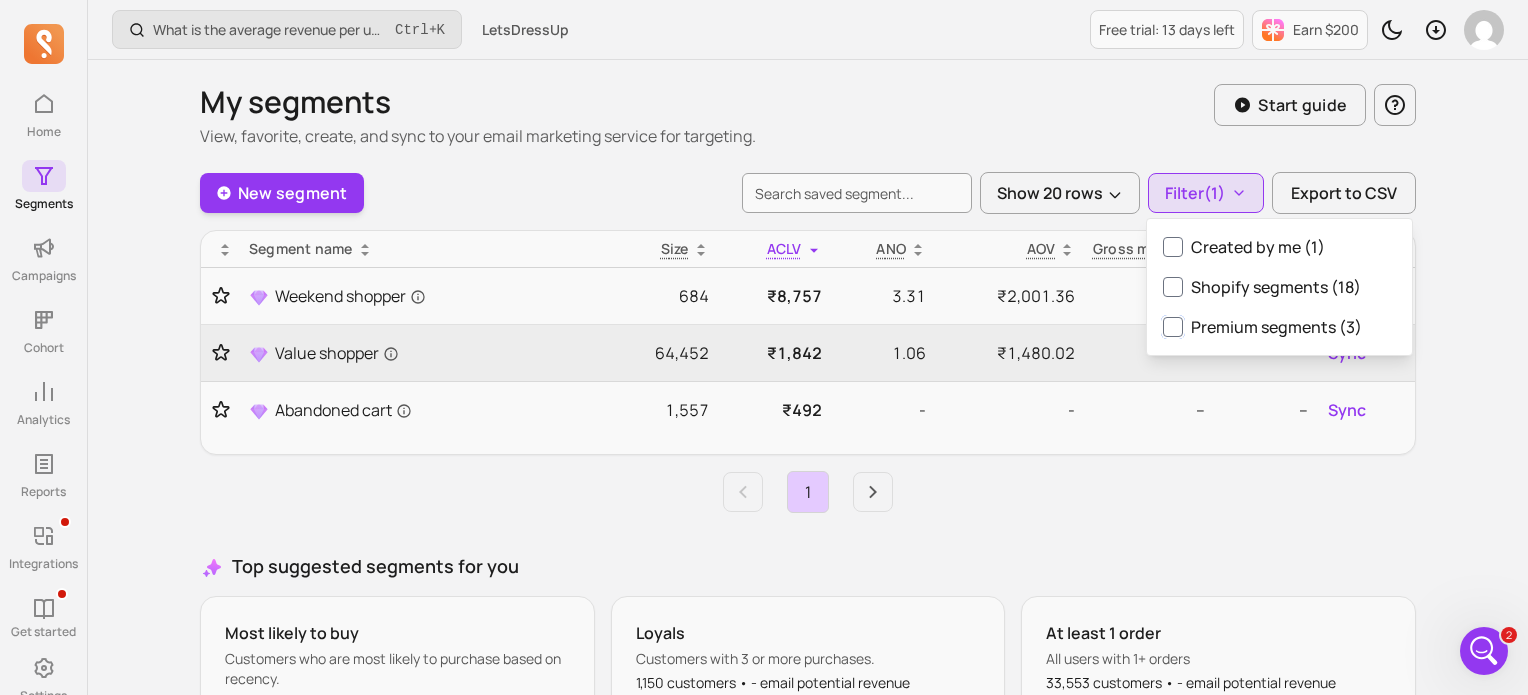 checkbox on "false" 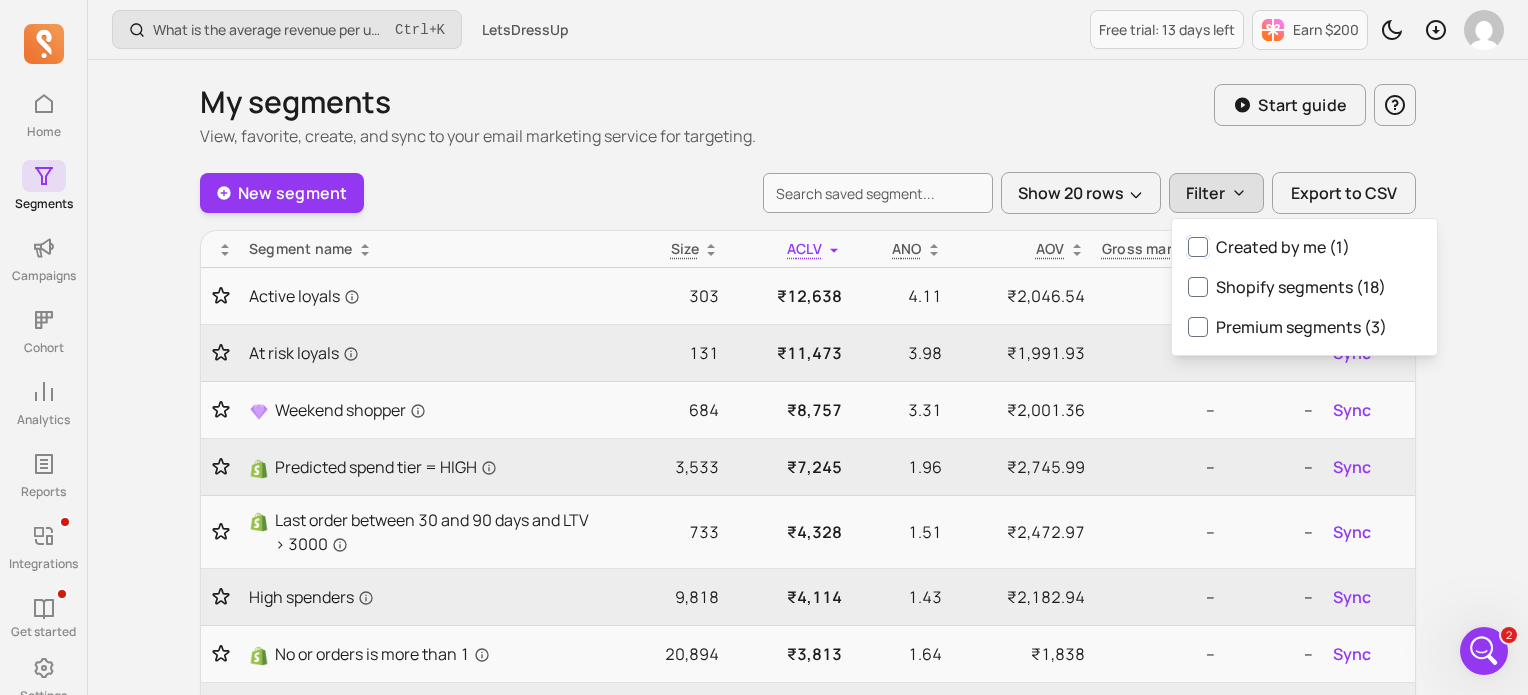 click on "Created by me   (1)" at bounding box center (1198, 247) 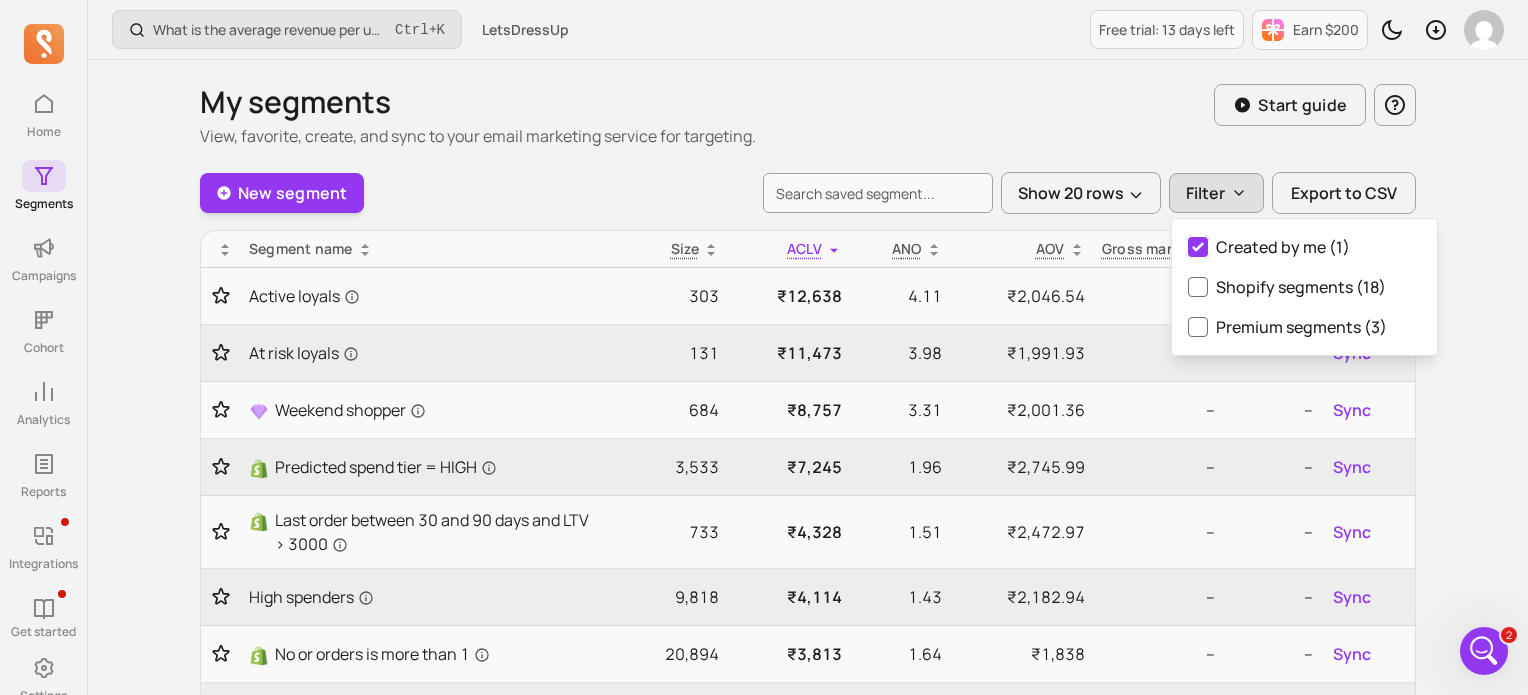 checkbox on "true" 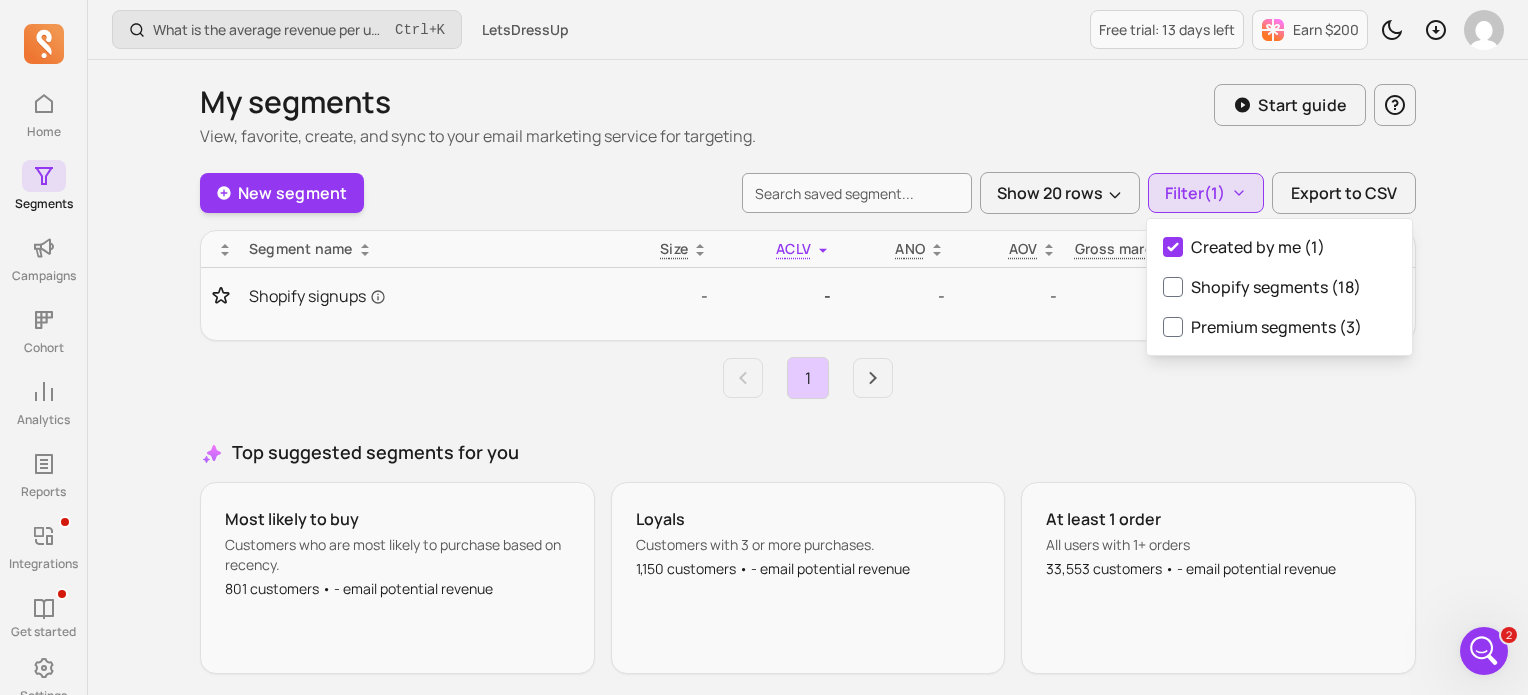 click on "New segment Show 20 rows Filter  (1) Export to CSV     Segment name     Size     ACLV ANO     AOV     Gross margin     ACR     Sync Shopify signups - - - - -- -- Sync 1" at bounding box center (808, 285) 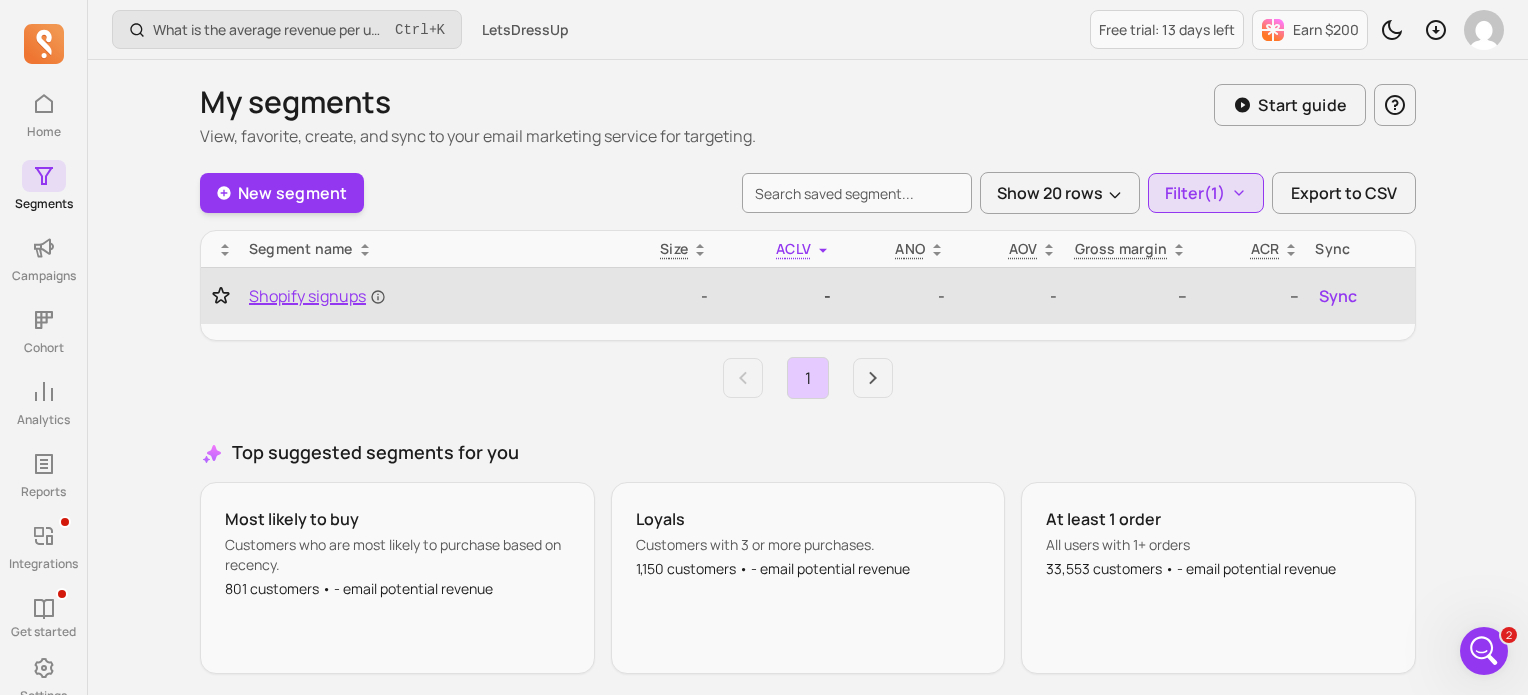 click on "Shopify signups" at bounding box center [317, 296] 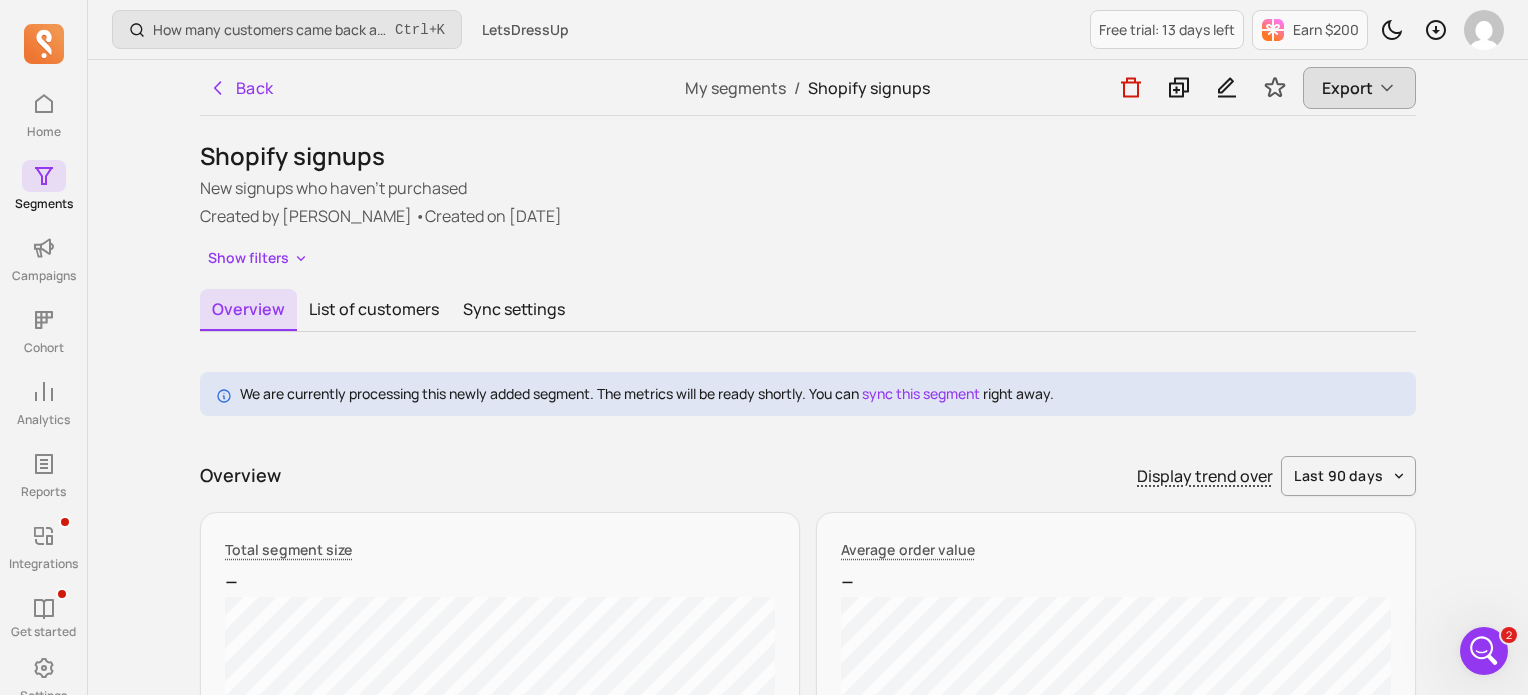 click on "Export" at bounding box center (1359, 88) 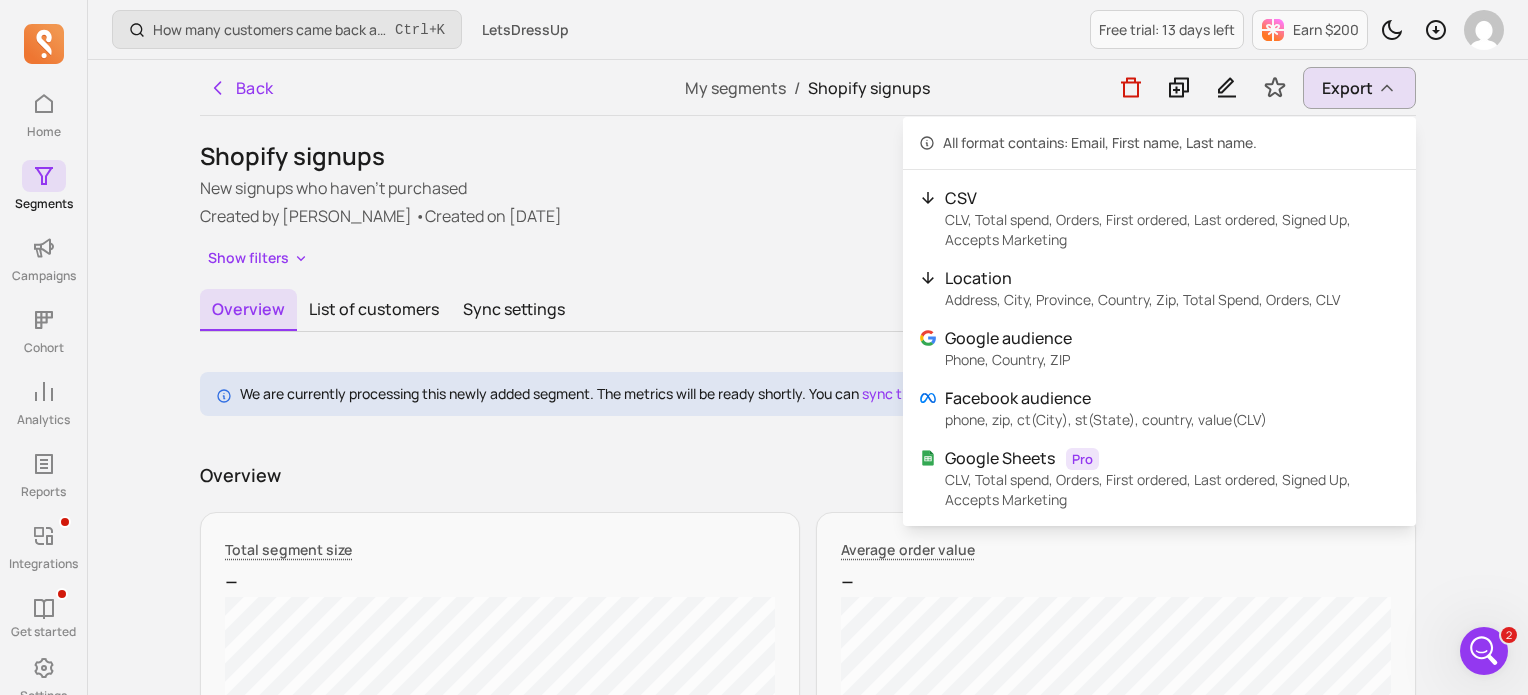 click on "Shopify signups New signups who haven't purchased Created by [PERSON_NAME] • Created on   [DATE] Show filters Overview List of customers Sync settings We are currently processing this newly added segment. The metrics will be ready shortly. You can   sync this segment   right away. Overview Display trend over last 90 days Total segment size -- Average order value -- Average revenue per user -- Average customer lifetime value -- Average days since last order -- Average number of orders  -- Connect to your email marketing providers to evaluate how this segment performs within your current communication reach. Connect new channels" at bounding box center (808, 1057) 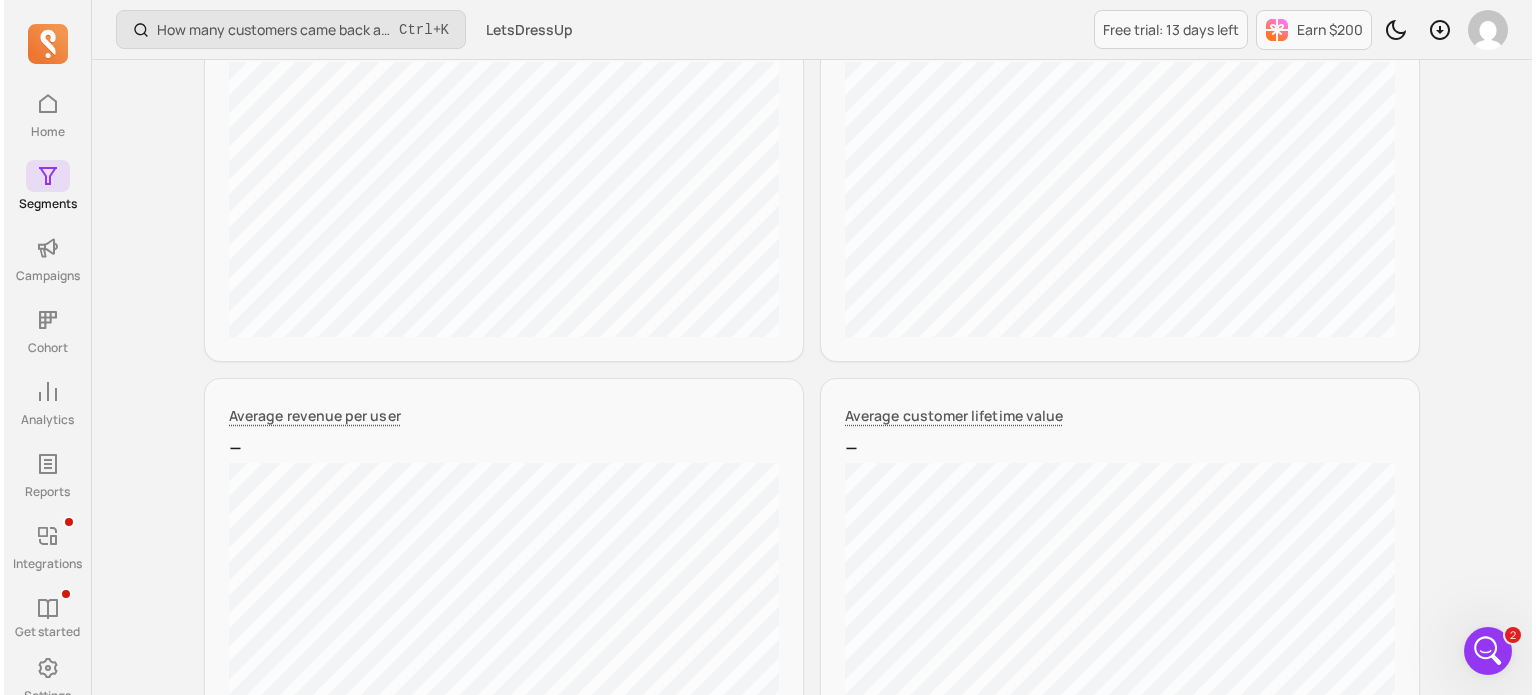 scroll, scrollTop: 0, scrollLeft: 0, axis: both 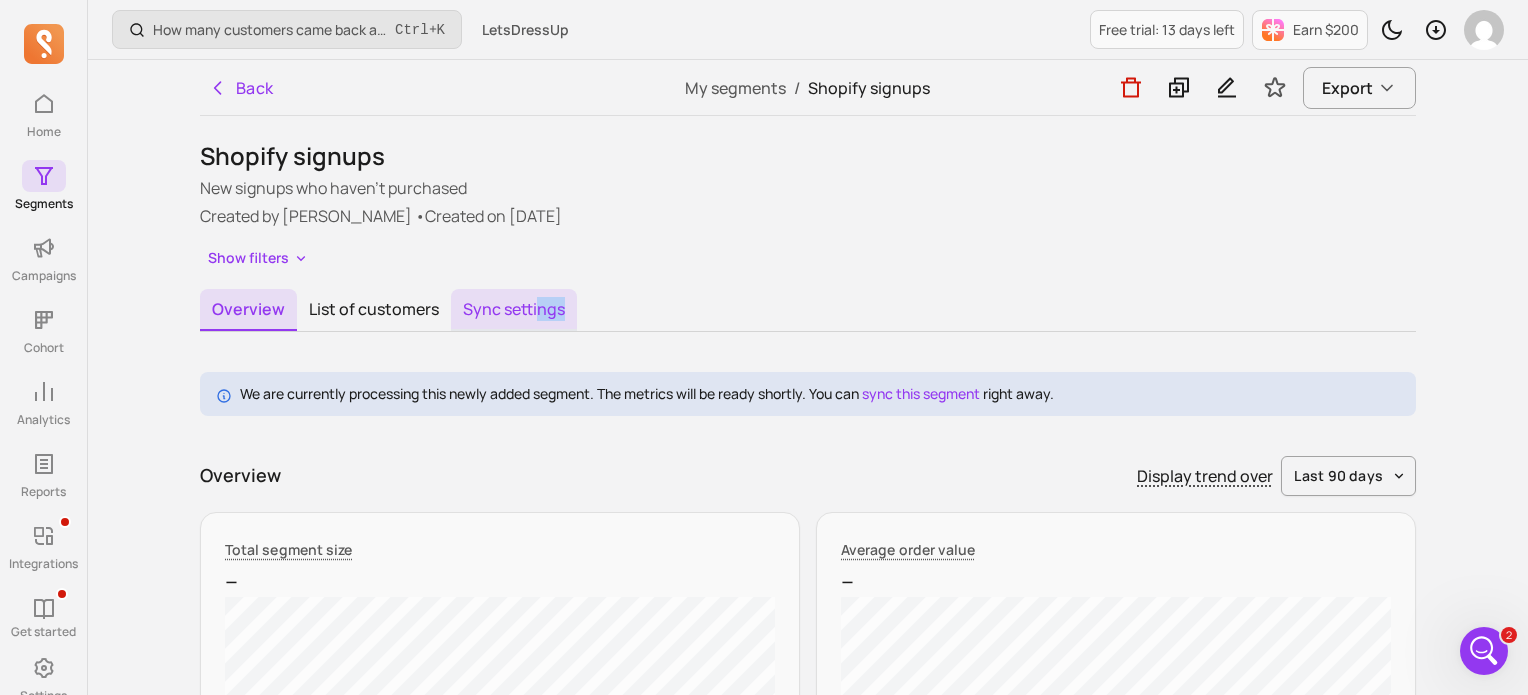 drag, startPoint x: 576, startPoint y: 302, endPoint x: 532, endPoint y: 307, distance: 44.28318 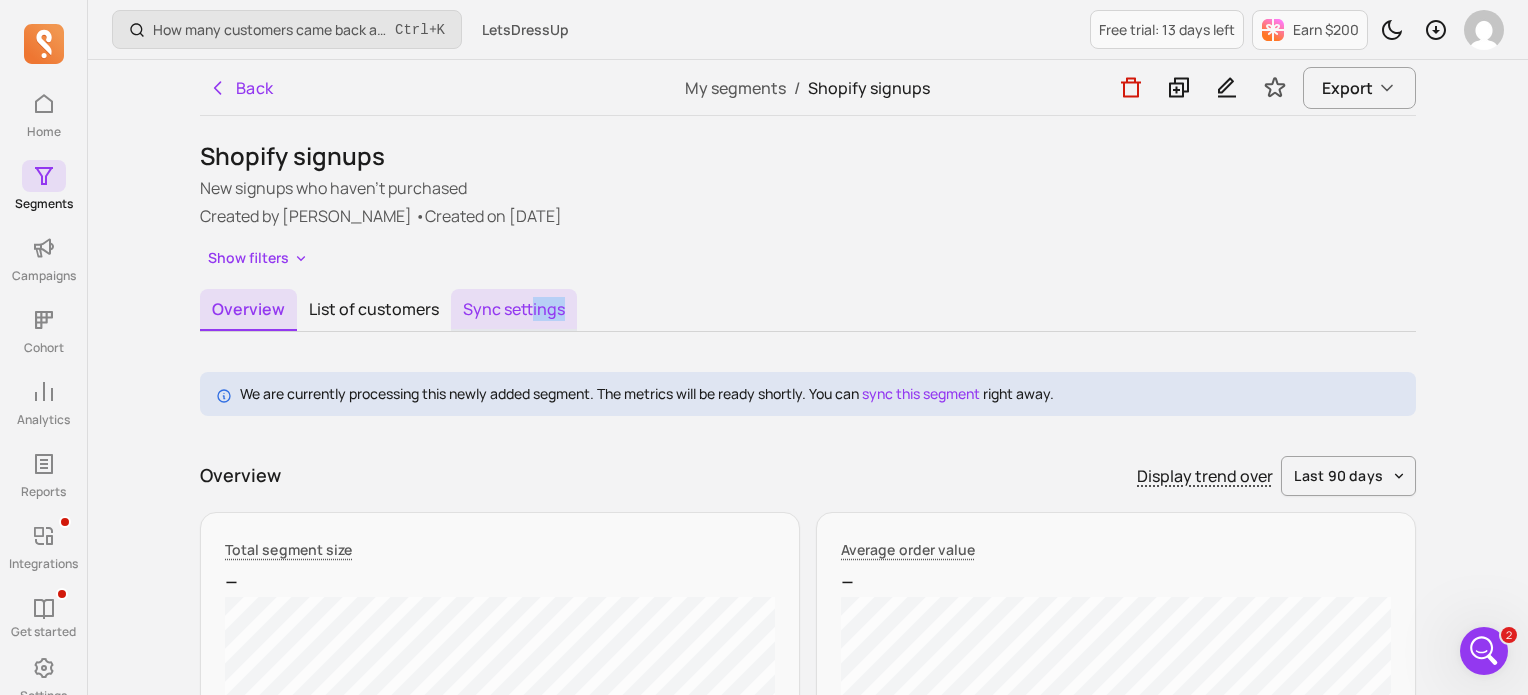 click on "Sync settings" at bounding box center [514, 310] 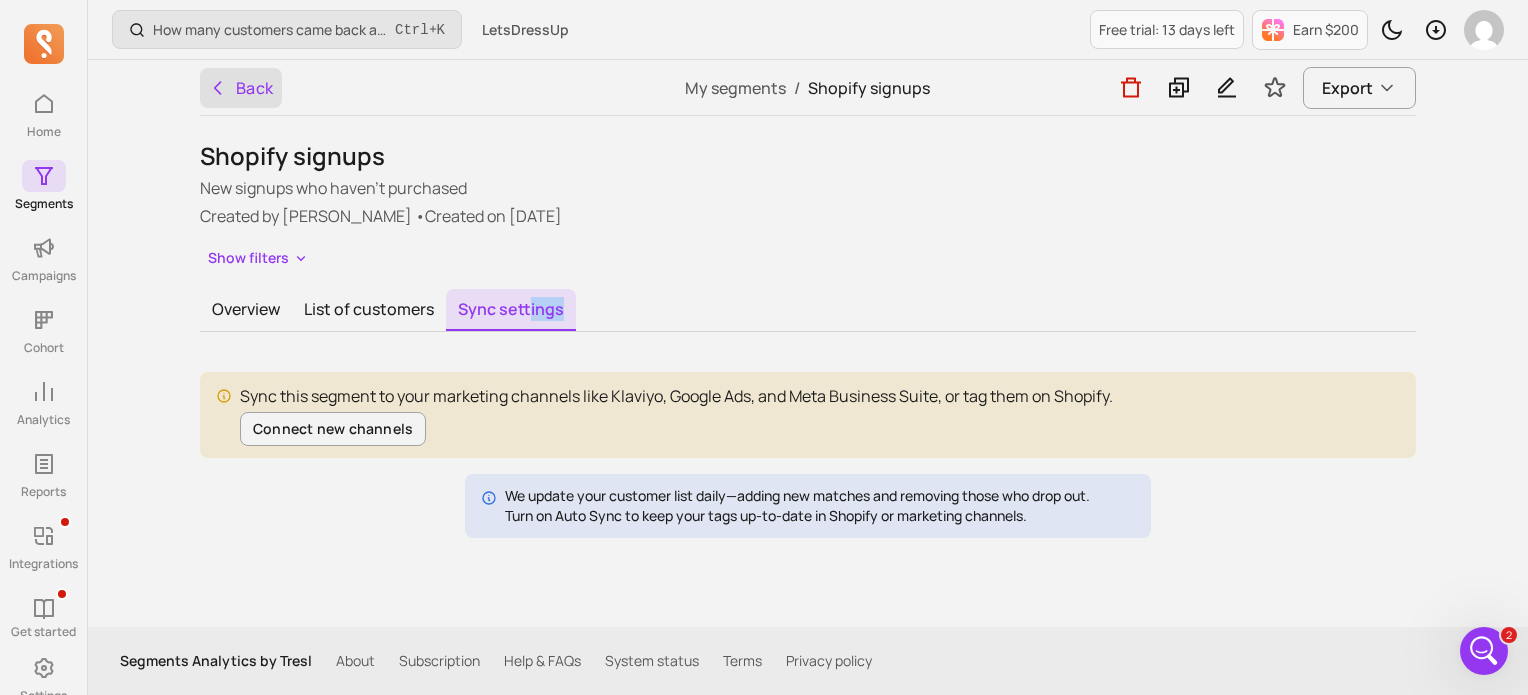 click on "Back" at bounding box center [241, 88] 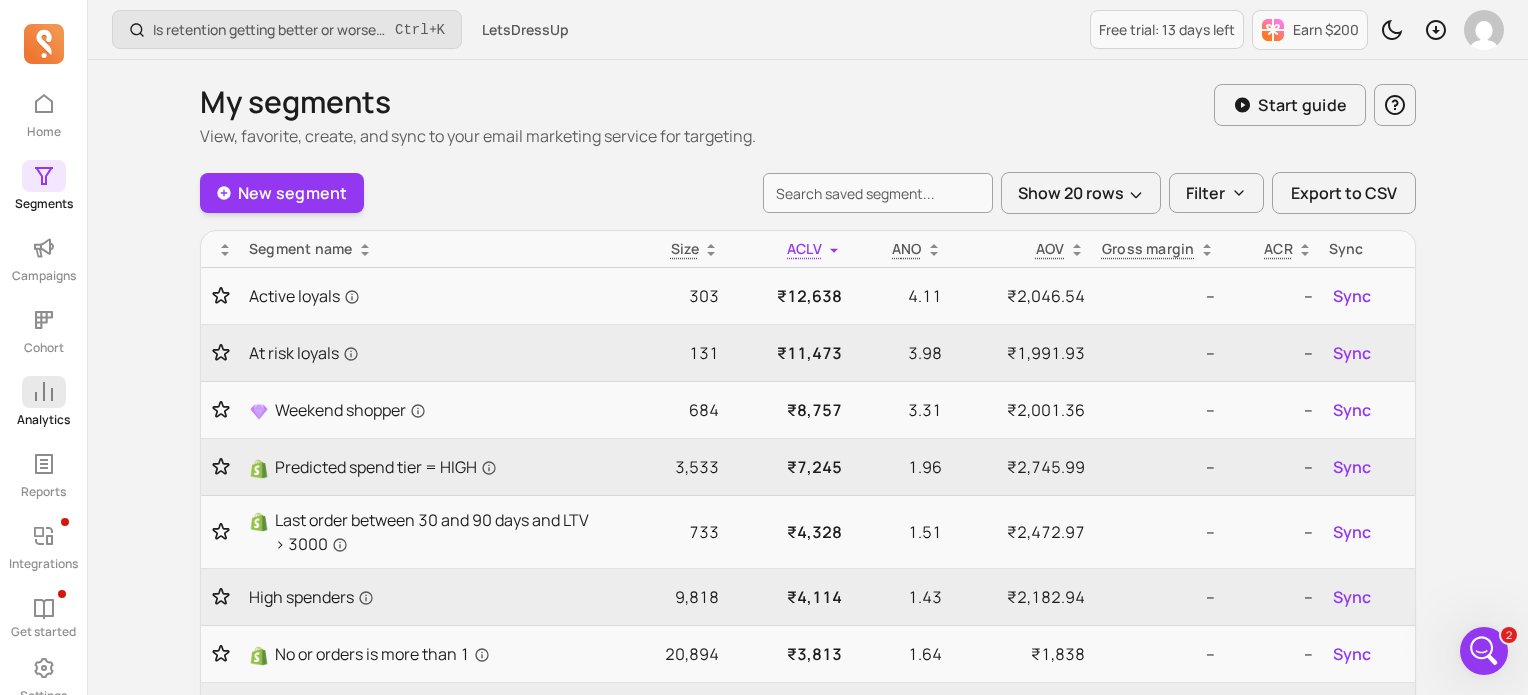 click on "Analytics" at bounding box center [43, 402] 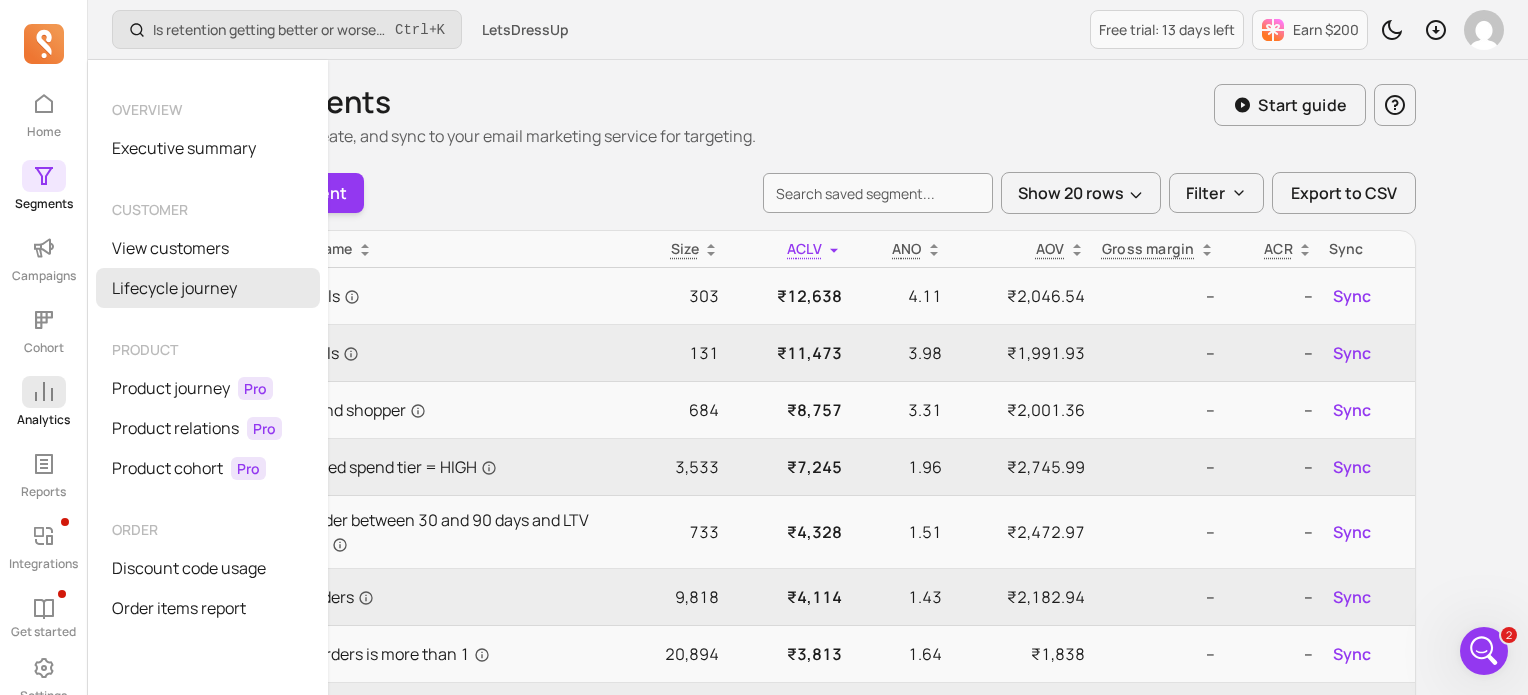click on "Lifecycle journey" at bounding box center [208, 288] 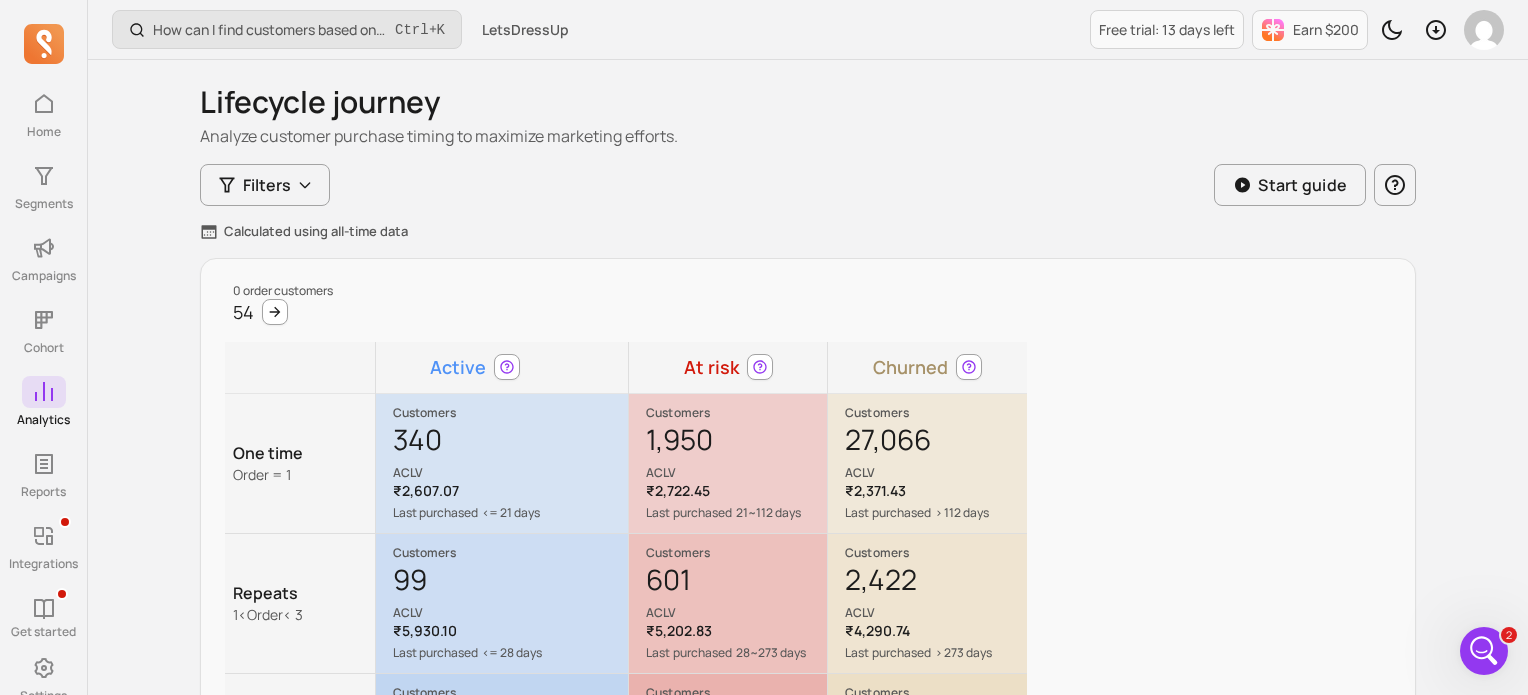 click on "0 order customers 54 Active At risk Churned One time Order = 1 Customers 340 ACLV ₹2,607.07 Last purchased <= 21 days Suggested action Optimize for early post-purchase. Create bounce-back flows with small add-on or 'free gift, just pay shipping' to reinforce buying habit. Cross-sell complementary and next best products. Suggested discount 33% Email campaign potential revenue   - Save segment Customers 1,950 ACLV ₹2,722.45 Last purchased 21~112 days Suggested action Create tiered discount strategy in post-purchase flows. Ramp up discounts relative to churn risk. Cross-sell matching products. Offer subscribe & save when it makes sense. Suggested discount 40% Email campaign potential revenue   - Save segment Customers 27,066 ACLV ₹2,371.43 Last purchased > 112 days Suggested action Win back or suppress. Execute a one-time win back campaign. Suppress if no engagement. Retarget if CLV/CAC is > 1. Suggested discount 50%, countdown offers Email campaign potential revenue   - Save segment Repeats 1  <  Order  <" at bounding box center (626, 566) 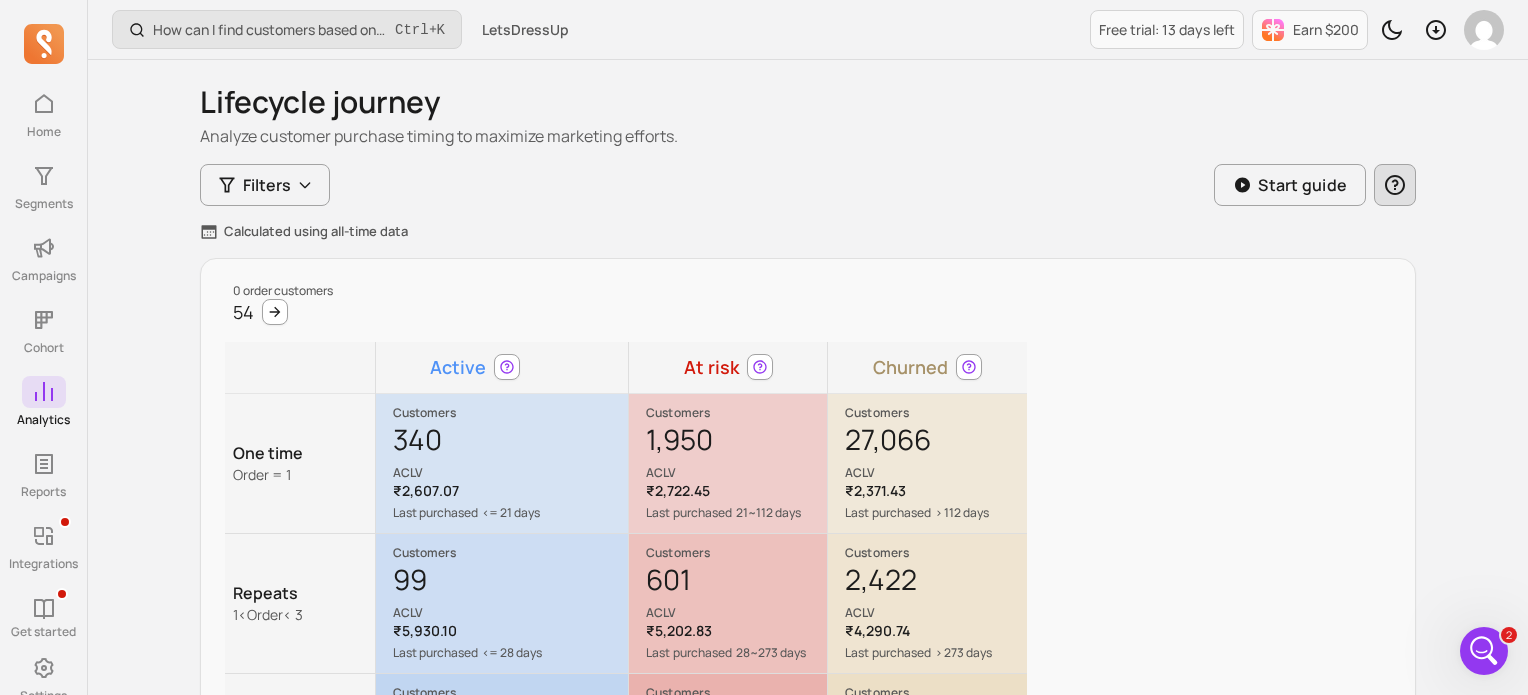 click 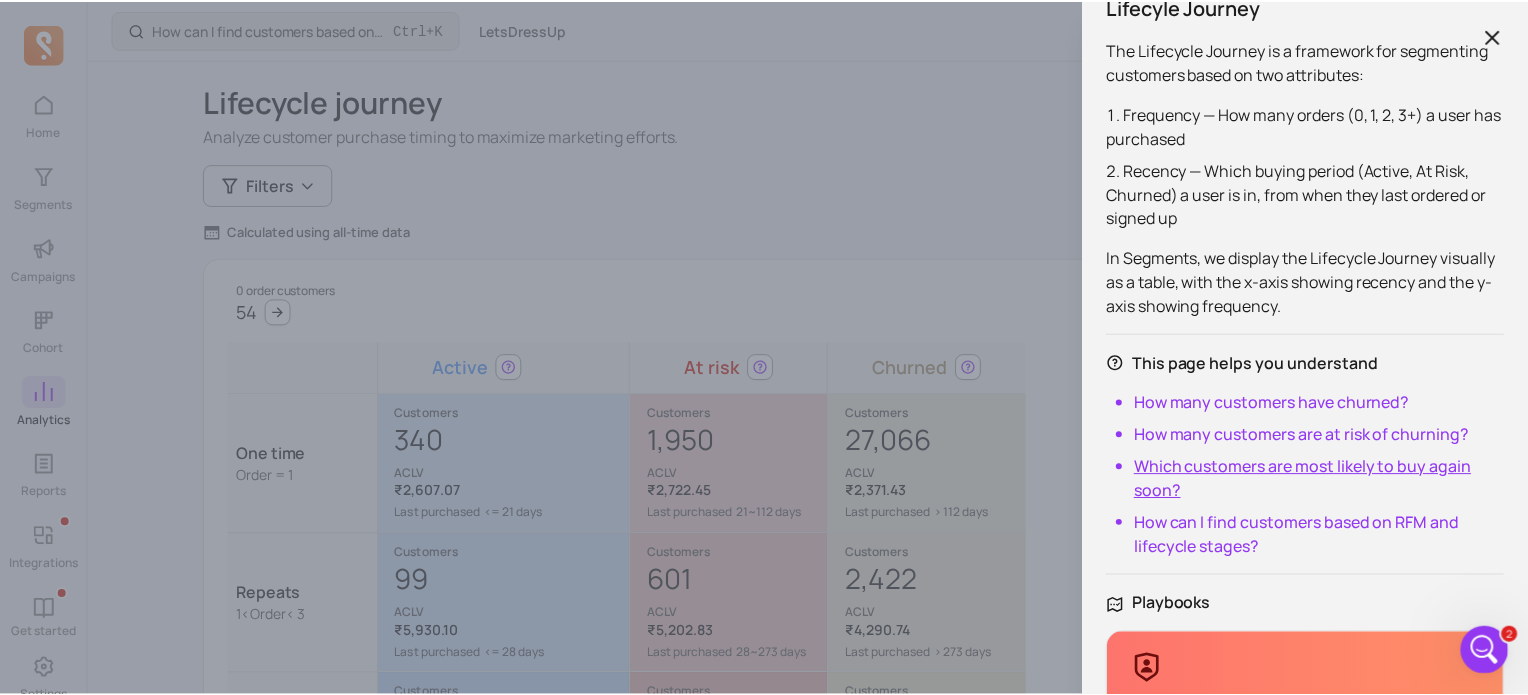 scroll, scrollTop: 88, scrollLeft: 0, axis: vertical 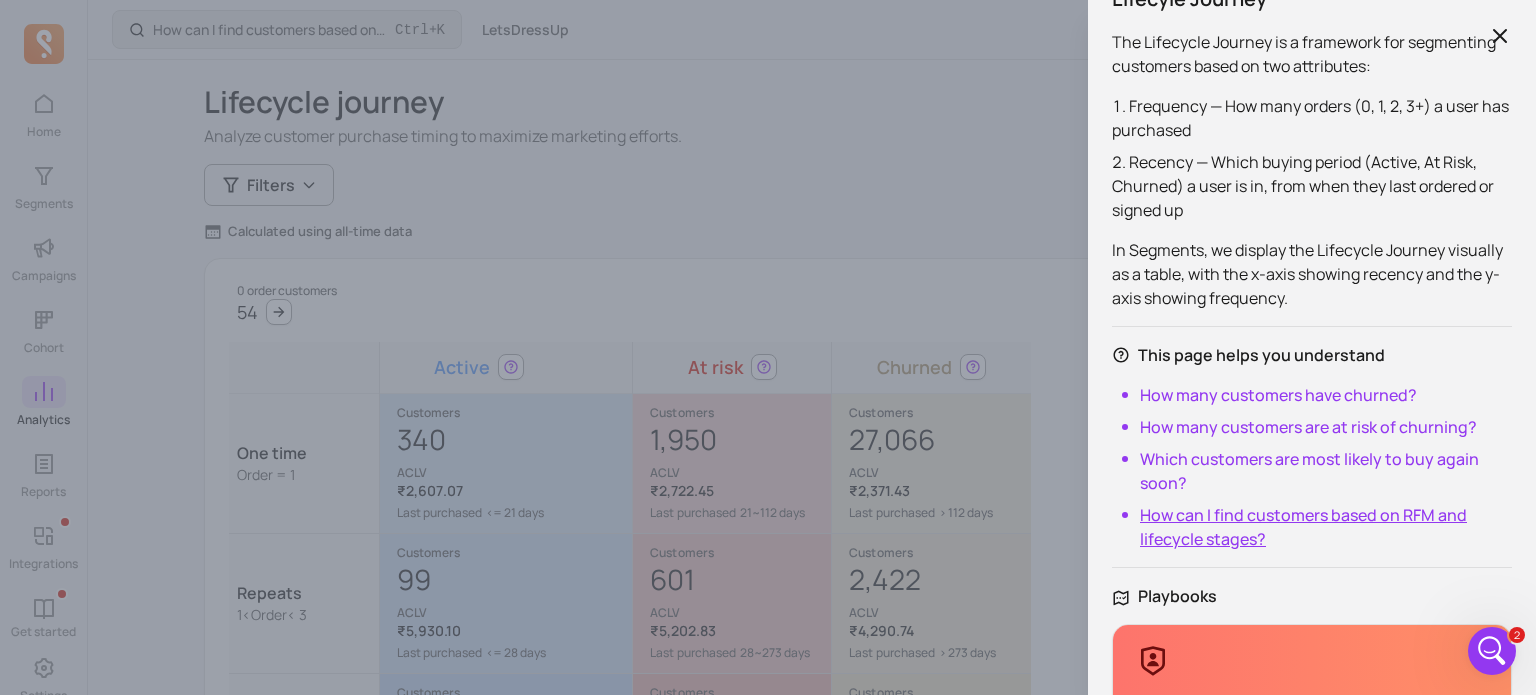 click on "How can I find customers based on RFM and lifecycle stages?" at bounding box center (1326, 527) 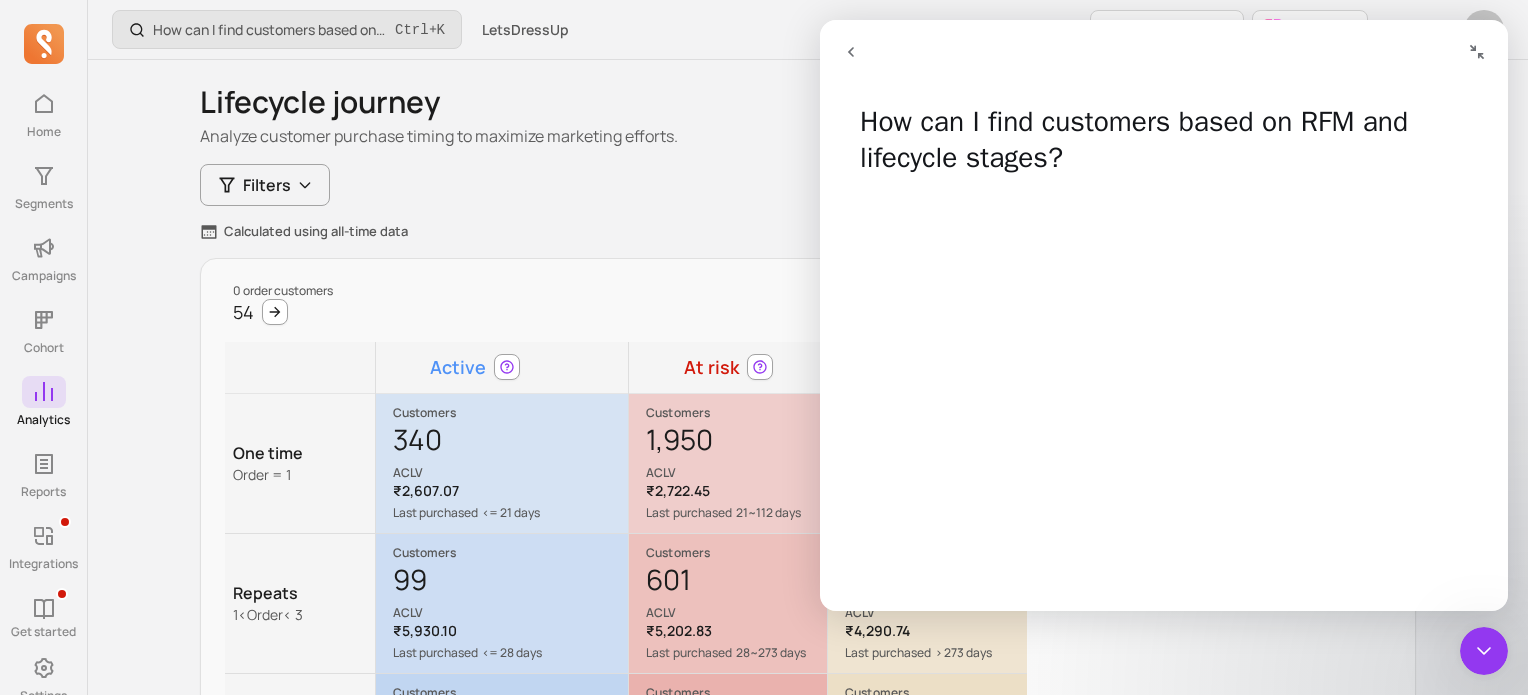 type 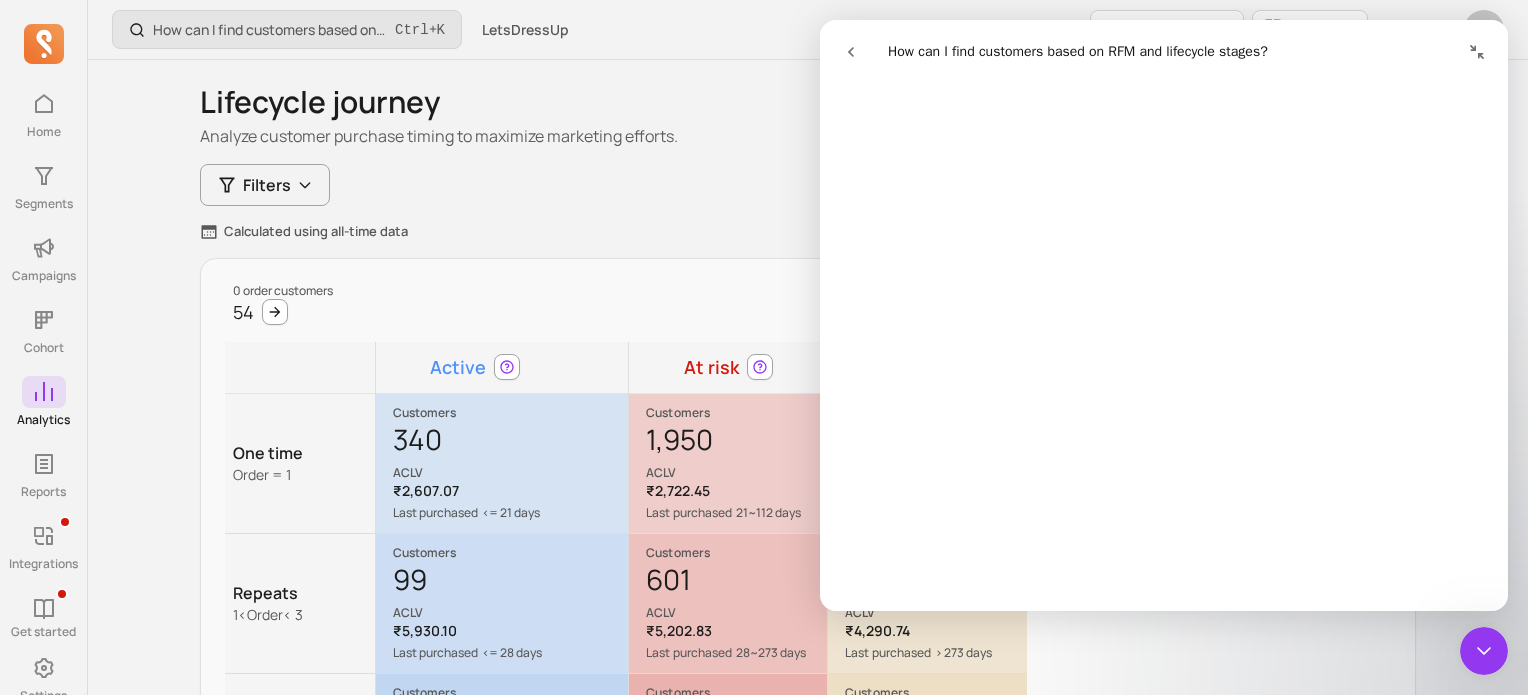 scroll, scrollTop: 942, scrollLeft: 0, axis: vertical 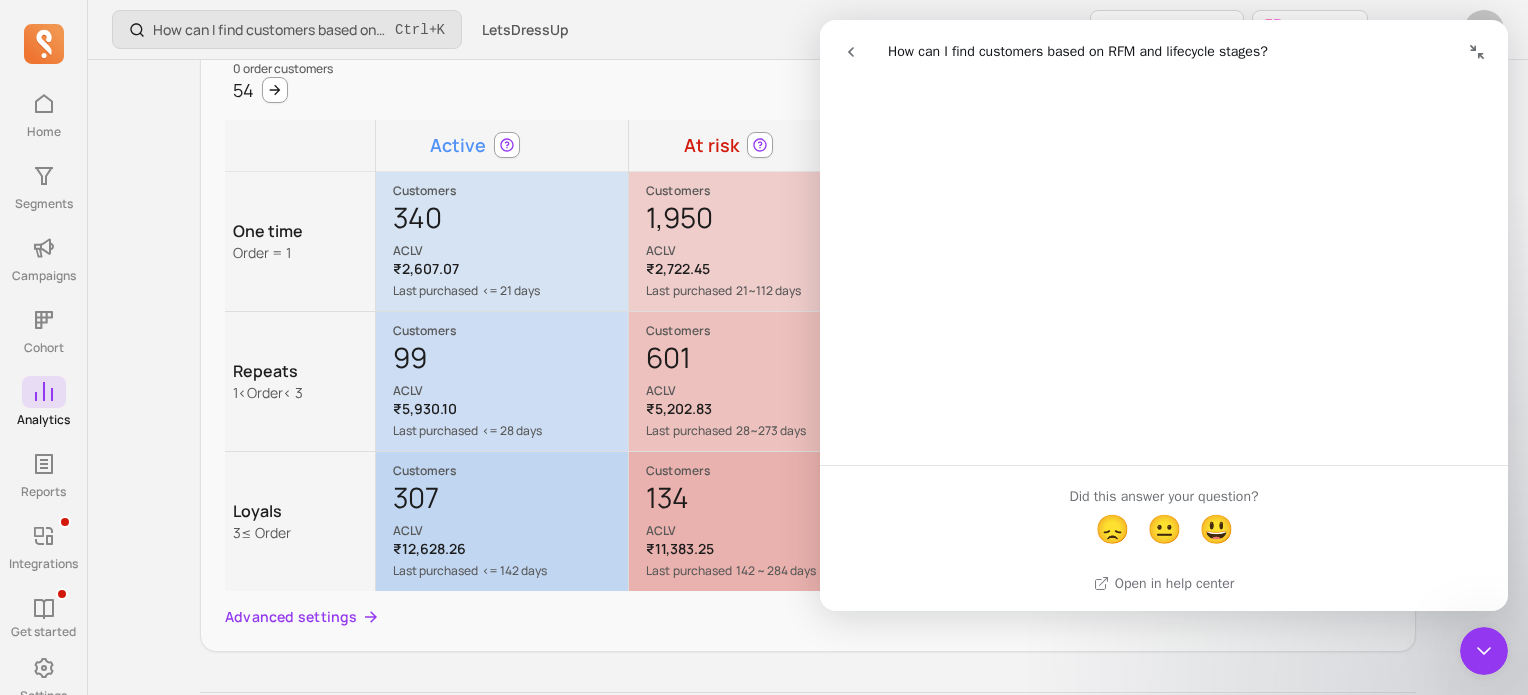 click at bounding box center [1484, 651] 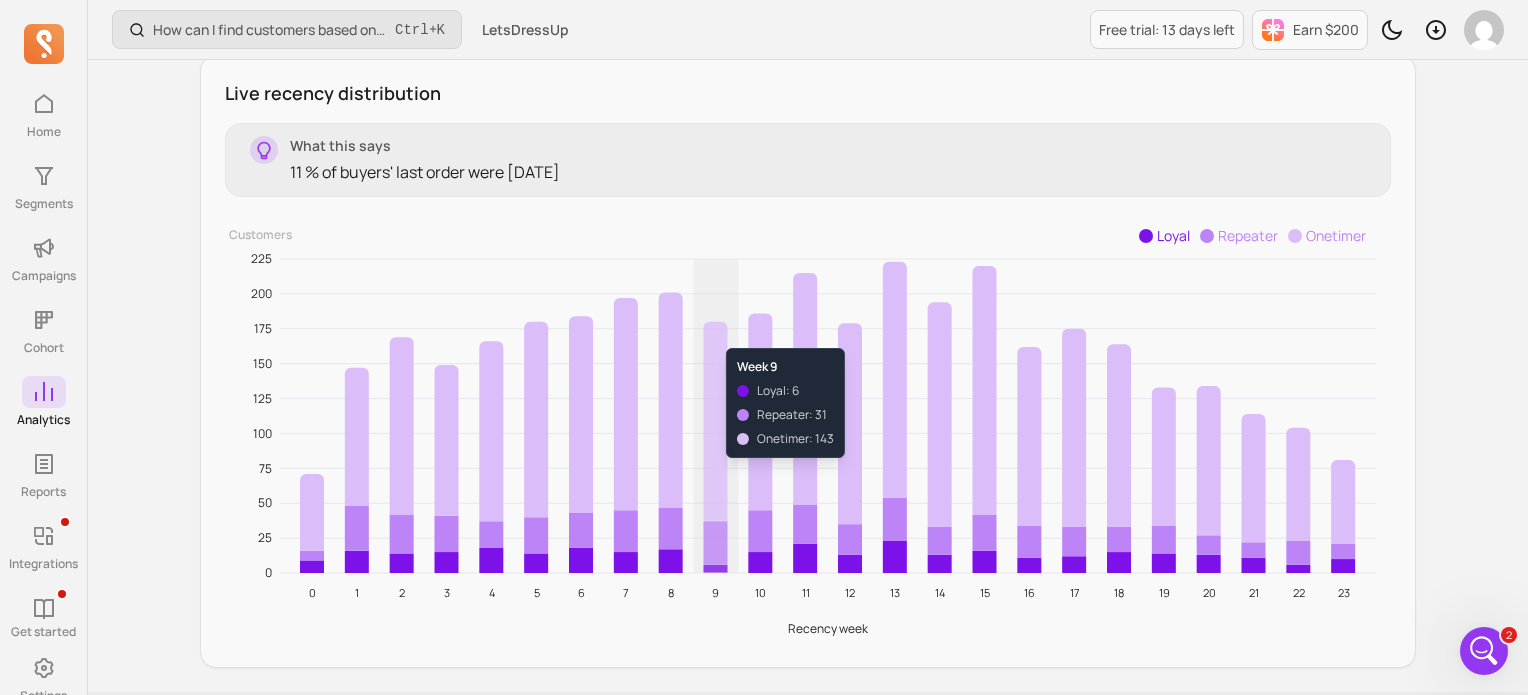 scroll, scrollTop: 2288, scrollLeft: 0, axis: vertical 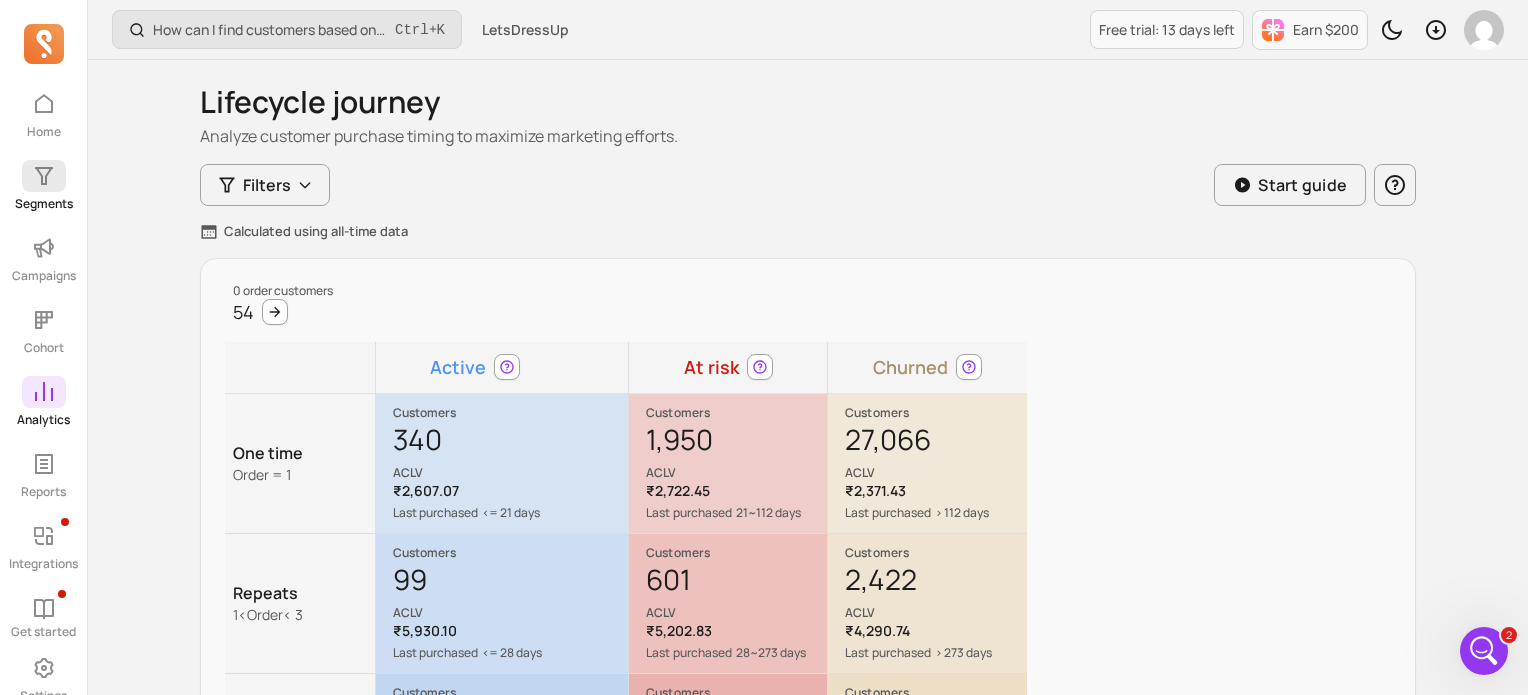 click 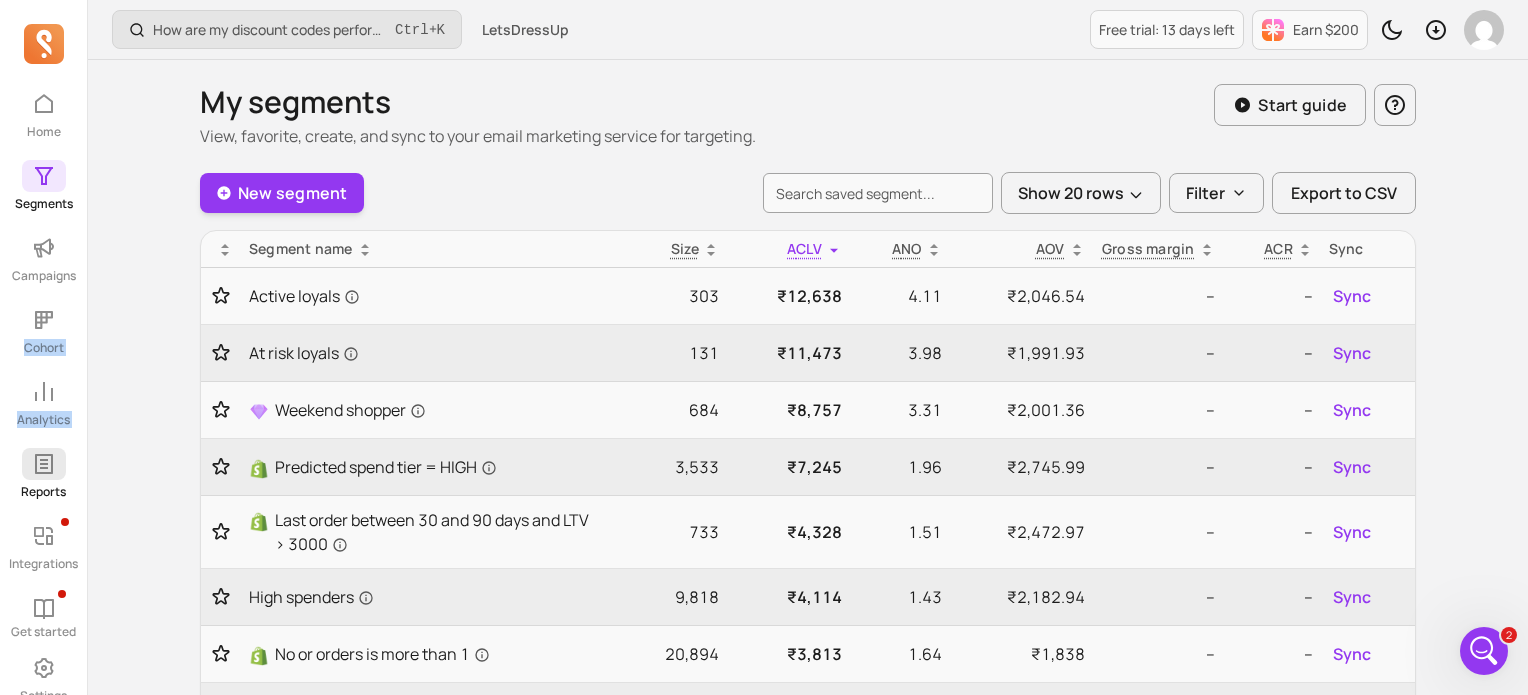 drag, startPoint x: 40, startPoint y: 290, endPoint x: 44, endPoint y: 455, distance: 165.04848 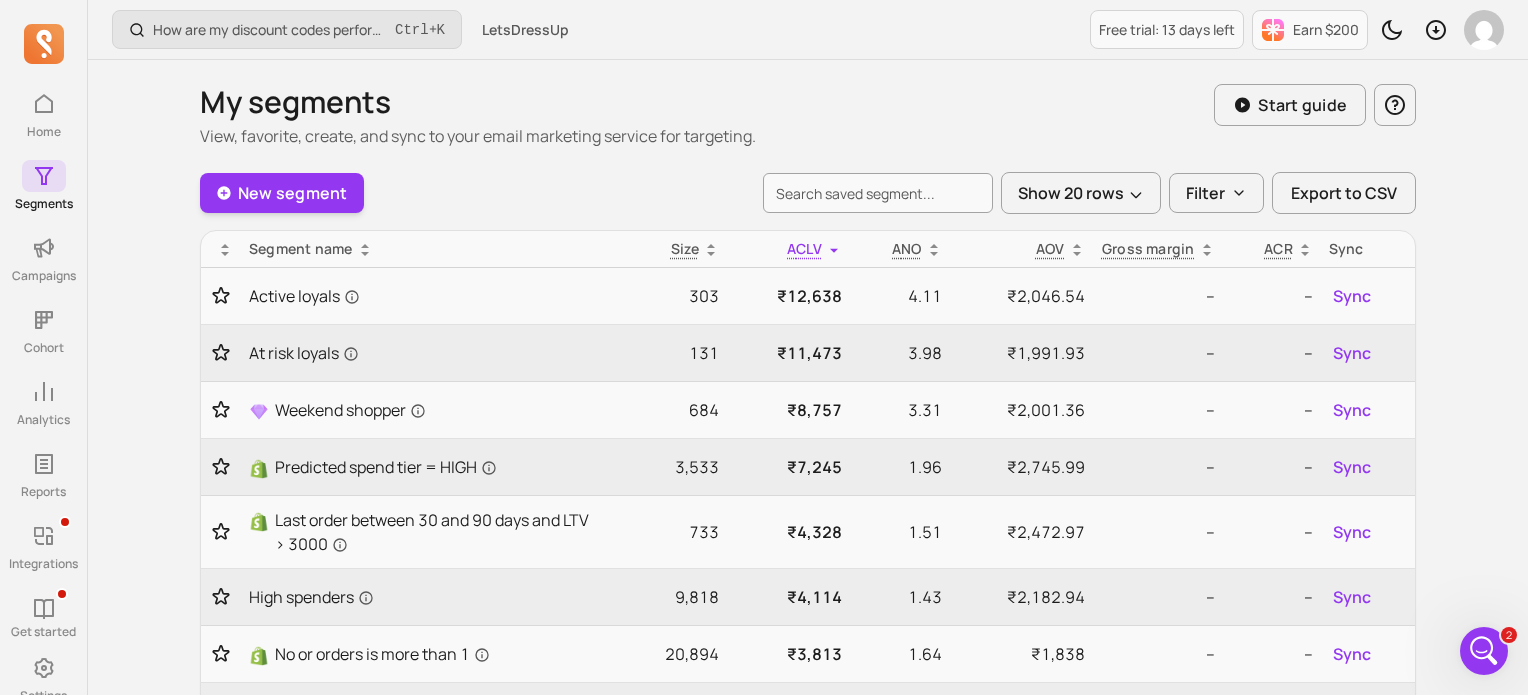 click on "How are my discount codes performing daily? Ctrl  +  K LetsDressUp   Free trial: 13 days left Earn $200 My segments View, favorite, create, and sync to your email marketing service for targeting.  Start guide New segment Show 20 rows Filter  Export to CSV     Segment name     Size     ACLV ANO     AOV     Gross margin     ACR     Sync Active loyals 303 ₹12,638 4.11 ₹2,046.54 -- -- Sync At risk loyals 131 ₹11,473 3.98 ₹1,991.93 -- -- Sync Weekend shopper 684 ₹8,757 3.31 ₹2,001.36 -- -- Sync Predicted spend tier = HIGH 3,533 ₹7,245 1.96 ₹2,745.99 -- -- Sync Last order between 30 and 90 days and LTV > 3000 733 ₹4,328 1.51 ₹2,472.97 -- -- Sync High spenders 9,818 ₹4,114 1.43 ₹2,182.94 -- -- Sync No or orders is more than 1 20,894 ₹3,813 1.64 ₹1,838 -- -- Sync Repeat customers 20,894 ₹3,813 1.64 ₹1,838 -- -- Sync Customers who have purchased more than once 20,894 ₹3,813 1.64 ₹1,838 -- -- Sync Customers who have placed at least 1 order 90,605 ₹2,184 1.19 ₹1,744.12 -- -- Sync" at bounding box center [808, 976] 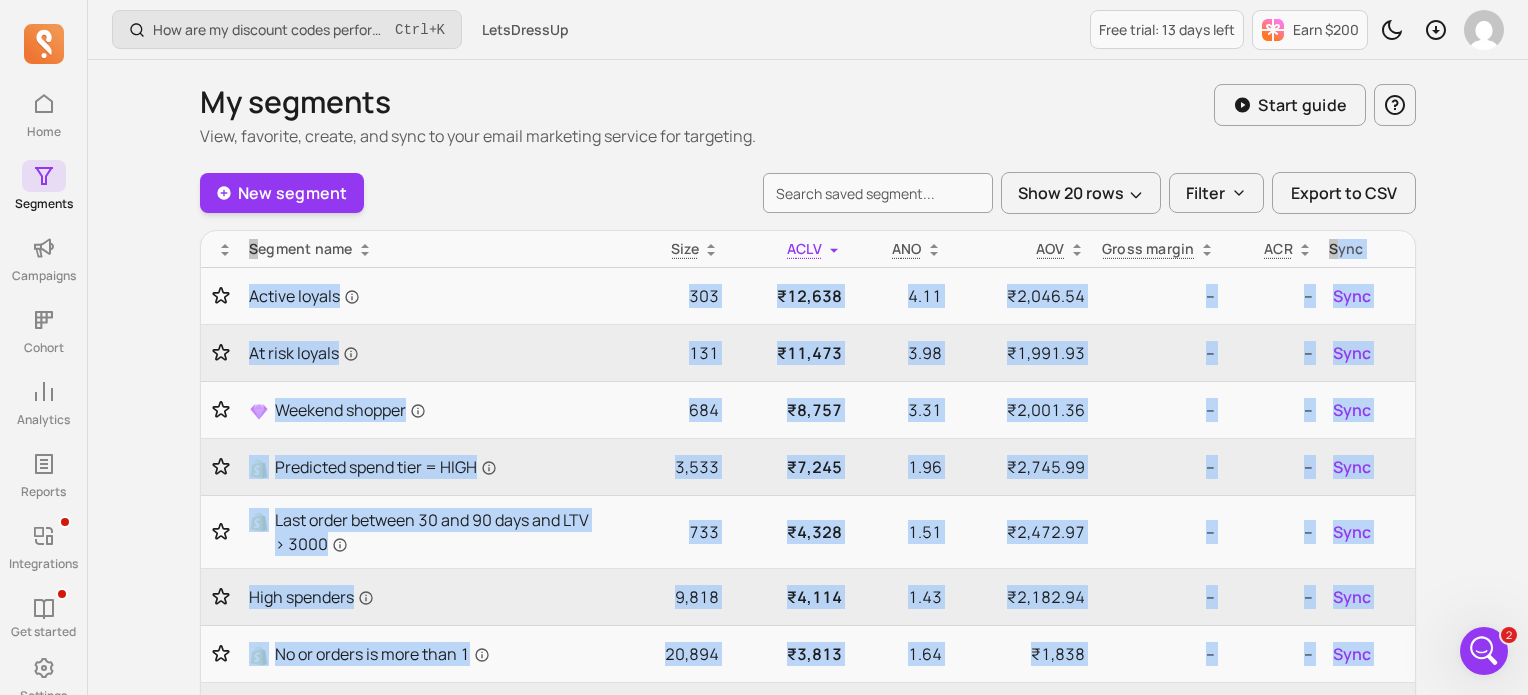 click on "How are my discount codes performing daily? Ctrl  +  K LetsDressUp   Free trial: 13 days left Earn $200 My segments View, favorite, create, and sync to your email marketing service for targeting.  Start guide New segment Show 20 rows Filter  Export to CSV     Segment name     Size     ACLV ANO     AOV     Gross margin     ACR     Sync Active loyals 303 ₹12,638 4.11 ₹2,046.54 -- -- Sync At risk loyals 131 ₹11,473 3.98 ₹1,991.93 -- -- Sync Weekend shopper 684 ₹8,757 3.31 ₹2,001.36 -- -- Sync Predicted spend tier = HIGH 3,533 ₹7,245 1.96 ₹2,745.99 -- -- Sync Last order between 30 and 90 days and LTV > 3000 733 ₹4,328 1.51 ₹2,472.97 -- -- Sync High spenders 9,818 ₹4,114 1.43 ₹2,182.94 -- -- Sync No or orders is more than 1 20,894 ₹3,813 1.64 ₹1,838 -- -- Sync Repeat customers 20,894 ₹3,813 1.64 ₹1,838 -- -- Sync Customers who have purchased more than once 20,894 ₹3,813 1.64 ₹1,838 -- -- Sync Customers who have placed at least 1 order 90,605 ₹2,184 1.19 ₹1,744.12 -- -- Sync" at bounding box center [808, 976] 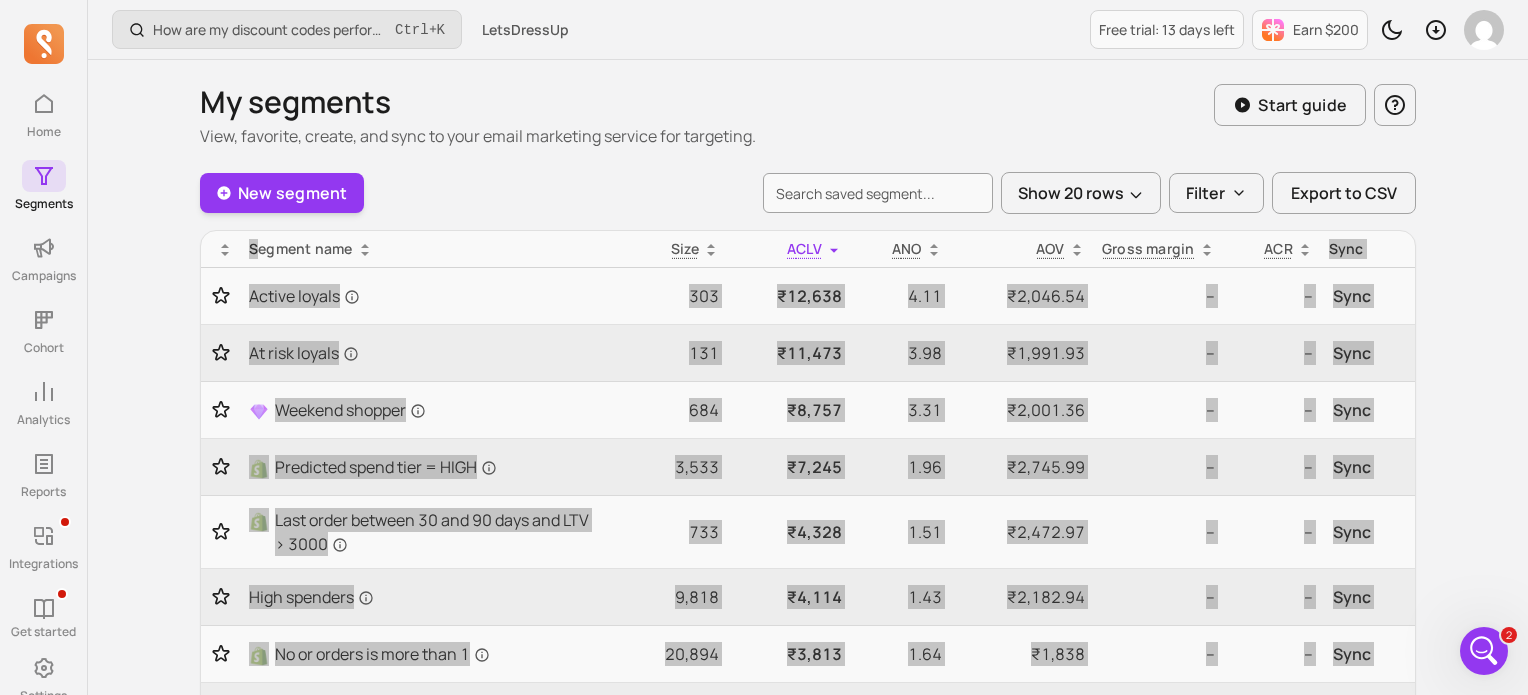 click 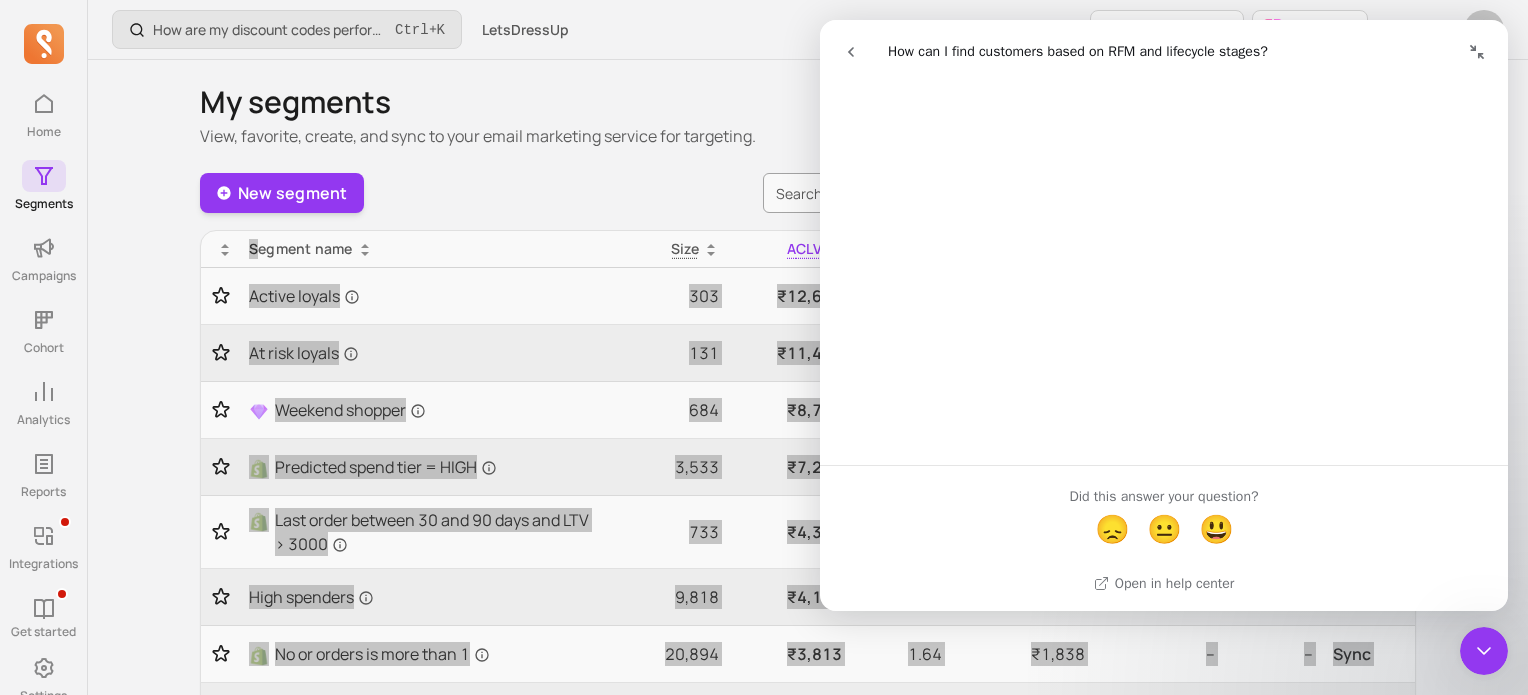 click at bounding box center [996, 52] 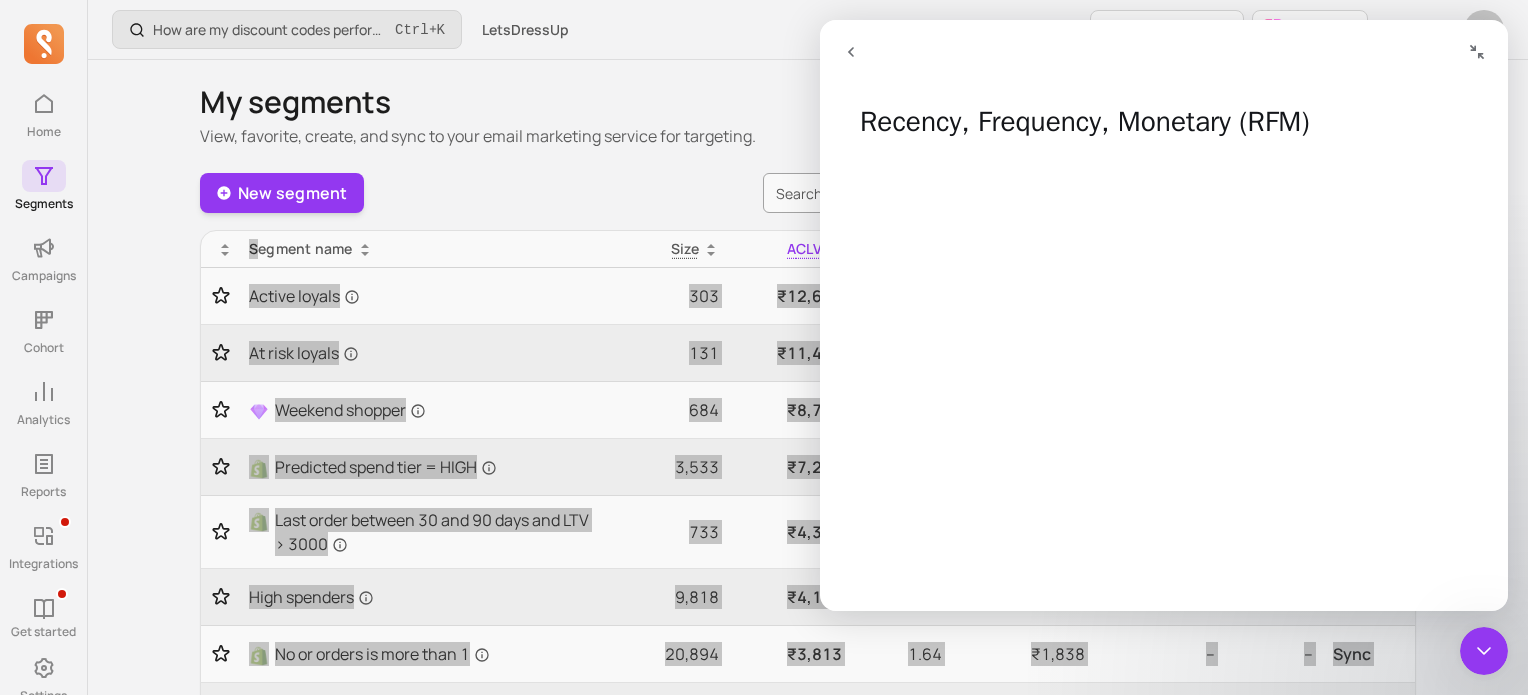 click at bounding box center [1164, 52] 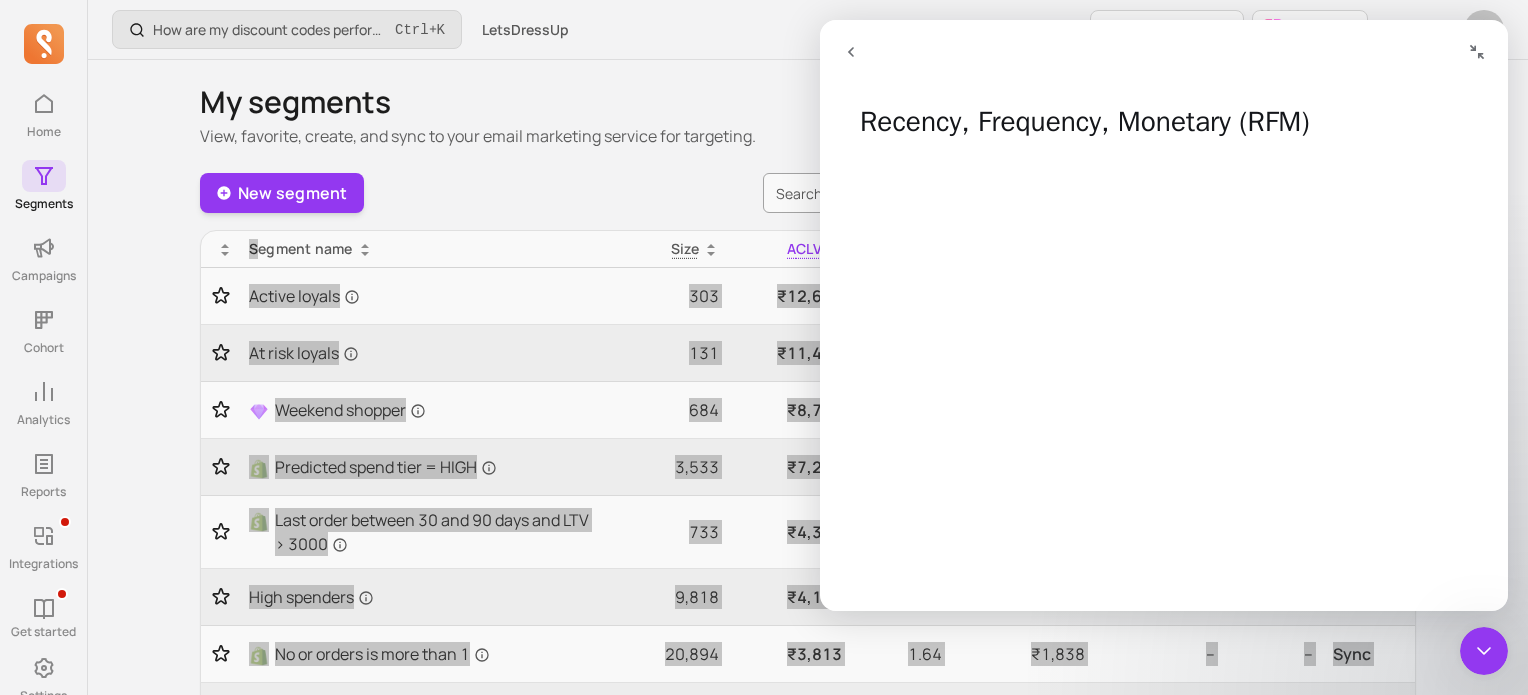 click at bounding box center (851, 52) 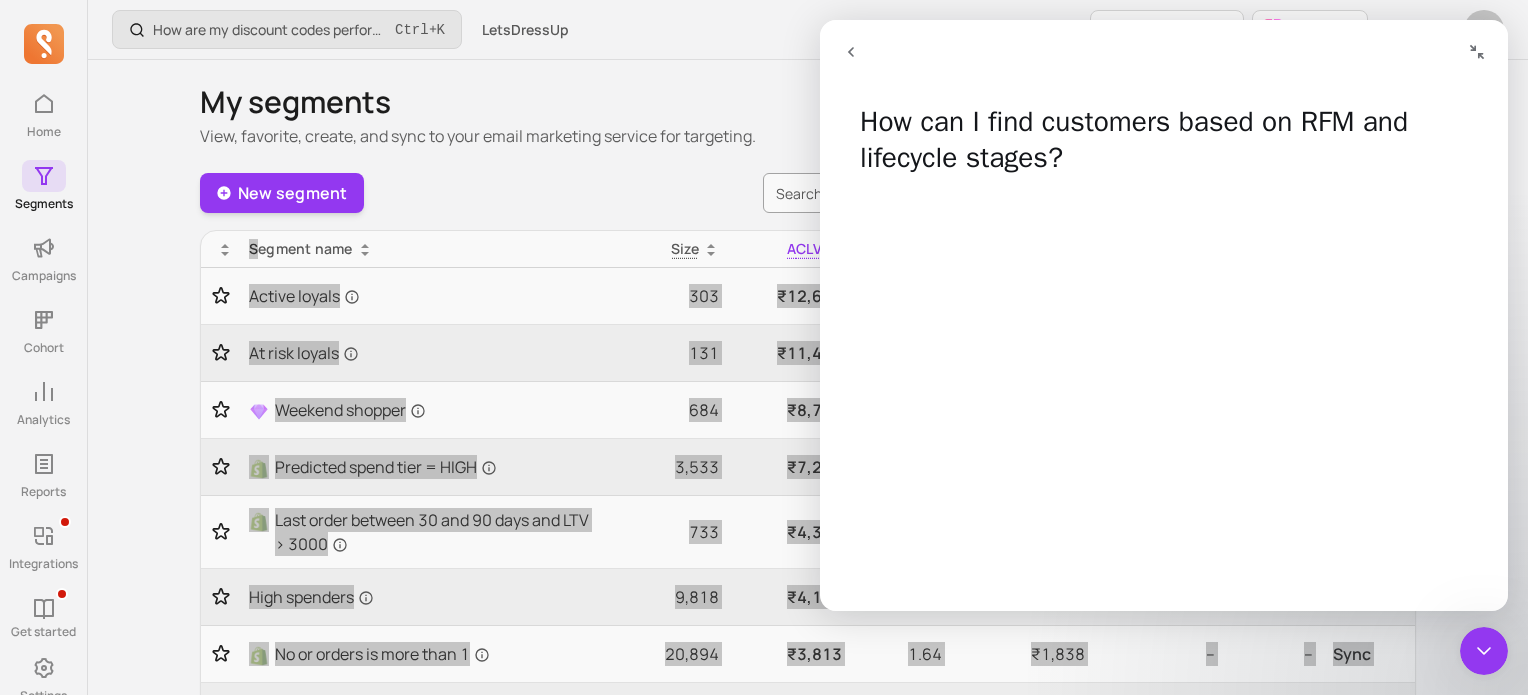 click at bounding box center (851, 52) 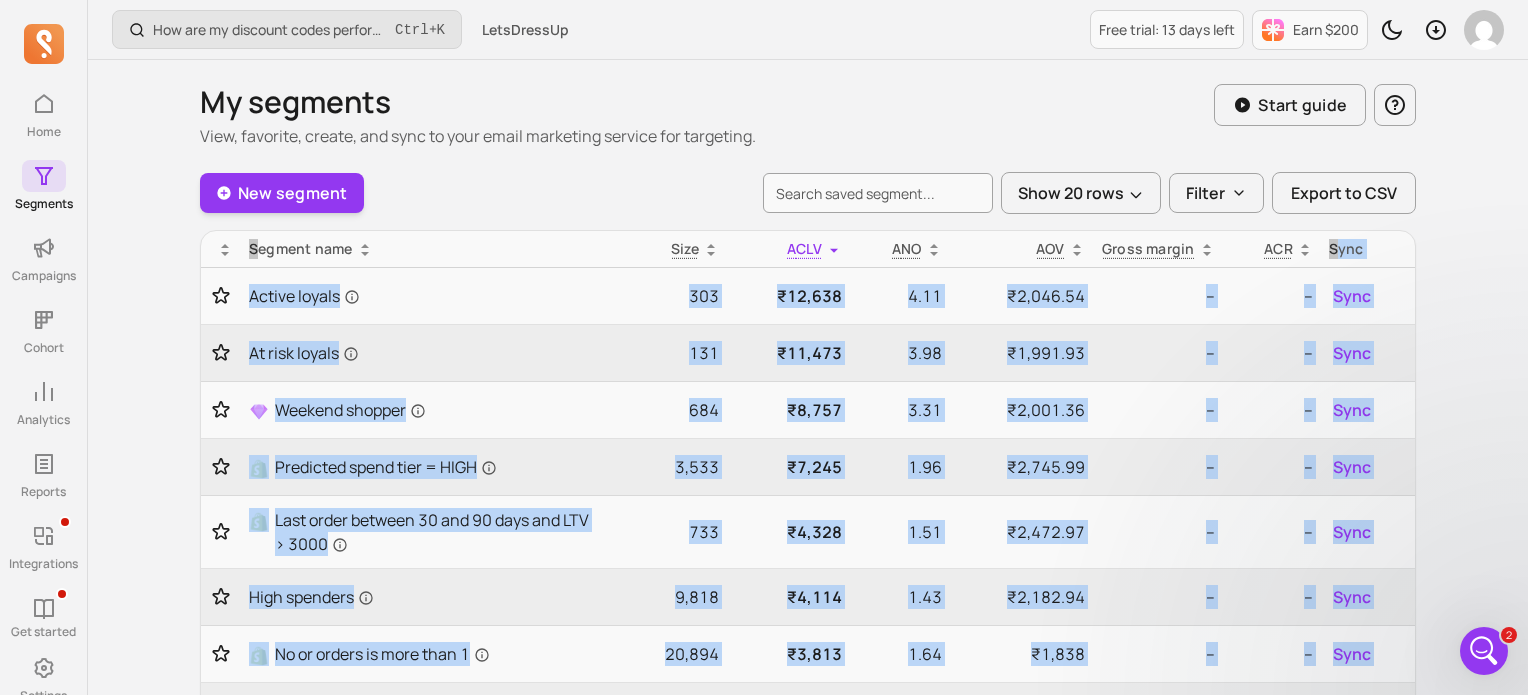 click on "How are my discount codes performing daily? Ctrl  +  K LetsDressUp   Free trial: 13 days left Earn $200" at bounding box center [808, 30] 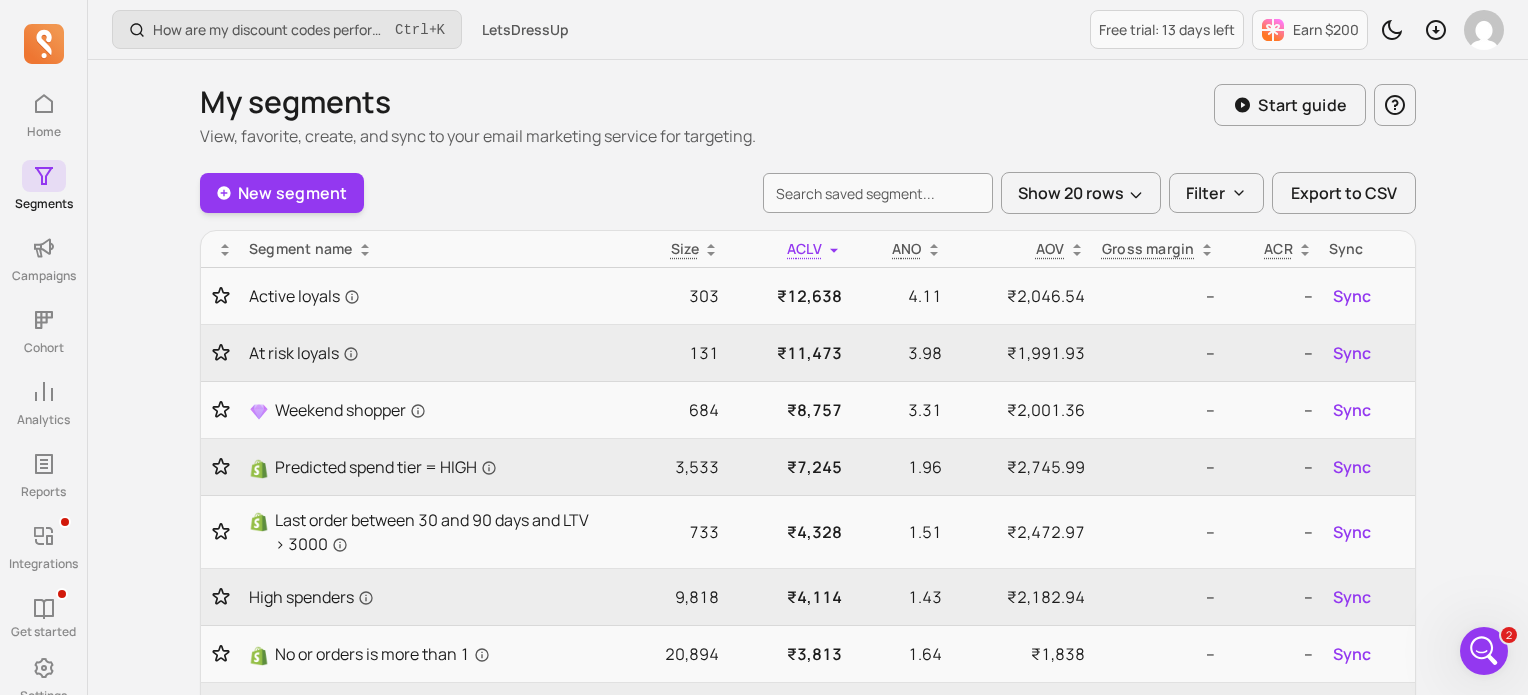 click on "My segments View, favorite, create, and sync to your email marketing service for targeting.  Start guide New segment Show 20 rows Filter  Export to CSV     Segment name     Size     ACLV ANO     AOV     Gross margin     ACR     Sync Active loyals 303 ₹12,638 4.11 ₹2,046.54 -- -- Sync At risk loyals 131 ₹11,473 3.98 ₹1,991.93 -- -- Sync Weekend shopper 684 ₹8,757 3.31 ₹2,001.36 -- -- Sync Predicted spend tier = HIGH 3,533 ₹7,245 1.96 ₹2,745.99 -- -- Sync Last order between 30 and 90 days and LTV > 3000 733 ₹4,328 1.51 ₹2,472.97 -- -- Sync High spenders 9,818 ₹4,114 1.43 ₹2,182.94 -- -- Sync No or orders is more than 1 20,894 ₹3,813 1.64 ₹1,838 -- -- Sync Repeat customers 20,894 ₹3,813 1.64 ₹1,838 -- -- Sync Customers who have purchased more than once 20,894 ₹3,813 1.64 ₹1,838 -- -- Sync Customers who have placed at least 1 order 90,605 ₹2,184 1.19 ₹1,744.12 -- -- Sync Indian Customer 102,240 ₹1,981 1.19 ₹1,739.13 -- -- Sync Value shopper 64,452 ₹1,842 1.06 -- -- --" at bounding box center (808, 972) 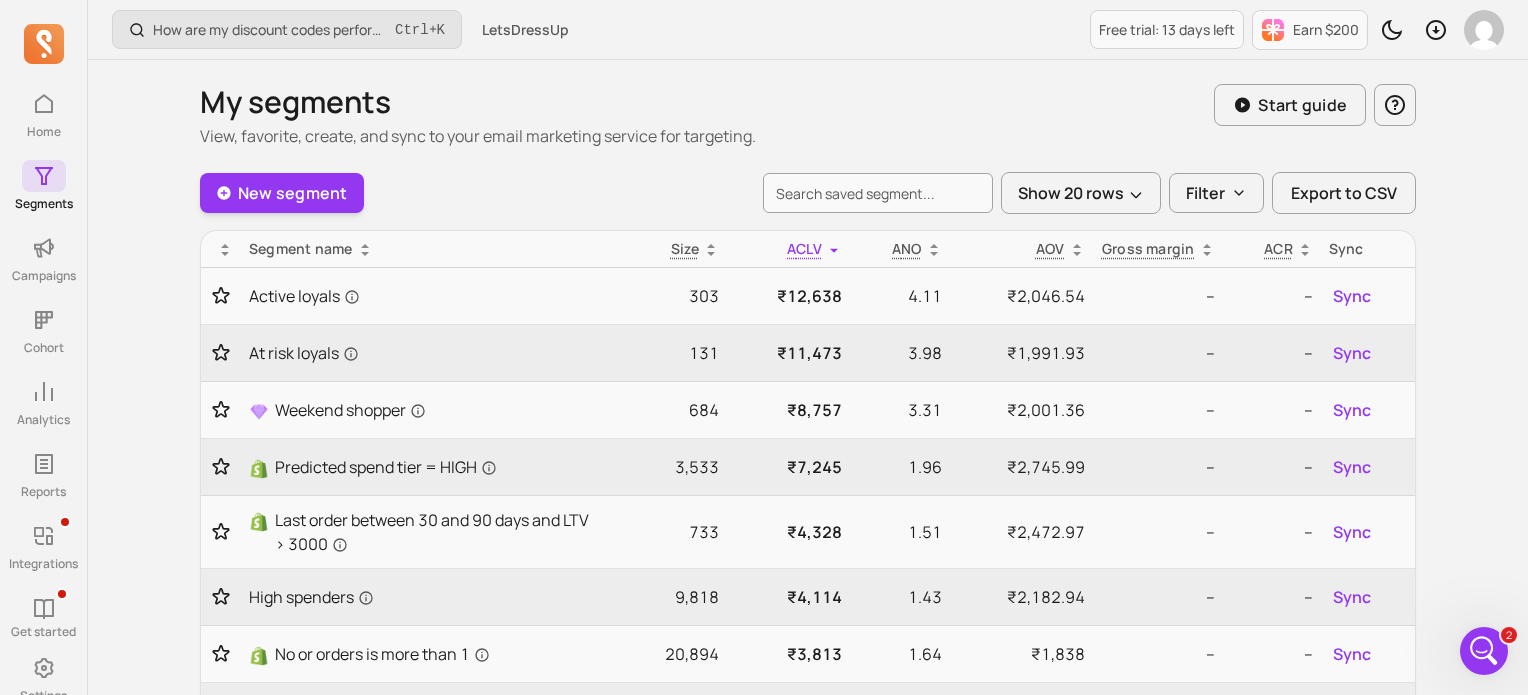 click at bounding box center (1484, 651) 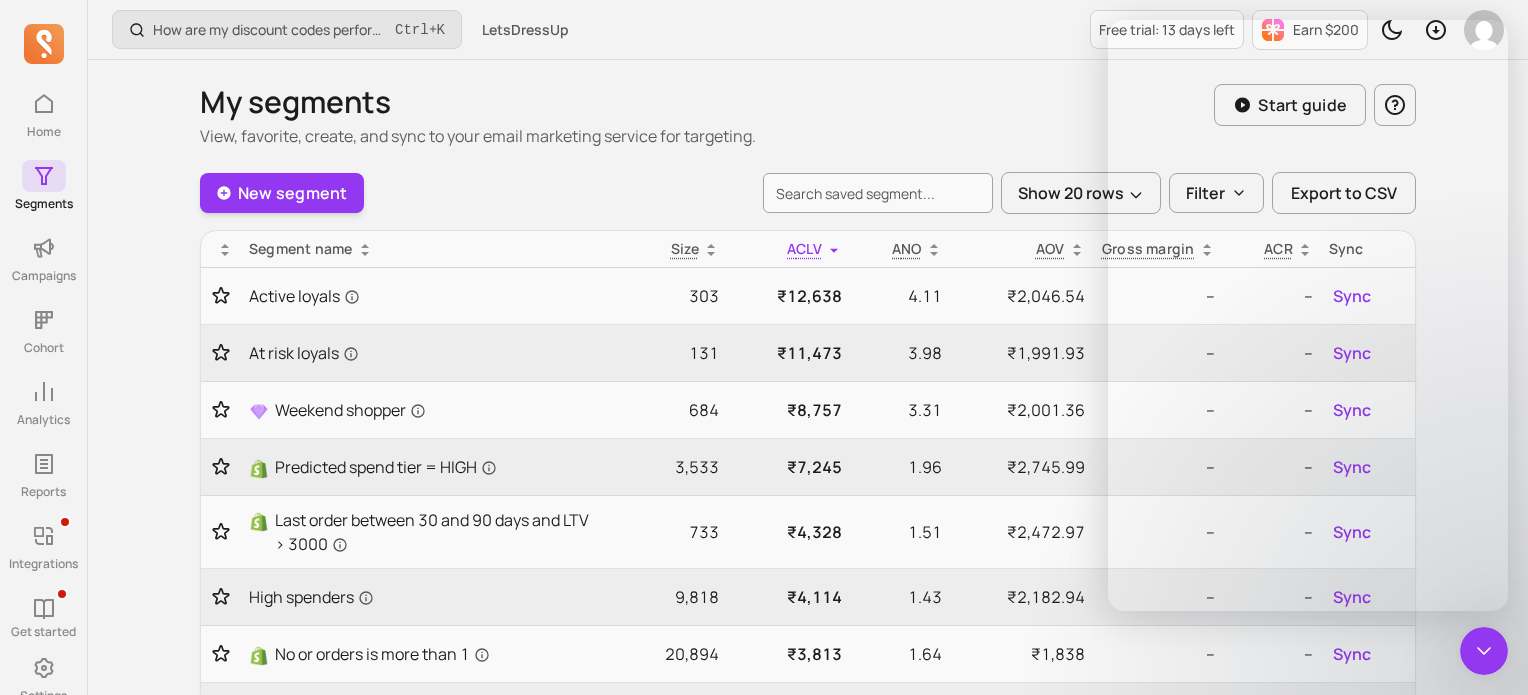 scroll, scrollTop: 9, scrollLeft: 0, axis: vertical 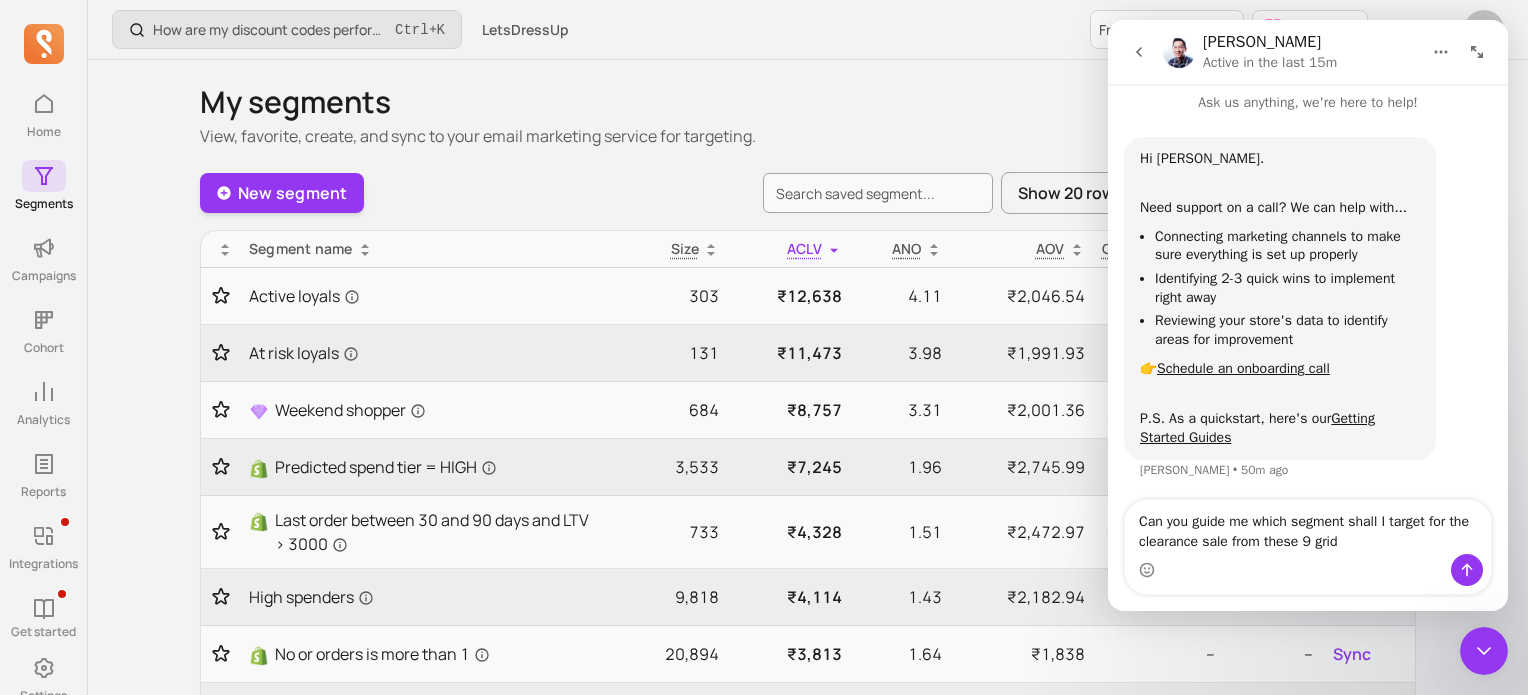 type on "Can you guide me which segment shall I target for the clearance sale from these 9 grids" 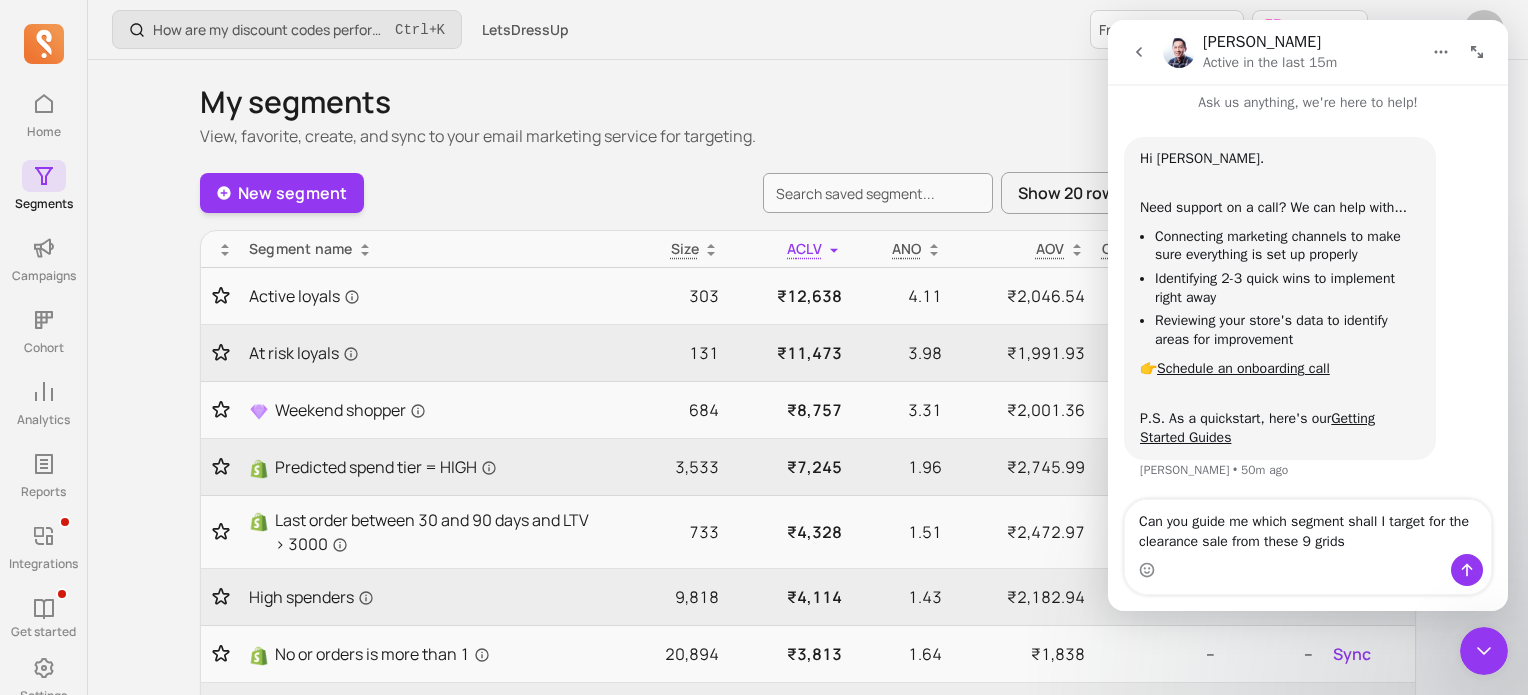 type 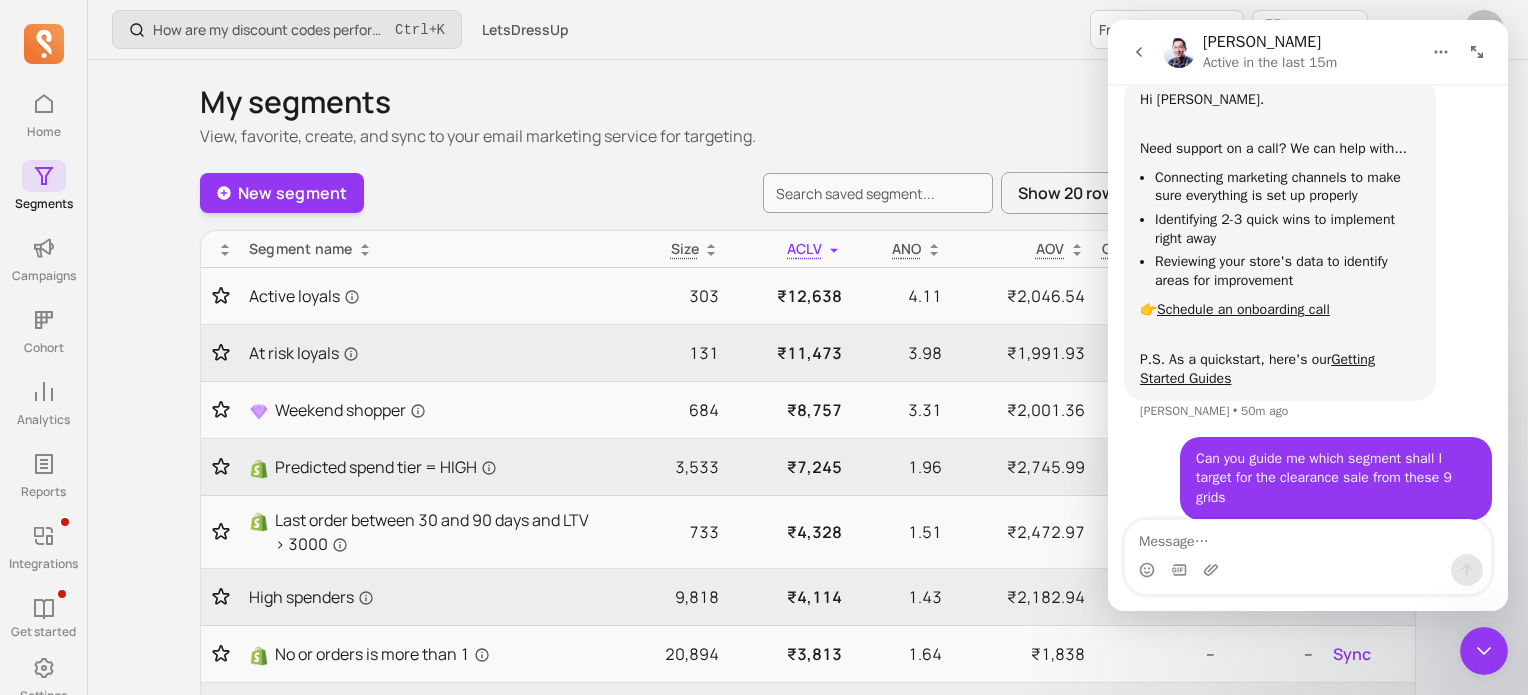 scroll, scrollTop: 88, scrollLeft: 0, axis: vertical 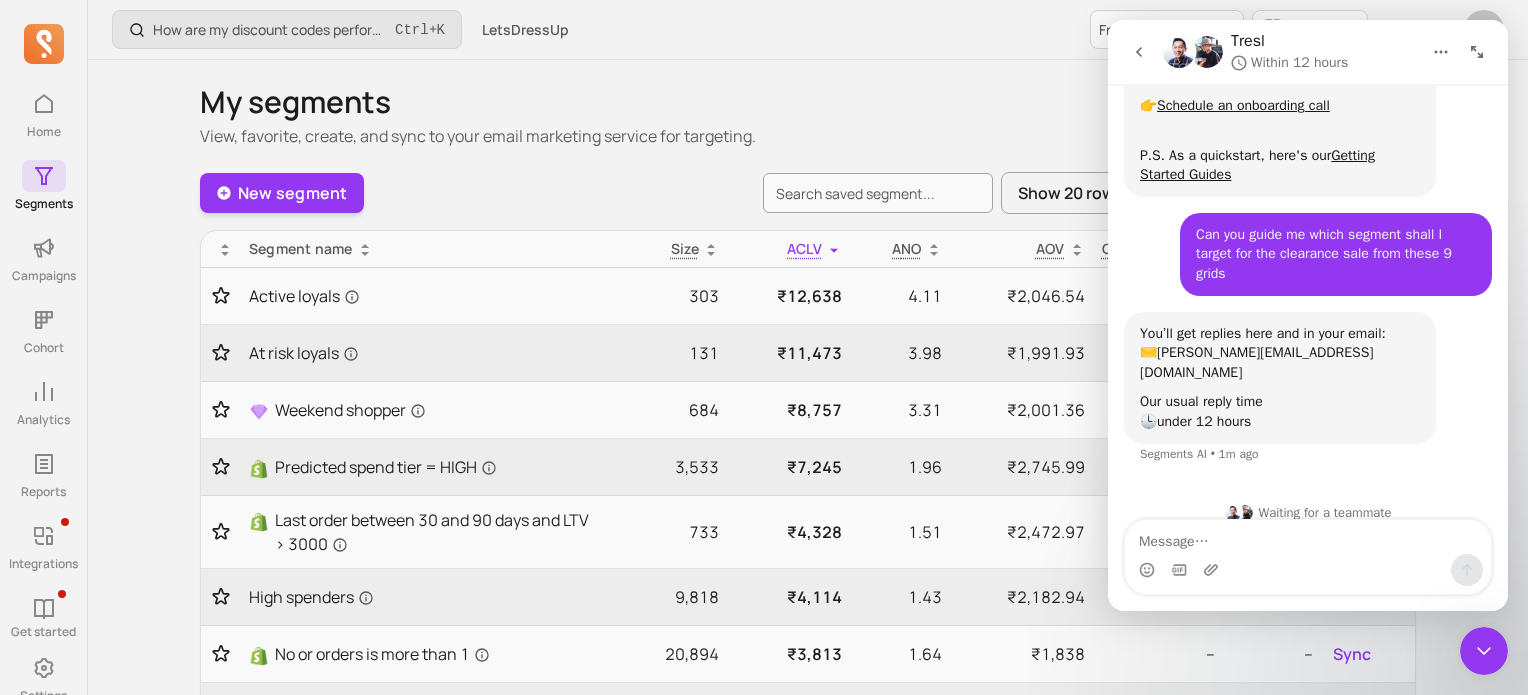 click 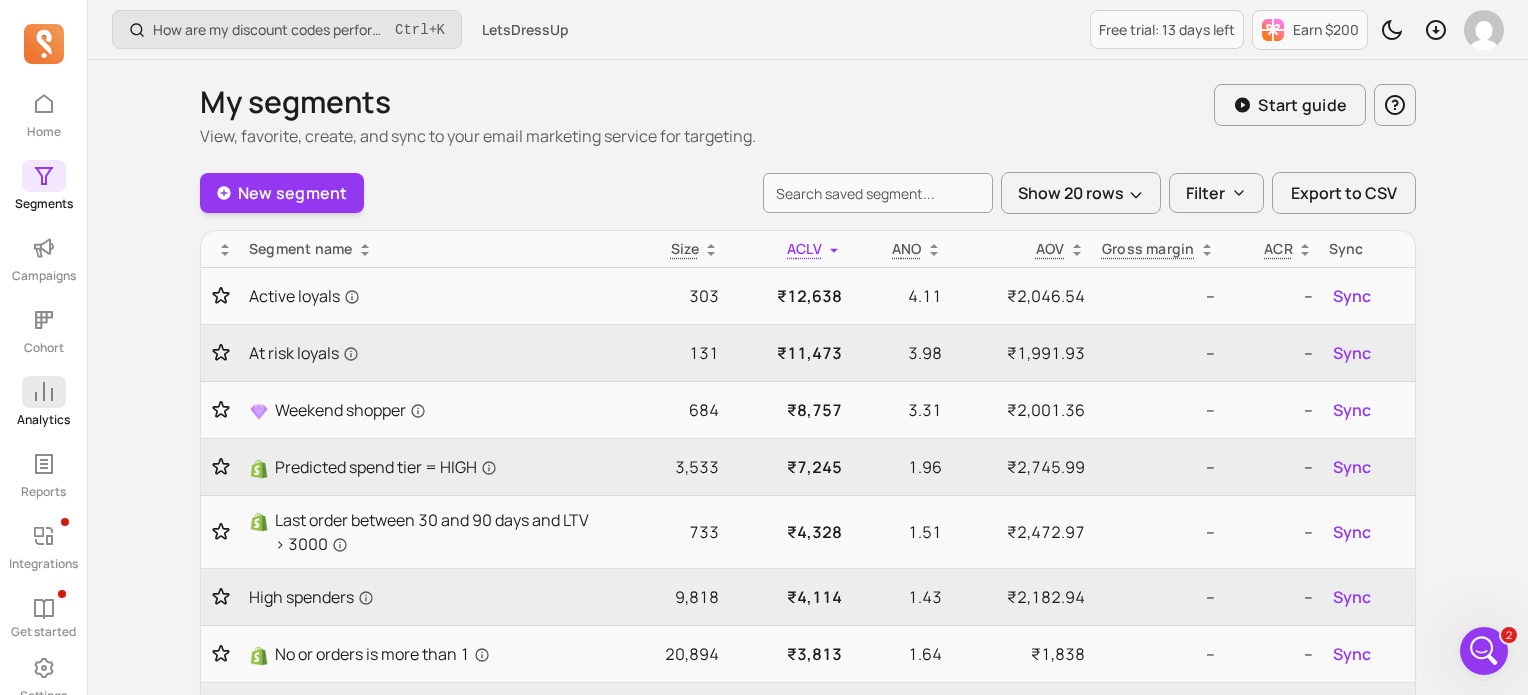 click 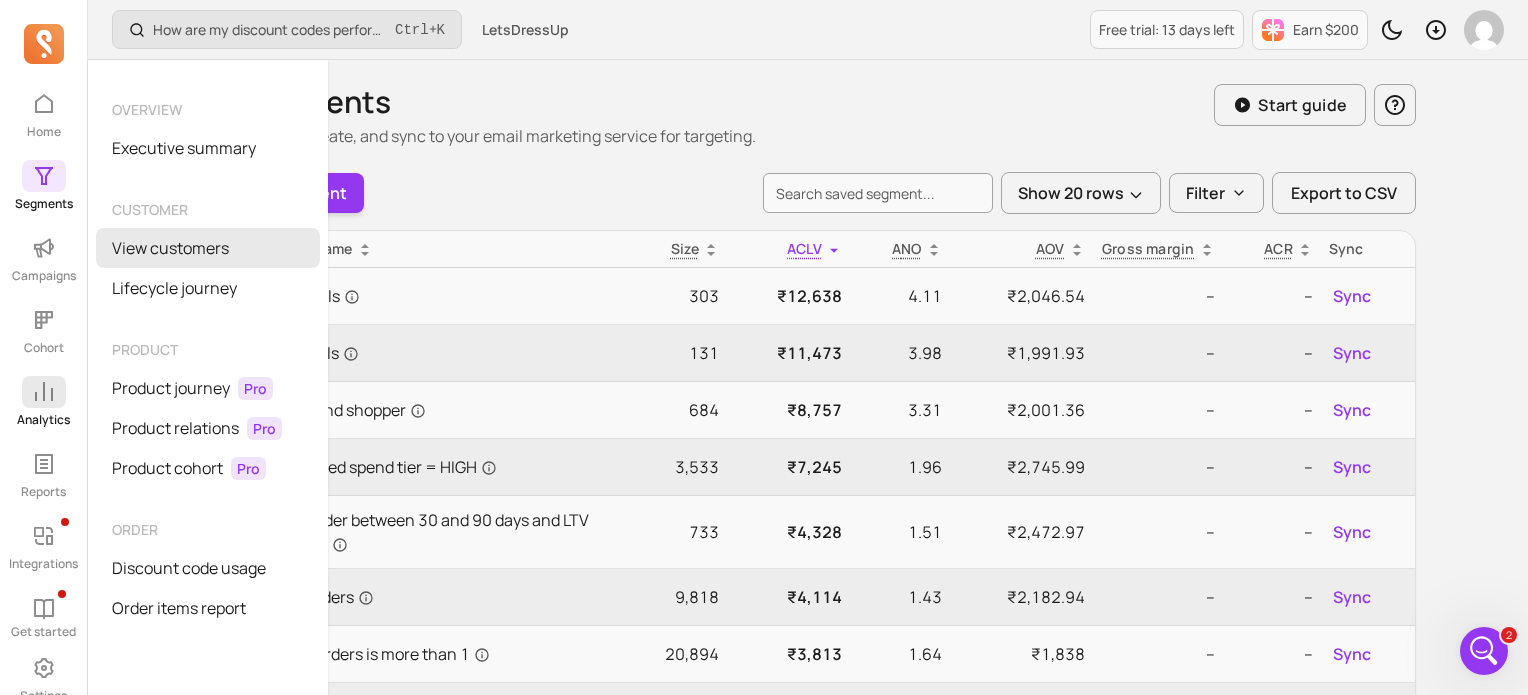 click on "View customers" at bounding box center [208, 248] 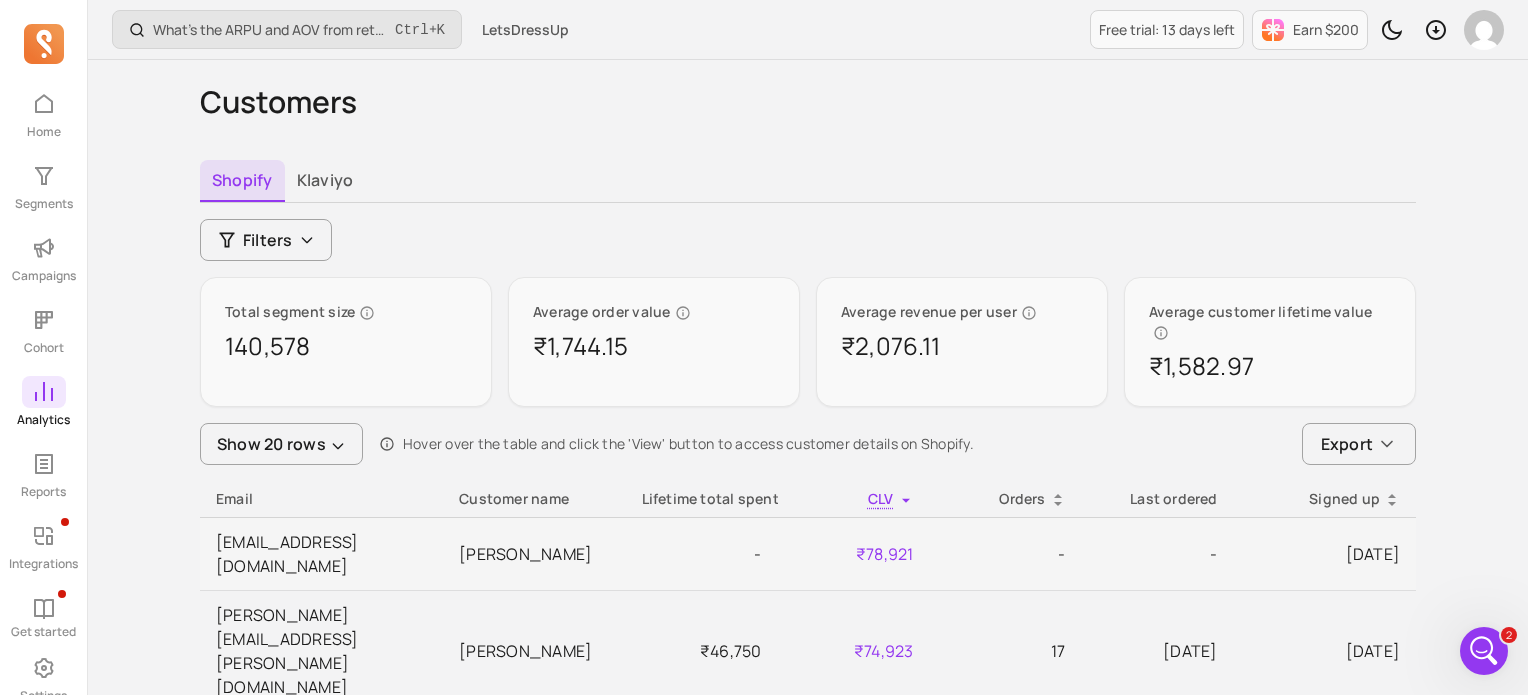 click 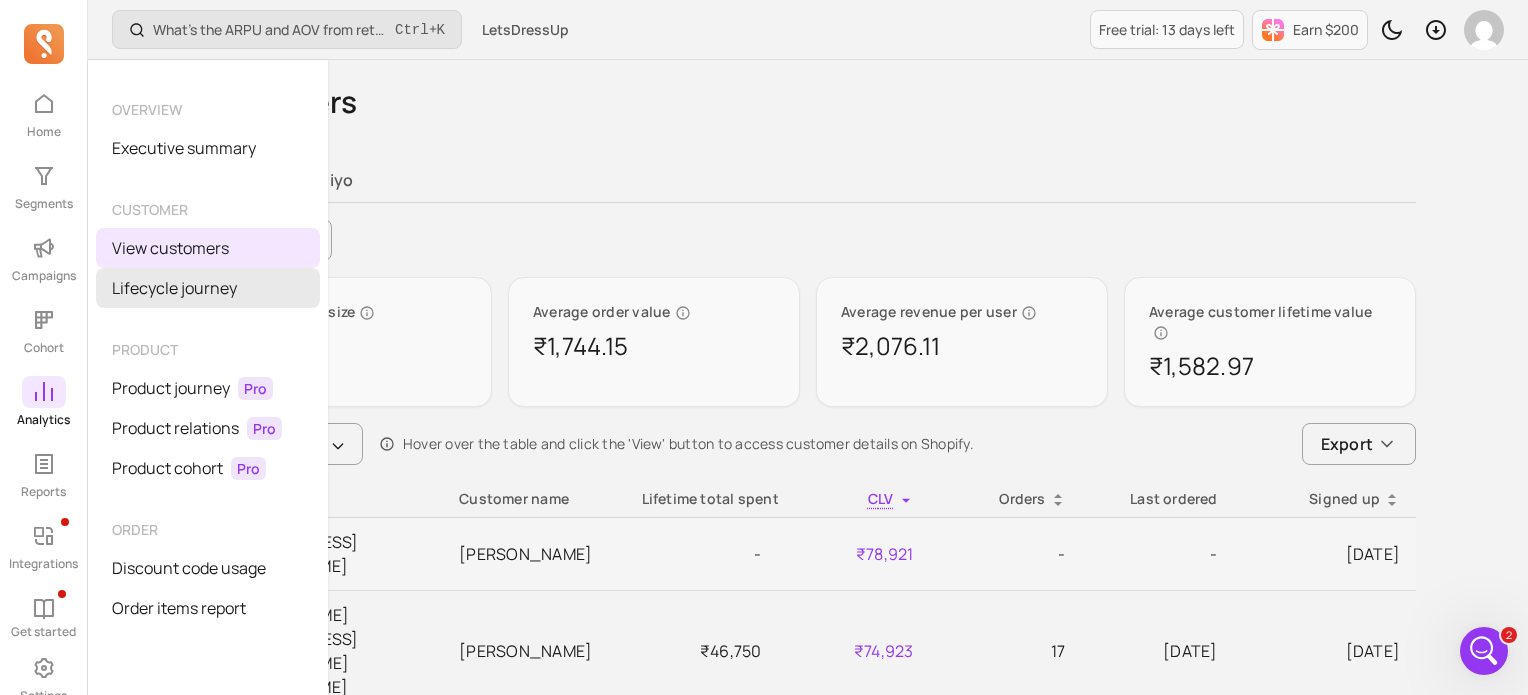 click on "Lifecycle journey" at bounding box center (208, 288) 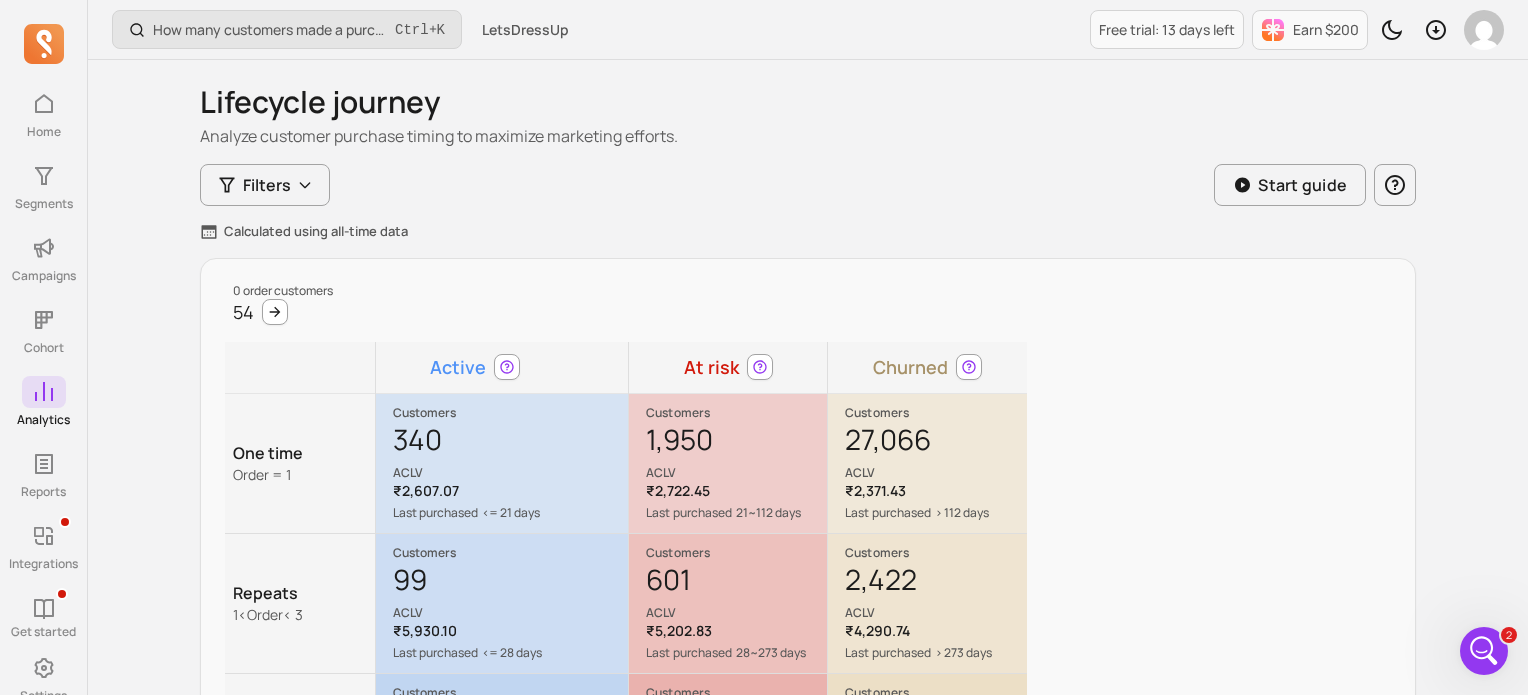 click on "Active" at bounding box center [474, 367] 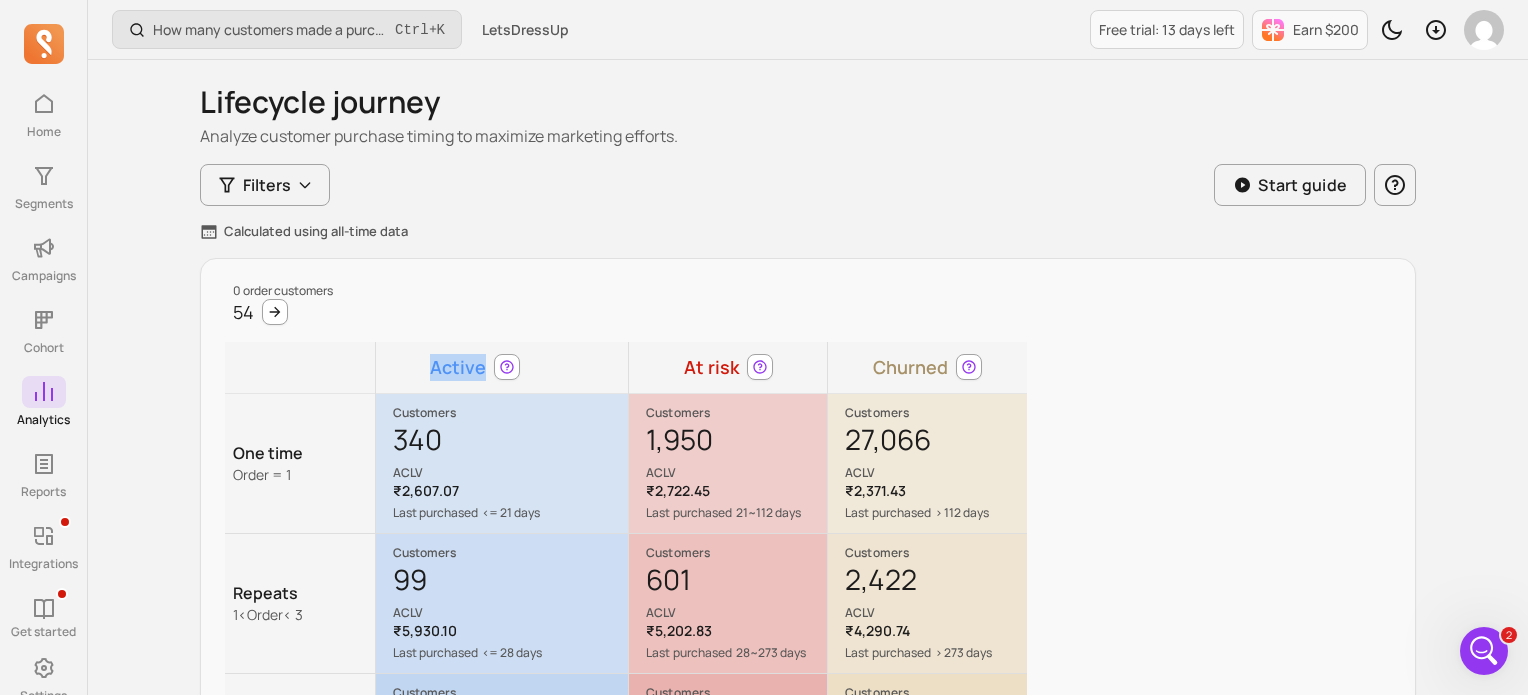 click on "Active" at bounding box center [474, 367] 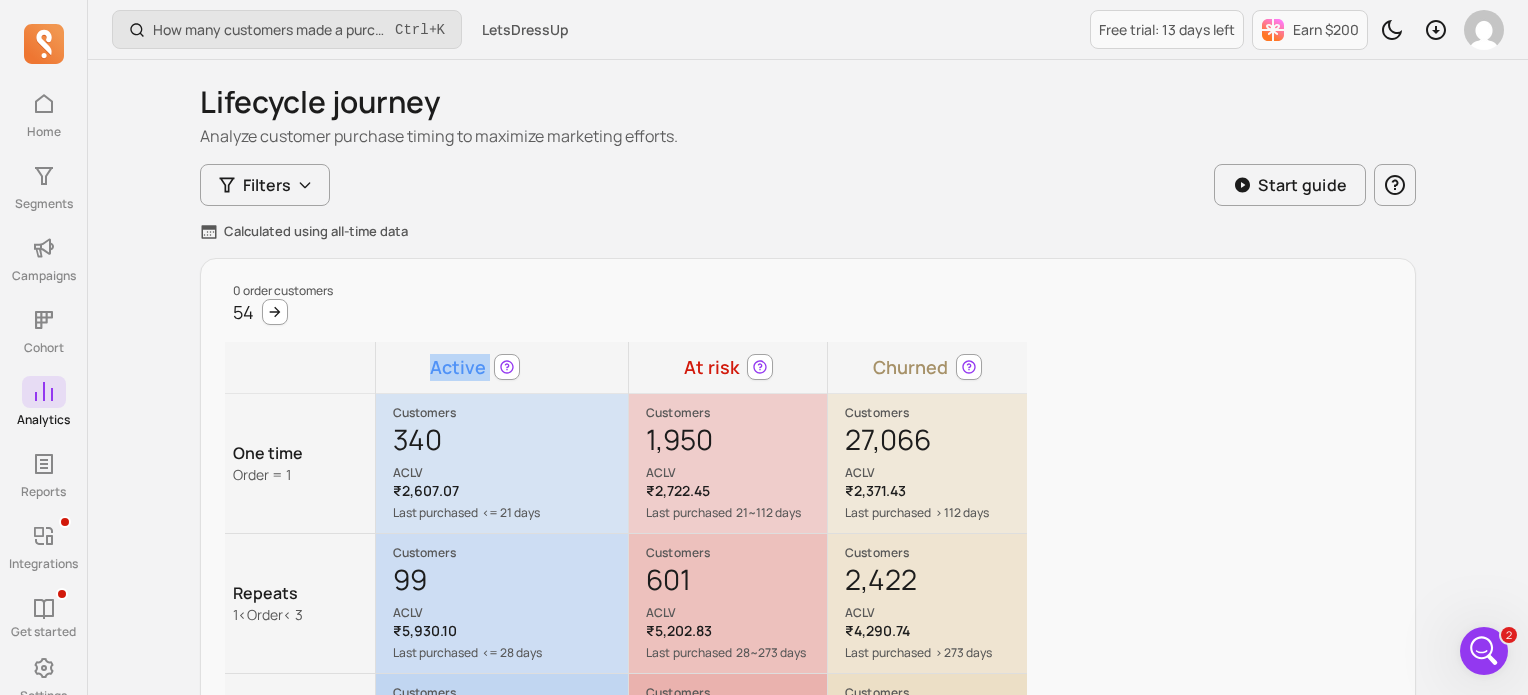 click on "Active" at bounding box center [474, 367] 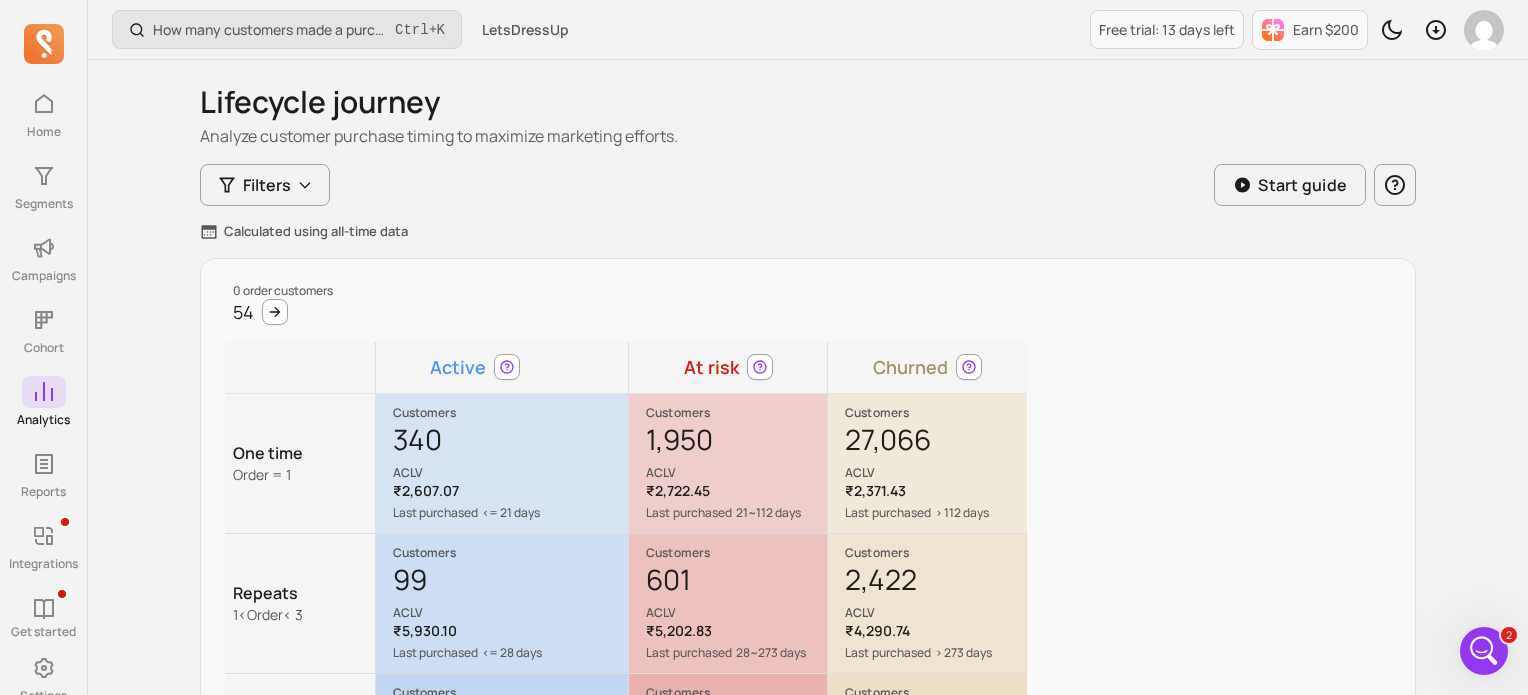 click on "At risk" at bounding box center (728, 367) 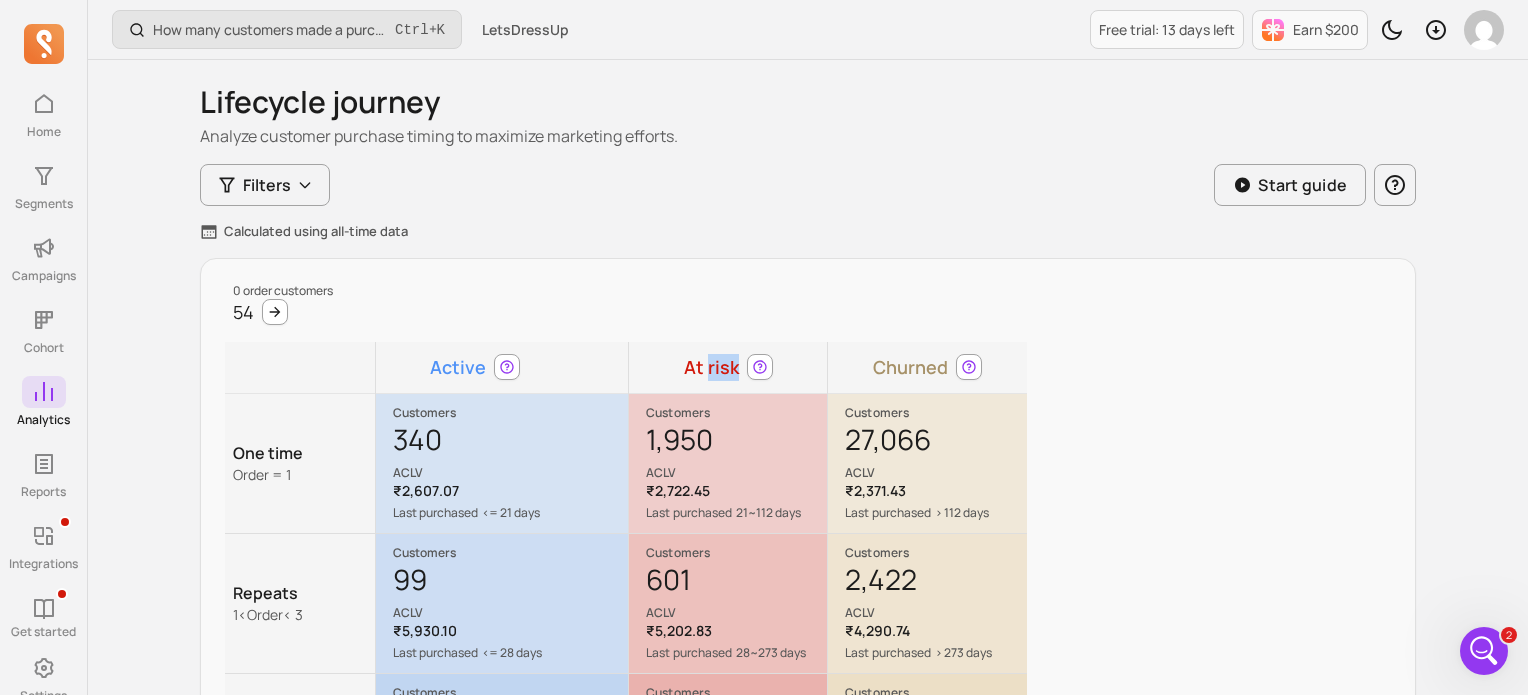 click on "At risk" at bounding box center [728, 367] 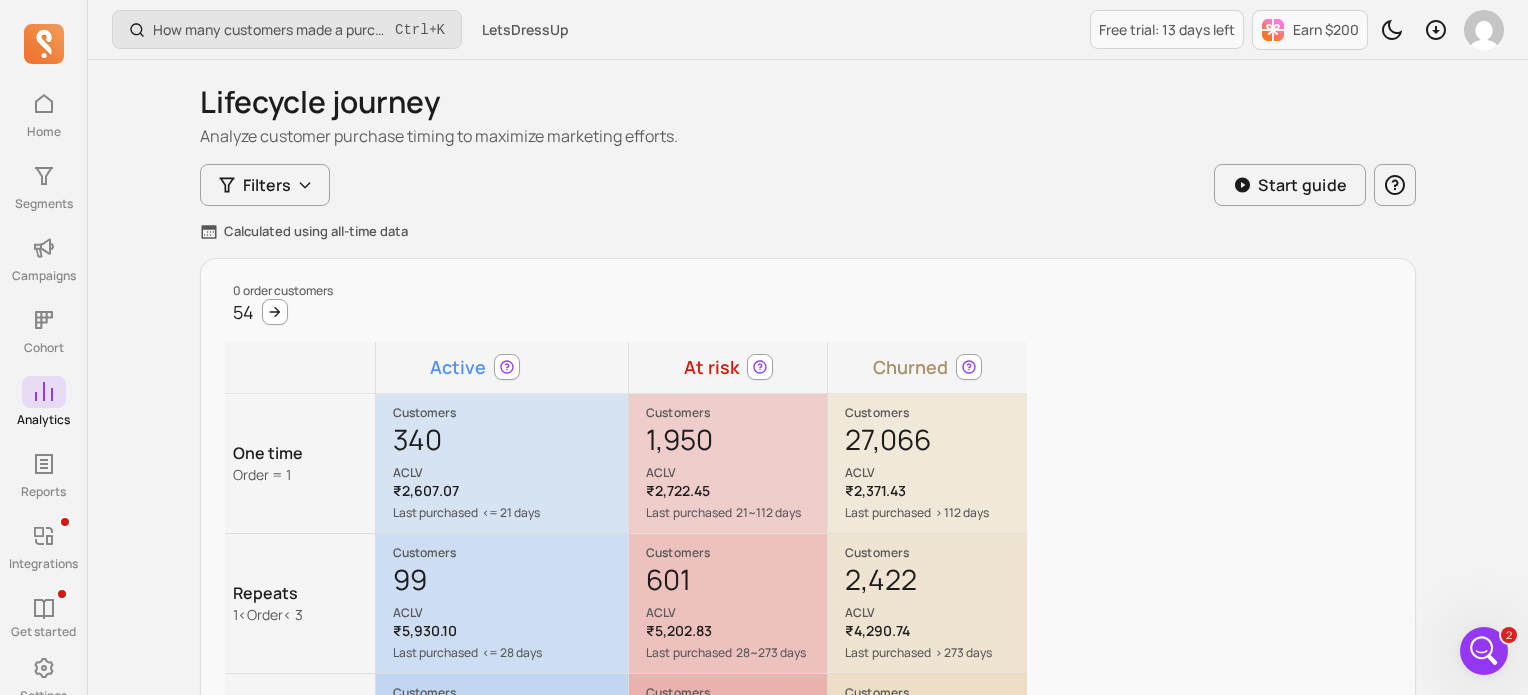 click on "0 order customers 54 Active At risk Churned One time Order = 1 Customers 340 ACLV ₹2,607.07 Last purchased <= 21 days Suggested action Optimize for early post-purchase. Create bounce-back flows with small add-on or 'free gift, just pay shipping' to reinforce buying habit. Cross-sell complementary and next best products. Suggested discount 33% Email campaign potential revenue   - Save segment Customers 1,950 ACLV ₹2,722.45 Last purchased 21~112 days Suggested action Create tiered discount strategy in post-purchase flows. Ramp up discounts relative to churn risk. Cross-sell matching products. Offer subscribe & save when it makes sense. Suggested discount 40% Email campaign potential revenue   - Save segment Customers 27,066 ACLV ₹2,371.43 Last purchased > 112 days Suggested action Win back or suppress. Execute a one-time win back campaign. Suppress if no engagement. Retarget if CLV/CAC is > 1. Suggested discount 50%, countdown offers Email campaign potential revenue   - Save segment Repeats 1  <  Order  <" at bounding box center [808, 566] 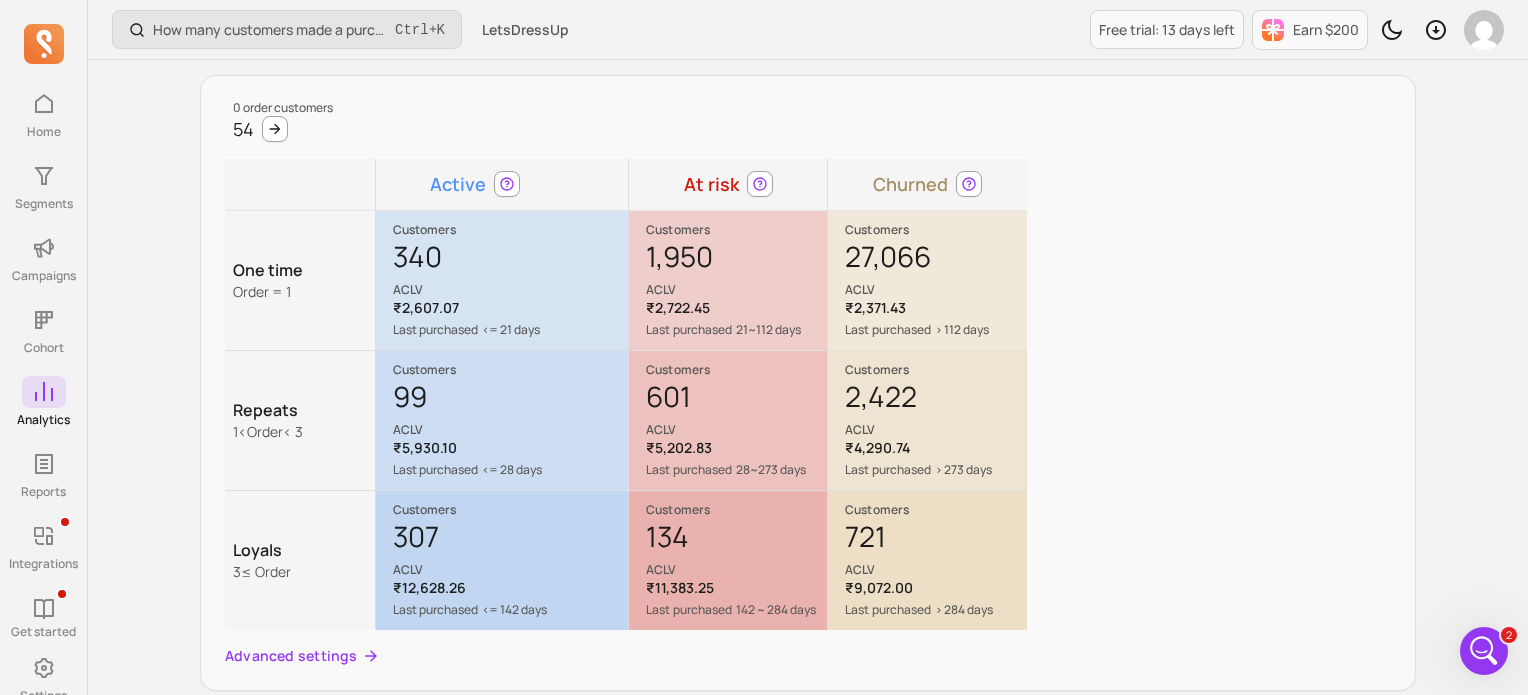 scroll, scrollTop: 182, scrollLeft: 0, axis: vertical 